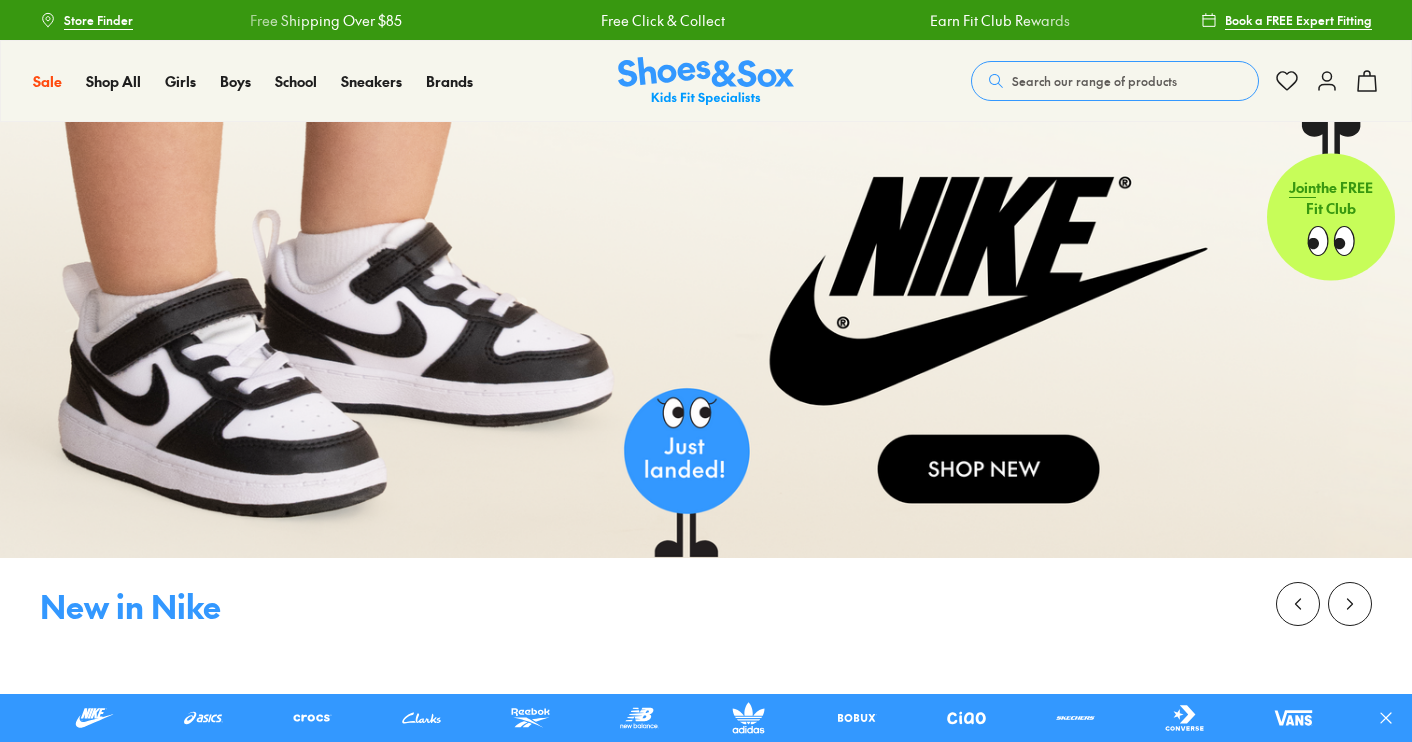 scroll, scrollTop: 0, scrollLeft: 0, axis: both 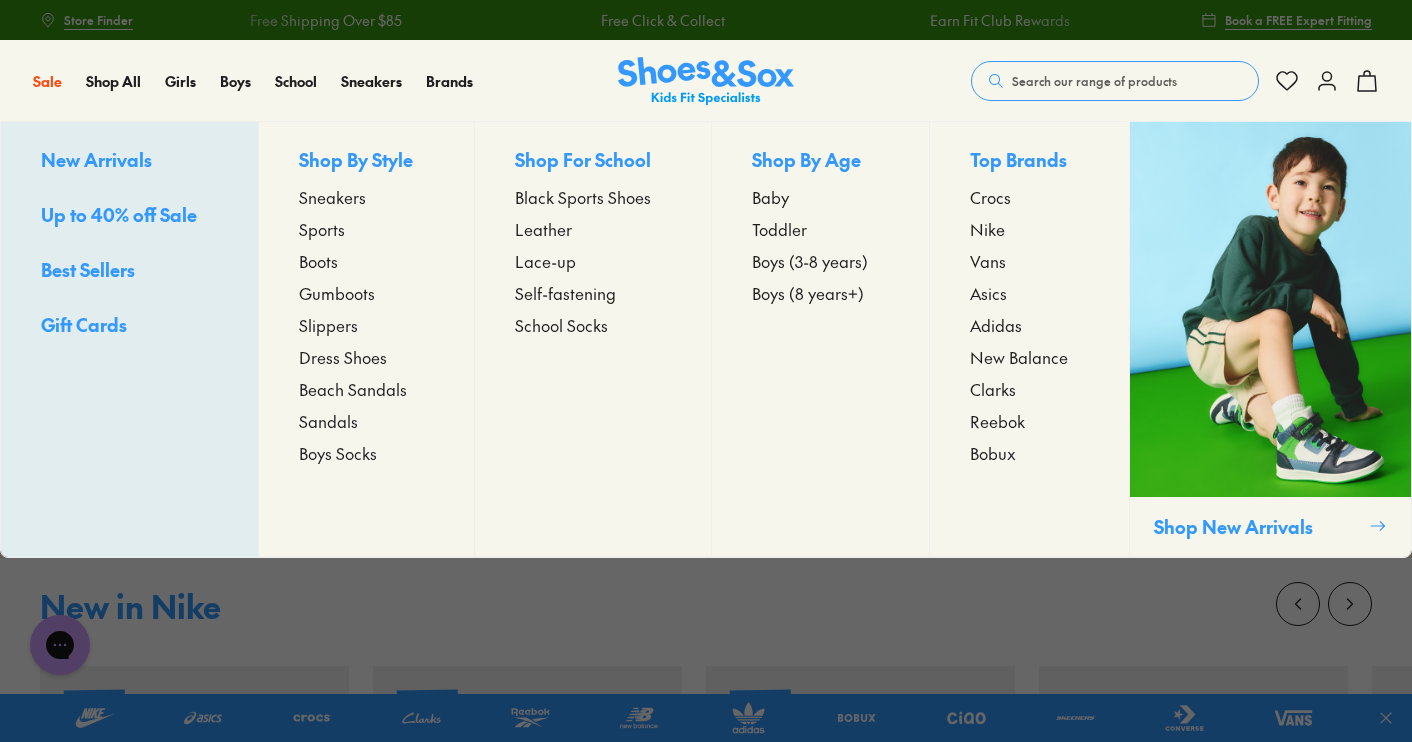 click on "Leather" at bounding box center (543, 229) 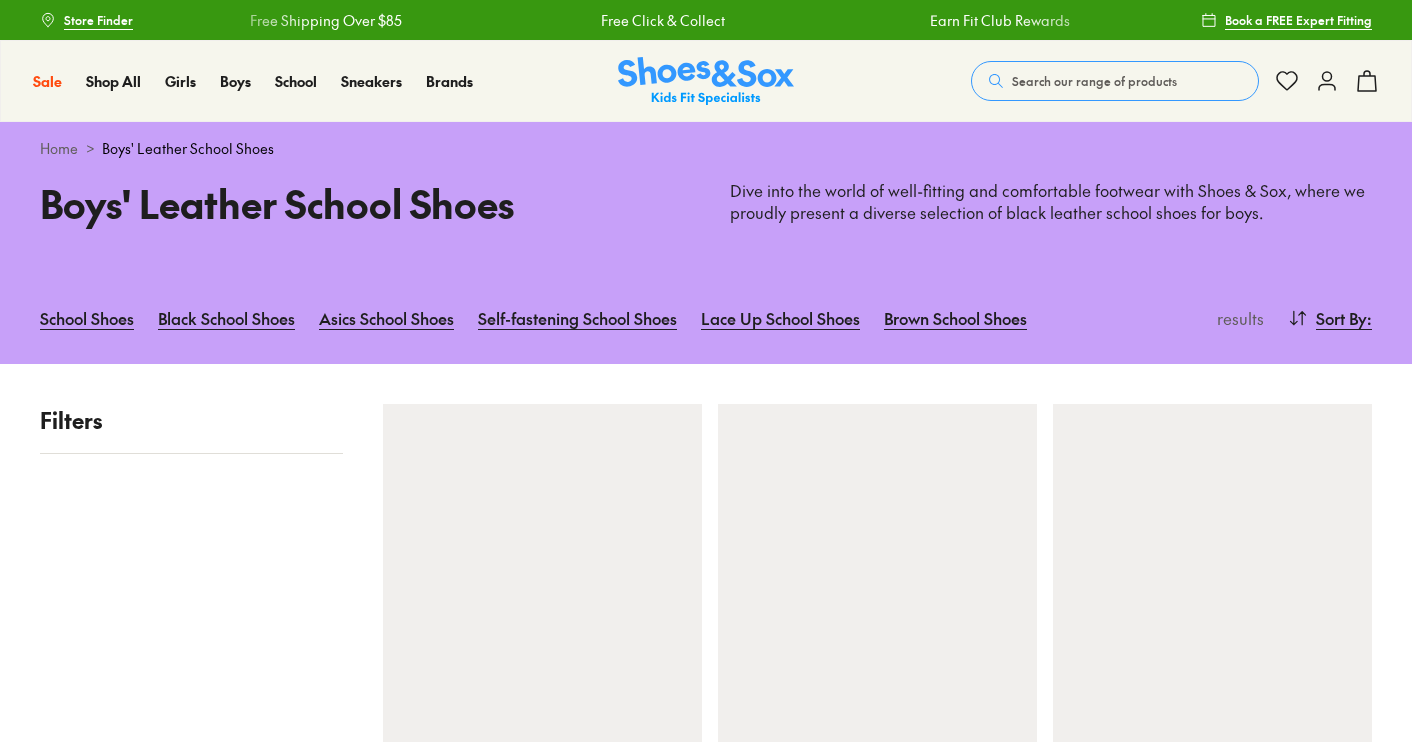scroll, scrollTop: 0, scrollLeft: 0, axis: both 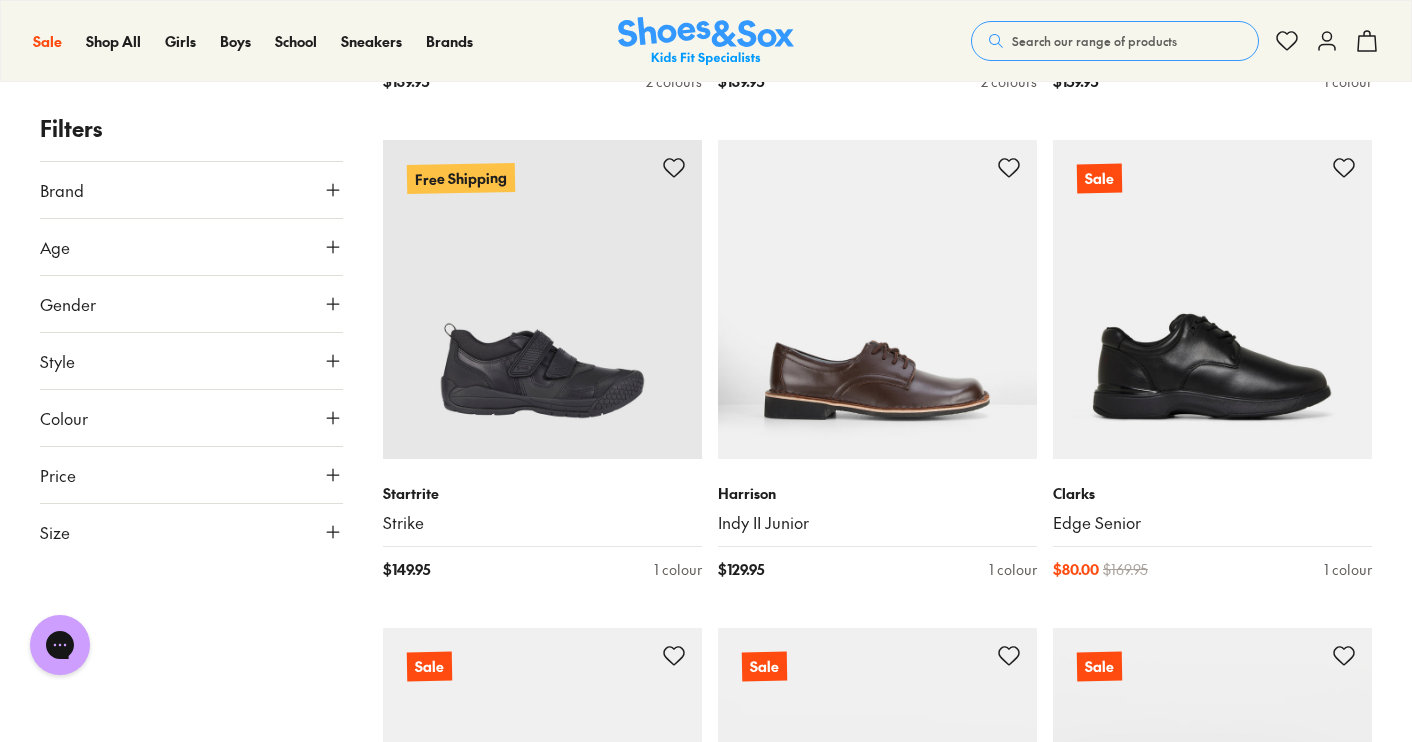 click 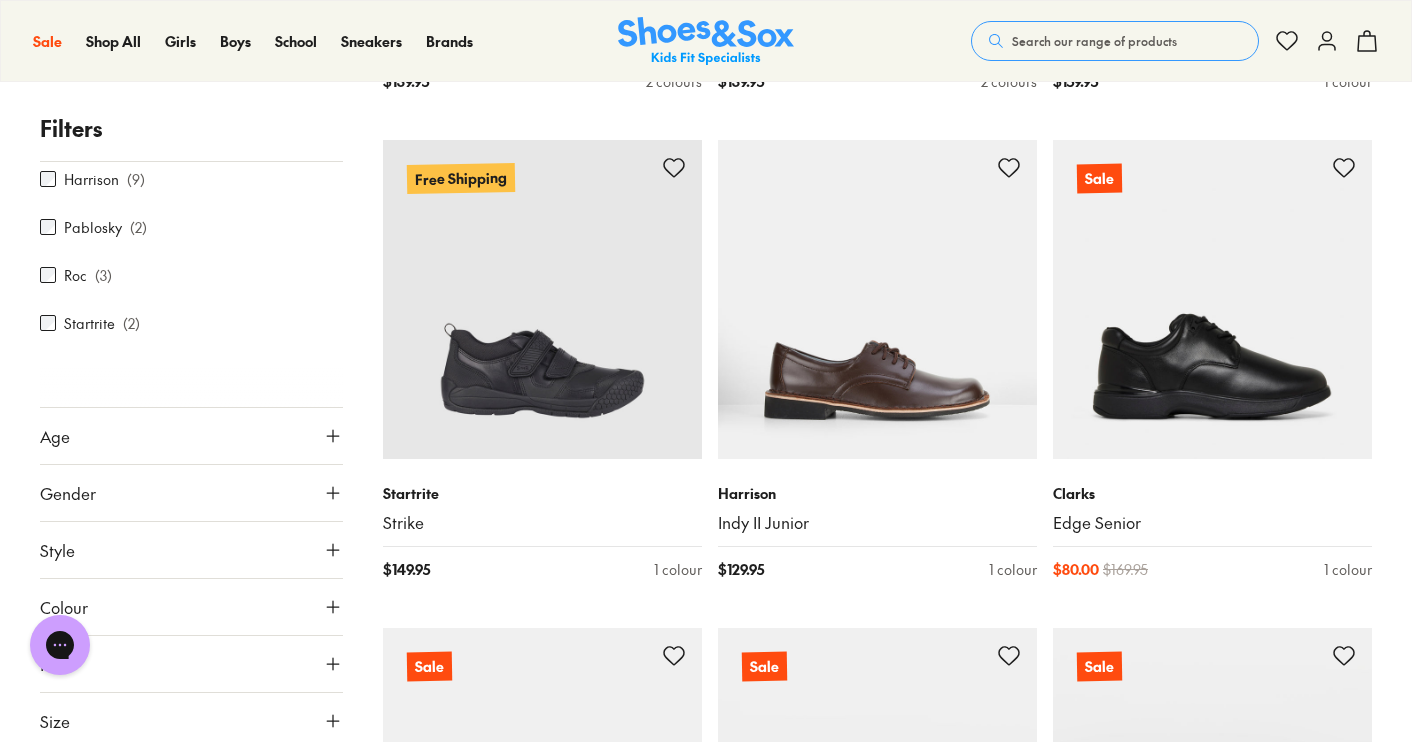 scroll, scrollTop: 162, scrollLeft: 0, axis: vertical 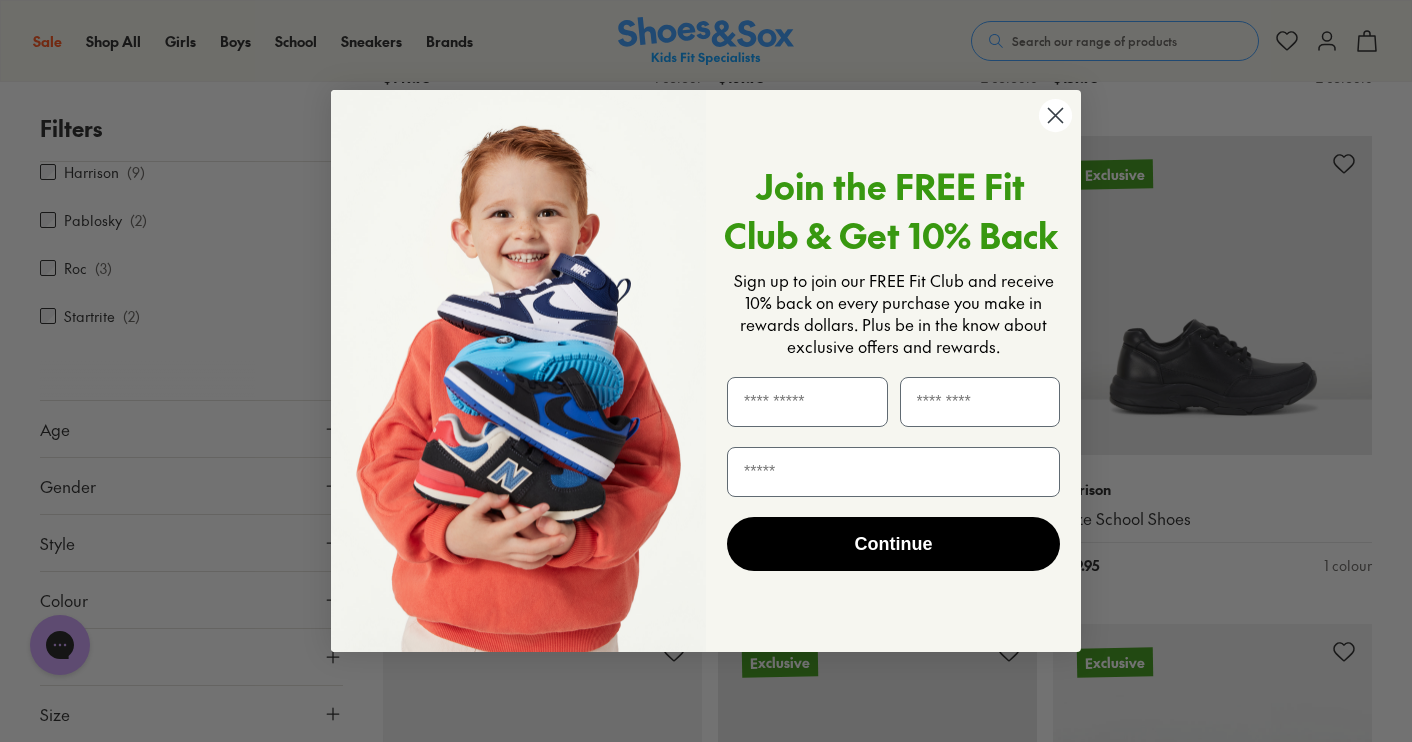 click 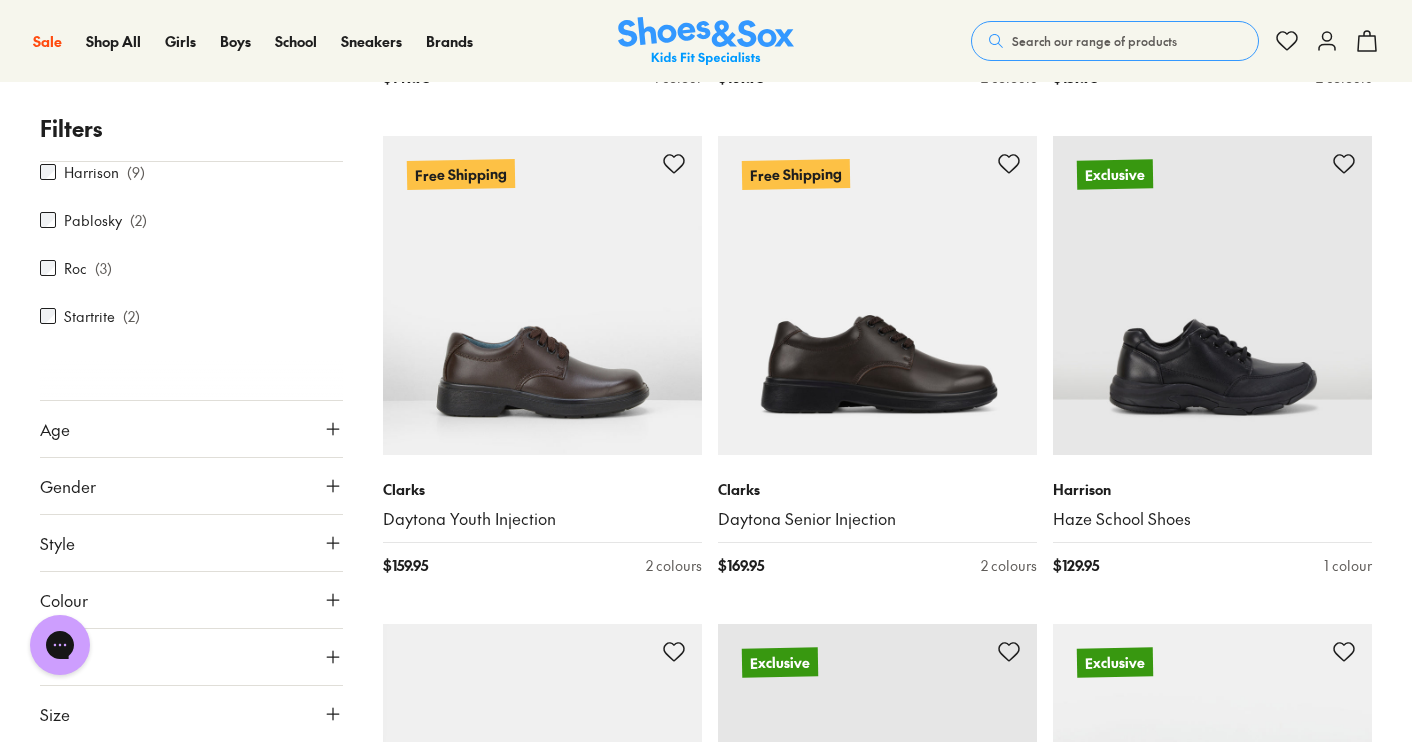 click on "Search our range of products" at bounding box center (1115, 41) 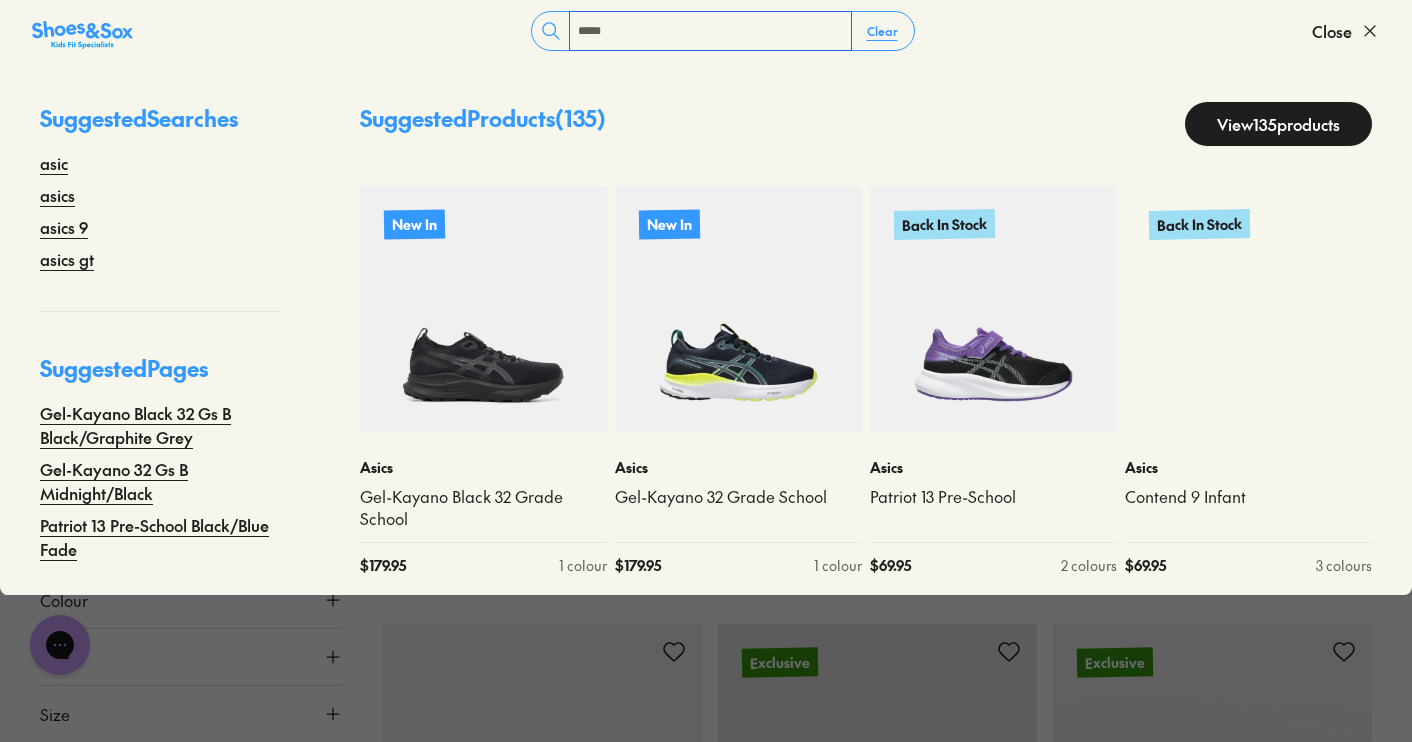 type on "*****" 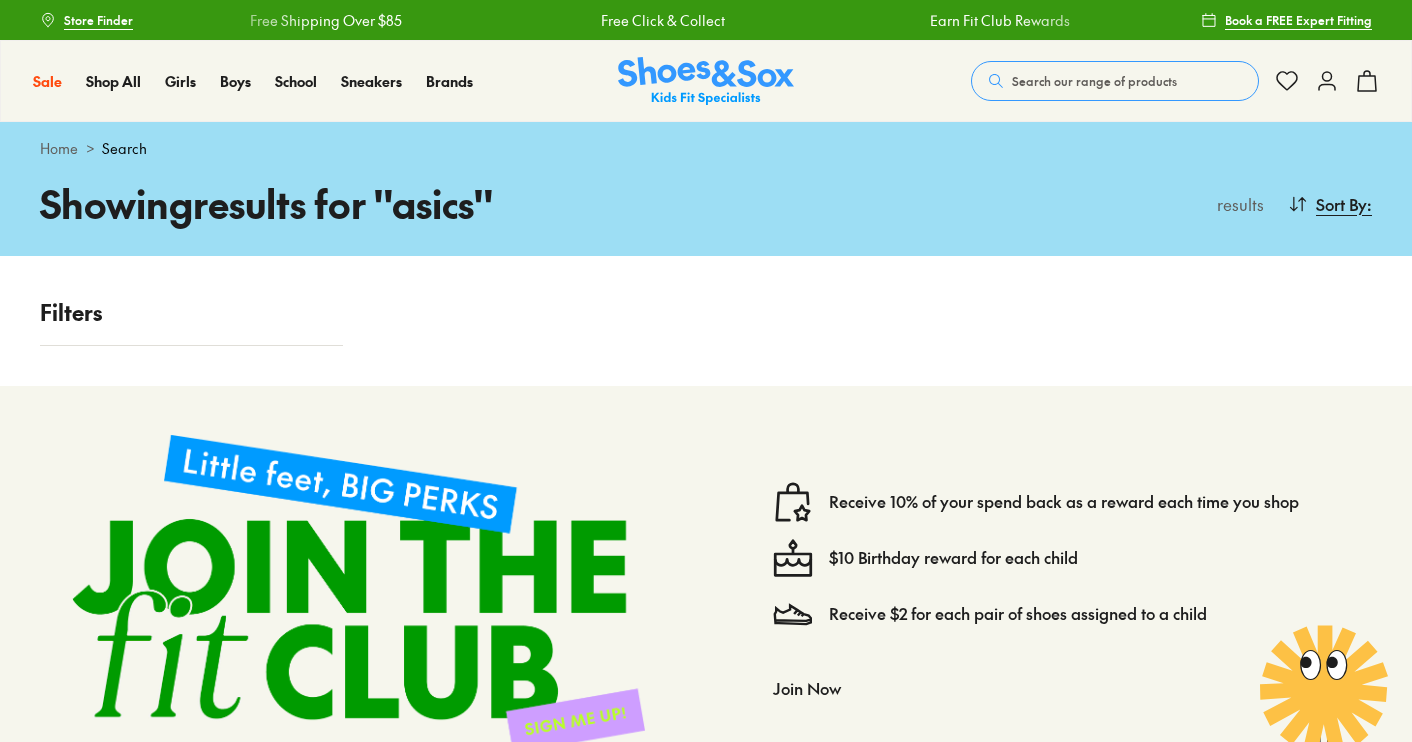scroll, scrollTop: 0, scrollLeft: 0, axis: both 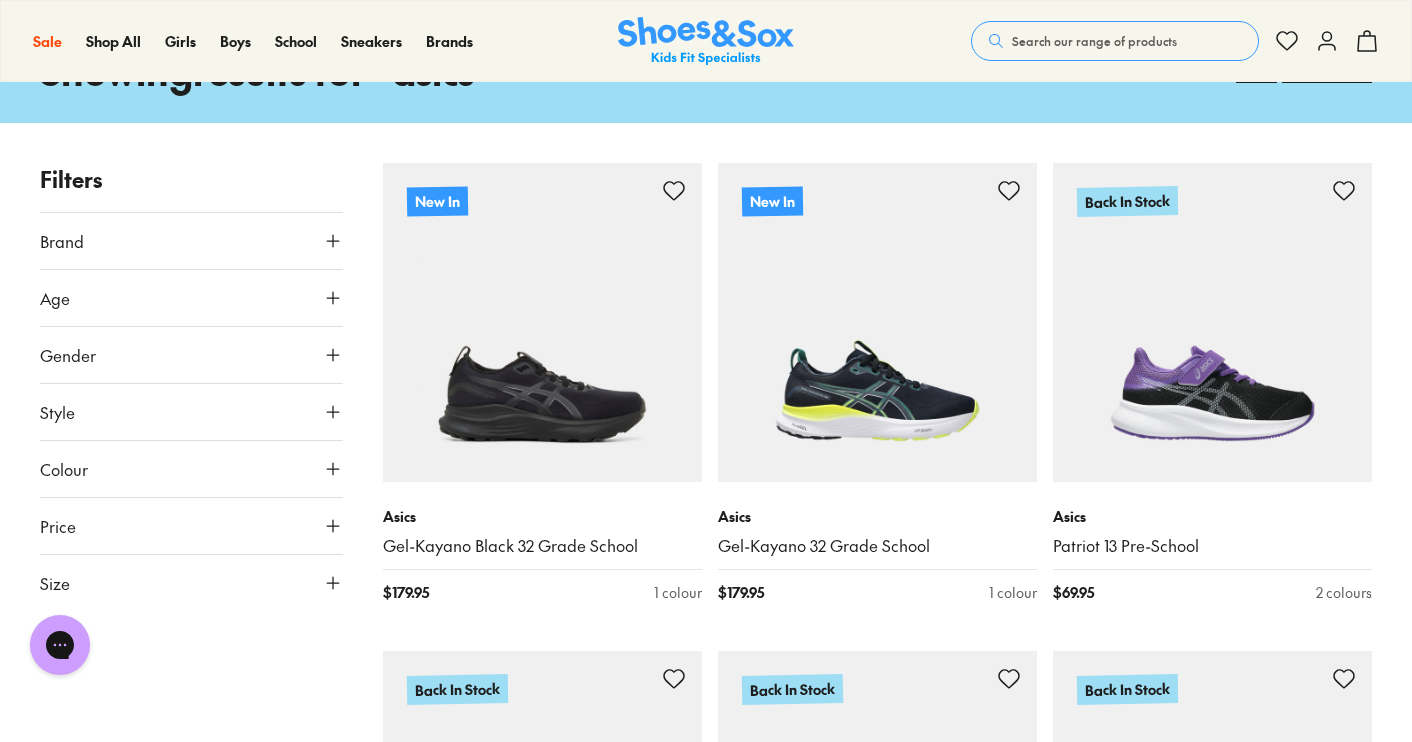 click on "Gender" at bounding box center (191, 355) 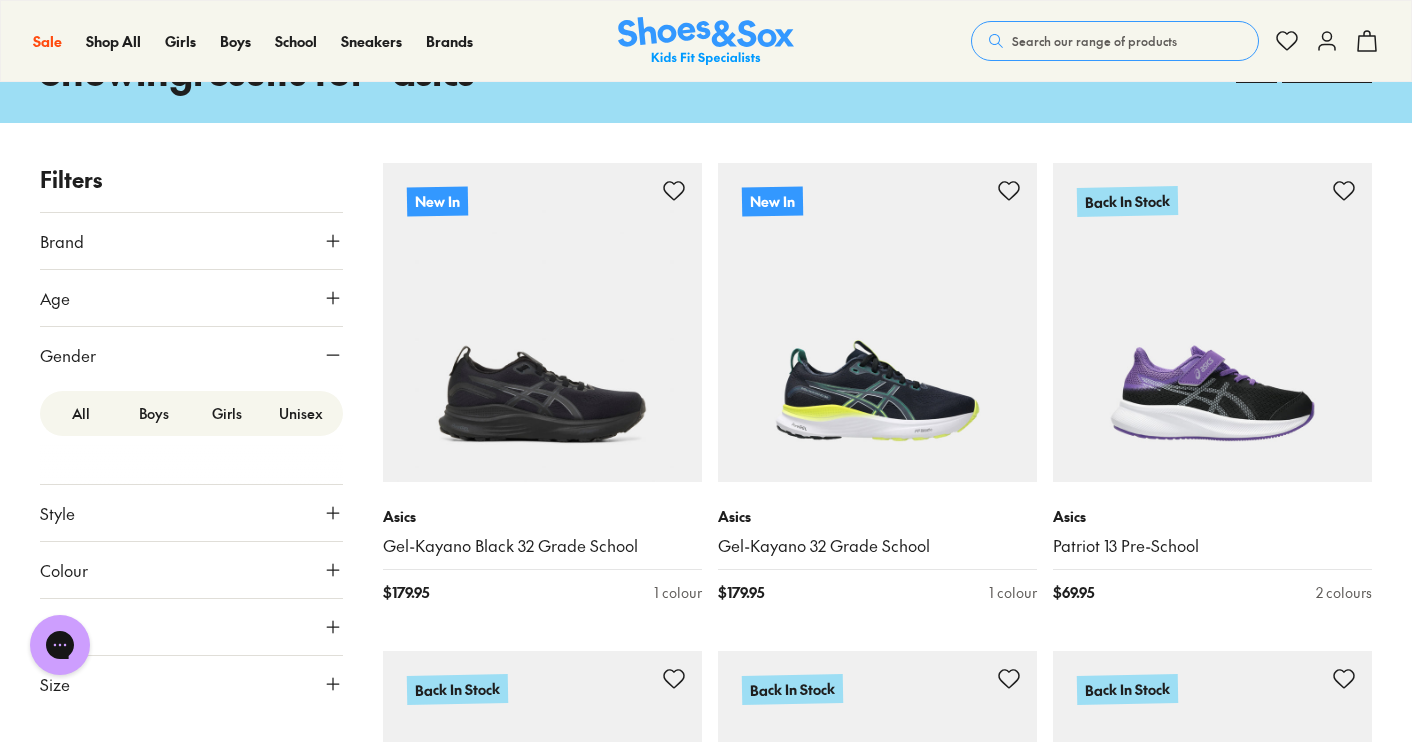 click on "Boys" at bounding box center (153, 413) 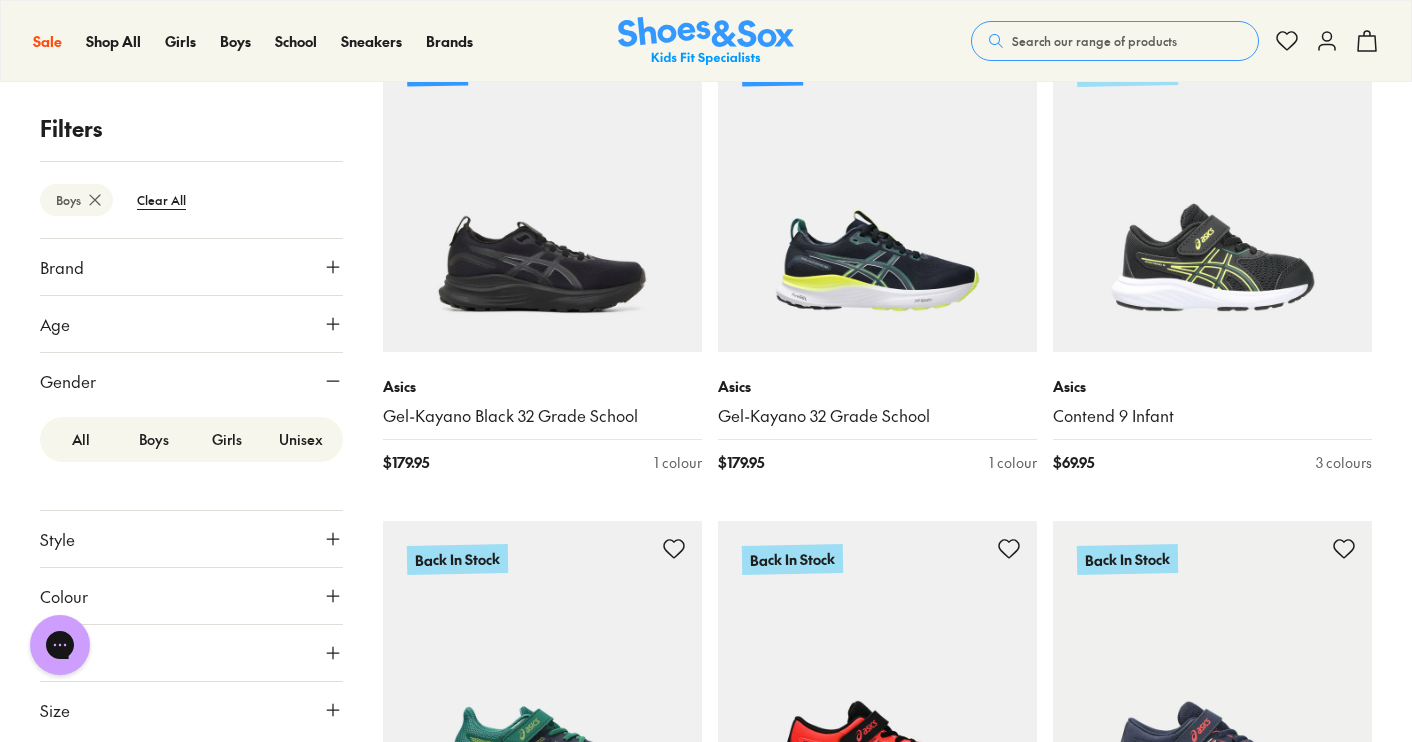 scroll, scrollTop: 265, scrollLeft: 0, axis: vertical 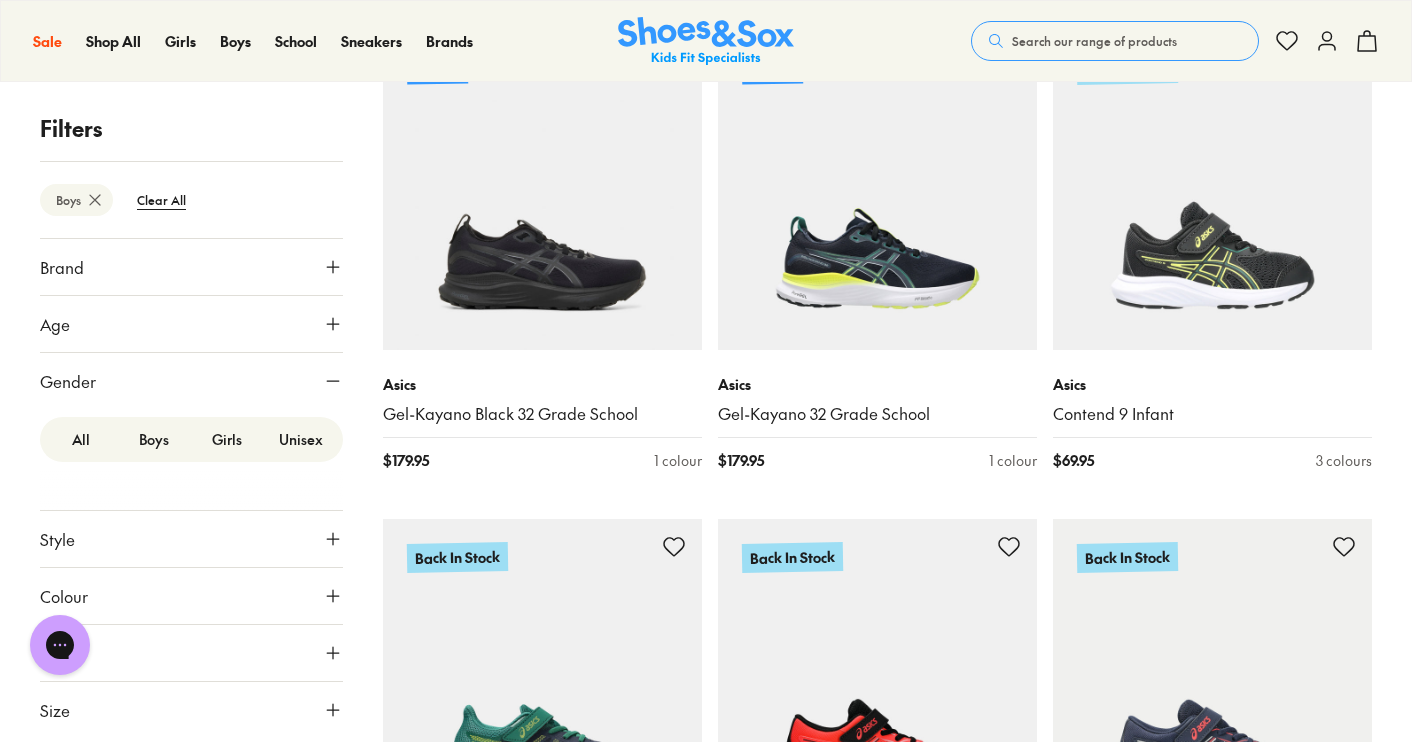 click on "All" at bounding box center [80, 439] 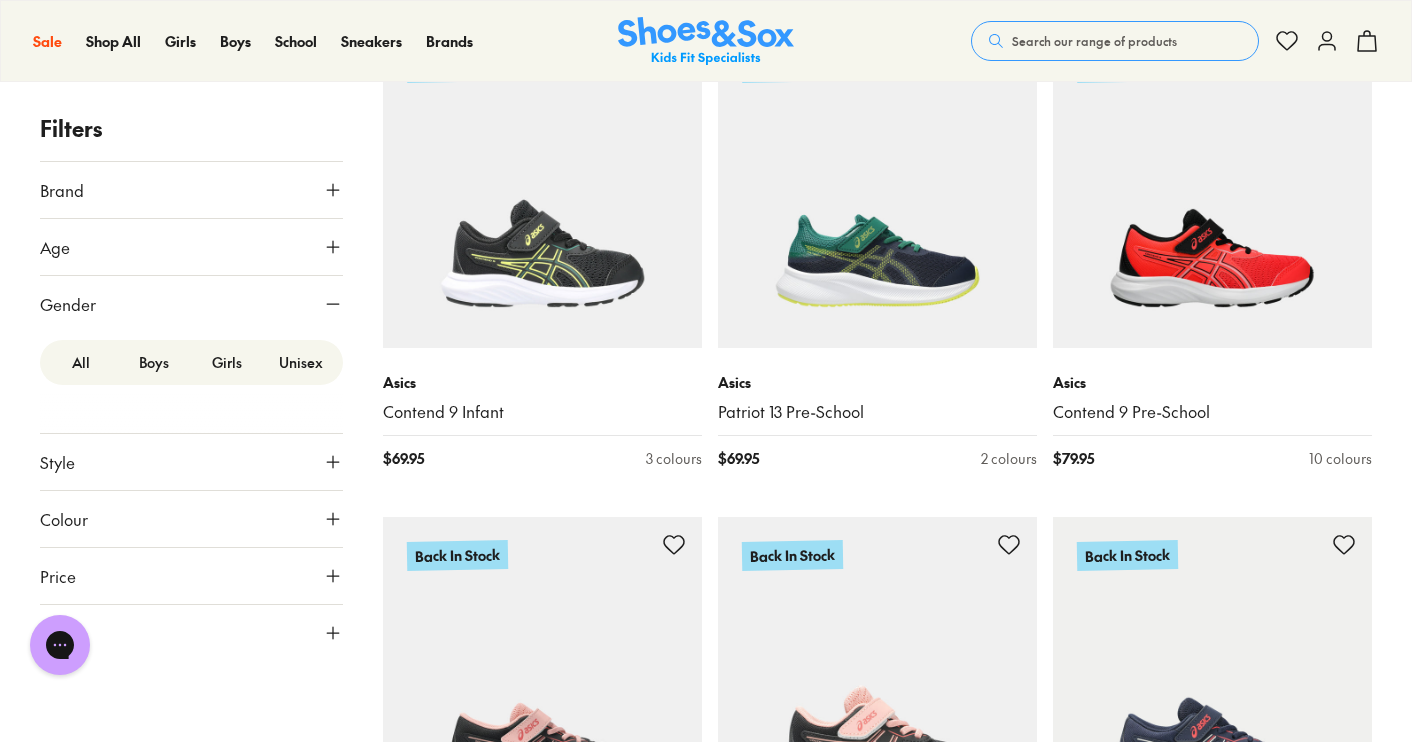 scroll, scrollTop: 787, scrollLeft: 0, axis: vertical 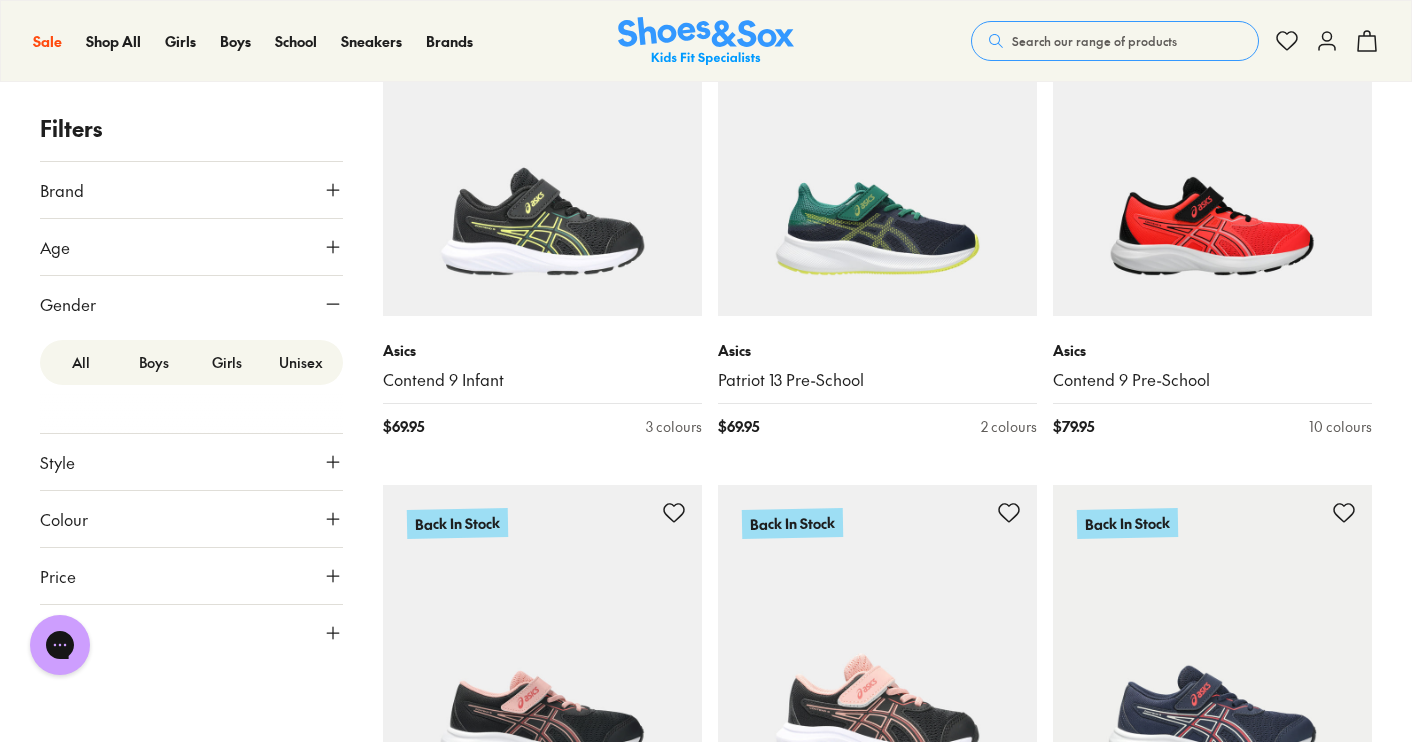 click on "Size" at bounding box center (191, 633) 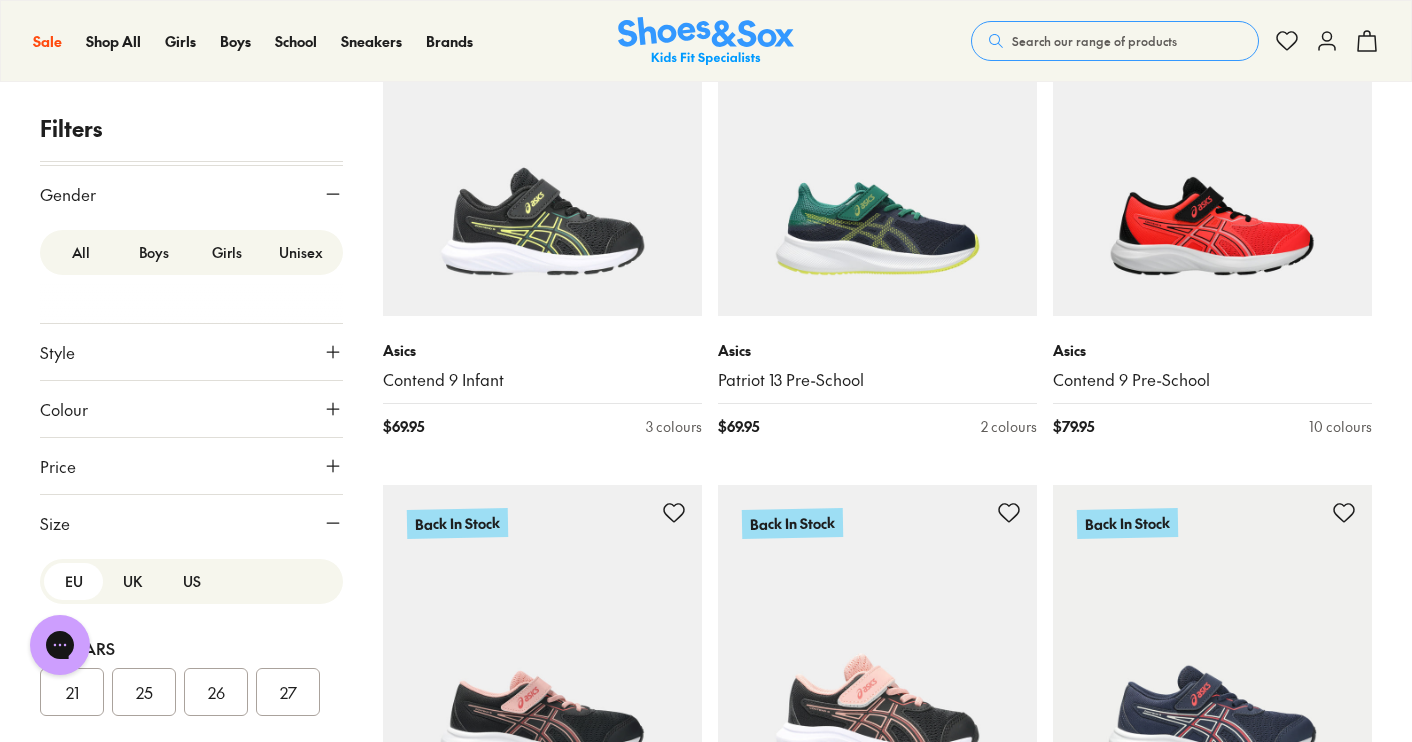 scroll, scrollTop: 117, scrollLeft: 0, axis: vertical 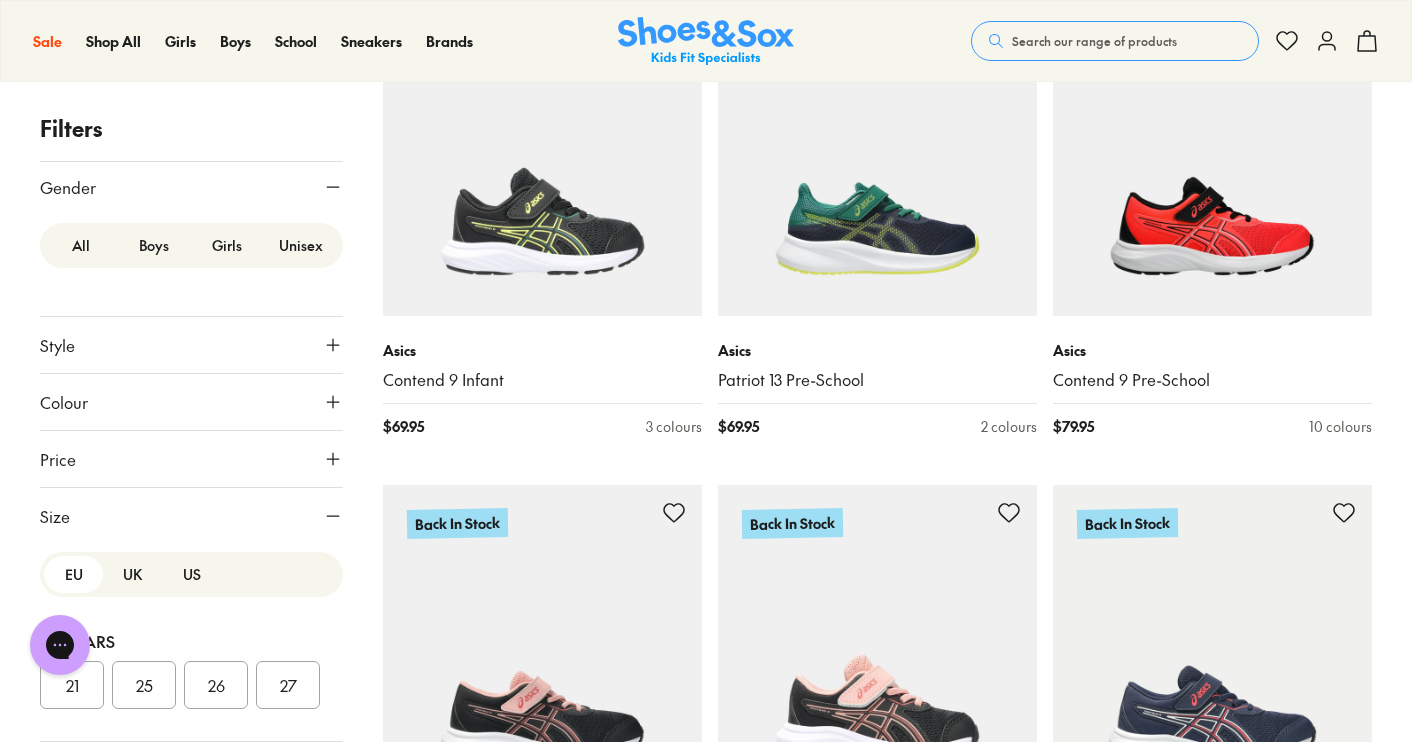 click on "Price" at bounding box center [191, 459] 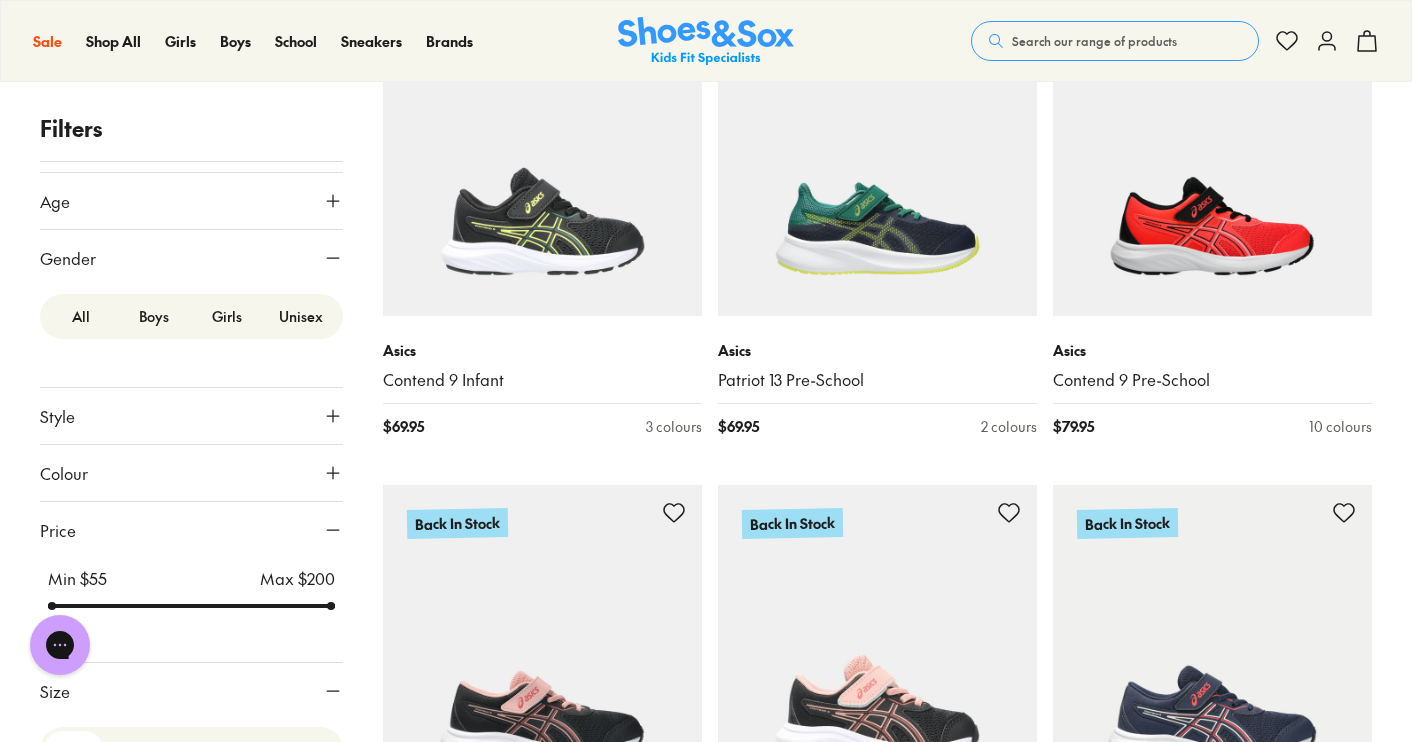 scroll, scrollTop: 0, scrollLeft: 0, axis: both 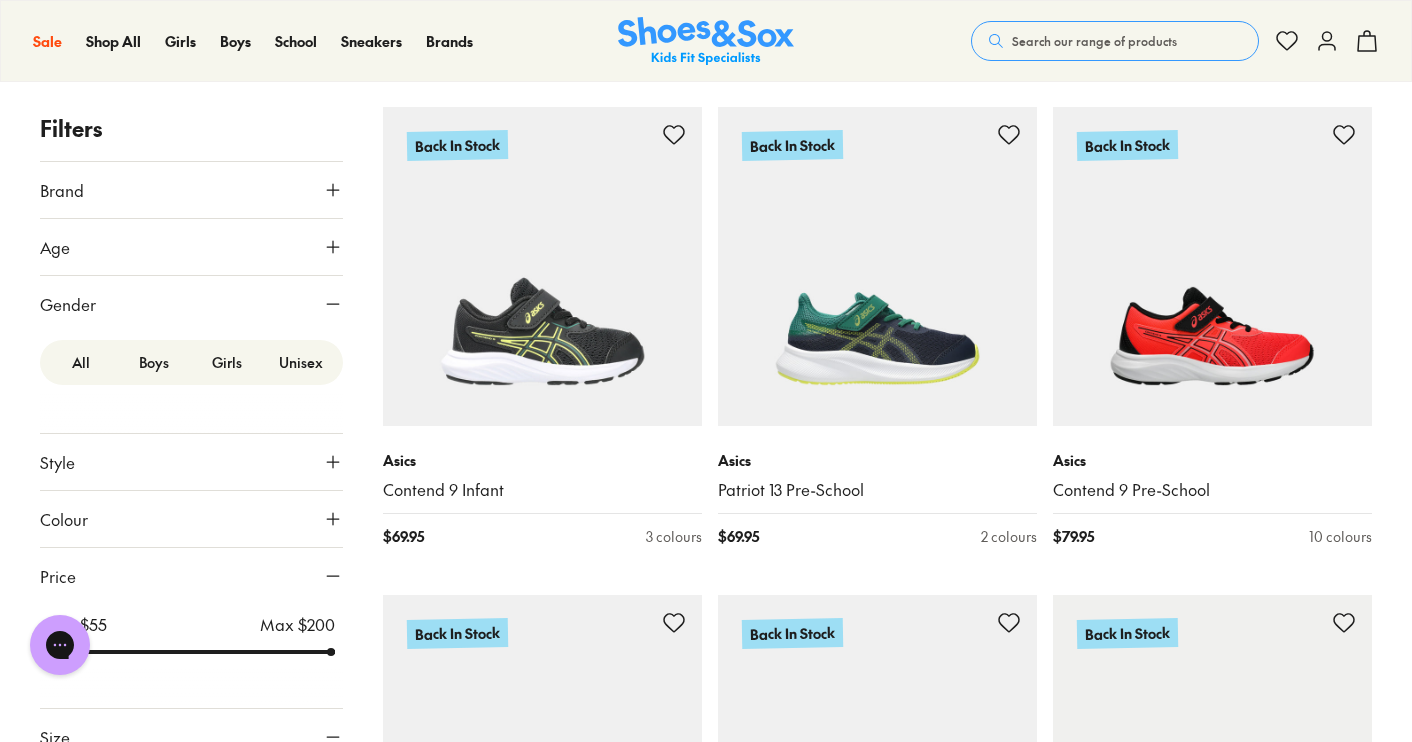 click on "Colour" at bounding box center (191, 519) 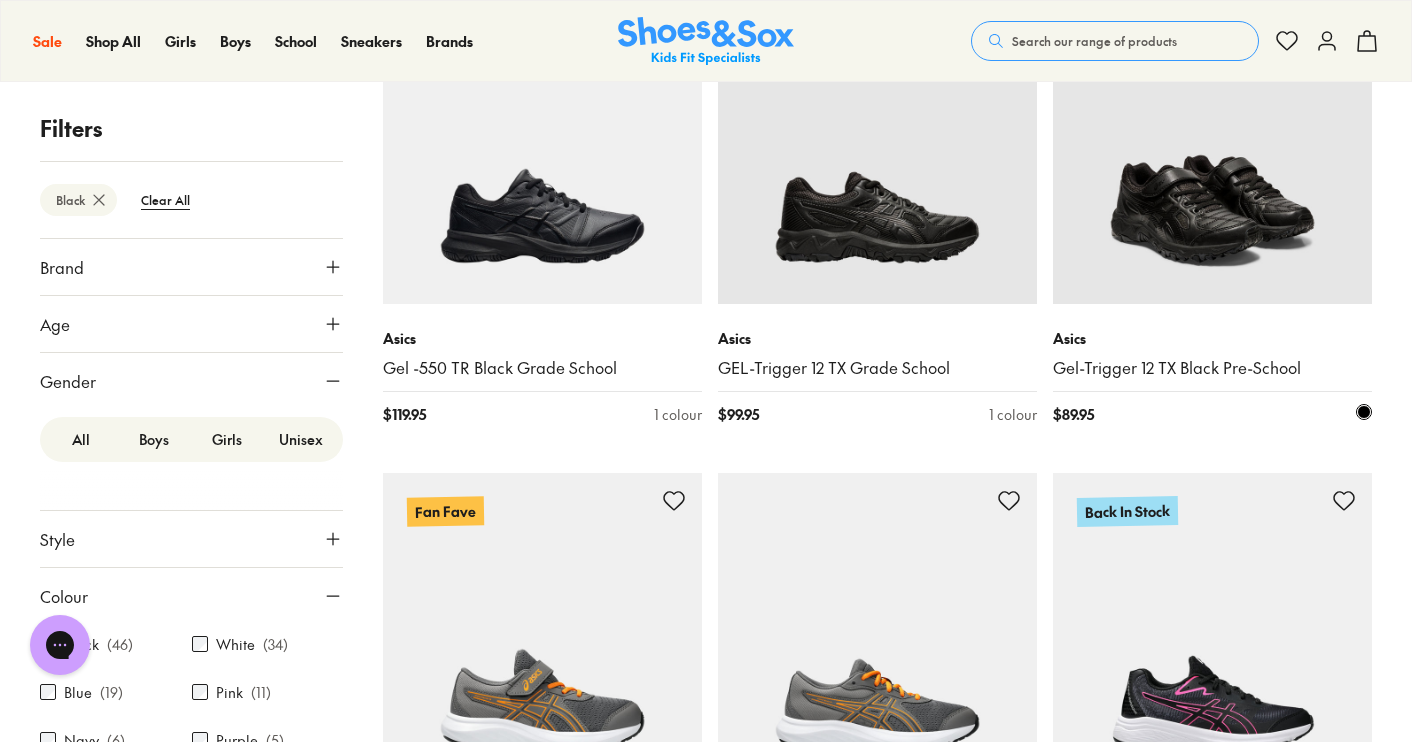 scroll, scrollTop: 3732, scrollLeft: 0, axis: vertical 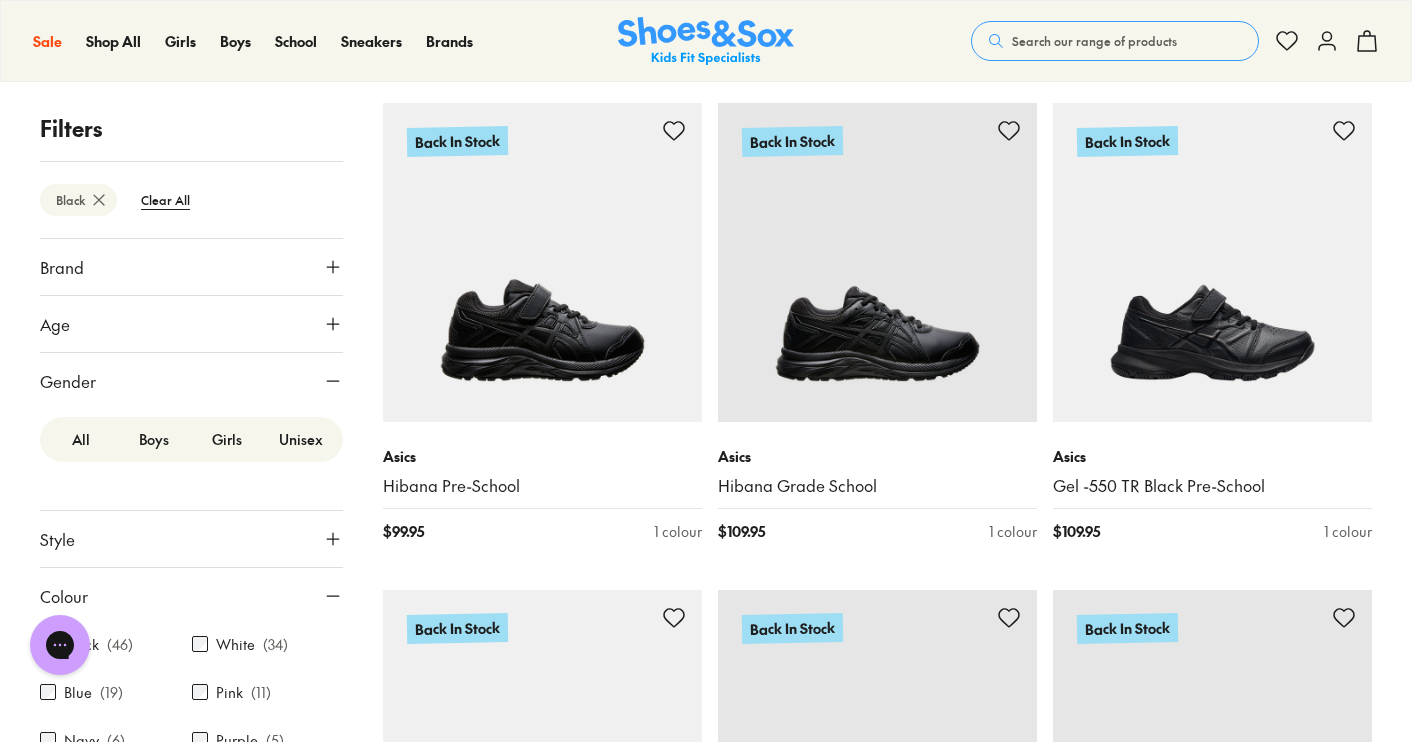click at bounding box center [1212, 262] 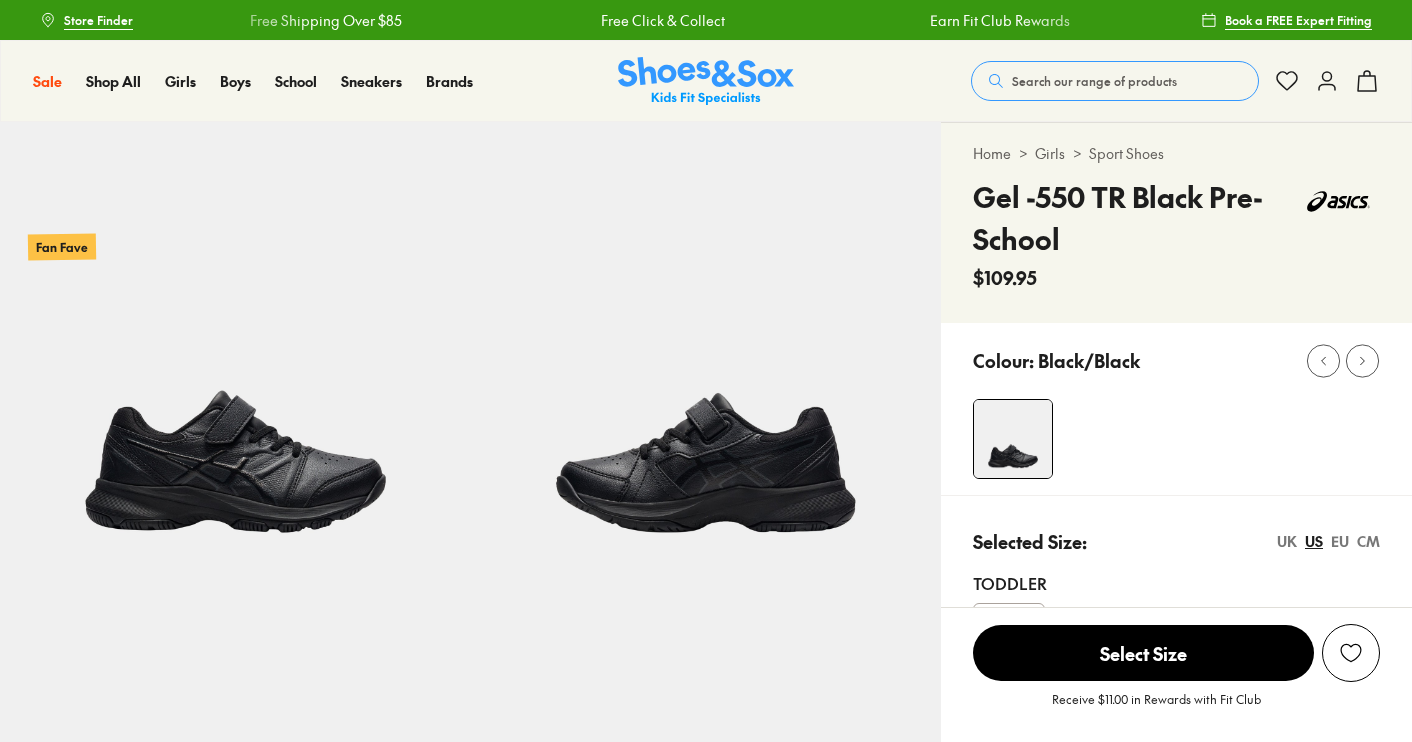 scroll, scrollTop: 0, scrollLeft: 0, axis: both 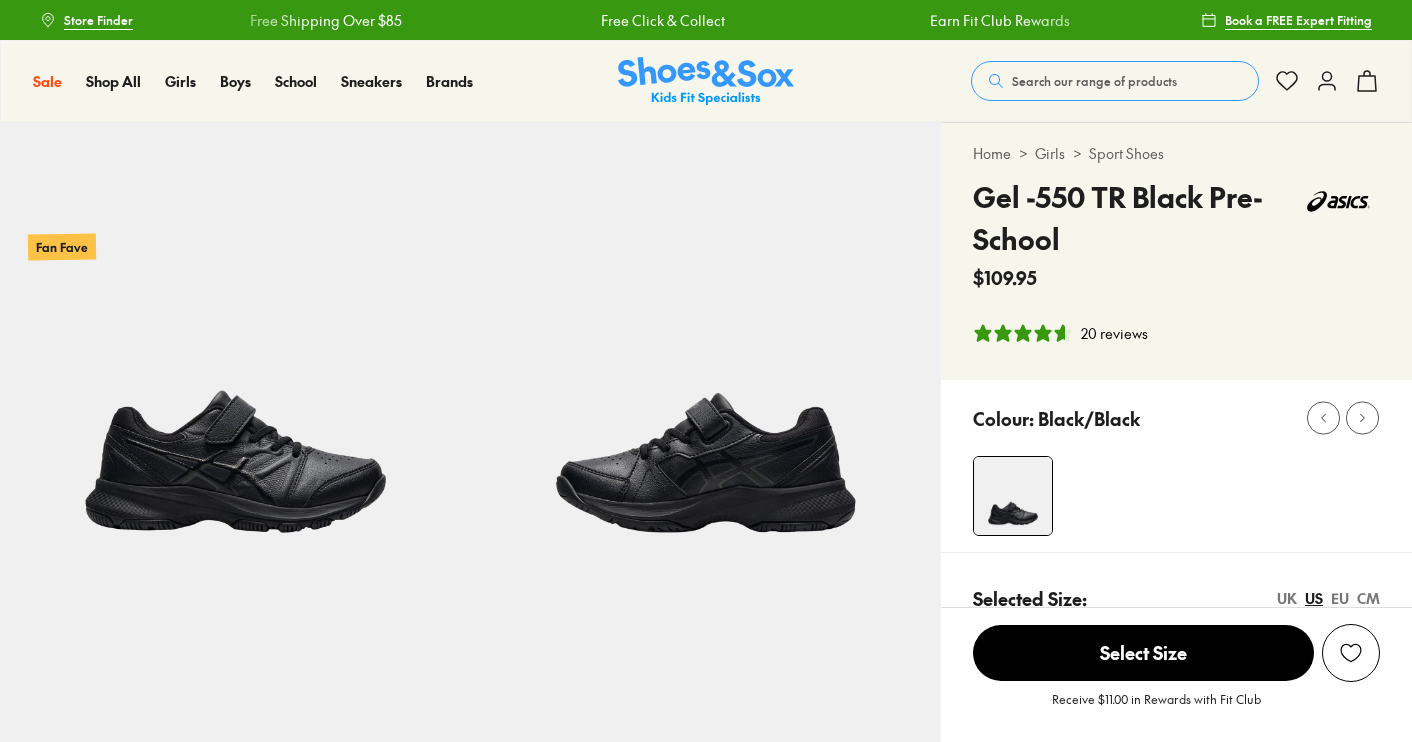 select on "*" 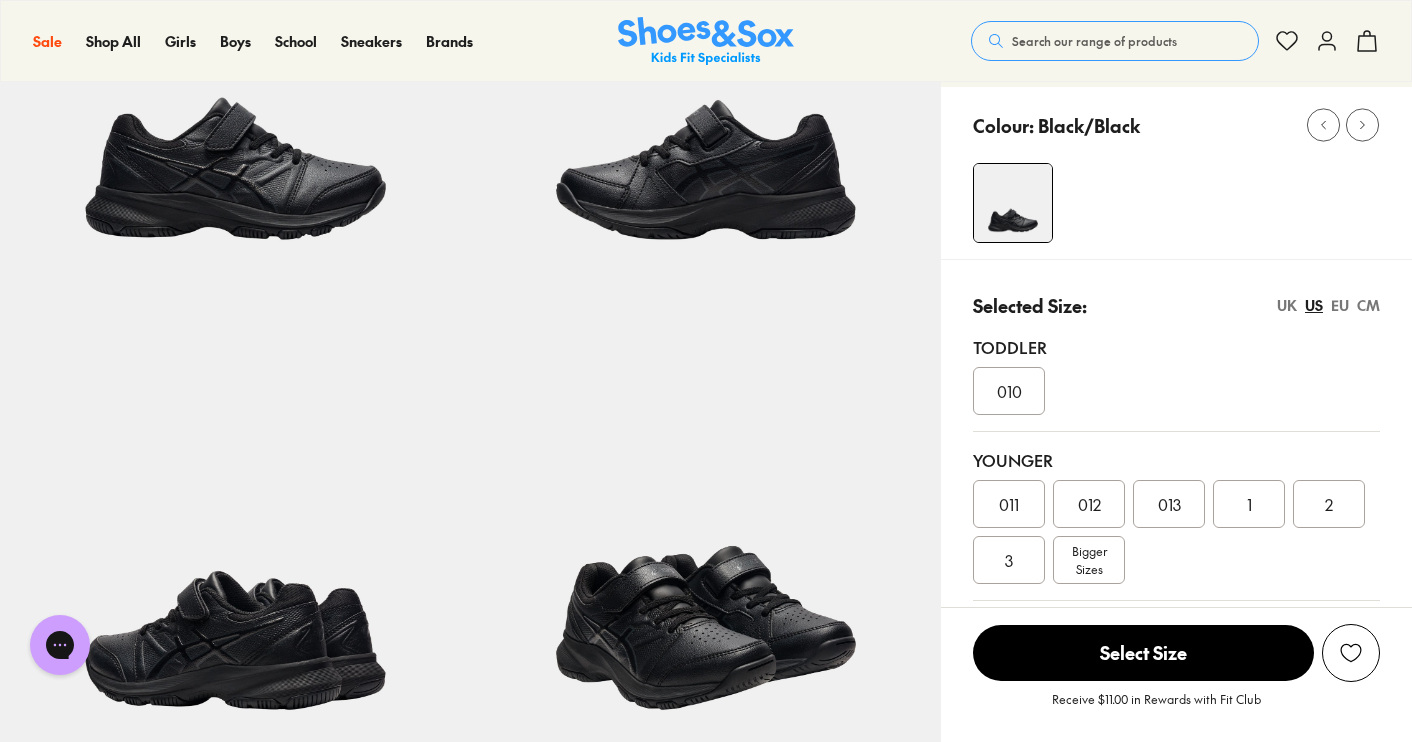 scroll, scrollTop: 299, scrollLeft: 0, axis: vertical 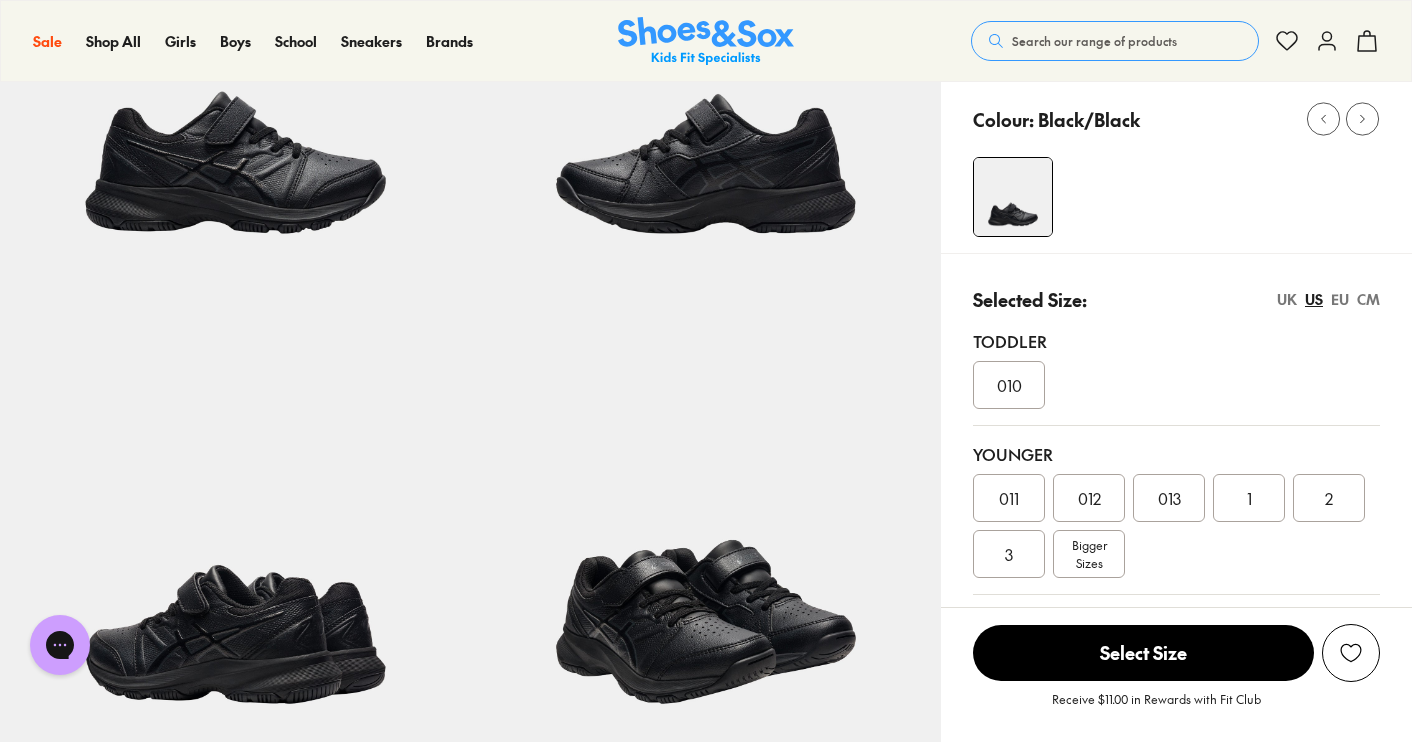 click on "Bigger Sizes" at bounding box center (1089, 554) 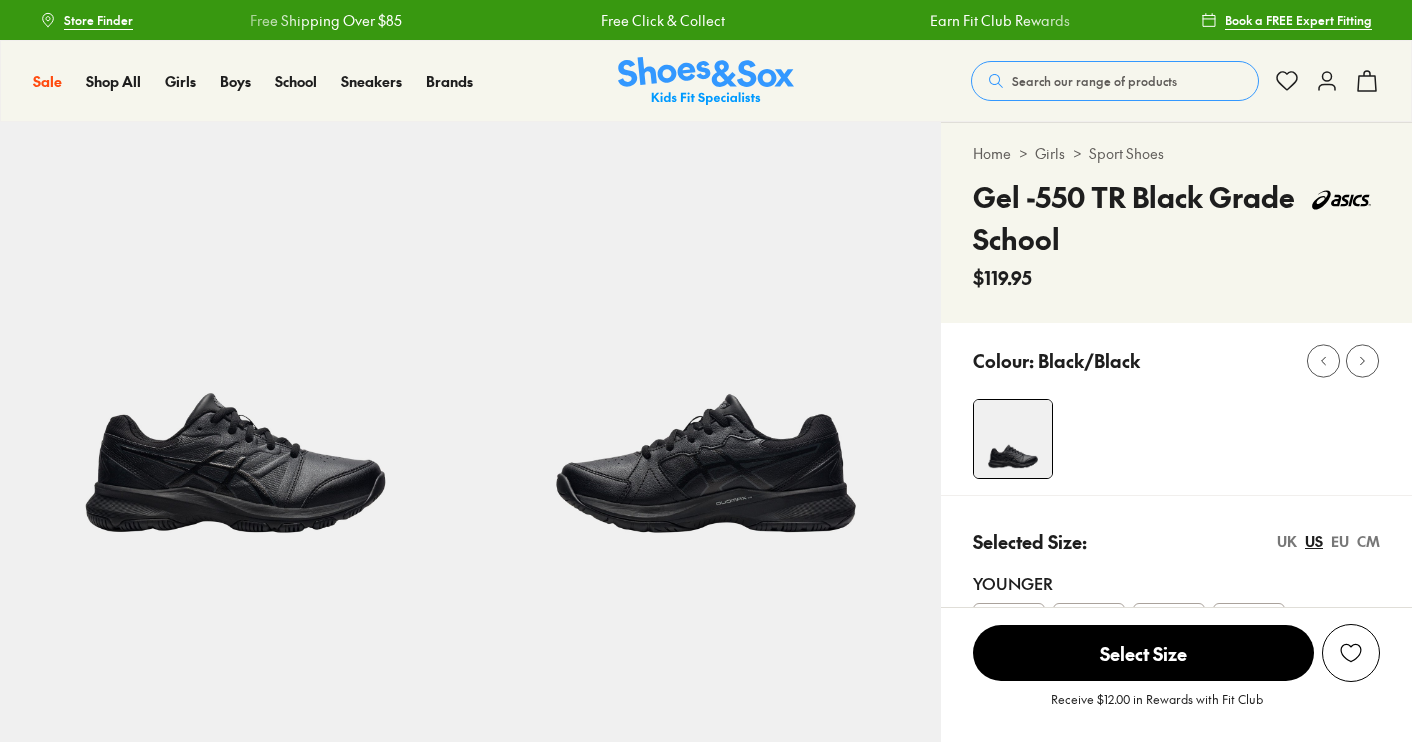 scroll, scrollTop: 0, scrollLeft: 0, axis: both 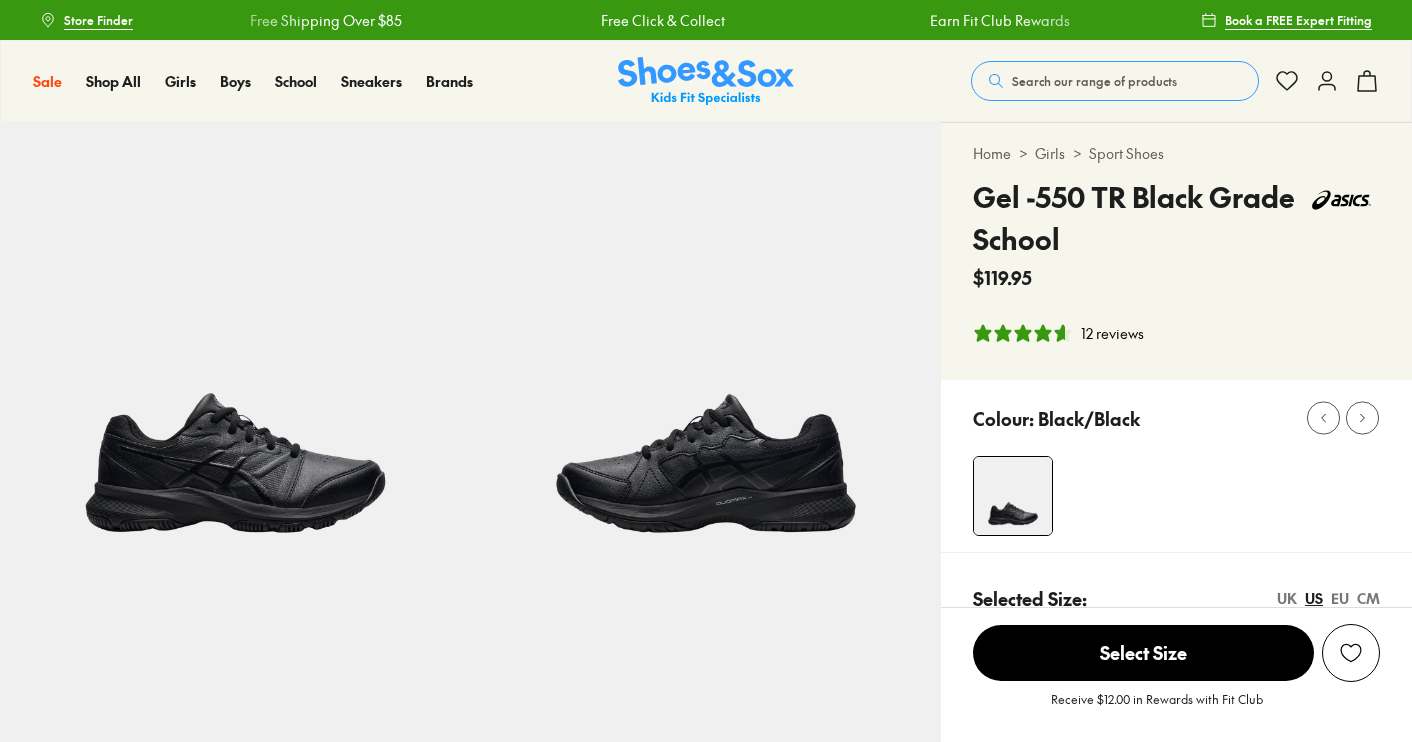 select on "*" 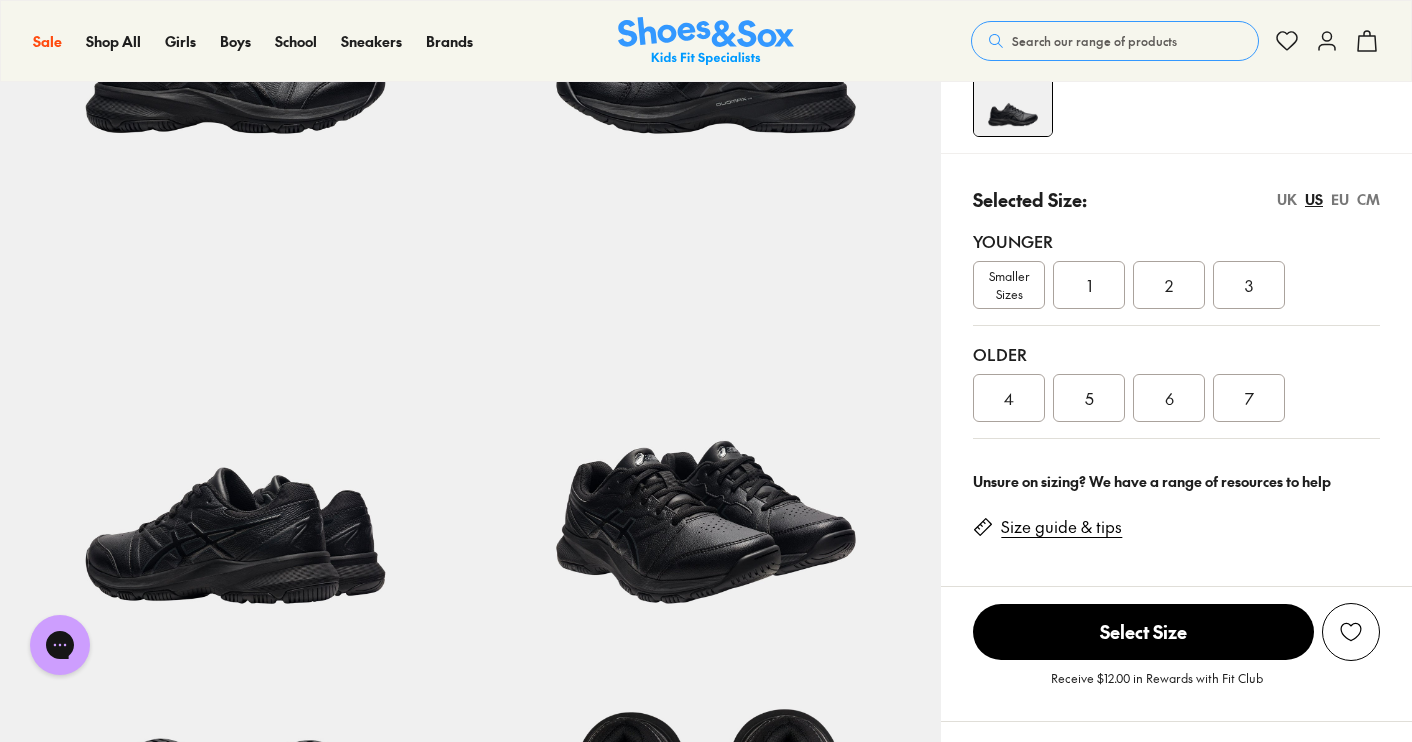 scroll, scrollTop: 0, scrollLeft: 0, axis: both 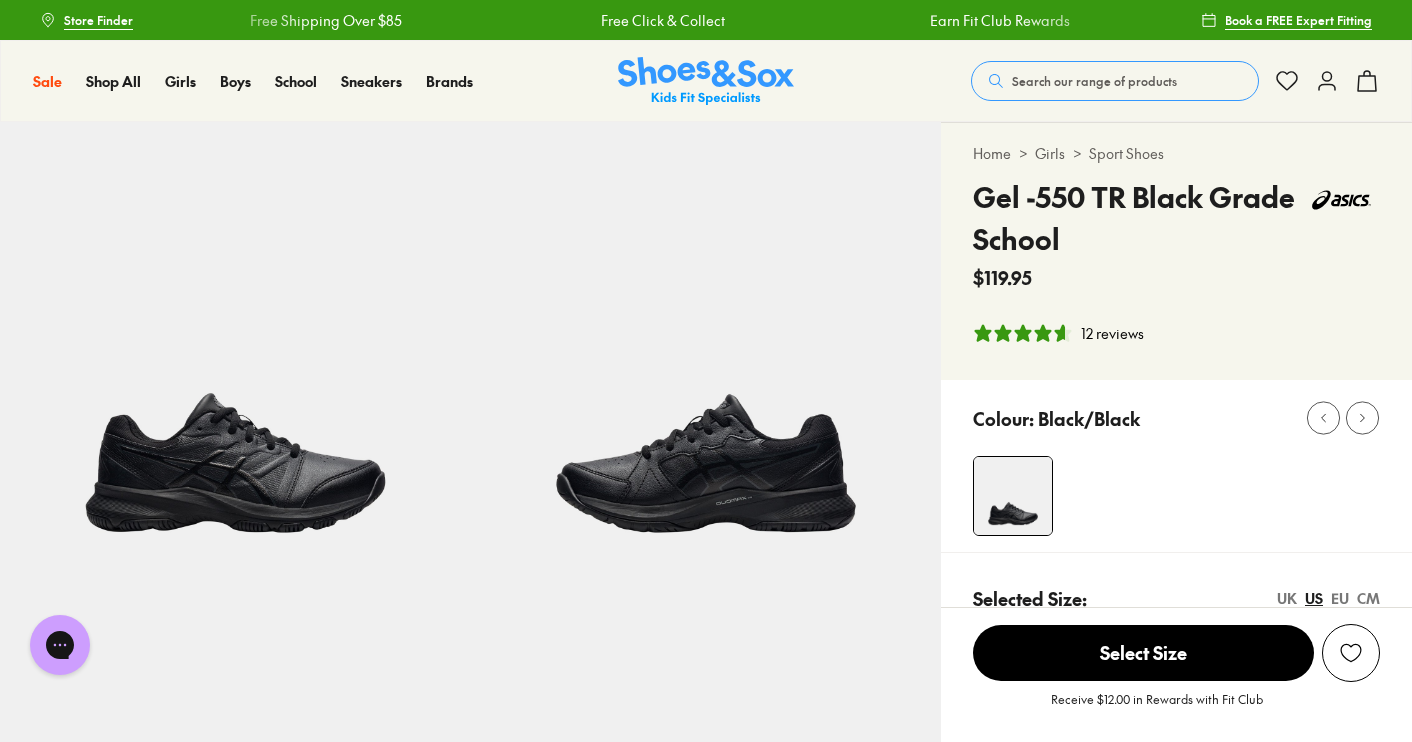 click on "Search our range of products Clear Close Popular  Searches asics nike bobux crocs Popular  Pages asics nike bobux crocs Popular  Products Cloud Castle Clarks Cloud Castle Bailee $ 80.00 $ 149.95 Sale Ciao Chilly $ 25.00 $ 39.95 Fan Fave New Balance 313 V2 Infant $ 59.95 Sale Clarks Henrik $ 50.00 $ 89.95
Login or create a Fit Club account
Receive 10% cashback for your next order
Each child will enjoy a $10 birthday reward
Earn $2 for each shoe assigned to a child
Continue" at bounding box center [1175, 81] 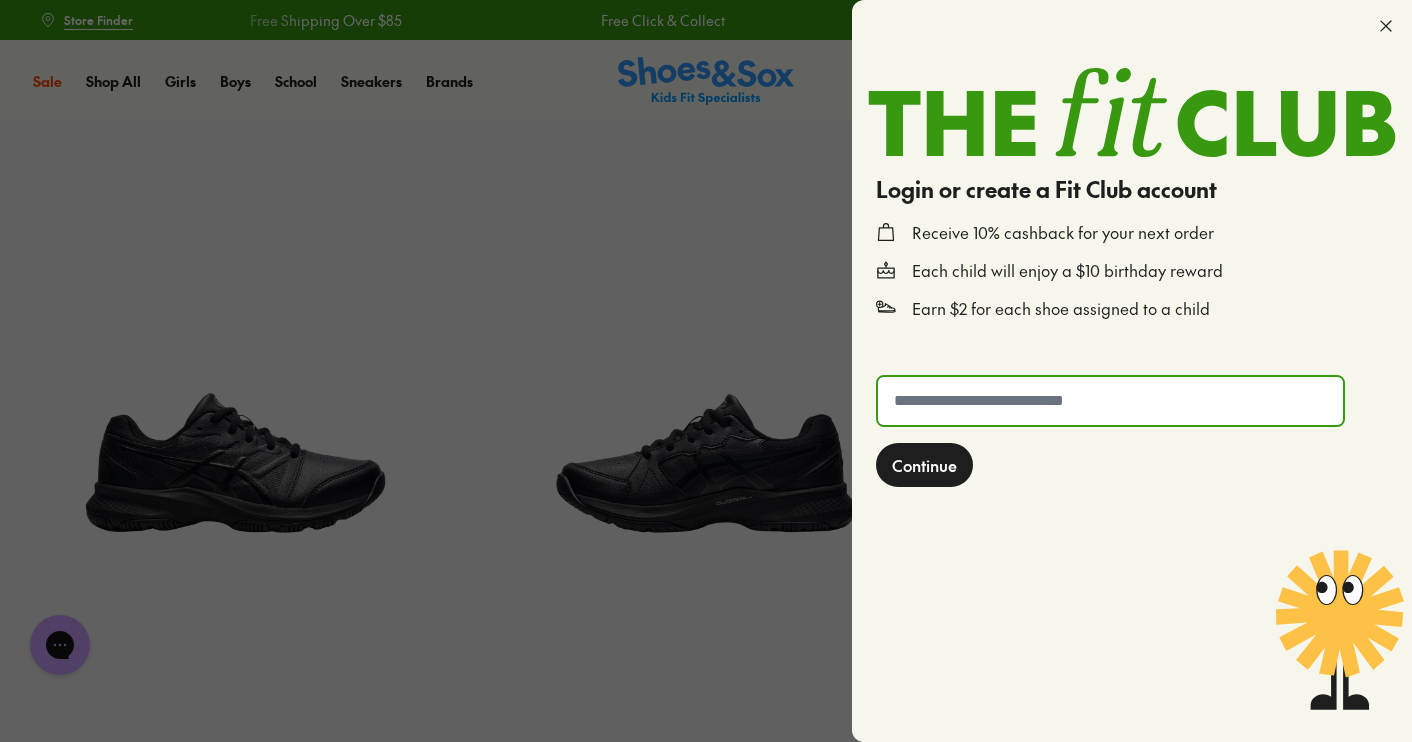 click 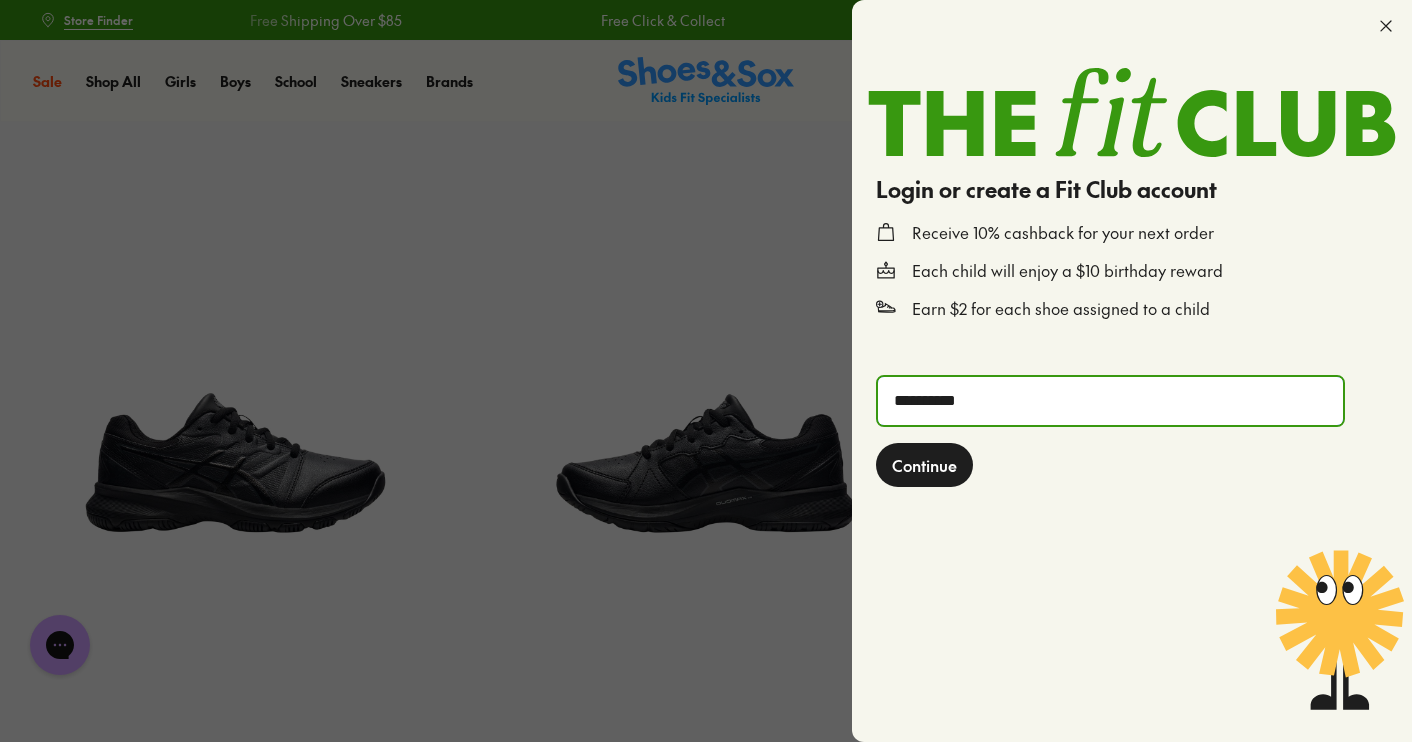 type on "**********" 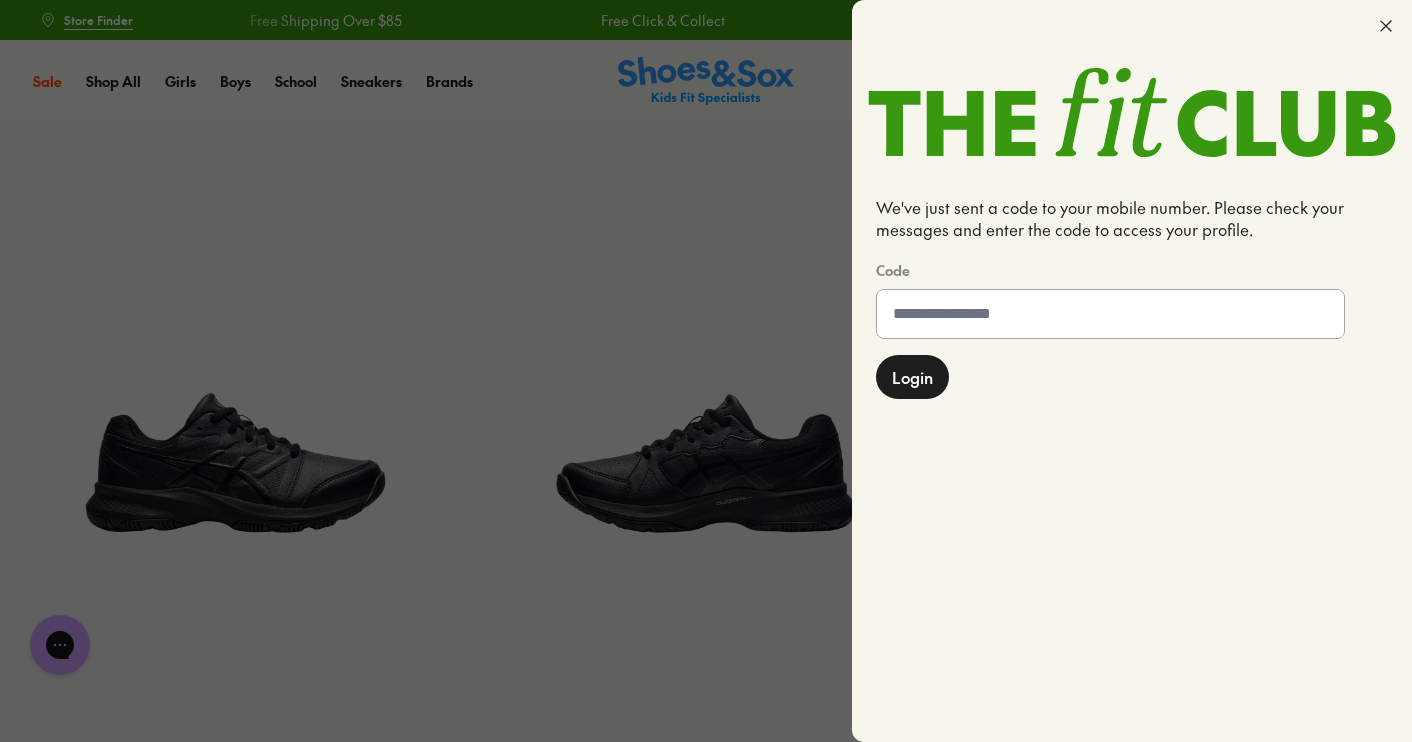 click 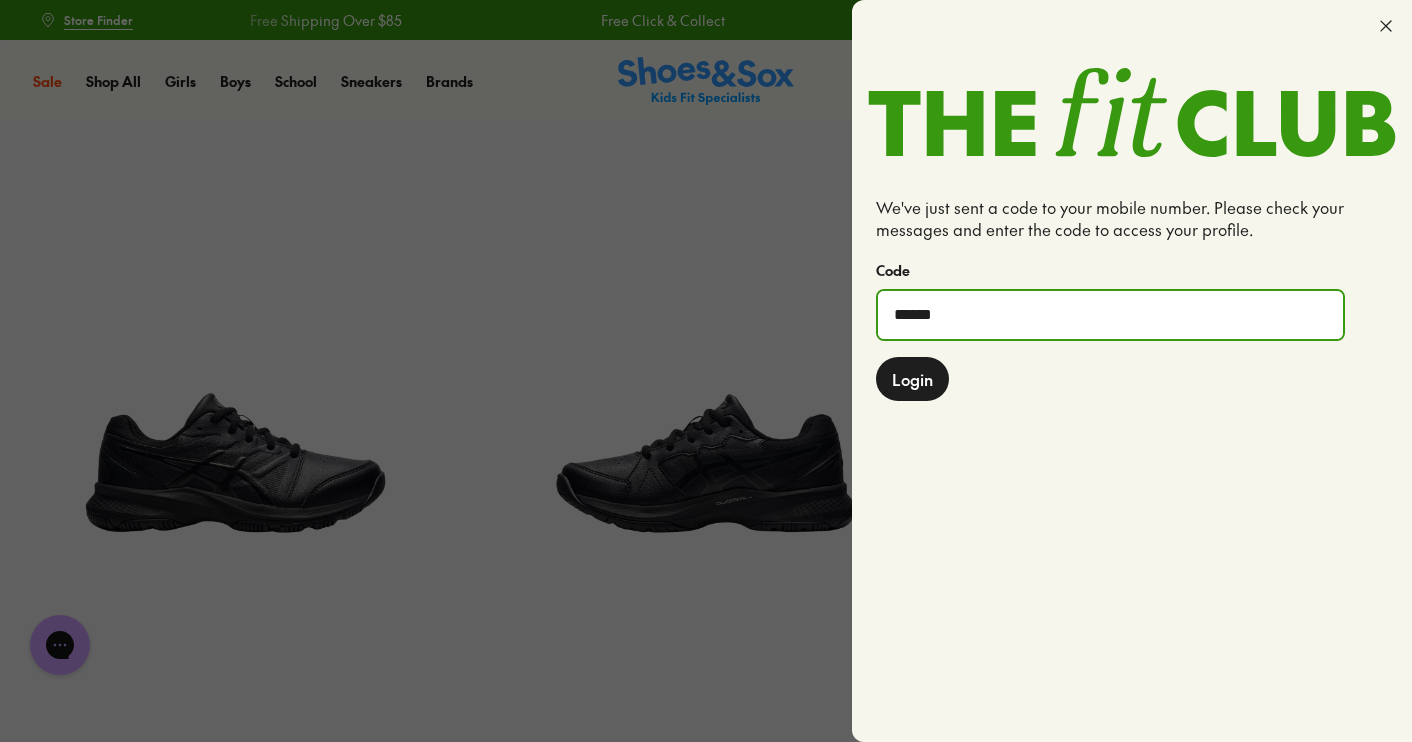 type on "******" 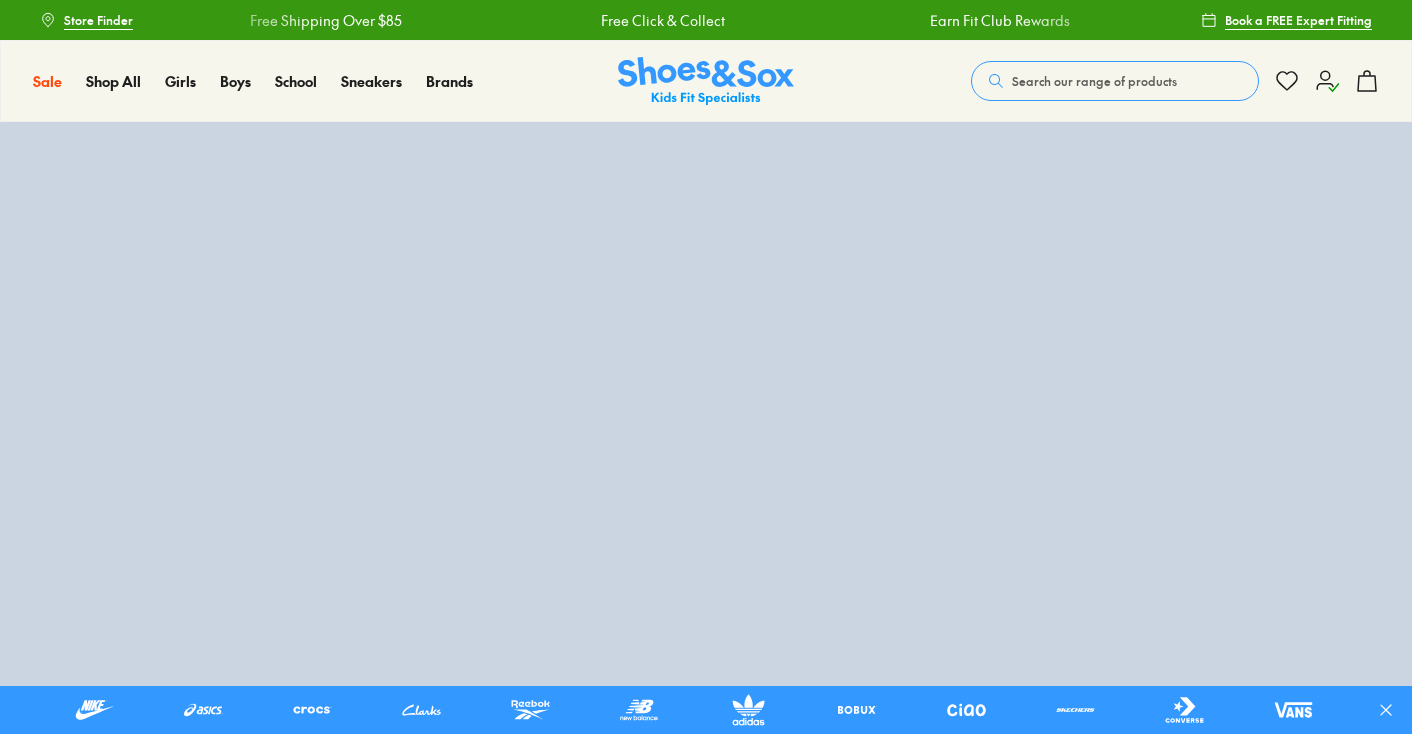 scroll, scrollTop: 0, scrollLeft: 0, axis: both 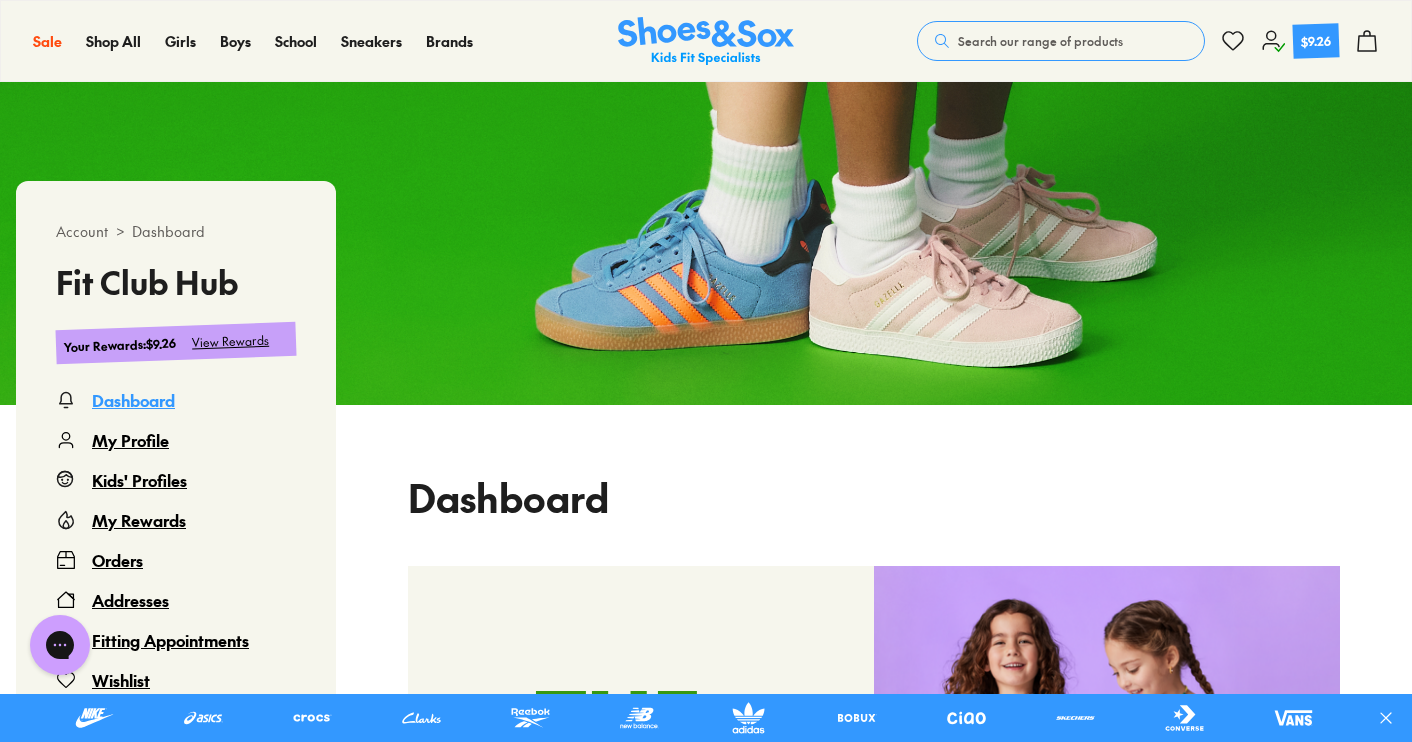click on "Kids' Profiles" at bounding box center (139, 480) 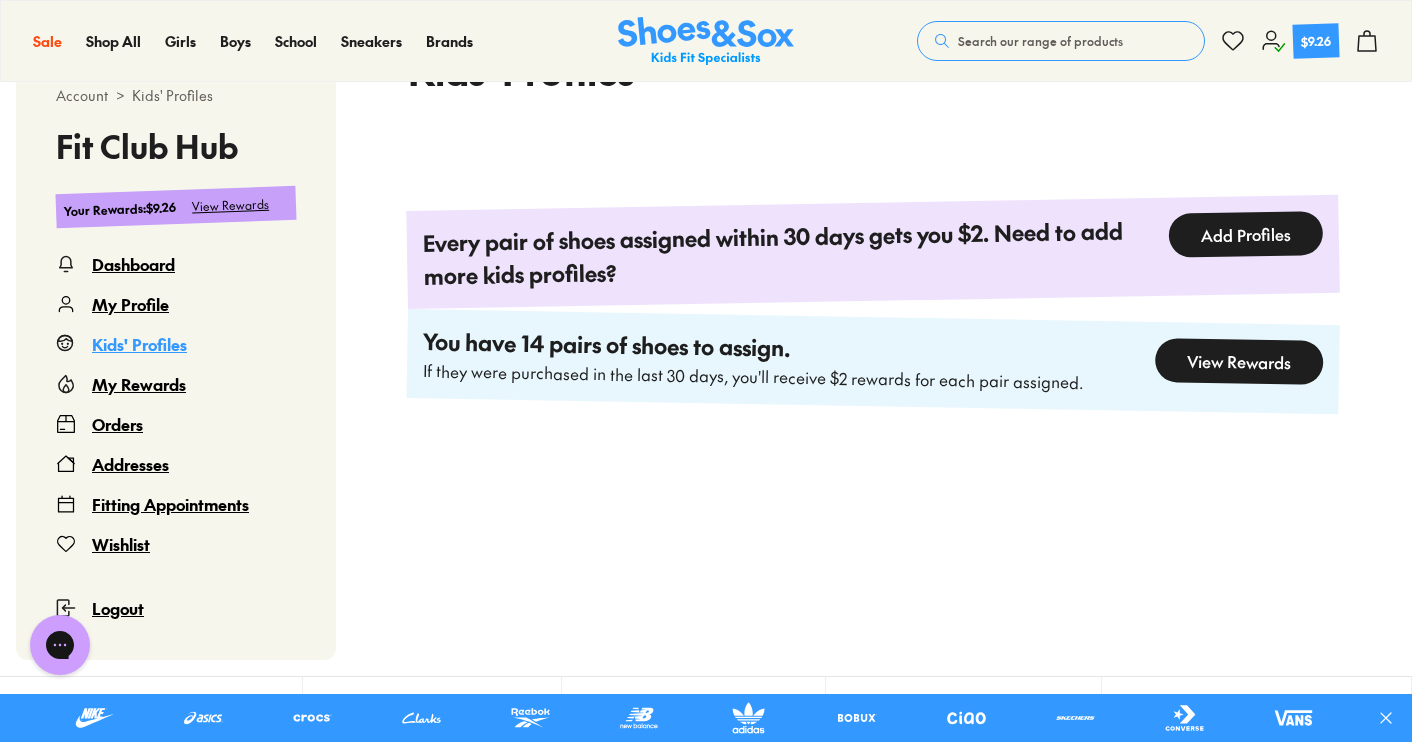 scroll, scrollTop: 535, scrollLeft: 0, axis: vertical 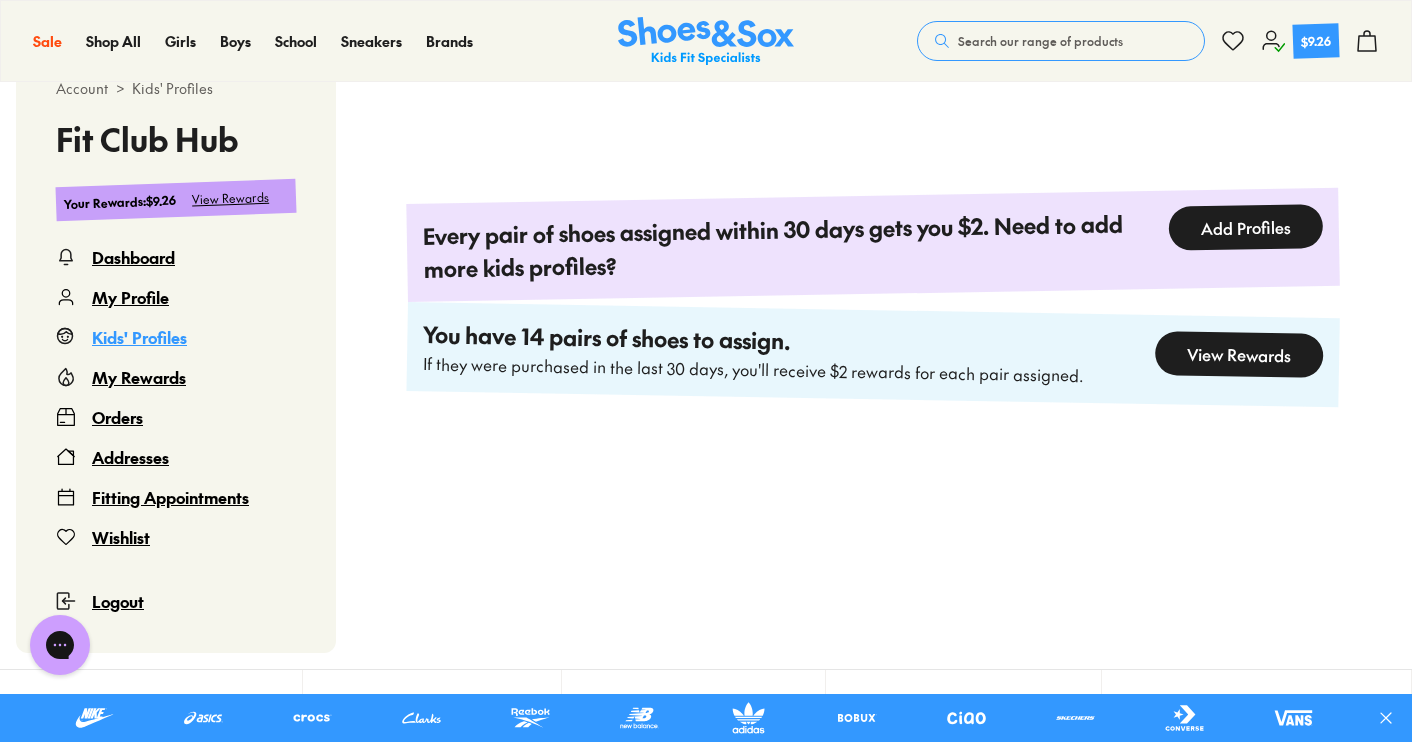 click on "View Rewards" at bounding box center (1239, 354) 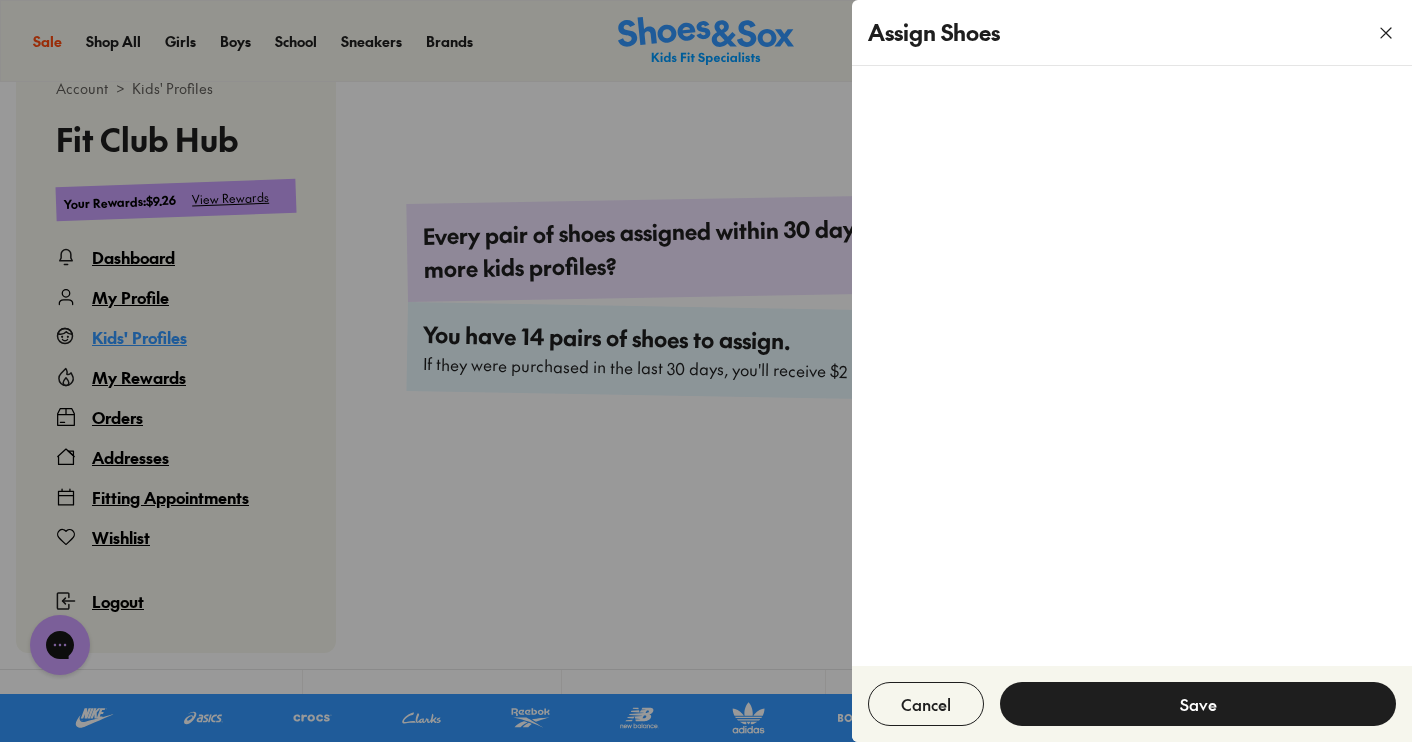 click at bounding box center [706, 371] 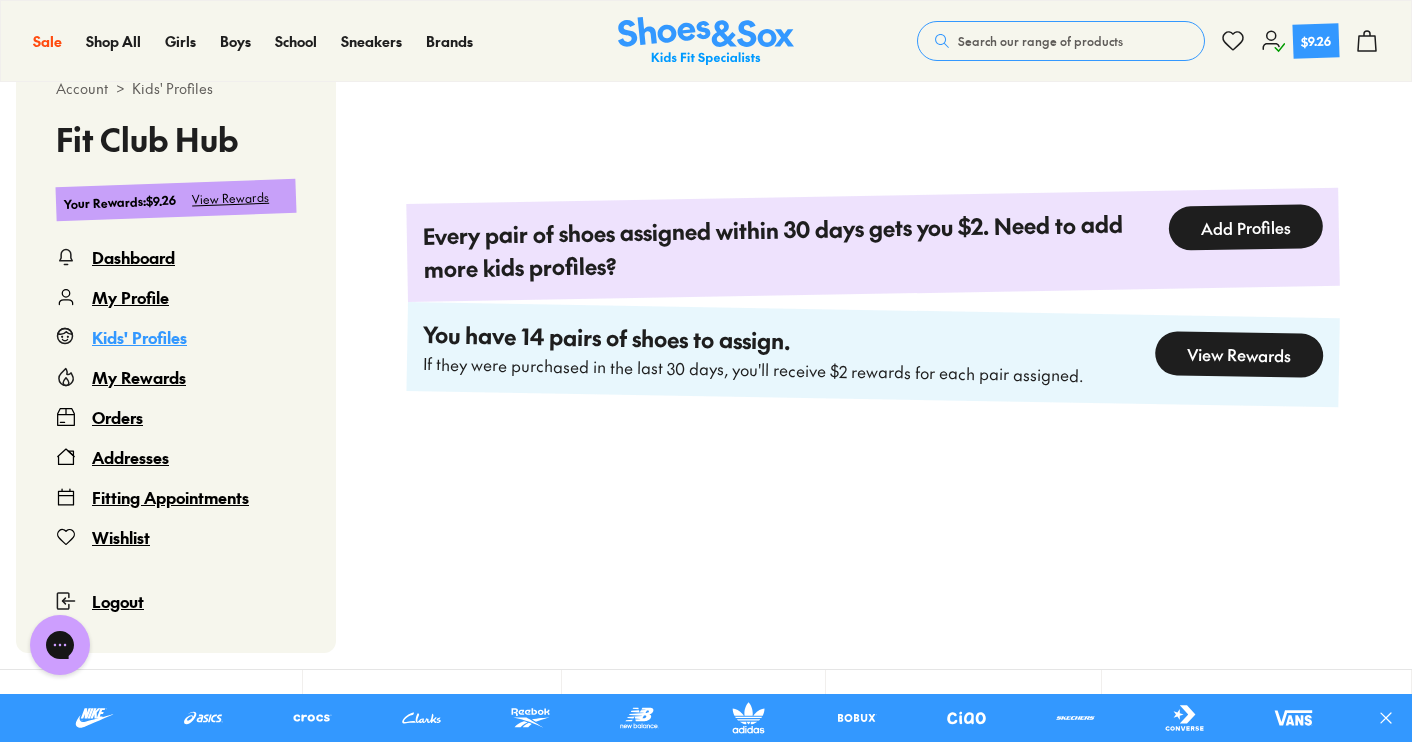 click on "View Rewards" at bounding box center (1239, 354) 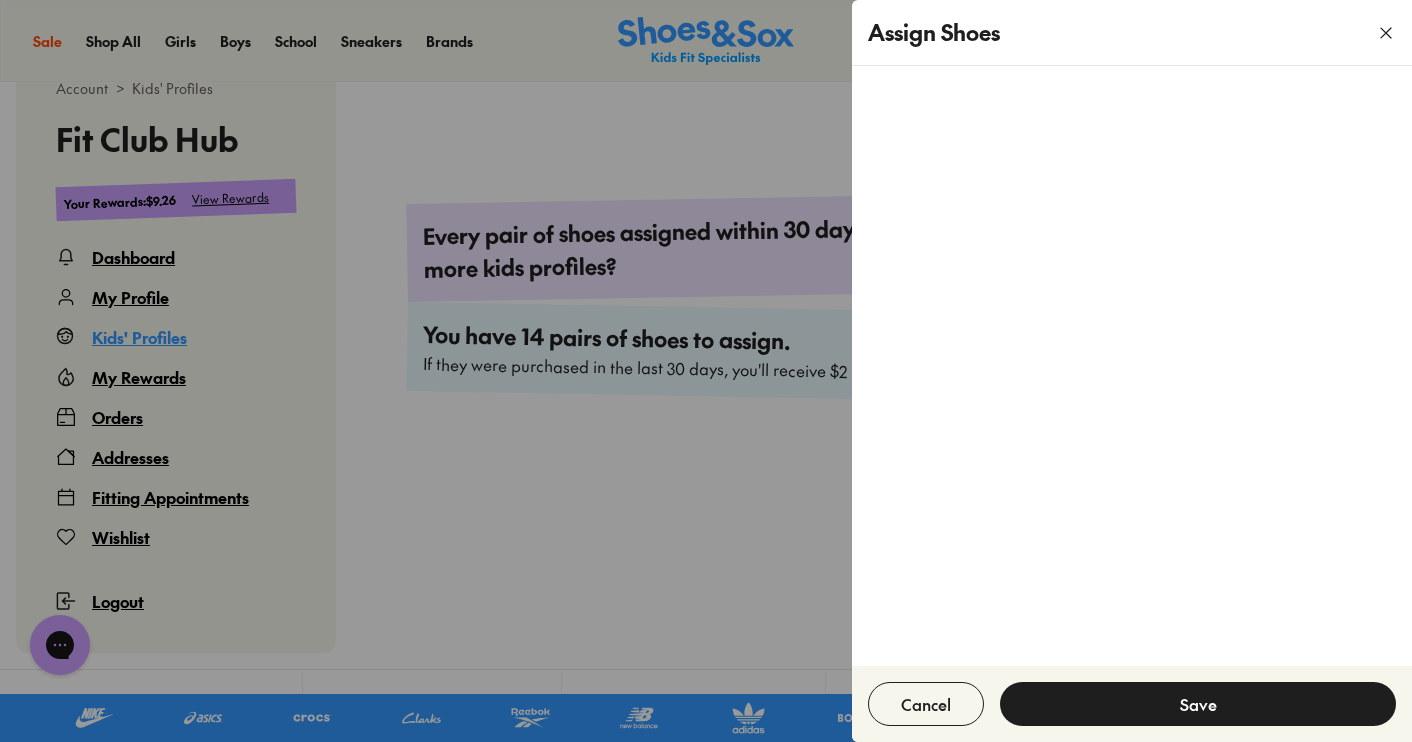 click at bounding box center (706, 371) 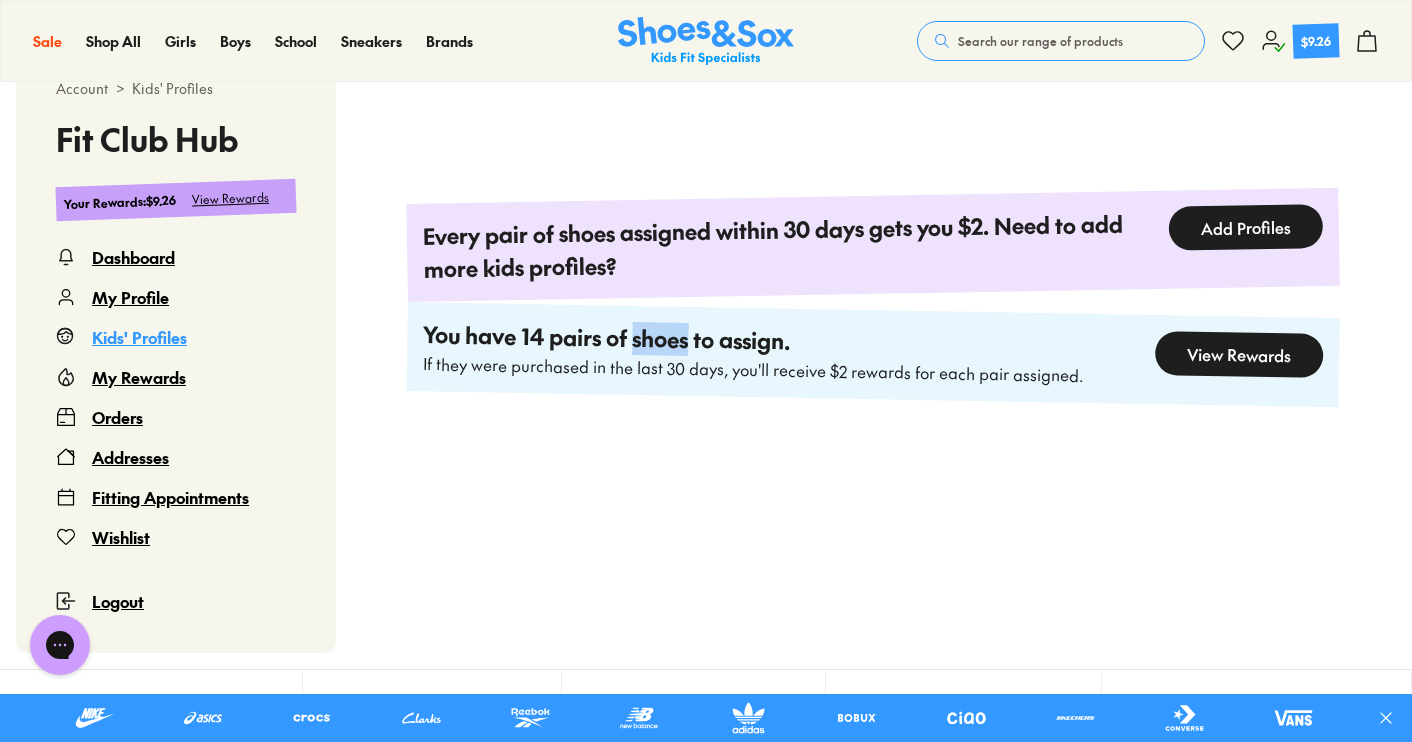 click on "You have 14 pairs of shoes to assign." at bounding box center (753, 340) 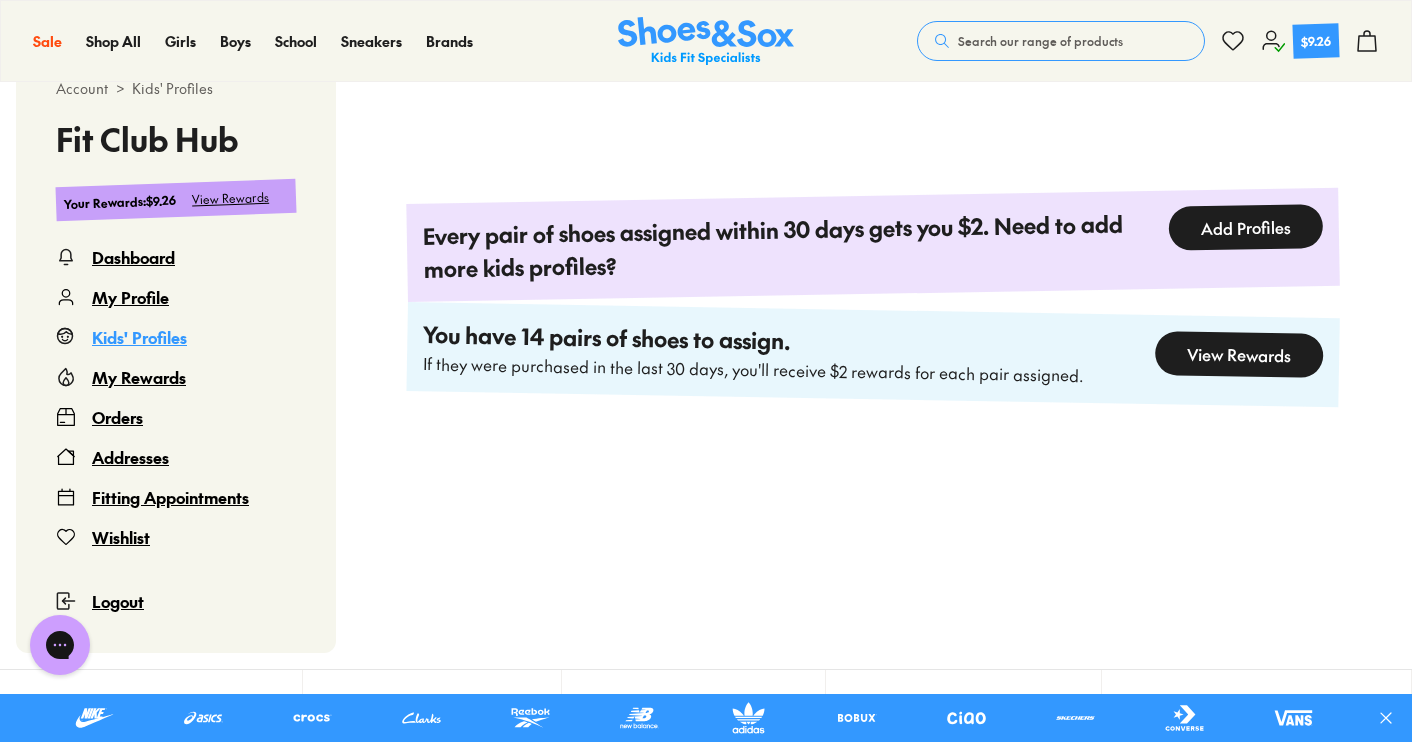 click on "Add Profiles" at bounding box center (1245, 227) 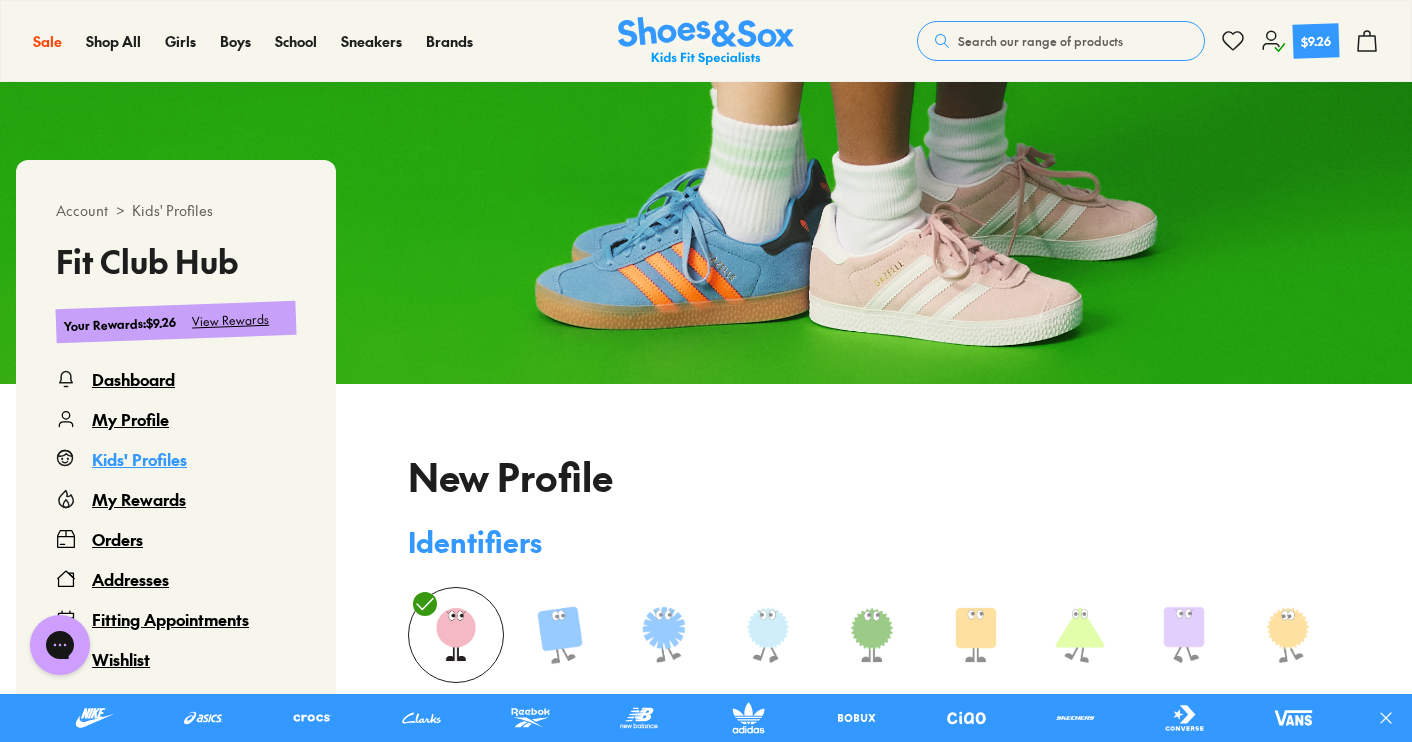 type on "**********" 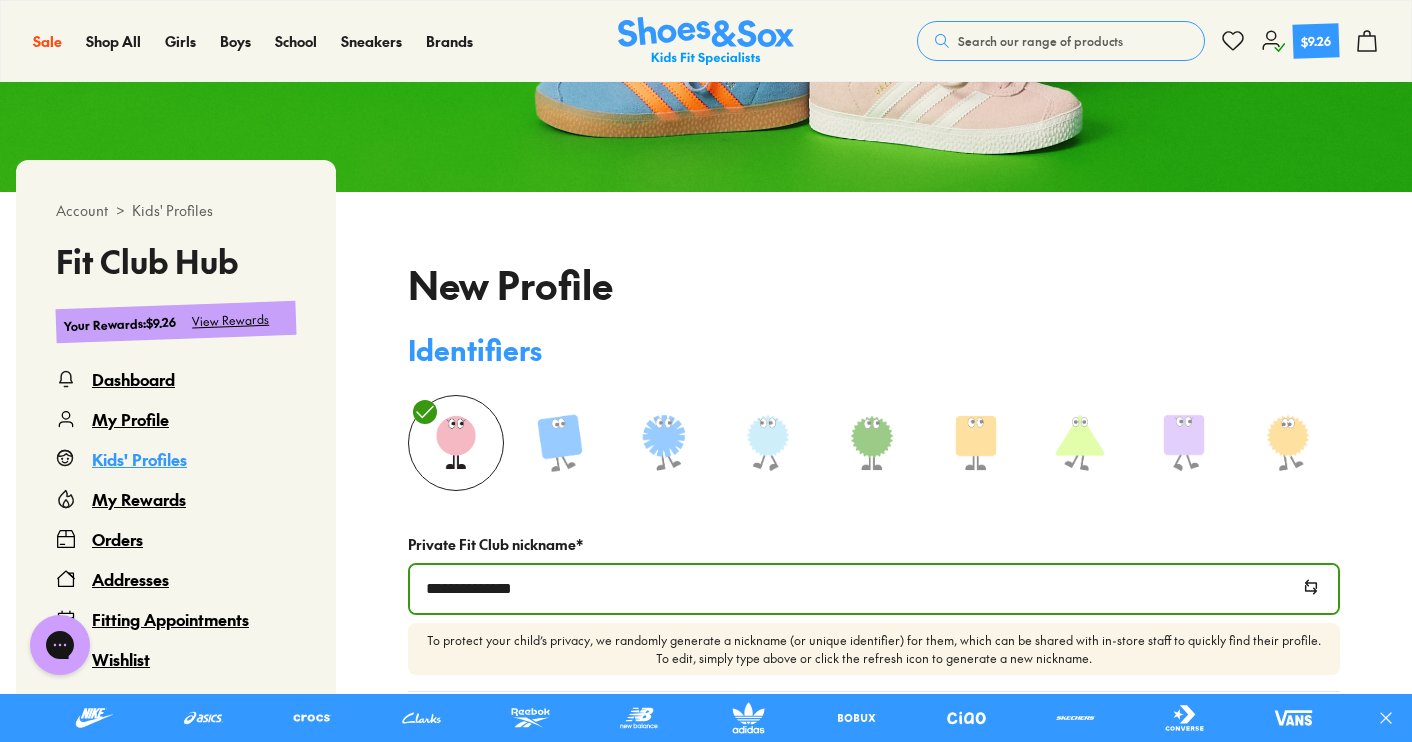 scroll, scrollTop: 317, scrollLeft: 0, axis: vertical 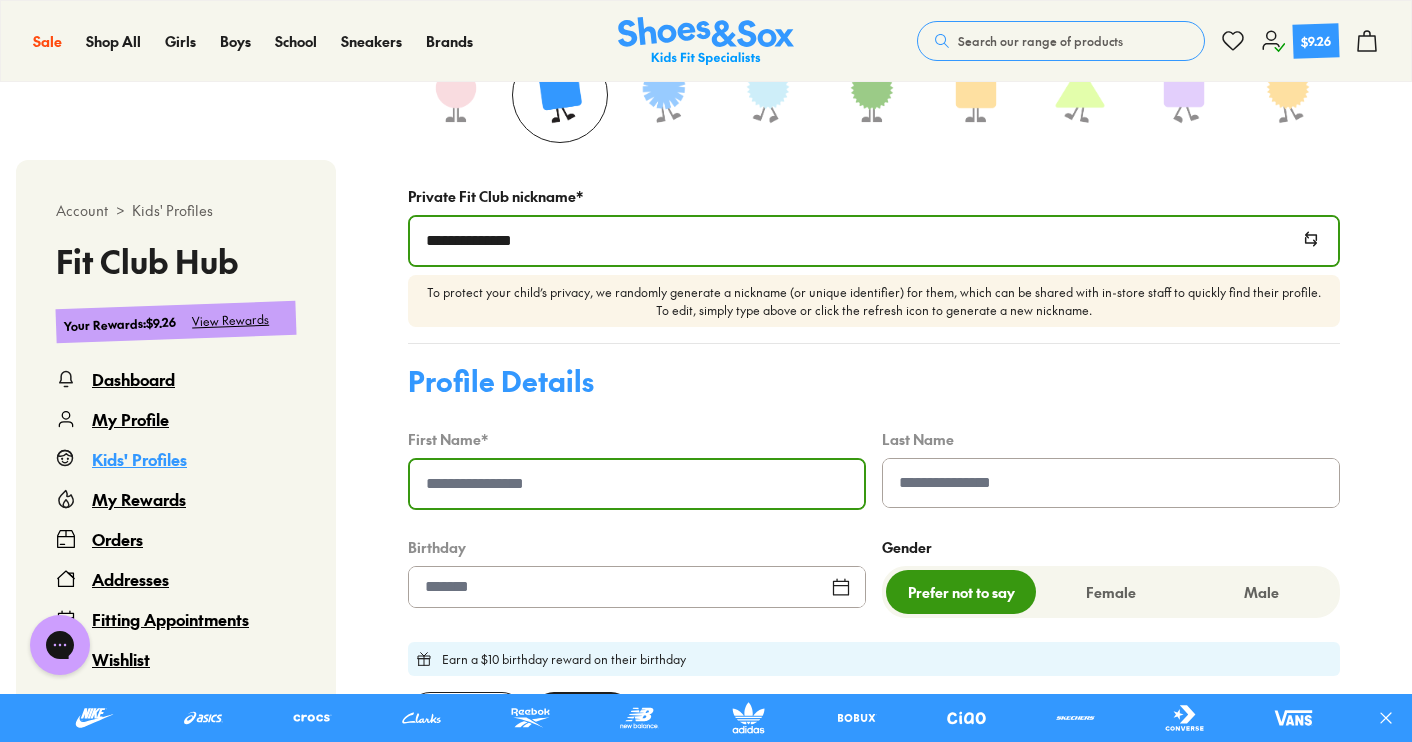 click at bounding box center (637, 484) 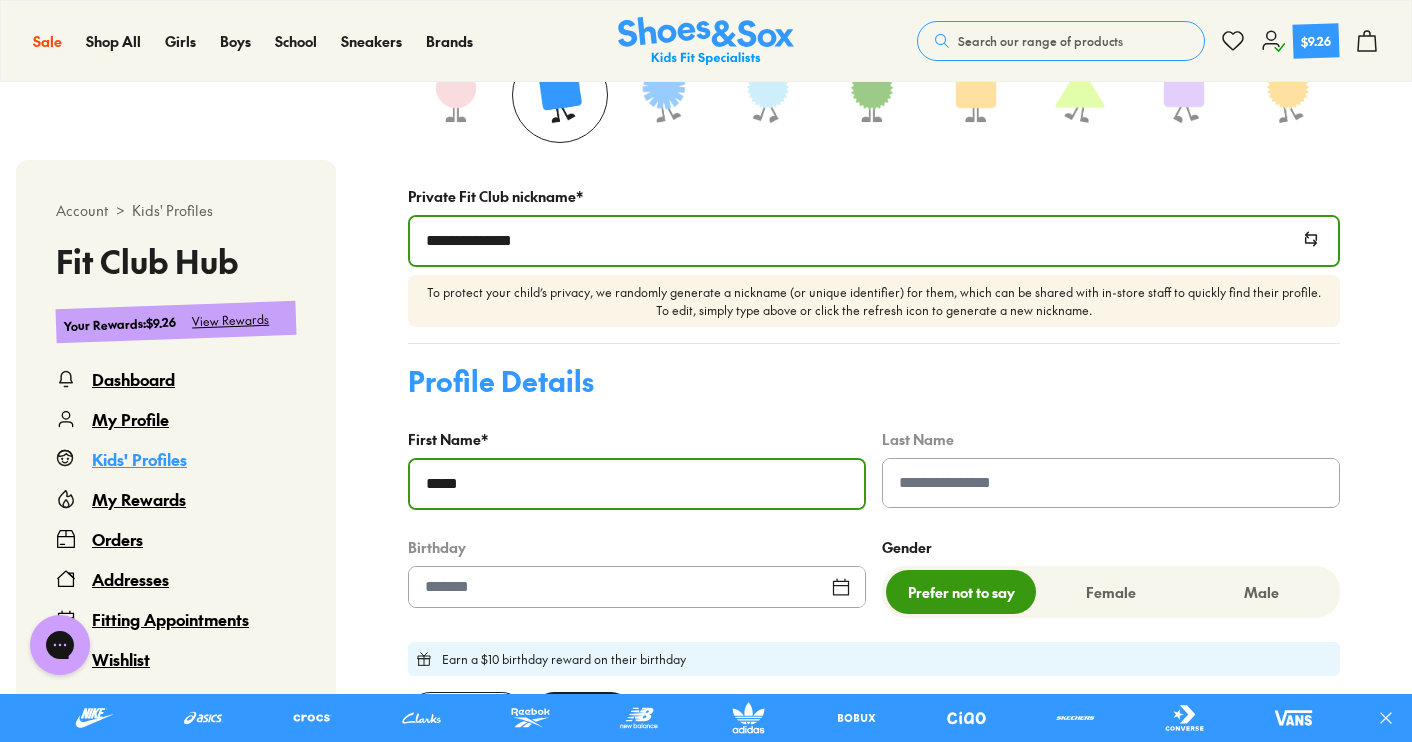 type on "*****" 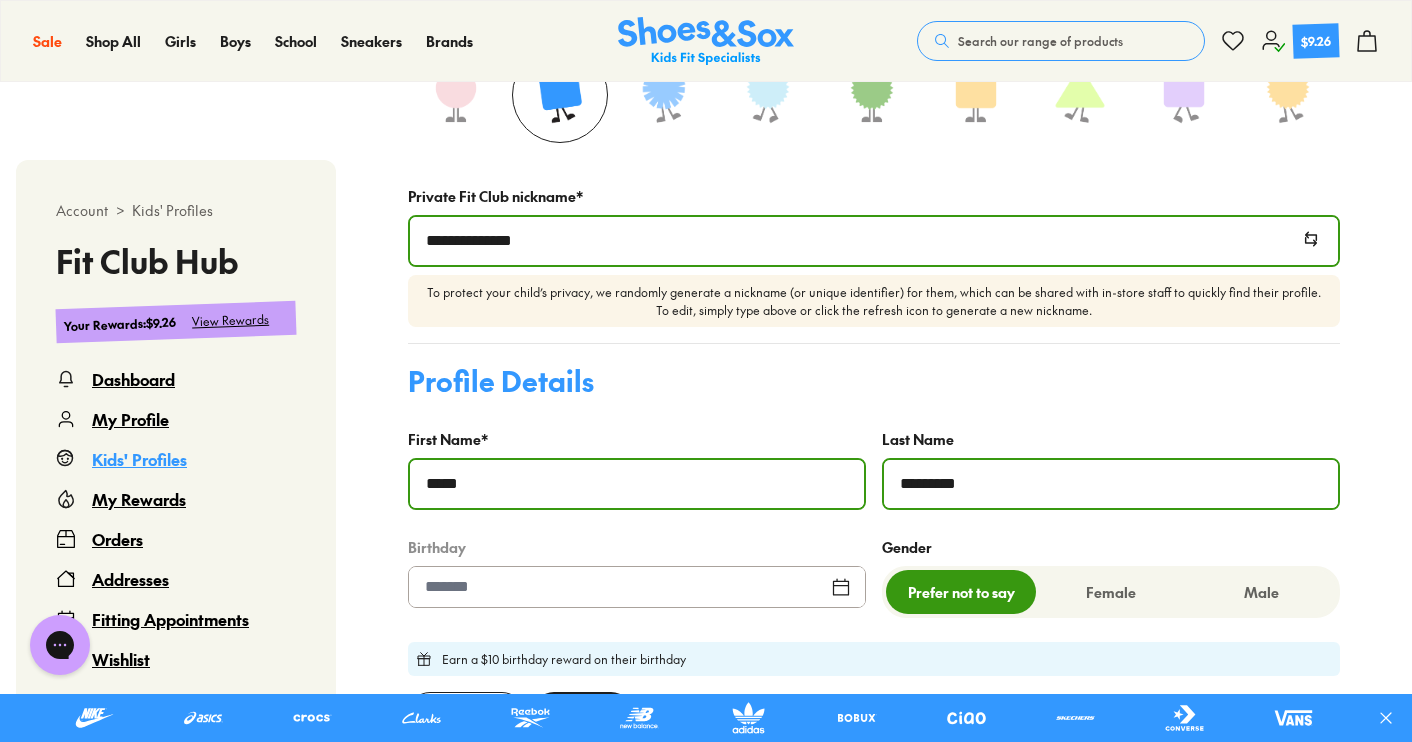 type on "*********" 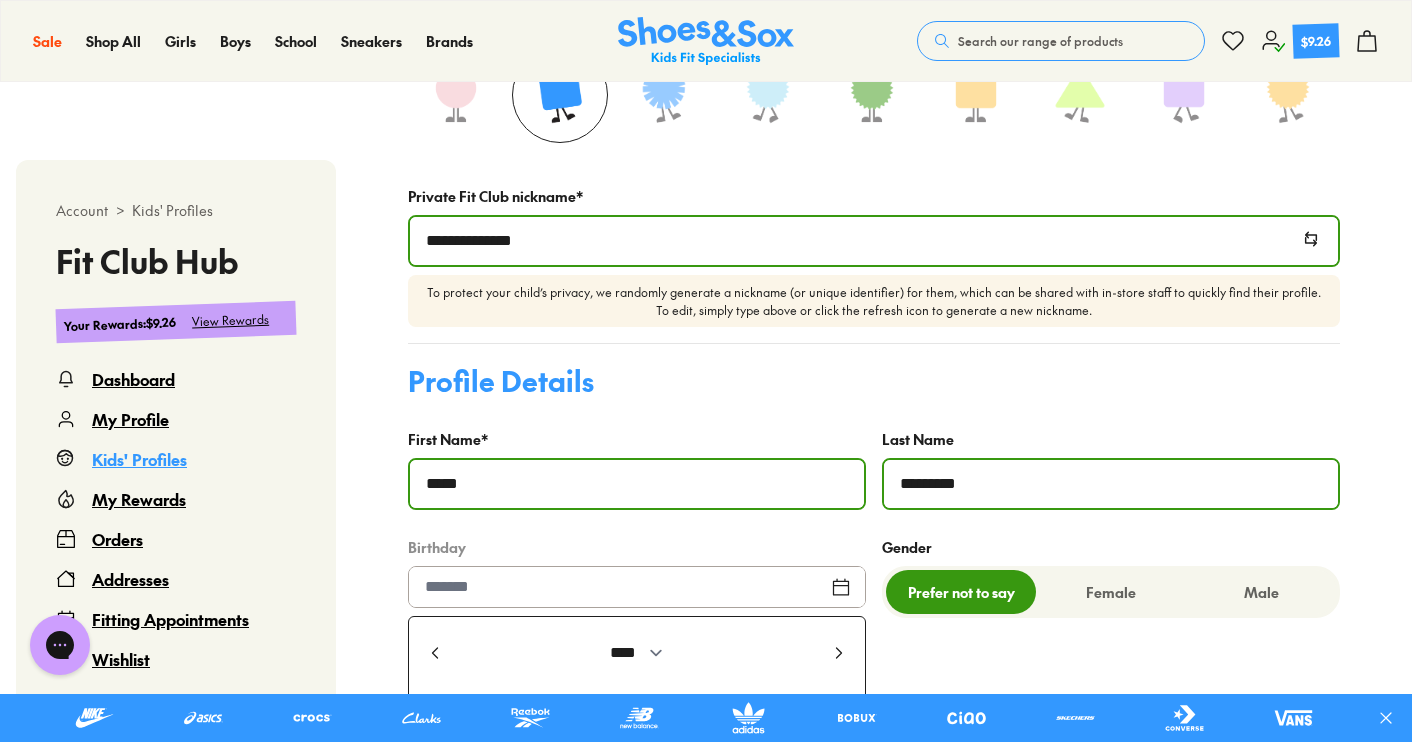 click at bounding box center (637, 587) 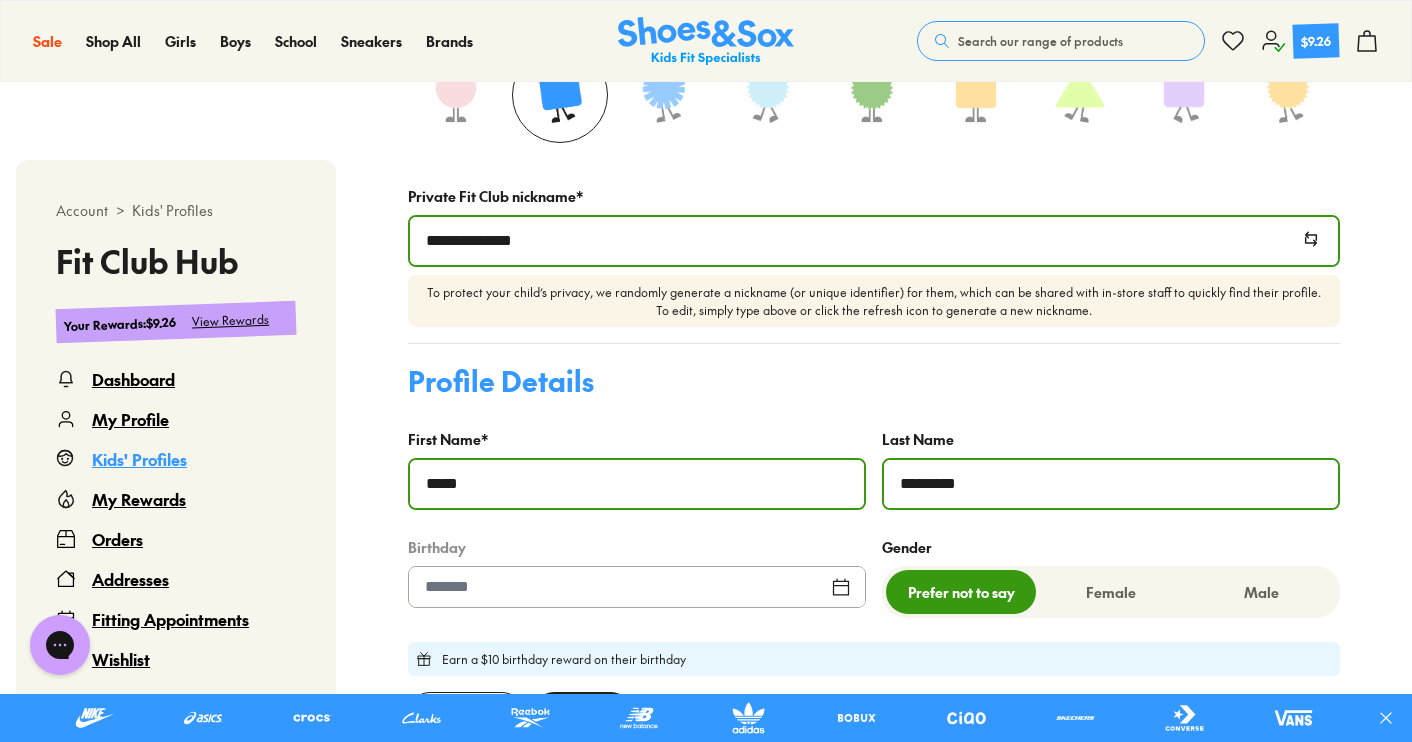 click at bounding box center (637, 587) 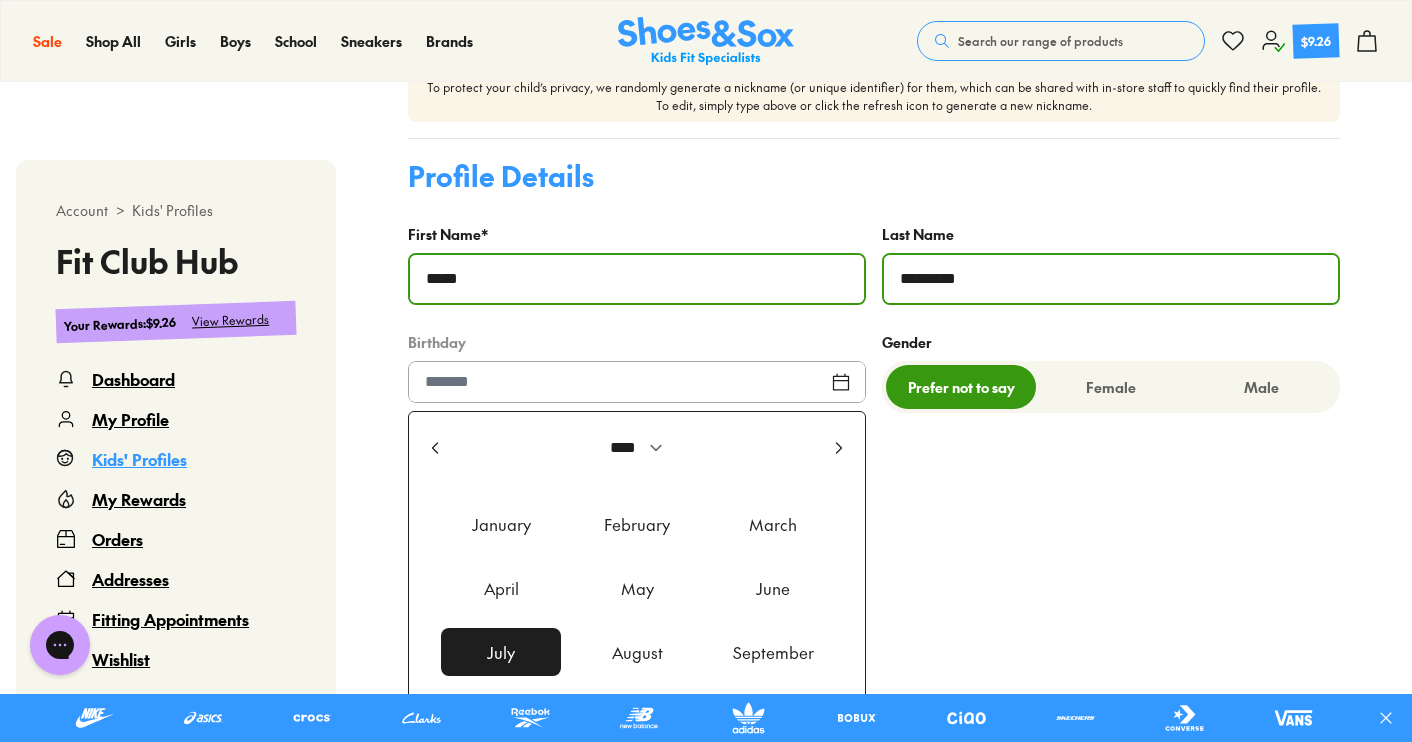 scroll, scrollTop: 881, scrollLeft: 0, axis: vertical 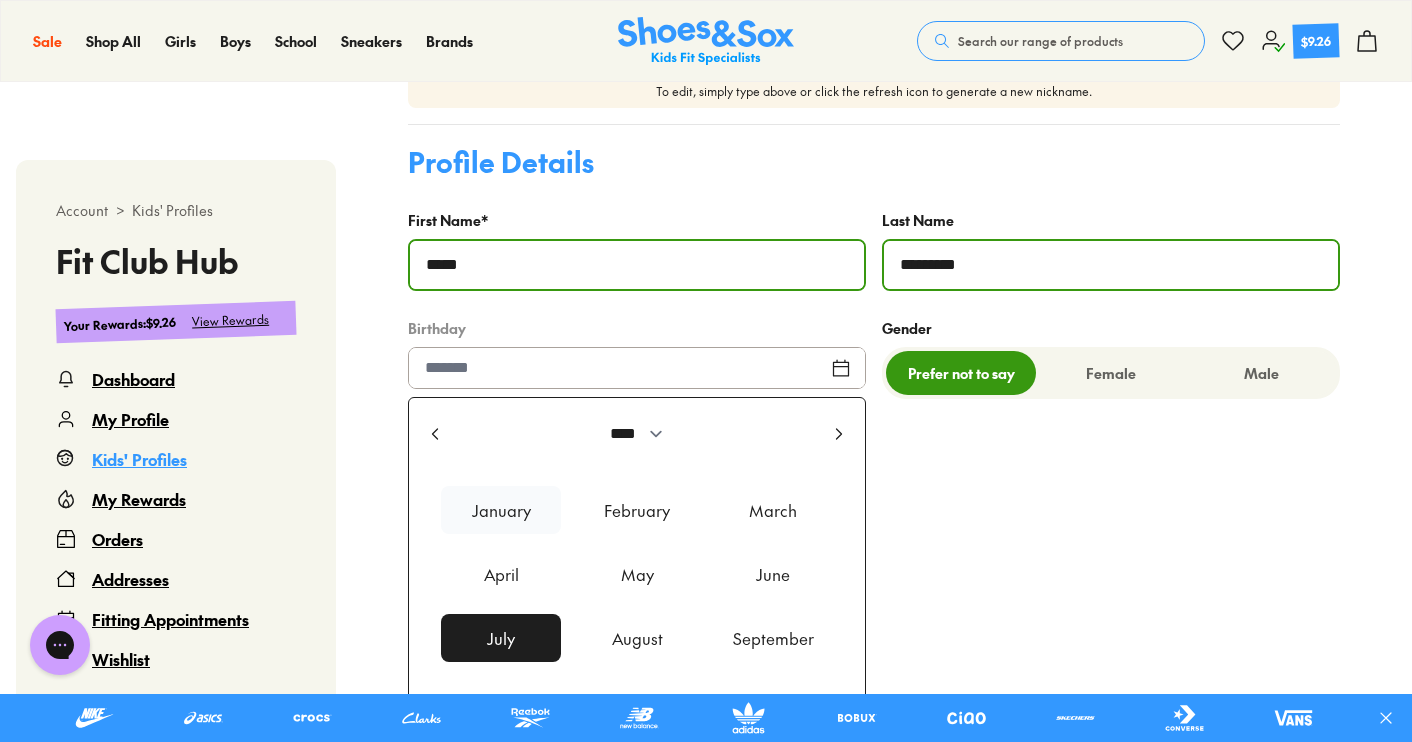 click on "January" at bounding box center (501, 510) 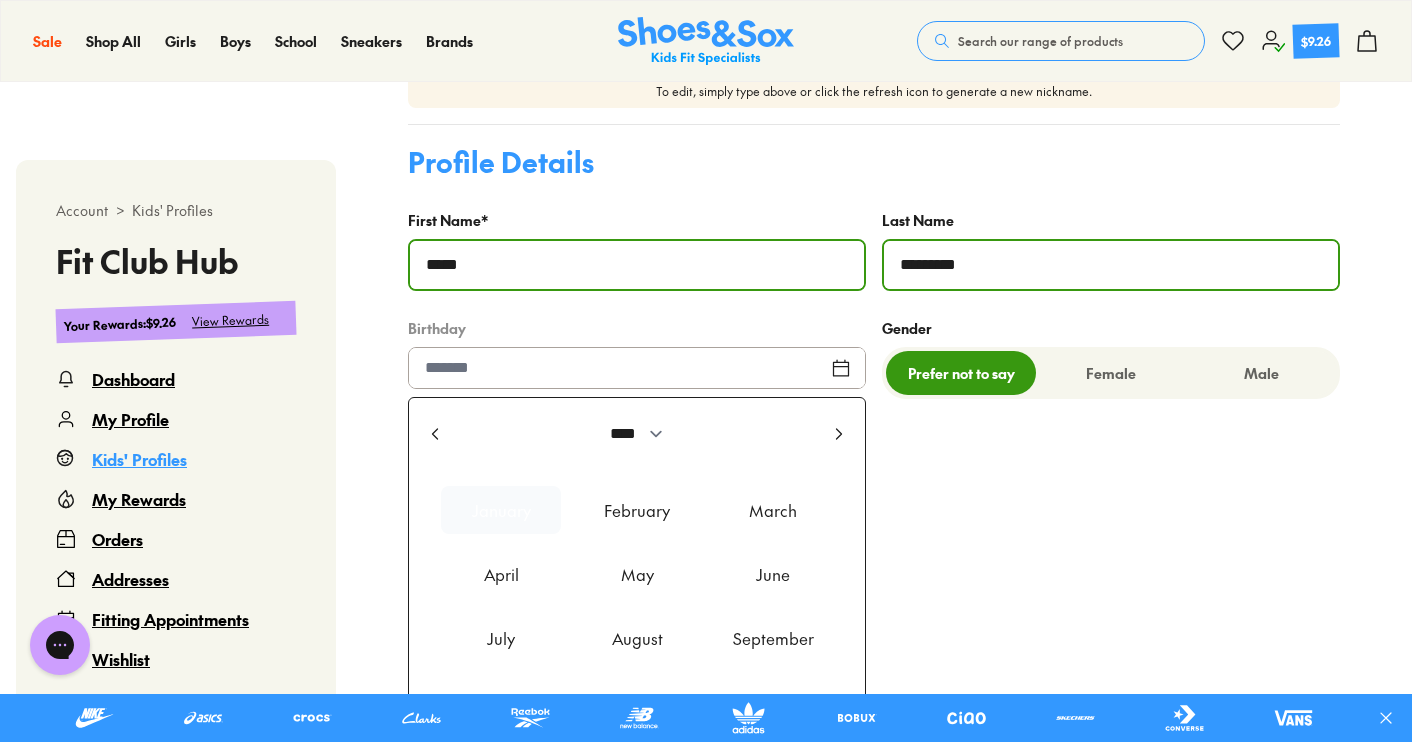click on "January" at bounding box center [501, 510] 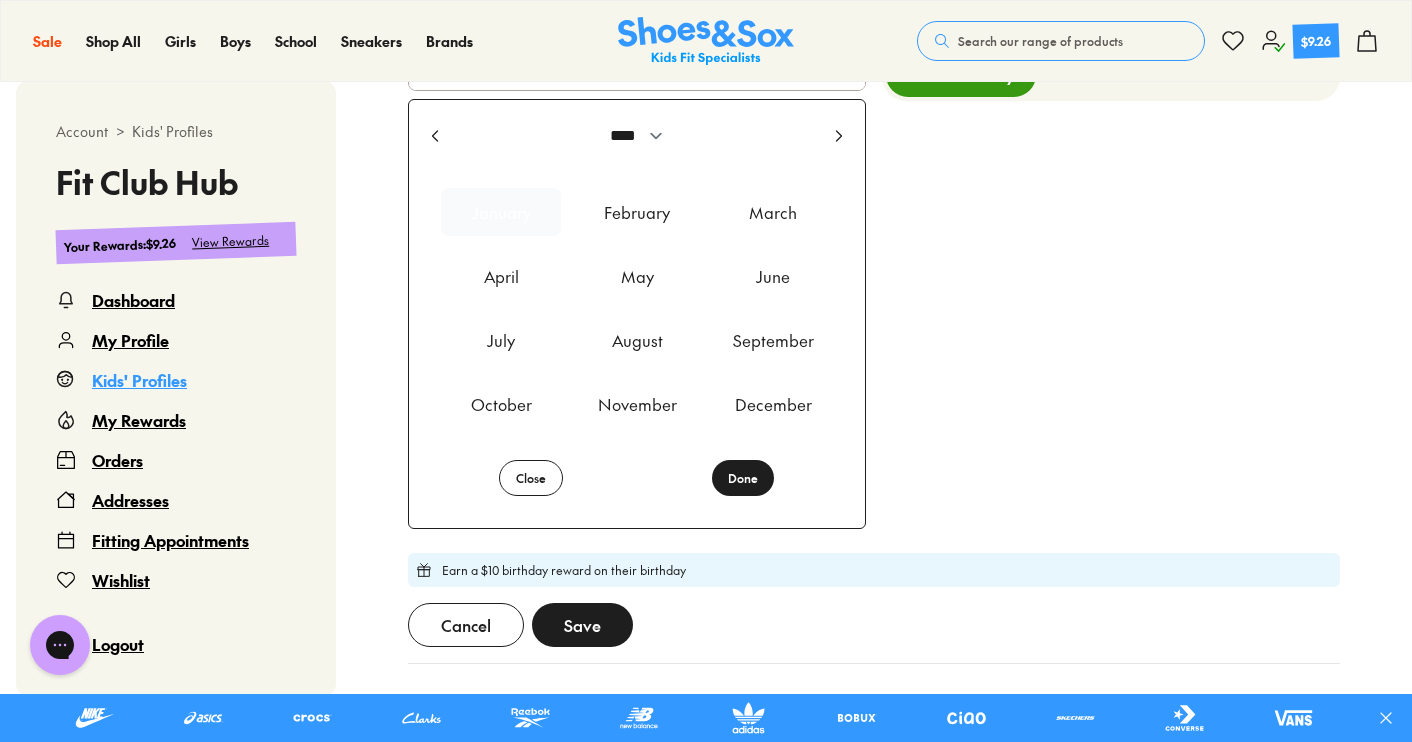 scroll, scrollTop: 1137, scrollLeft: 0, axis: vertical 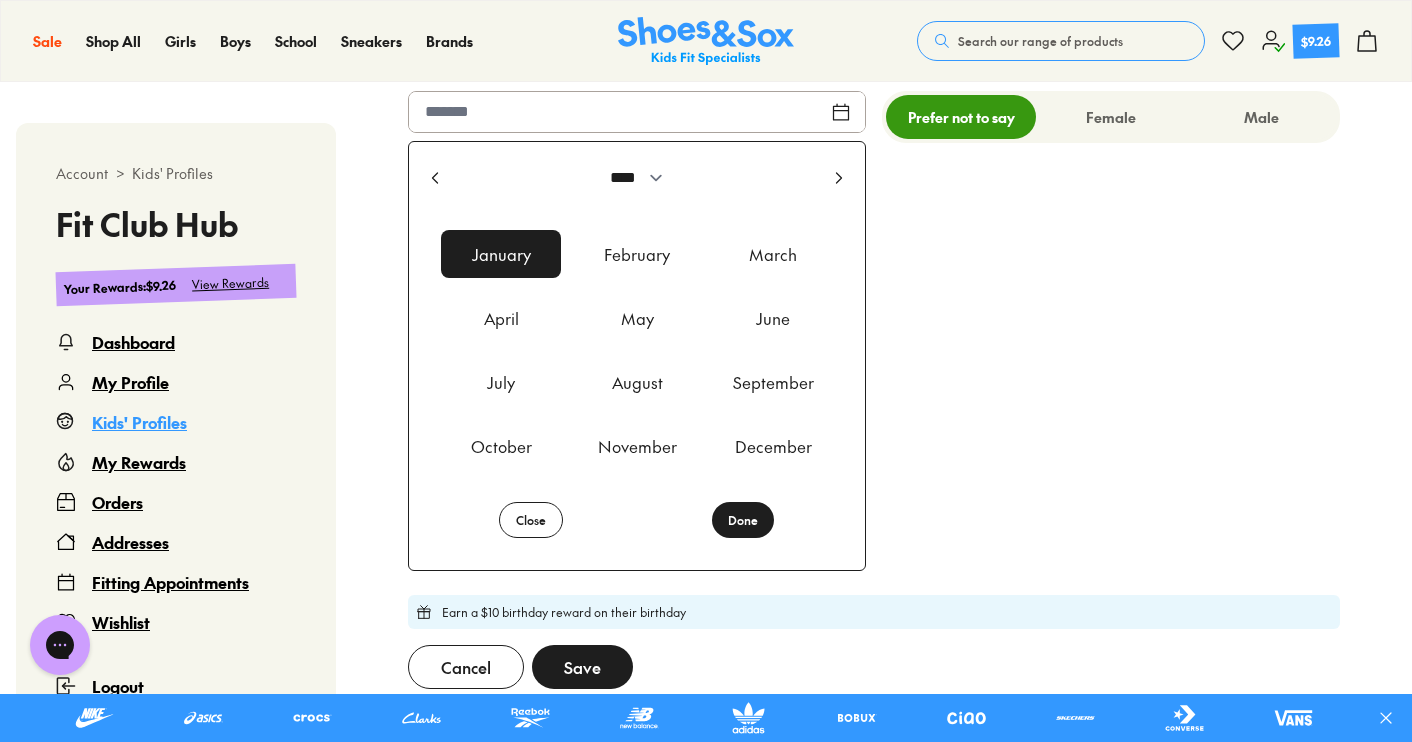 click on "Done" at bounding box center [743, 520] 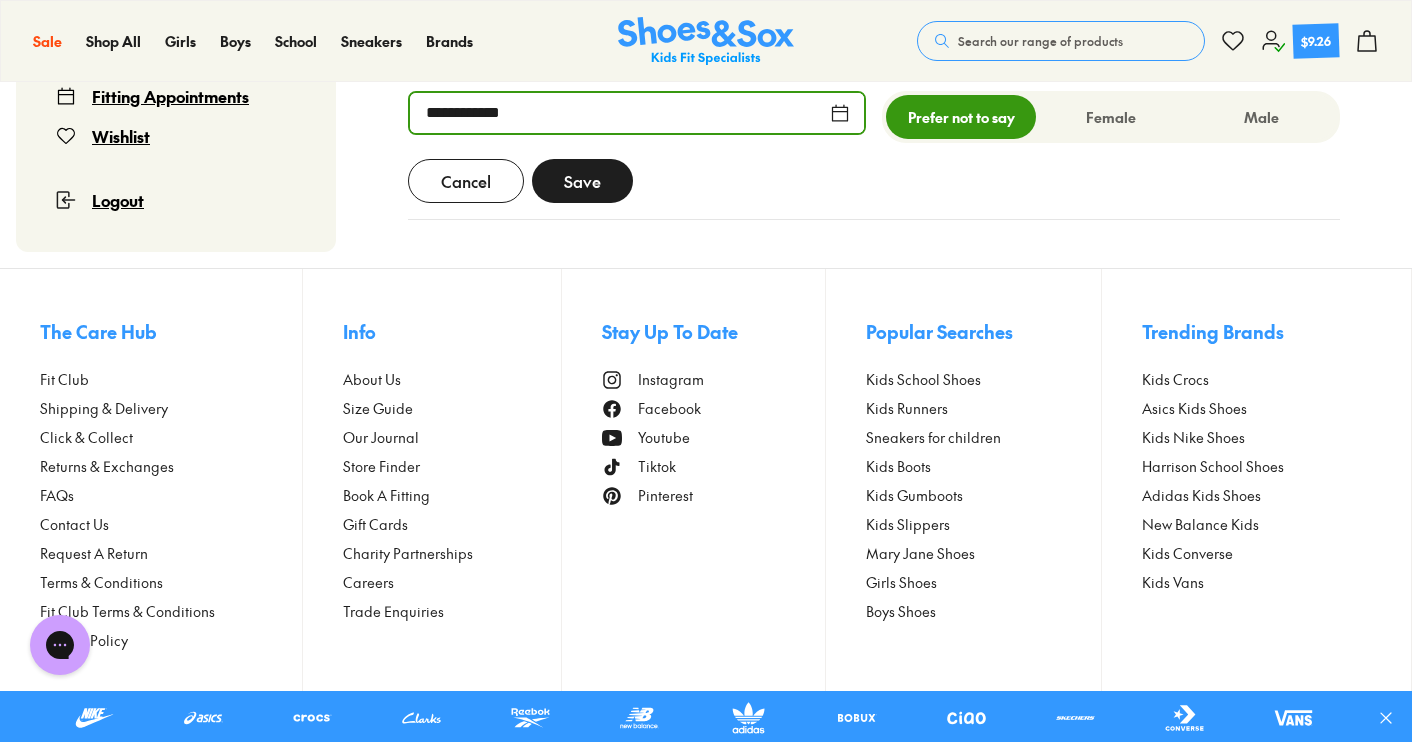 click on "**********" at bounding box center (637, 113) 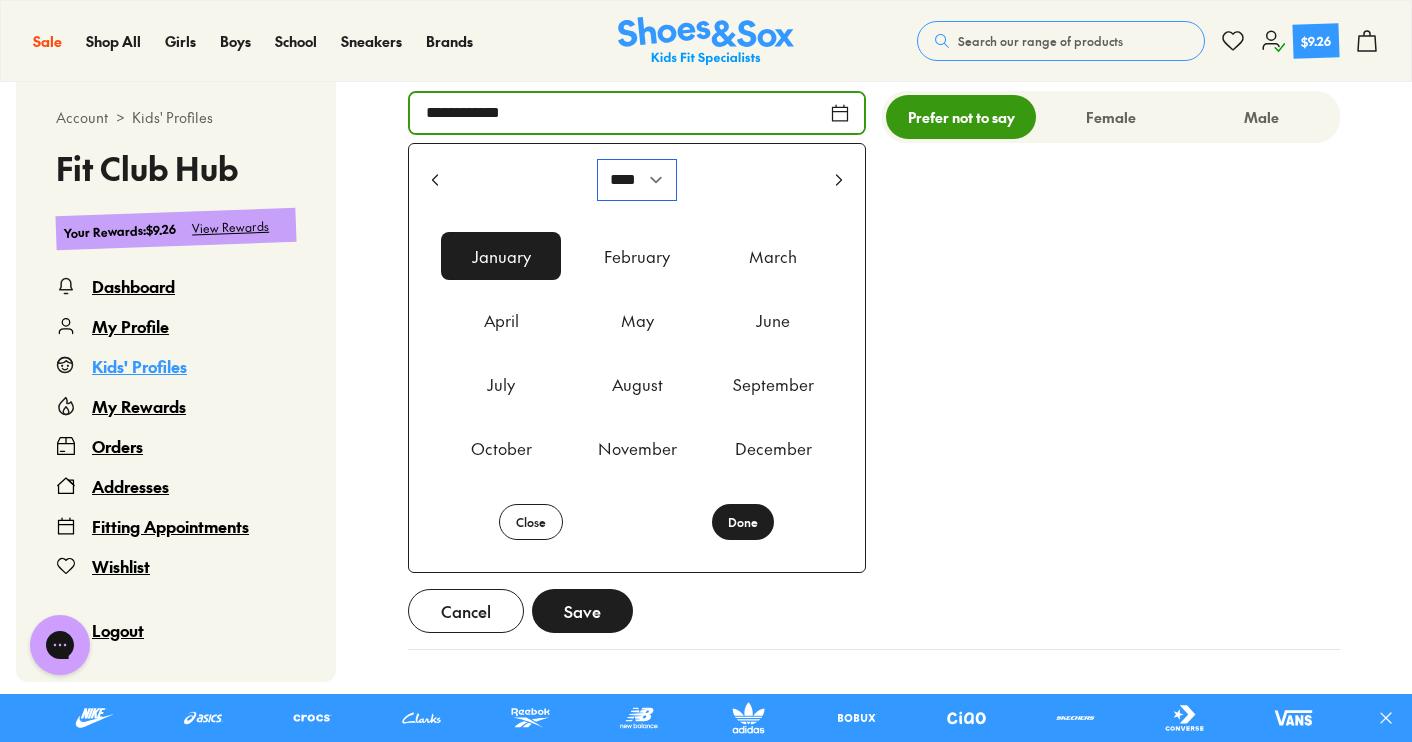 click on "**** **** **** **** **** **** **** **** **** **** **** **** **** **** **** **** **** **** **** **** **** **** **** **** **** **** **** **** **** **** **** **** **** **** **** **** **** **** **** **** **** **** **** **** **** **** **** **** **** **** **** **** **** **** **** **** **** **** **** **** **** **** **** **** **** **** **** **** **** **** **** **** **** **** **** **** **** **** **** **** **** **** **** **** **** **** **** **** **** **** **** **** **** **** **** **** **** **** **** **** **** **** **** **** **** **** **** **** **** **** **** **** **** **** **** **** **** **** **** **** **** **** **** **** **** **** **** **** **** **** **** **** **** **** **** **** **** **** **** **** **** **** **** **** **** **** **** **** **** **** ****" at bounding box center (637, 180) 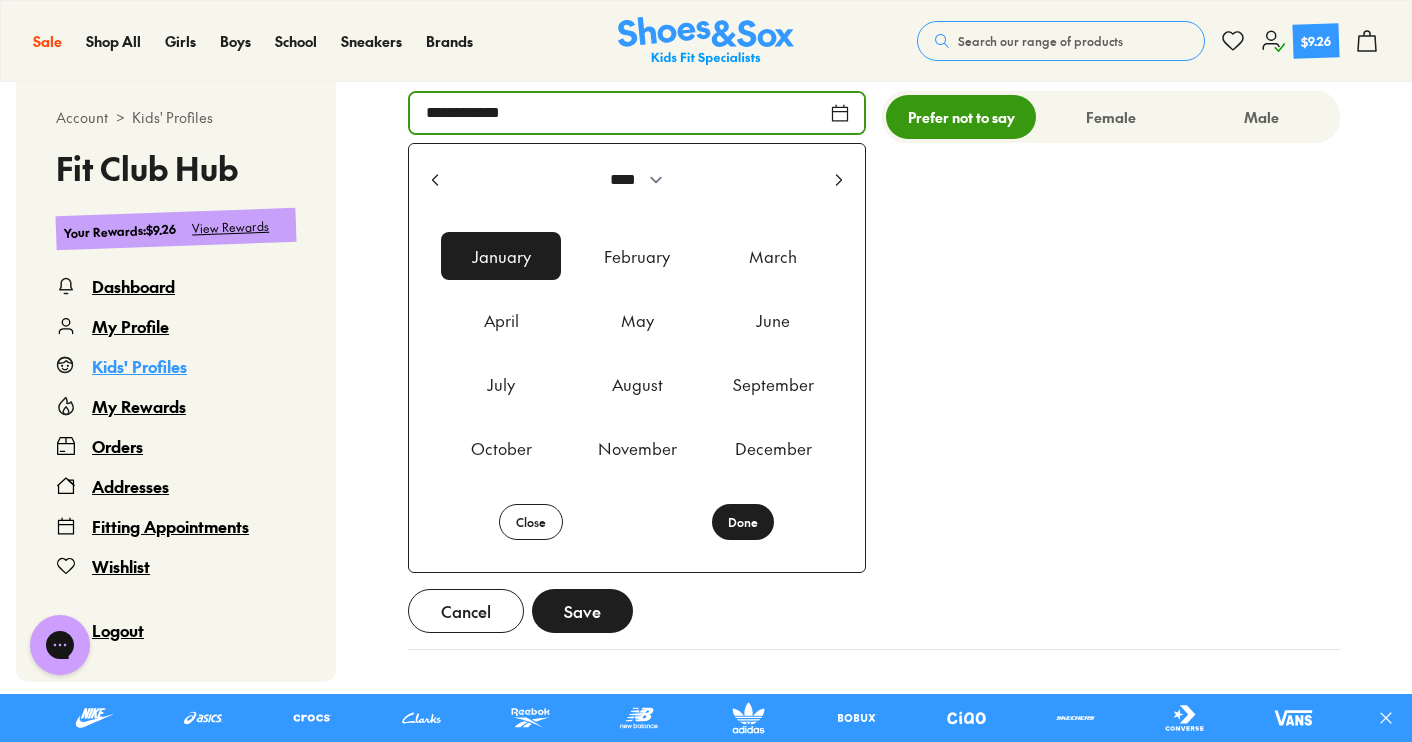 click on "Done" at bounding box center (743, 522) 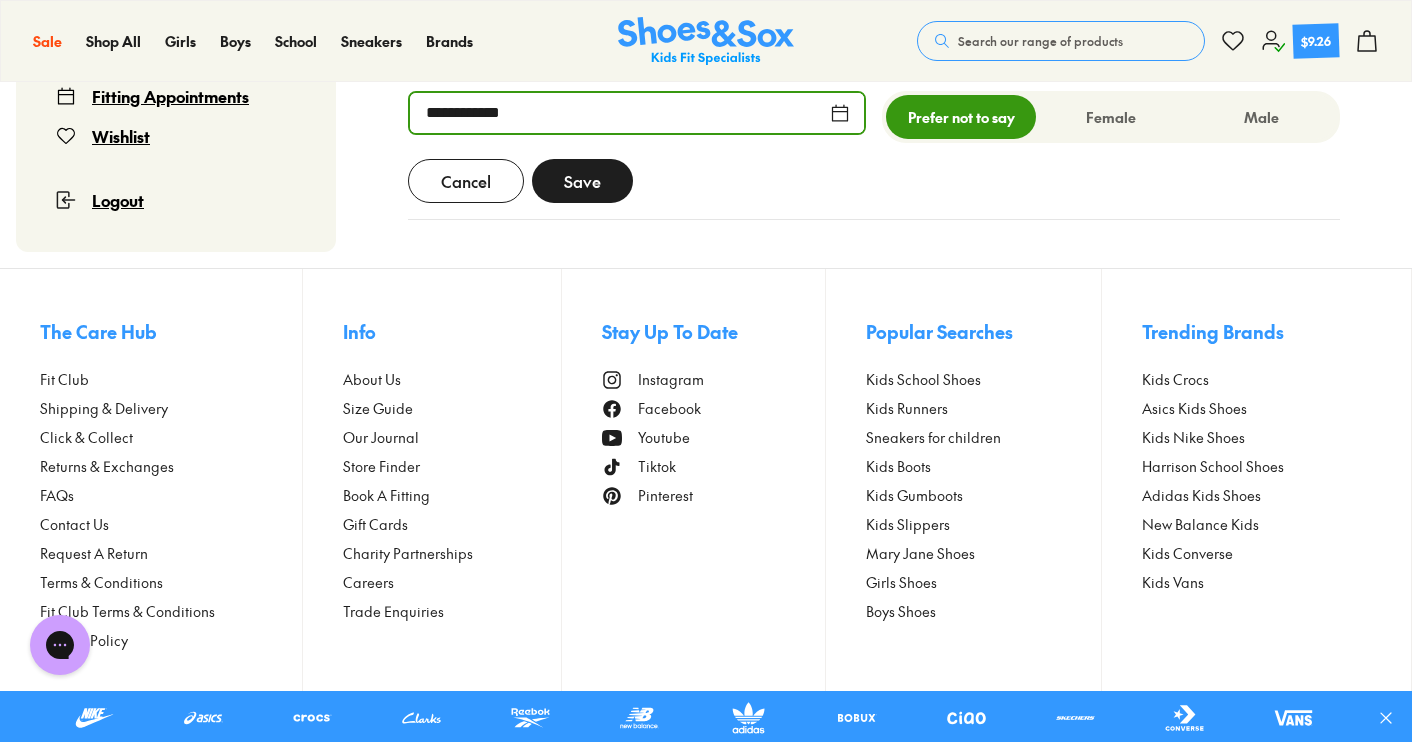 click on "Save" at bounding box center [582, 181] 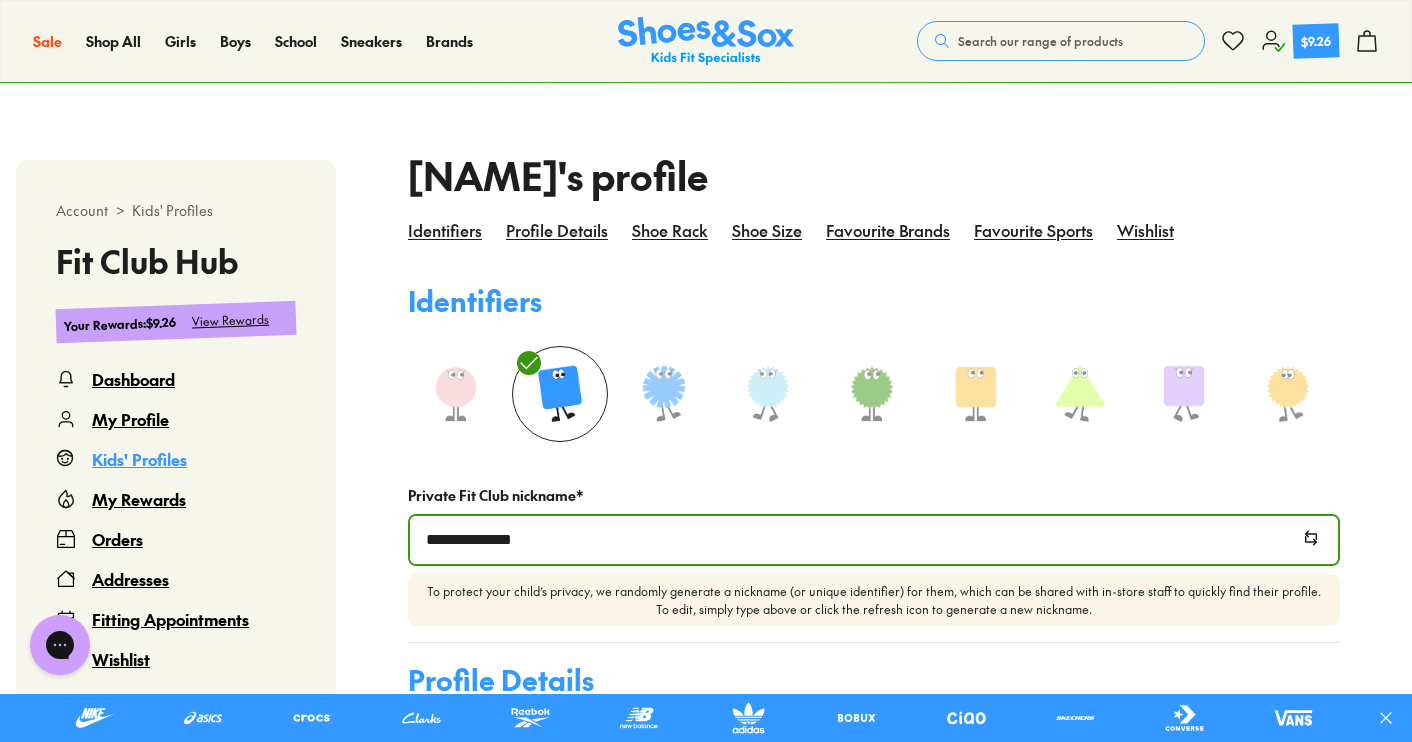 scroll, scrollTop: 427, scrollLeft: 0, axis: vertical 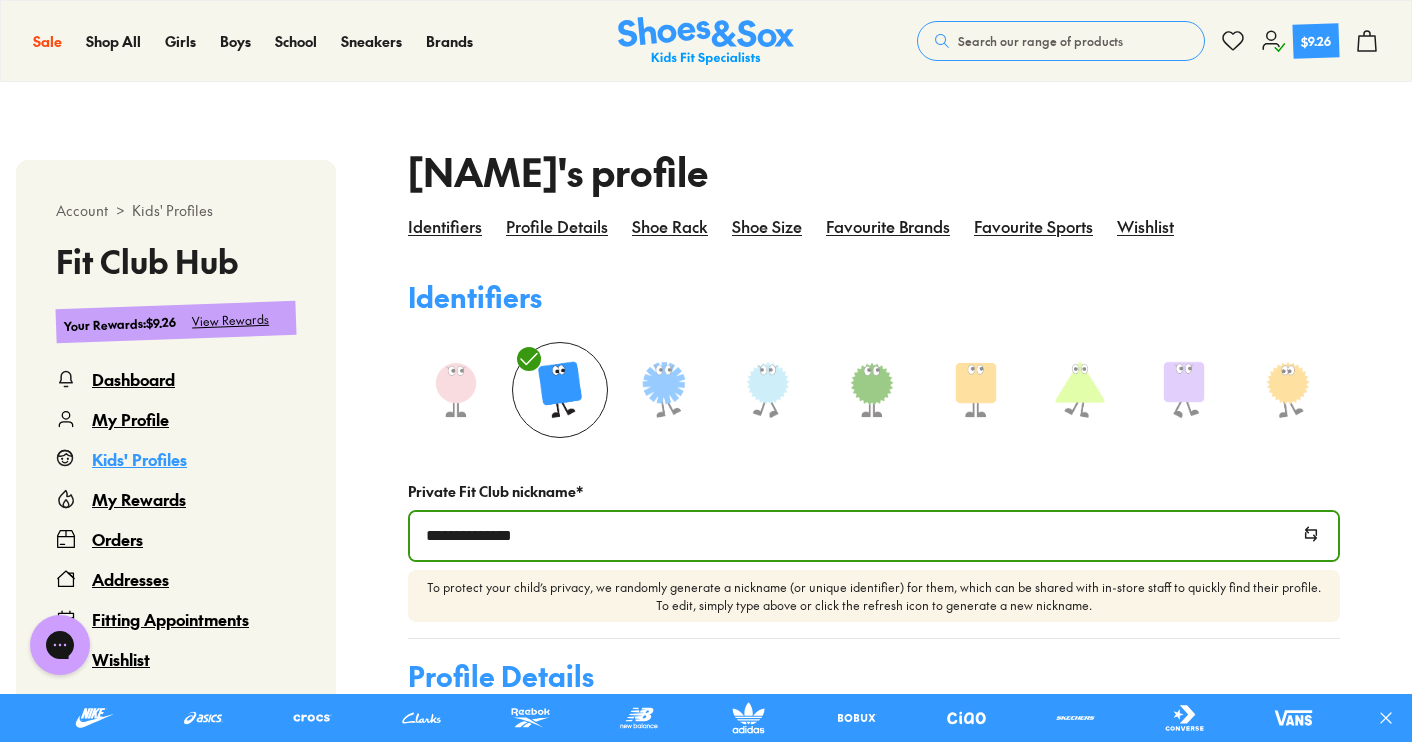 click on "Kids' Profiles" at bounding box center [139, 459] 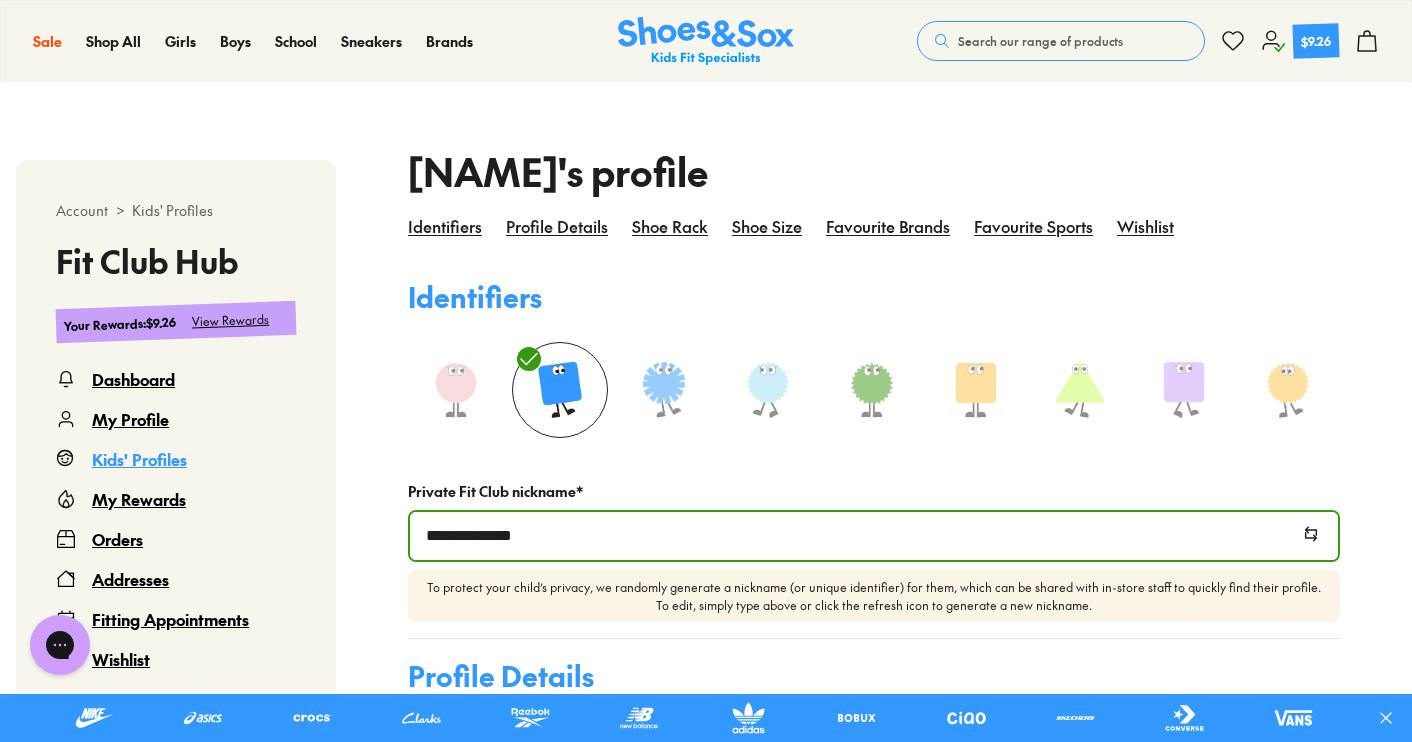 click on "My Profile" at bounding box center (130, 419) 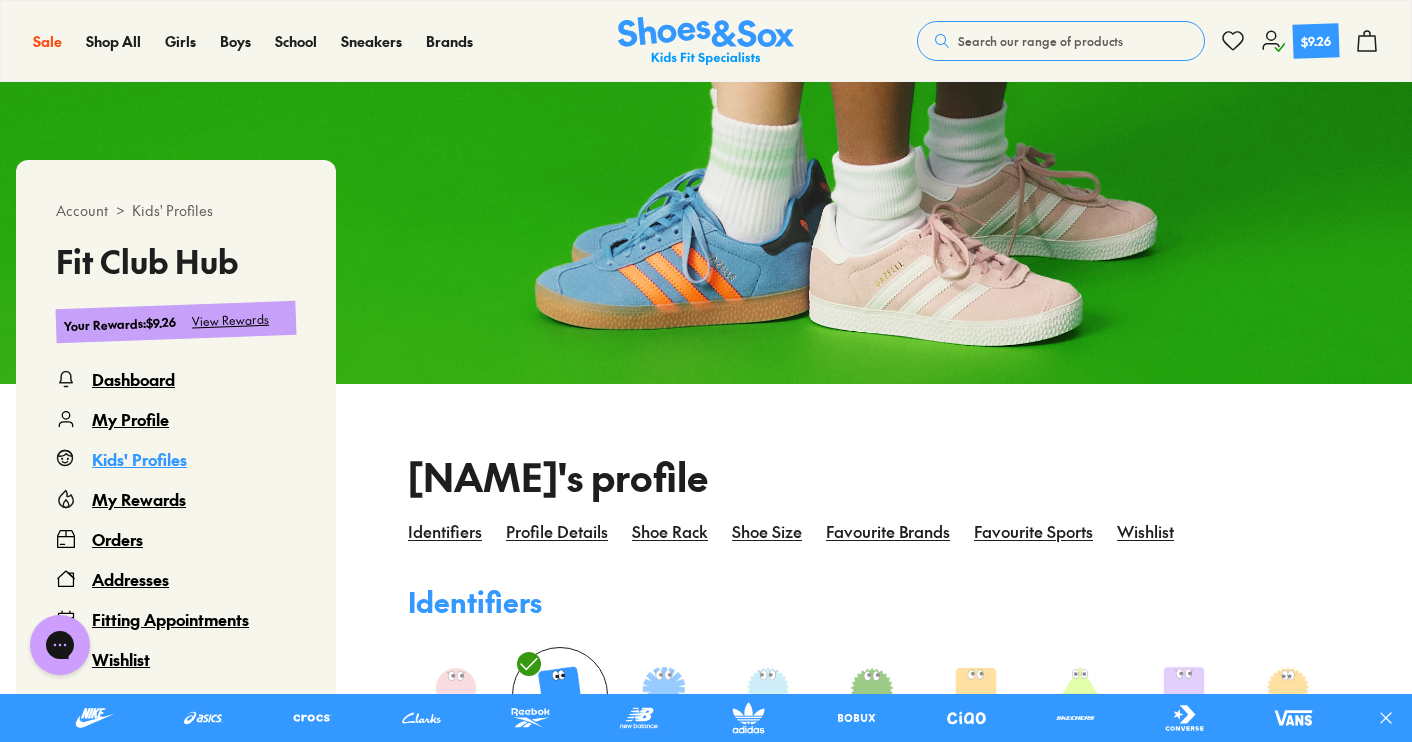 click on "My Profile" at bounding box center [130, 419] 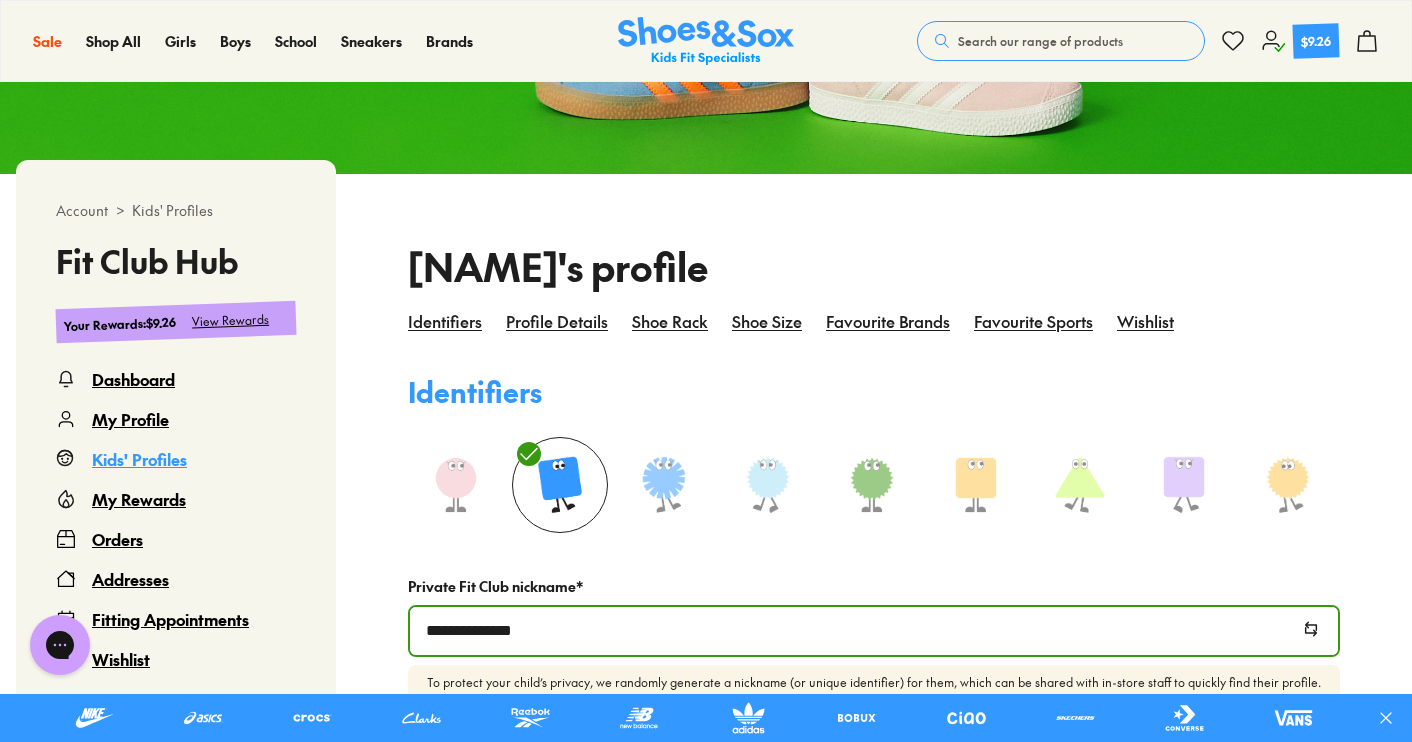 scroll, scrollTop: 329, scrollLeft: 0, axis: vertical 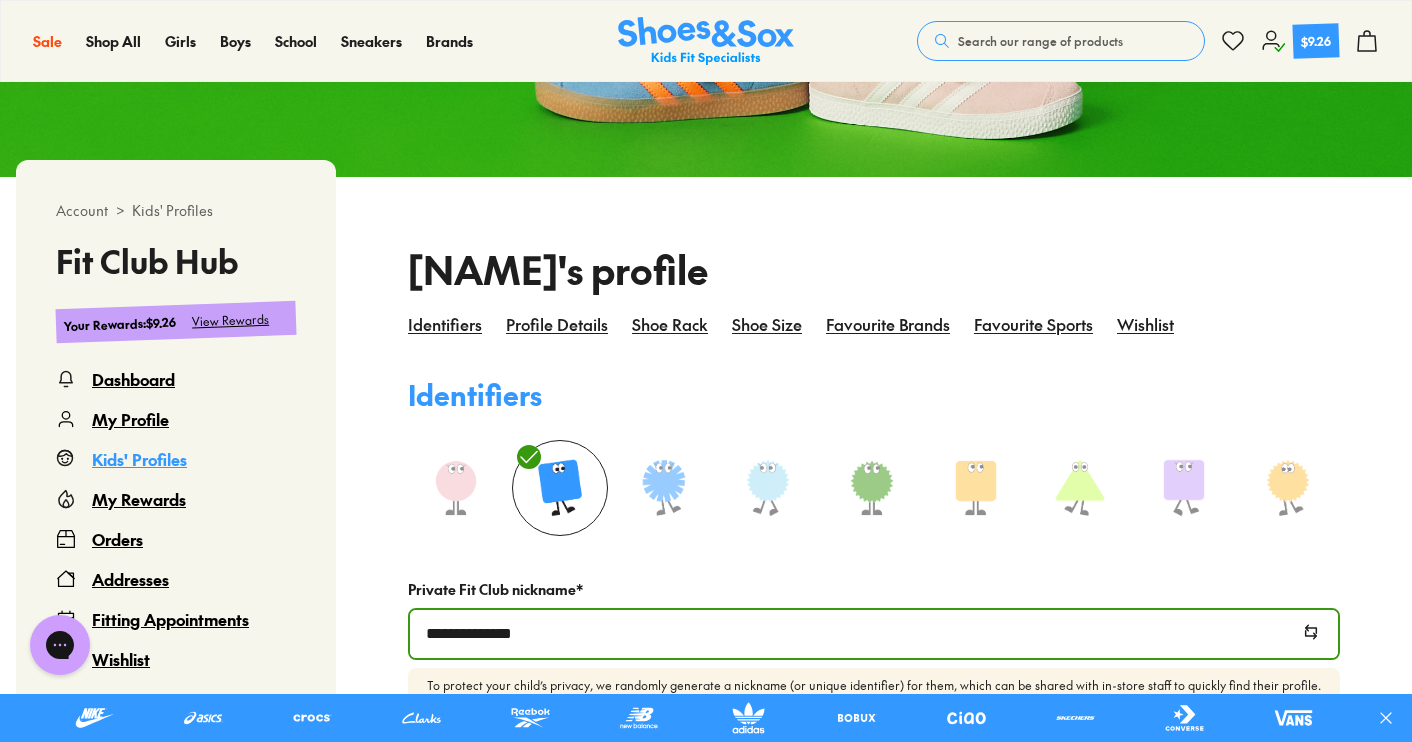 click on "Dashboard My Profile Kids' Profiles My Rewards Orders Addresses Fitting Appointments Wishlist Logout" at bounding box center (176, 551) 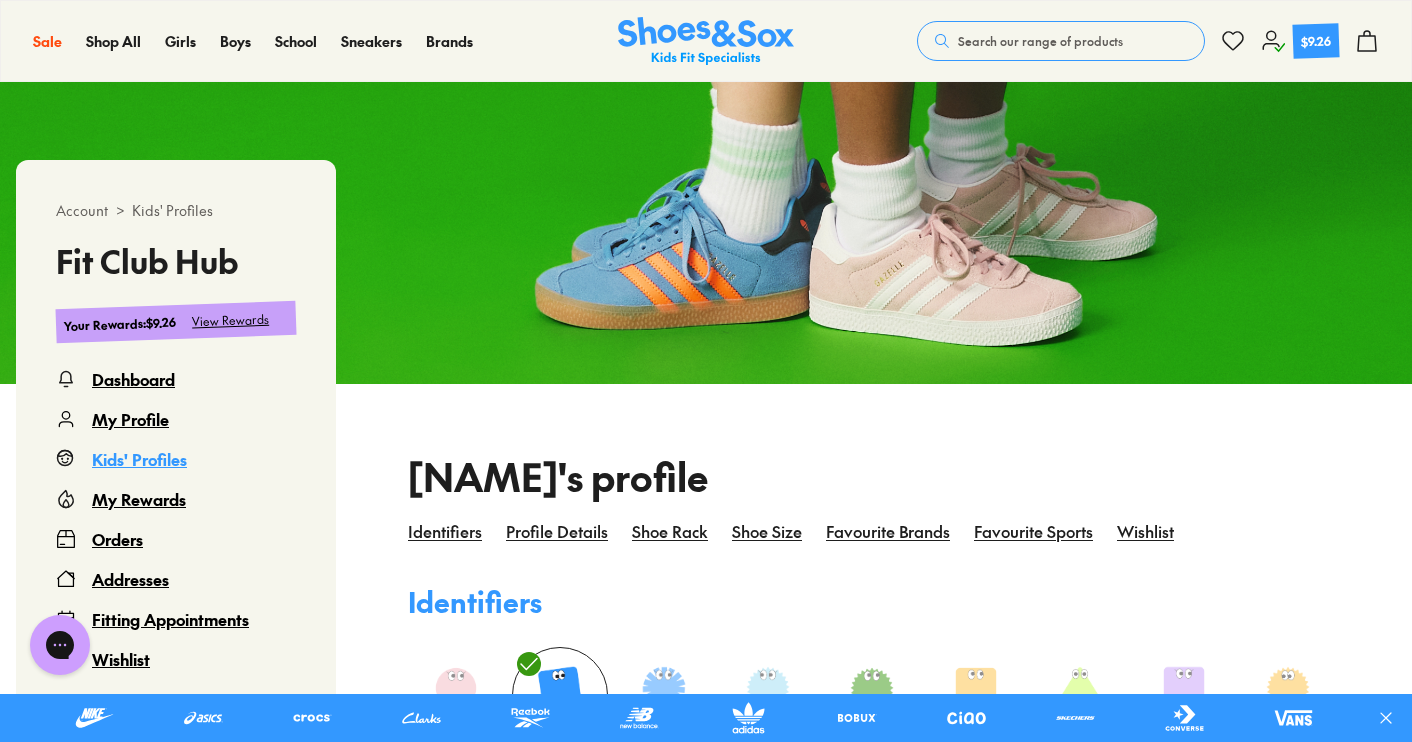 click on "Dashboard" at bounding box center (133, 379) 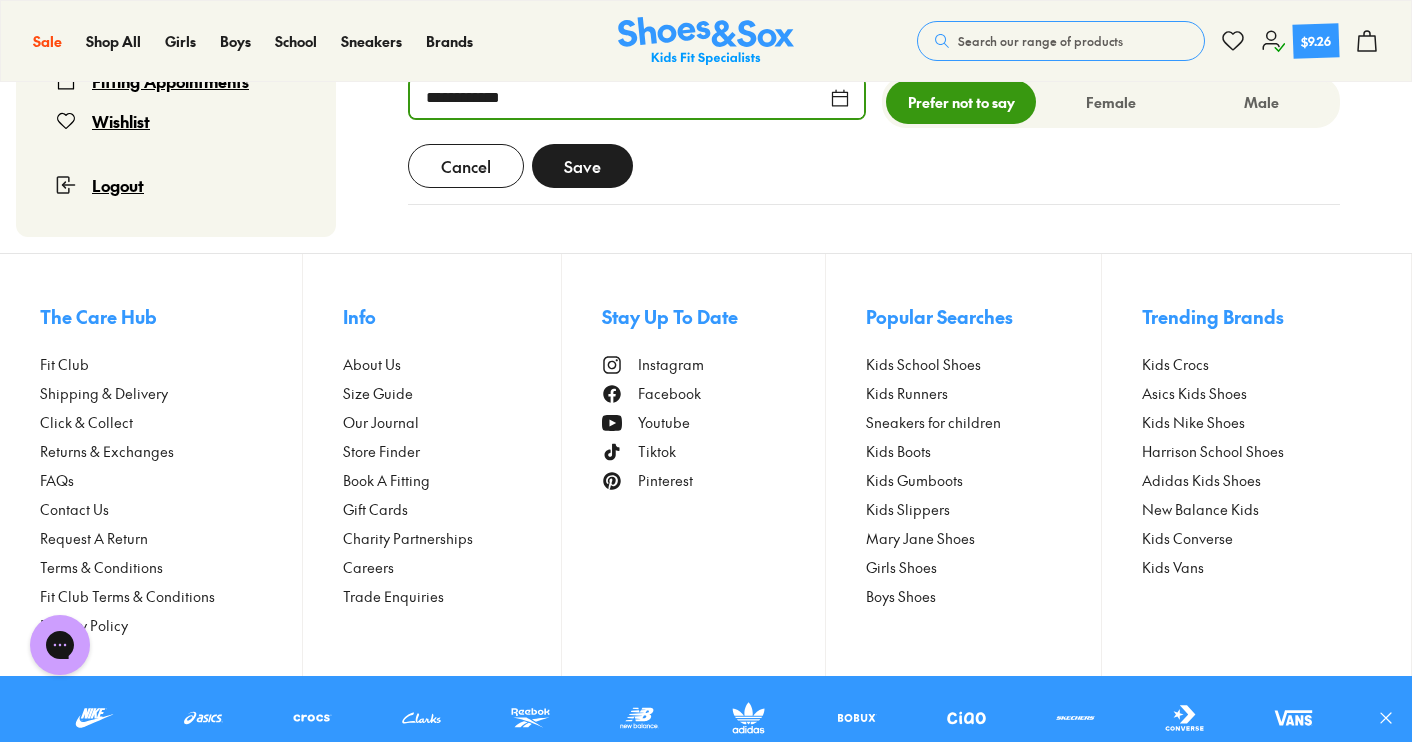 scroll, scrollTop: 1214, scrollLeft: 0, axis: vertical 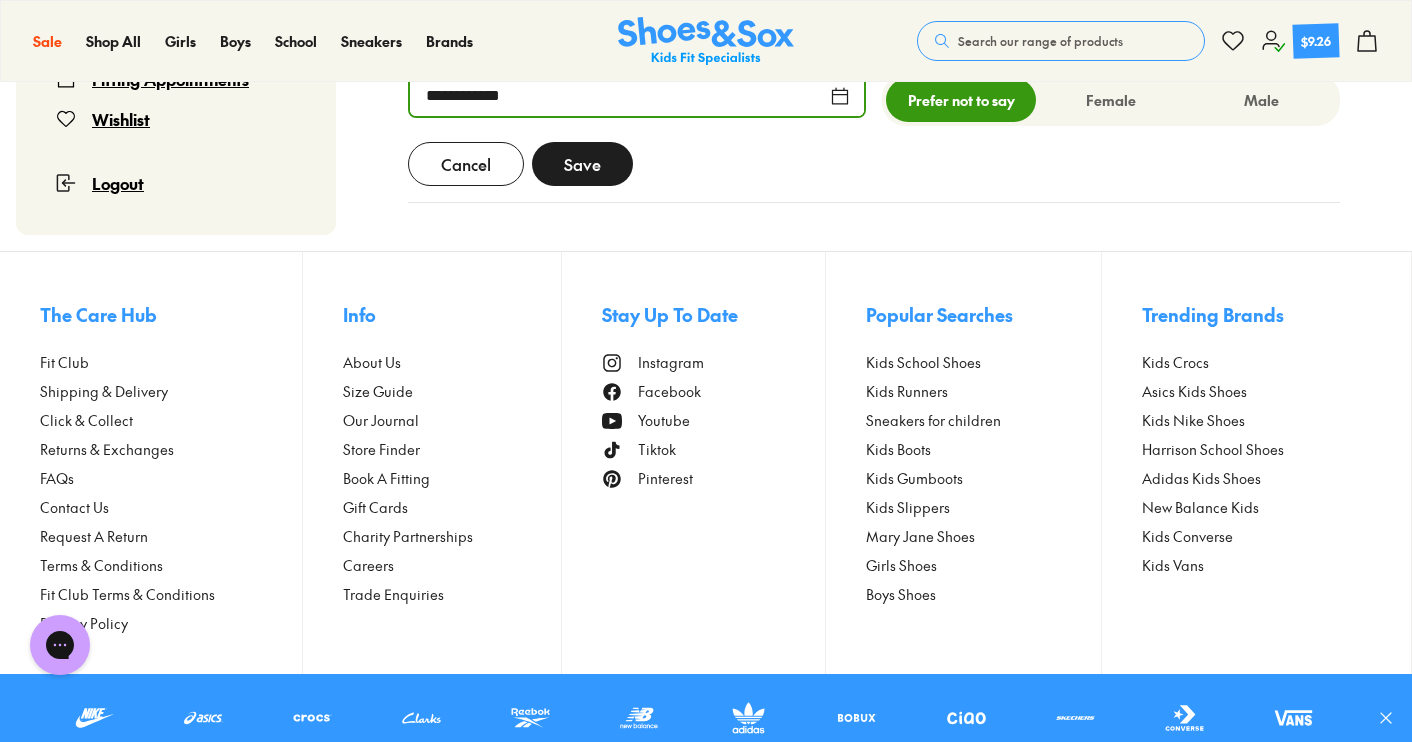 click on "Save" at bounding box center [582, 164] 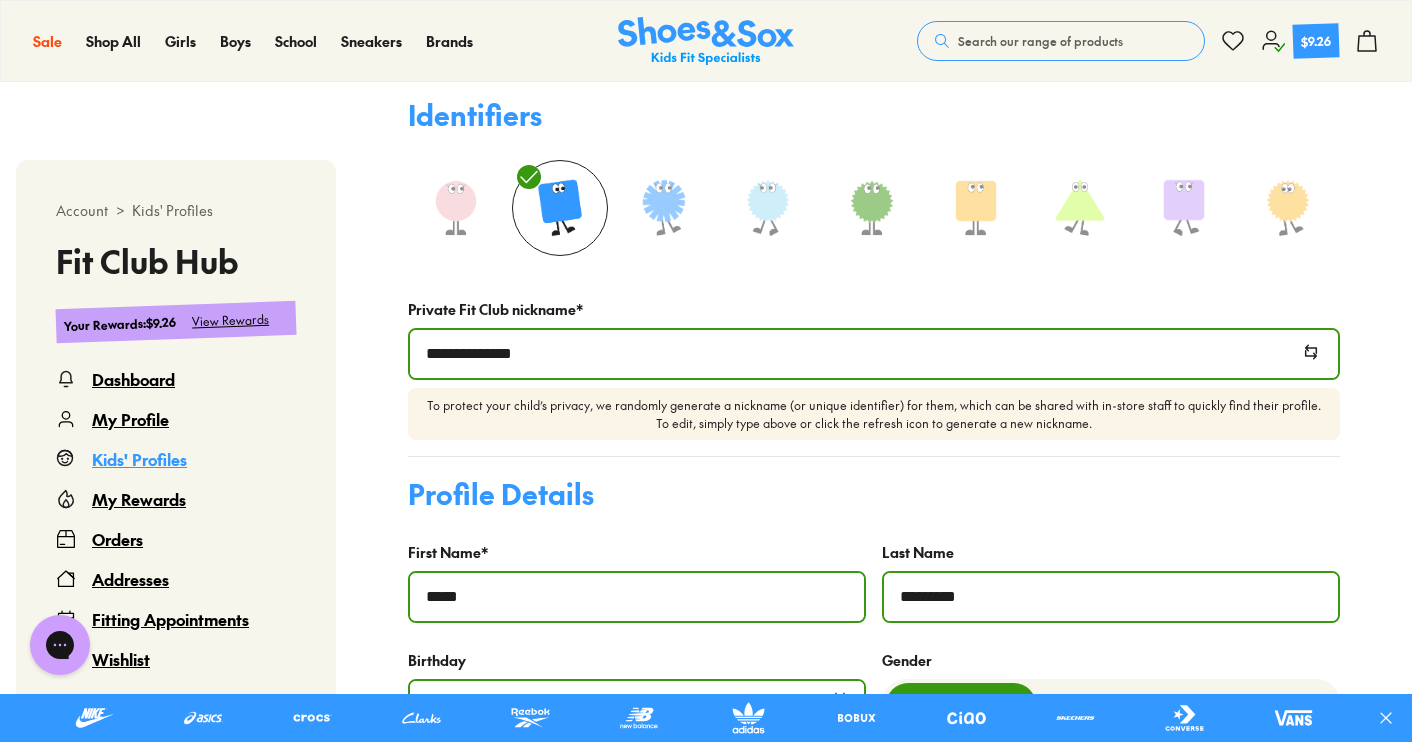 scroll, scrollTop: 610, scrollLeft: 0, axis: vertical 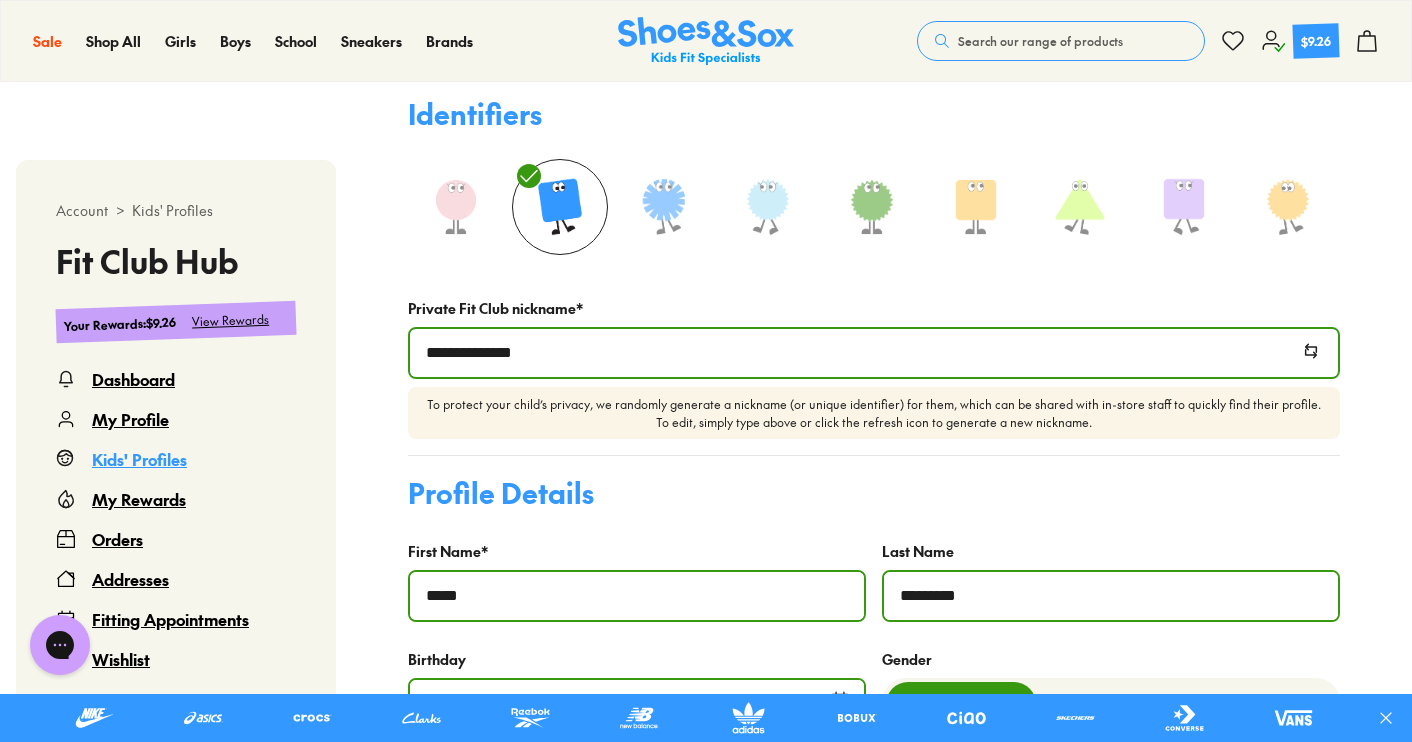 click on "**********" at bounding box center [874, 353] 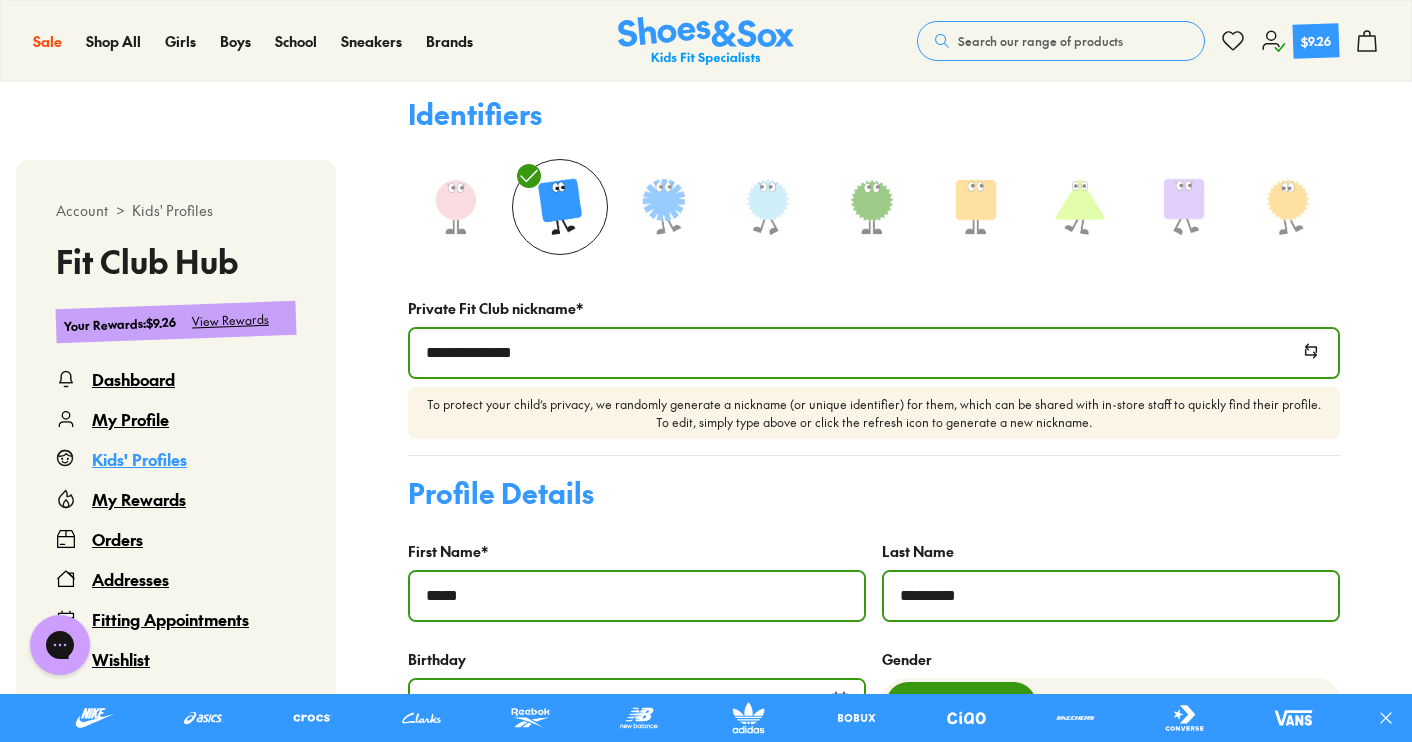 click 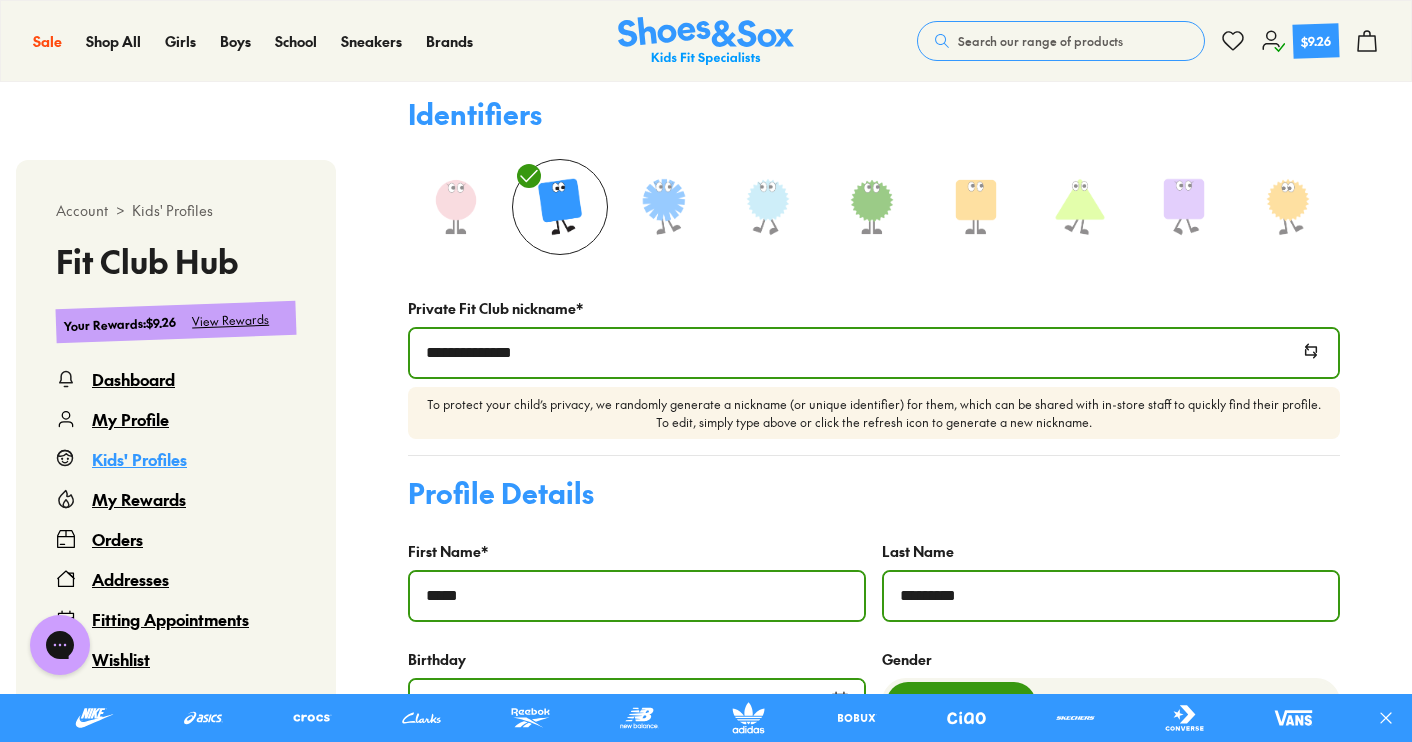 click at bounding box center (664, 207) 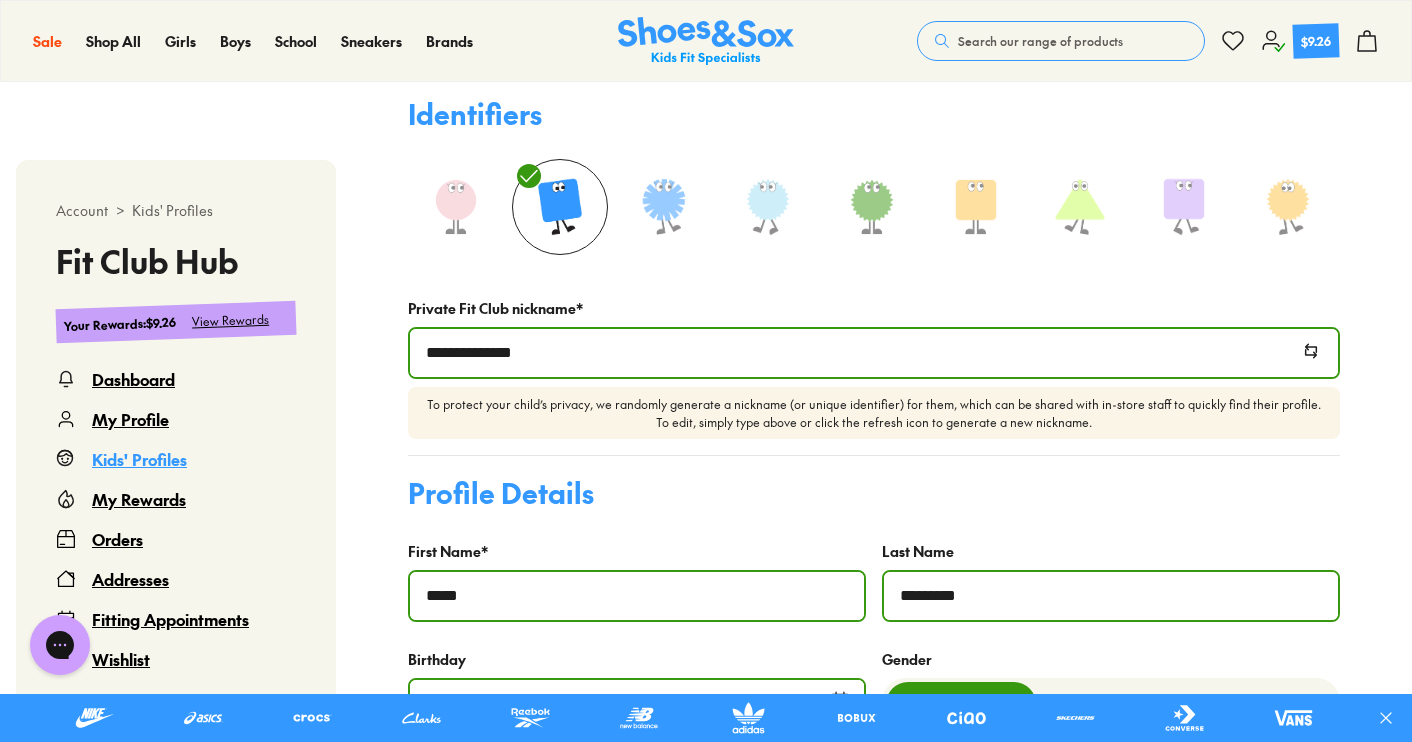 scroll, scrollTop: 0, scrollLeft: 620, axis: horizontal 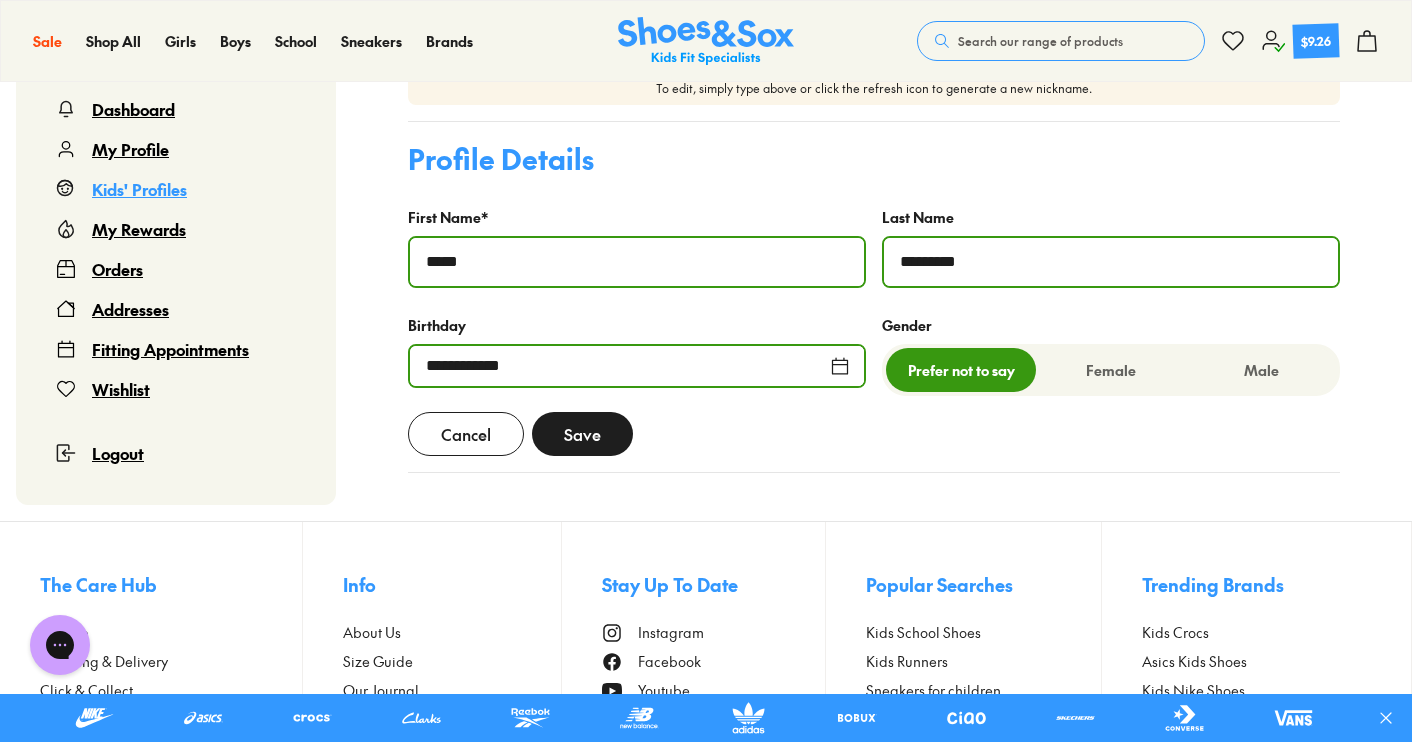 click on "Wishlist" at bounding box center [121, 389] 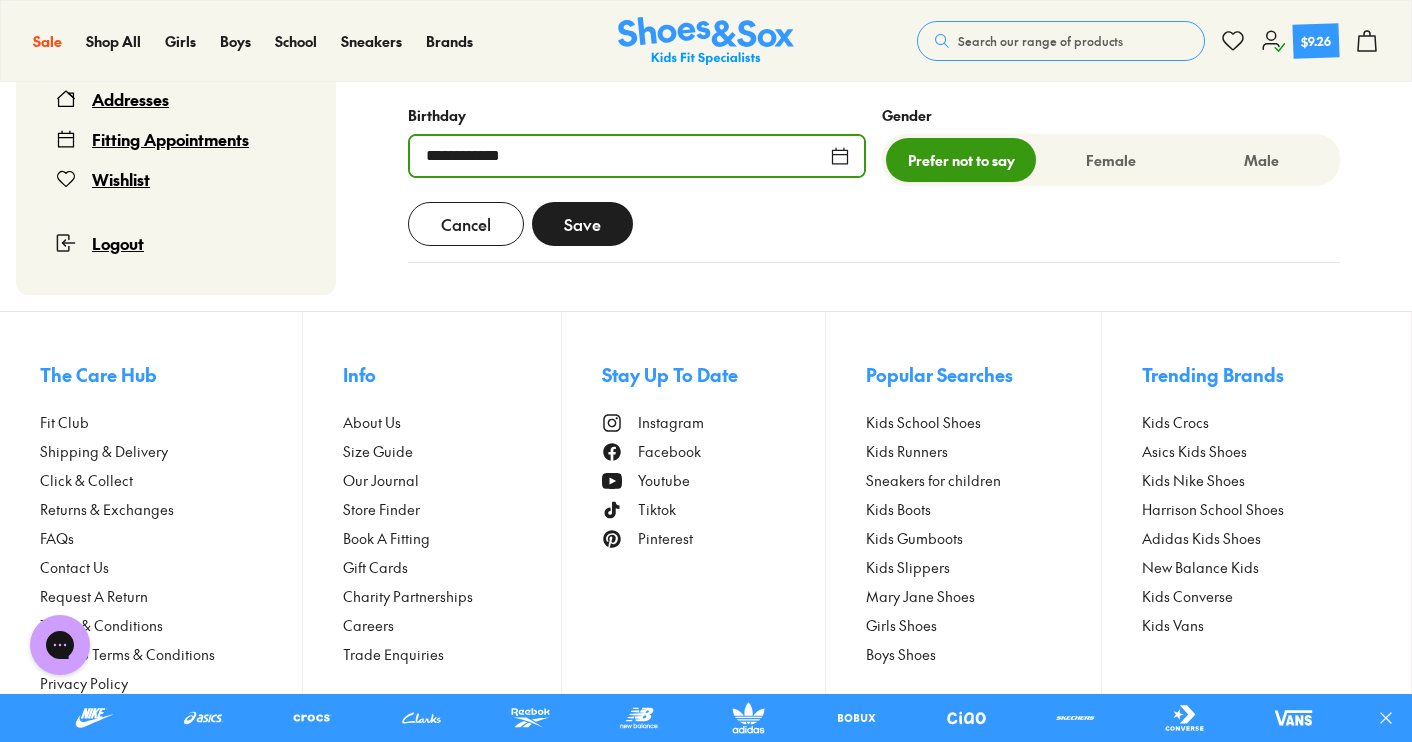scroll, scrollTop: 933, scrollLeft: 0, axis: vertical 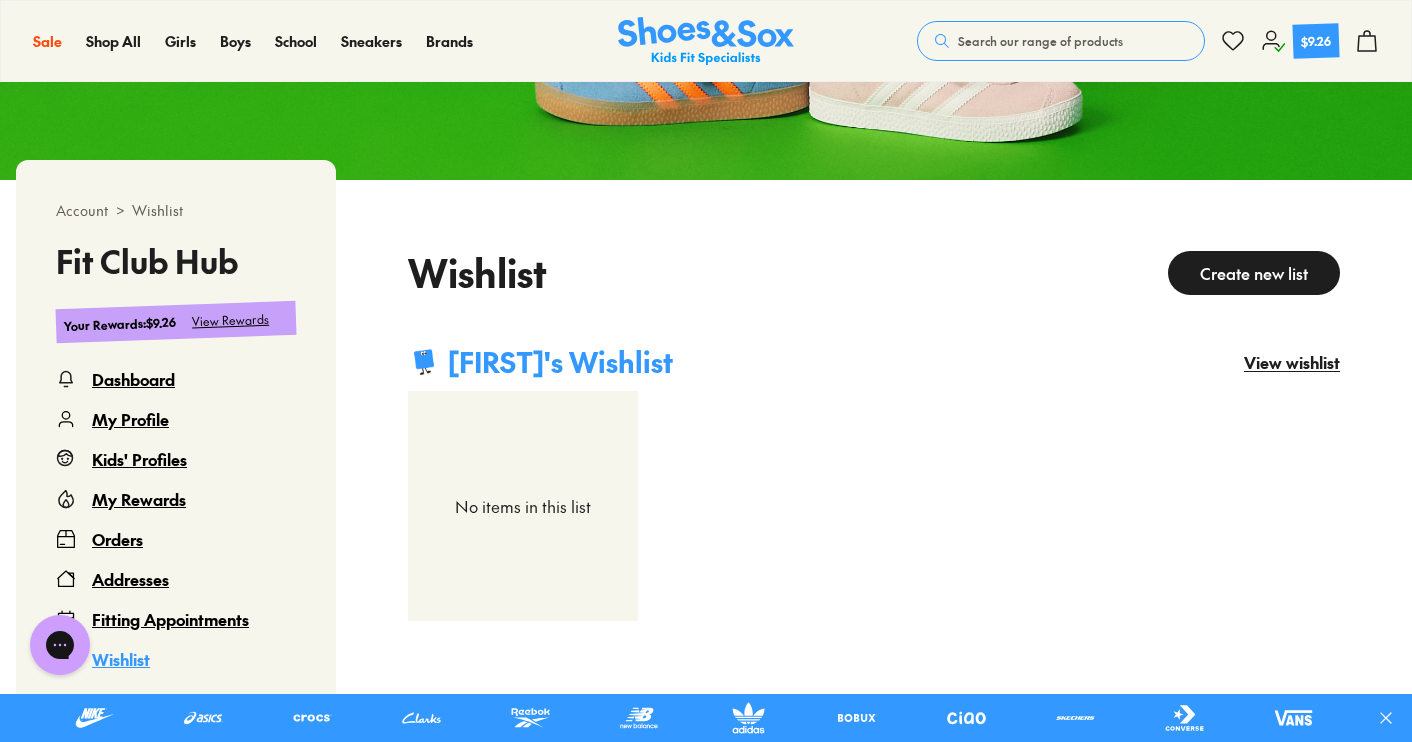 click on "Dashboard" at bounding box center [133, 379] 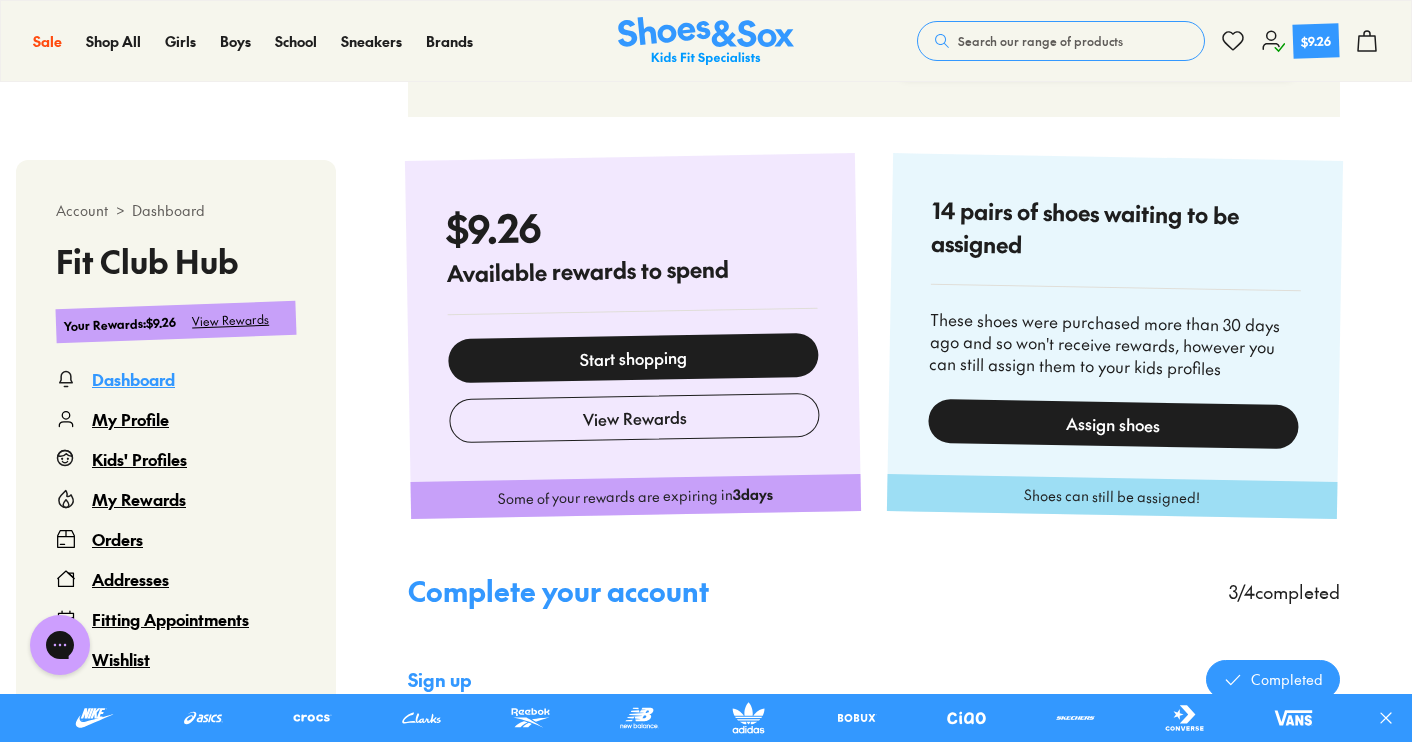 scroll, scrollTop: 866, scrollLeft: 0, axis: vertical 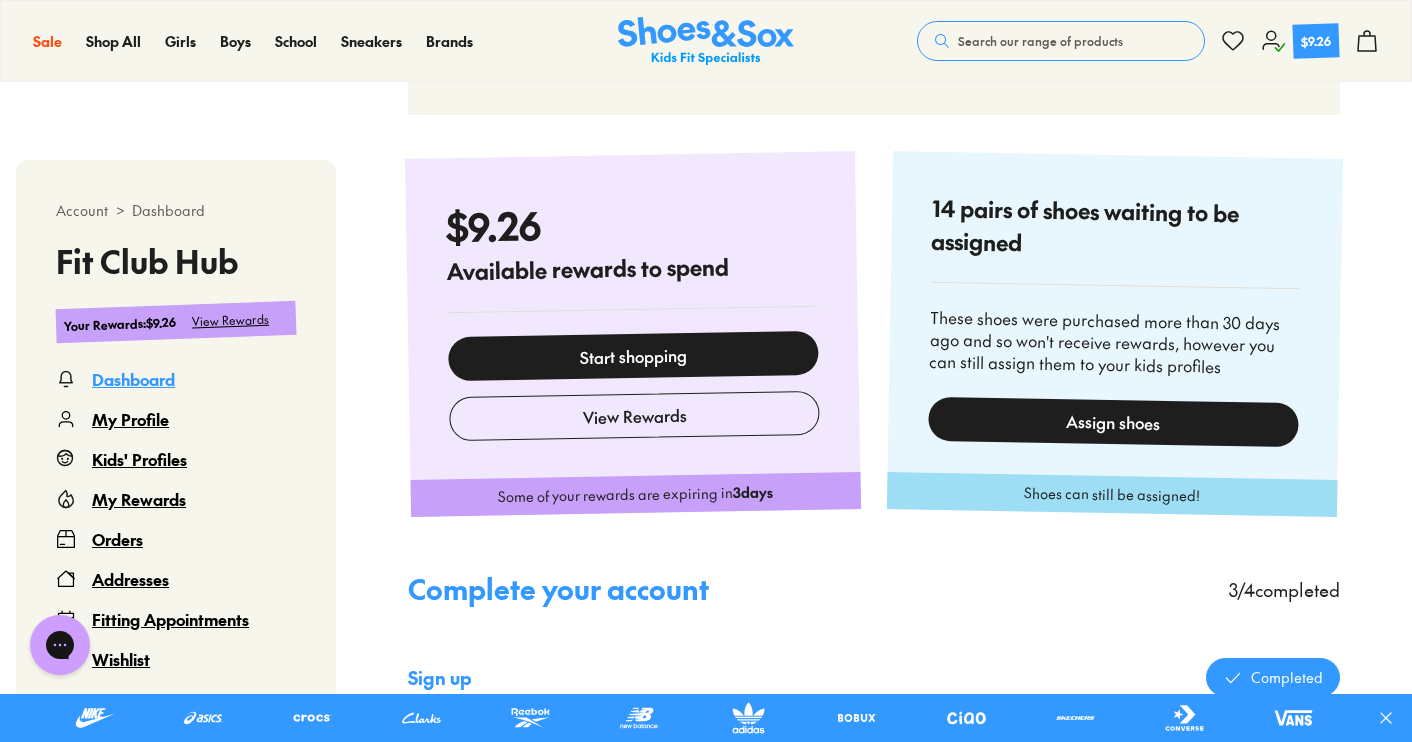 click on "Kids' Profiles" at bounding box center [139, 459] 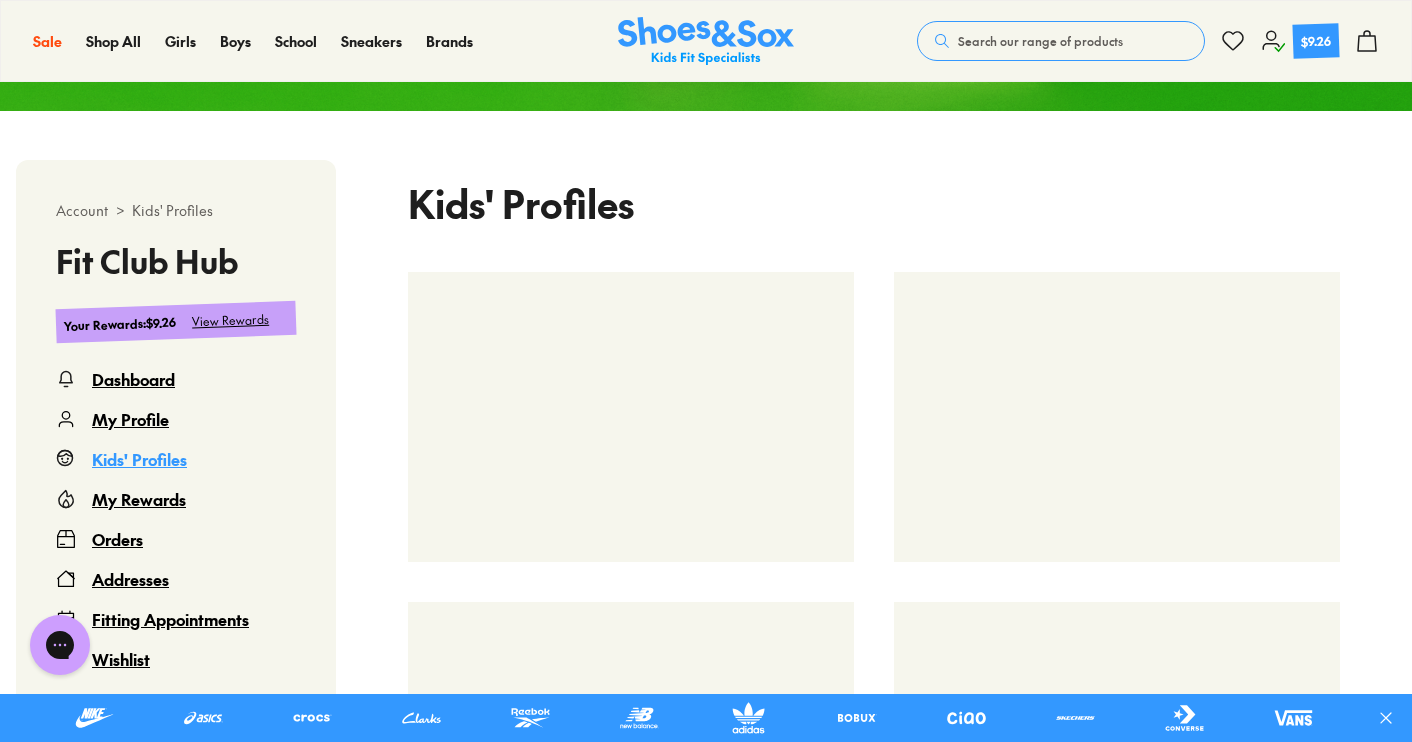 scroll, scrollTop: 398, scrollLeft: 0, axis: vertical 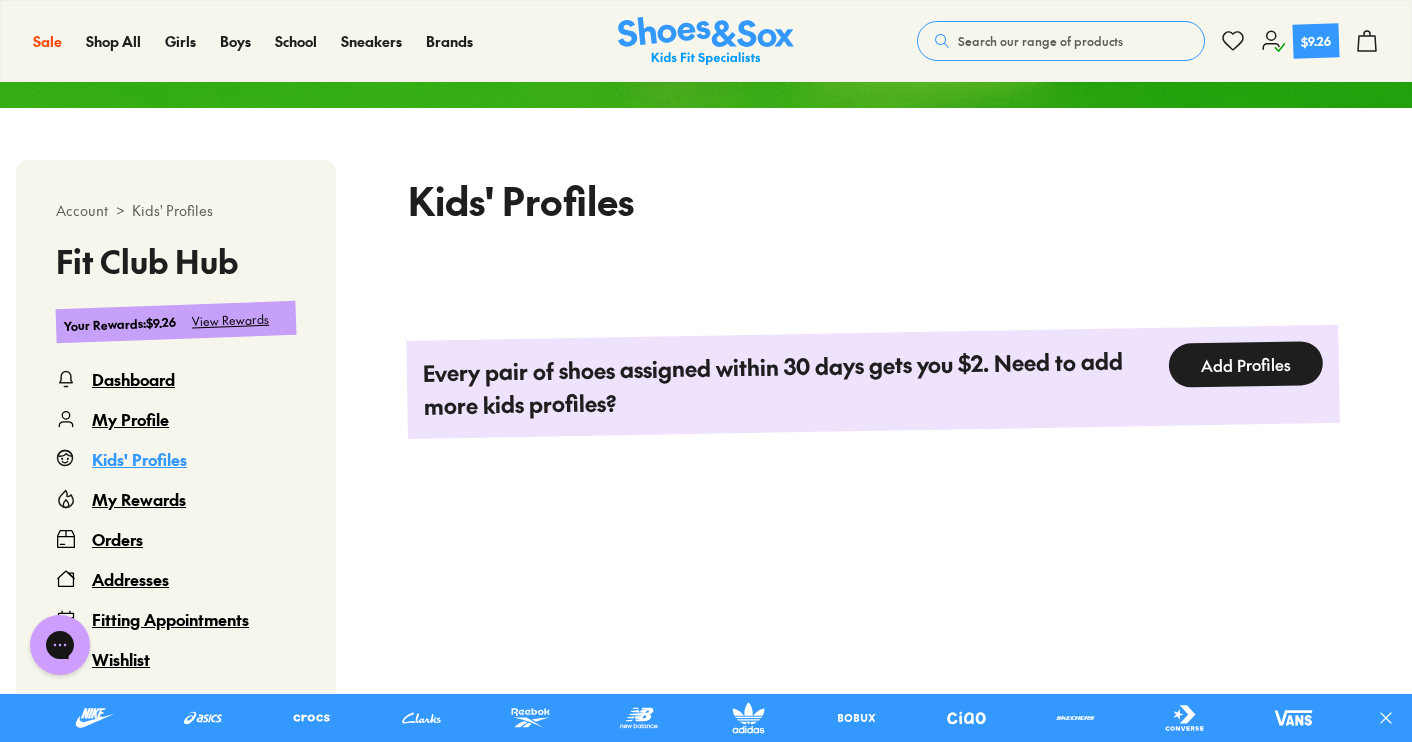 select 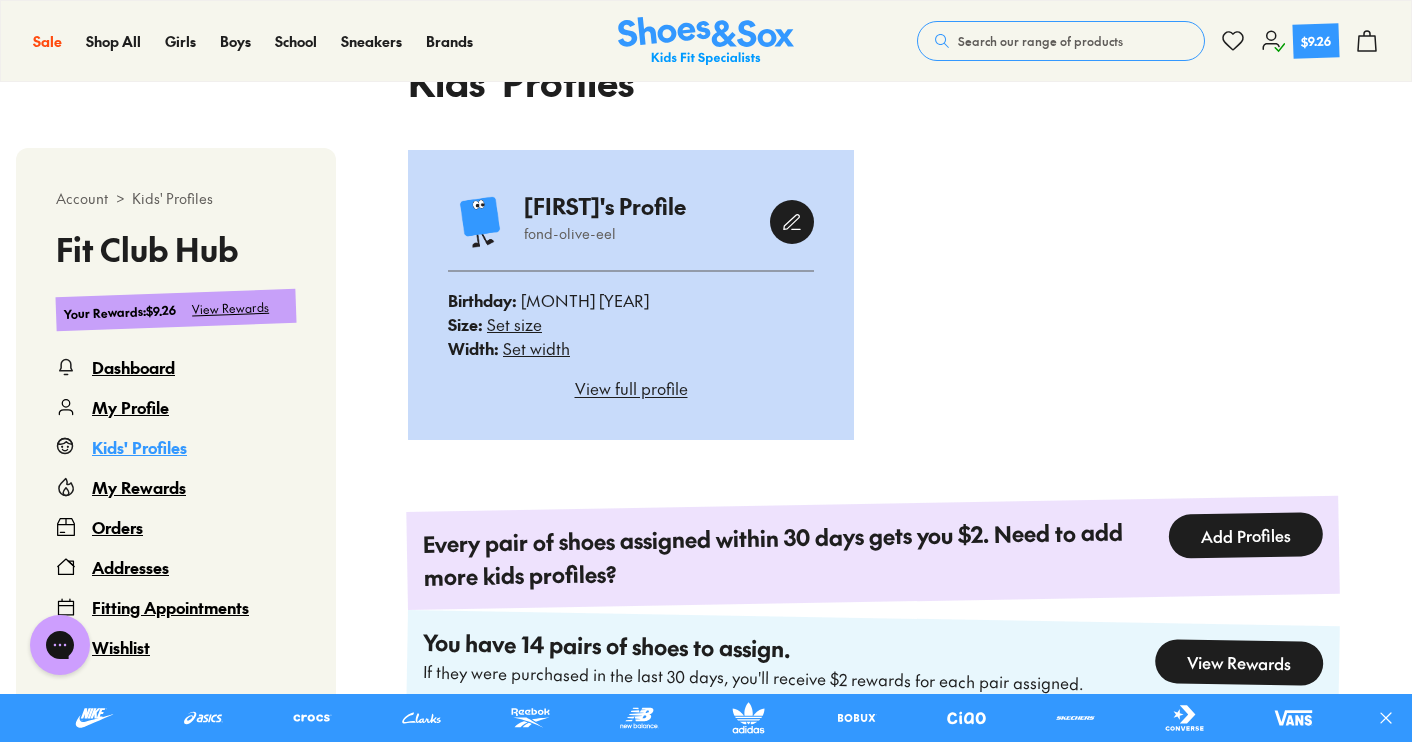 click on "Add Profiles" at bounding box center (1245, 535) 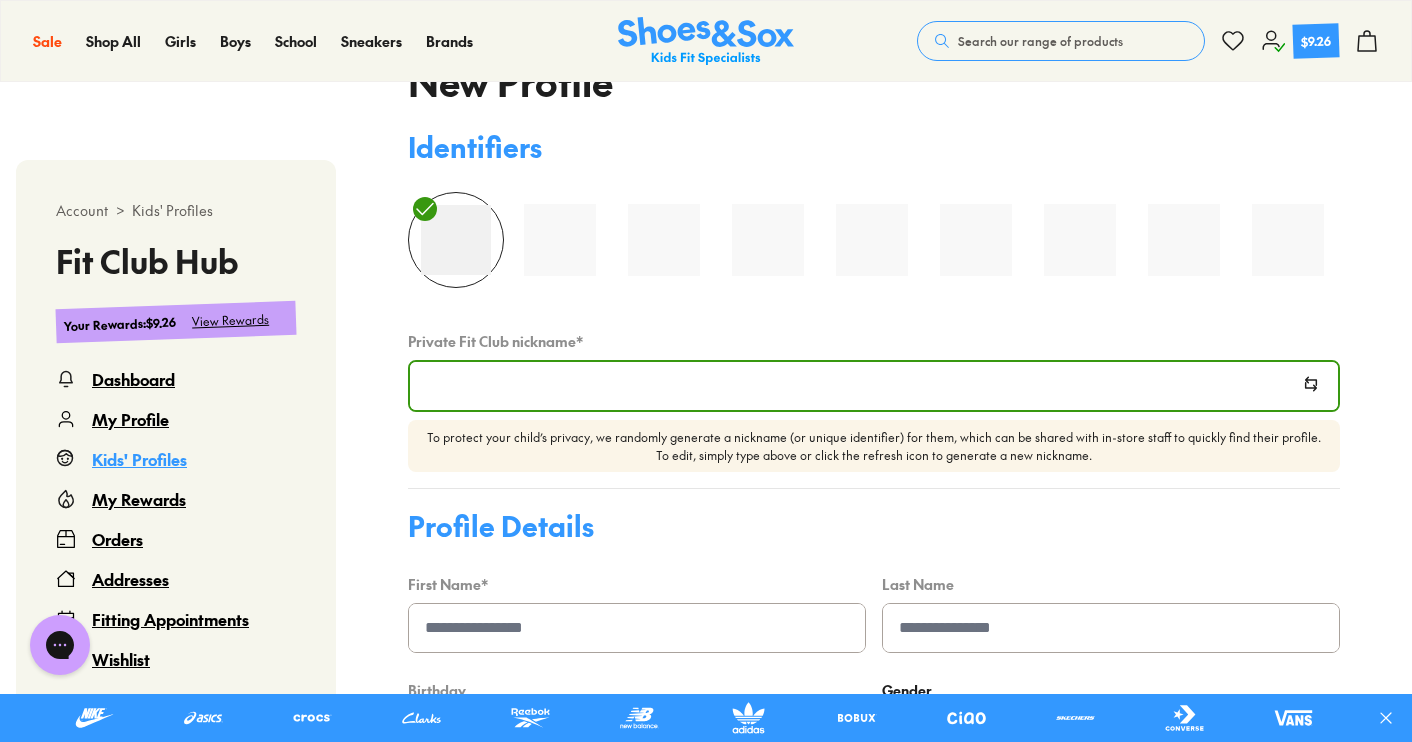 scroll, scrollTop: 122, scrollLeft: 0, axis: vertical 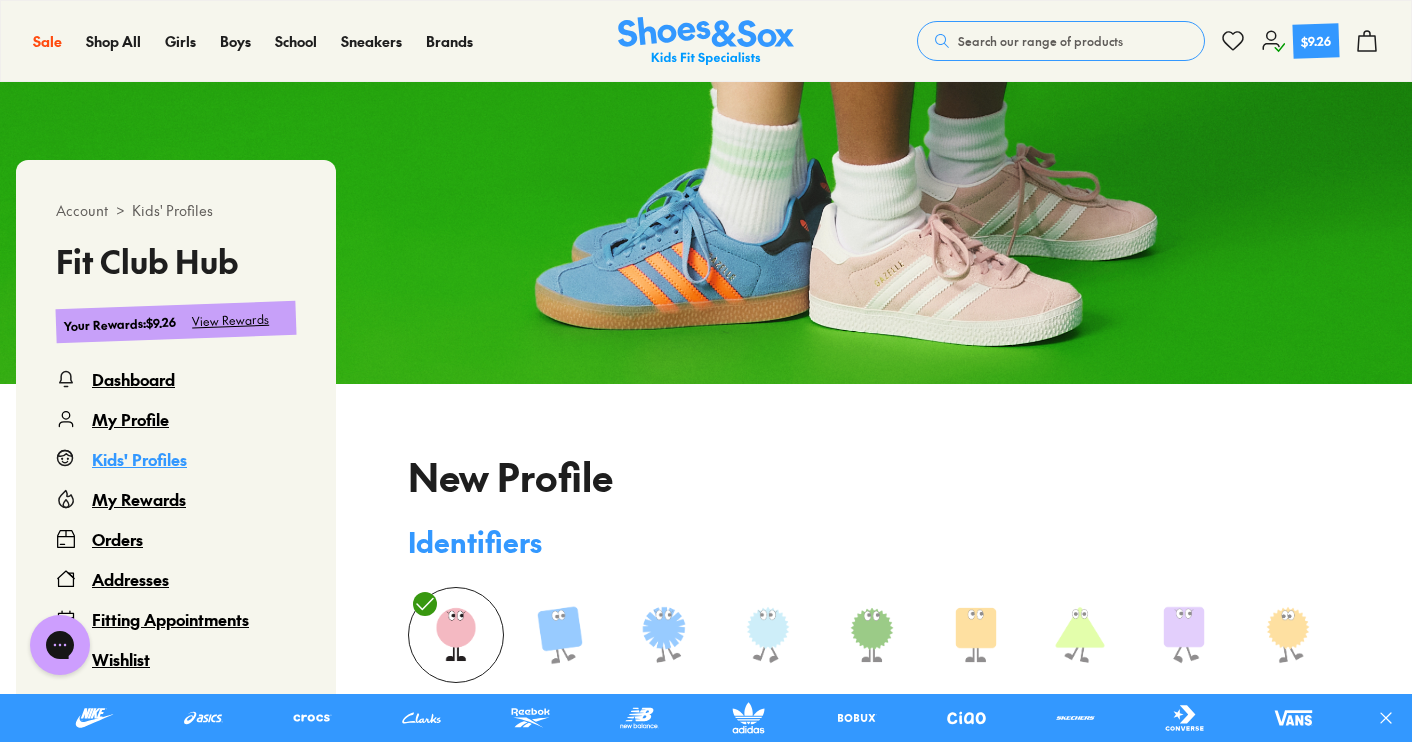 type on "**********" 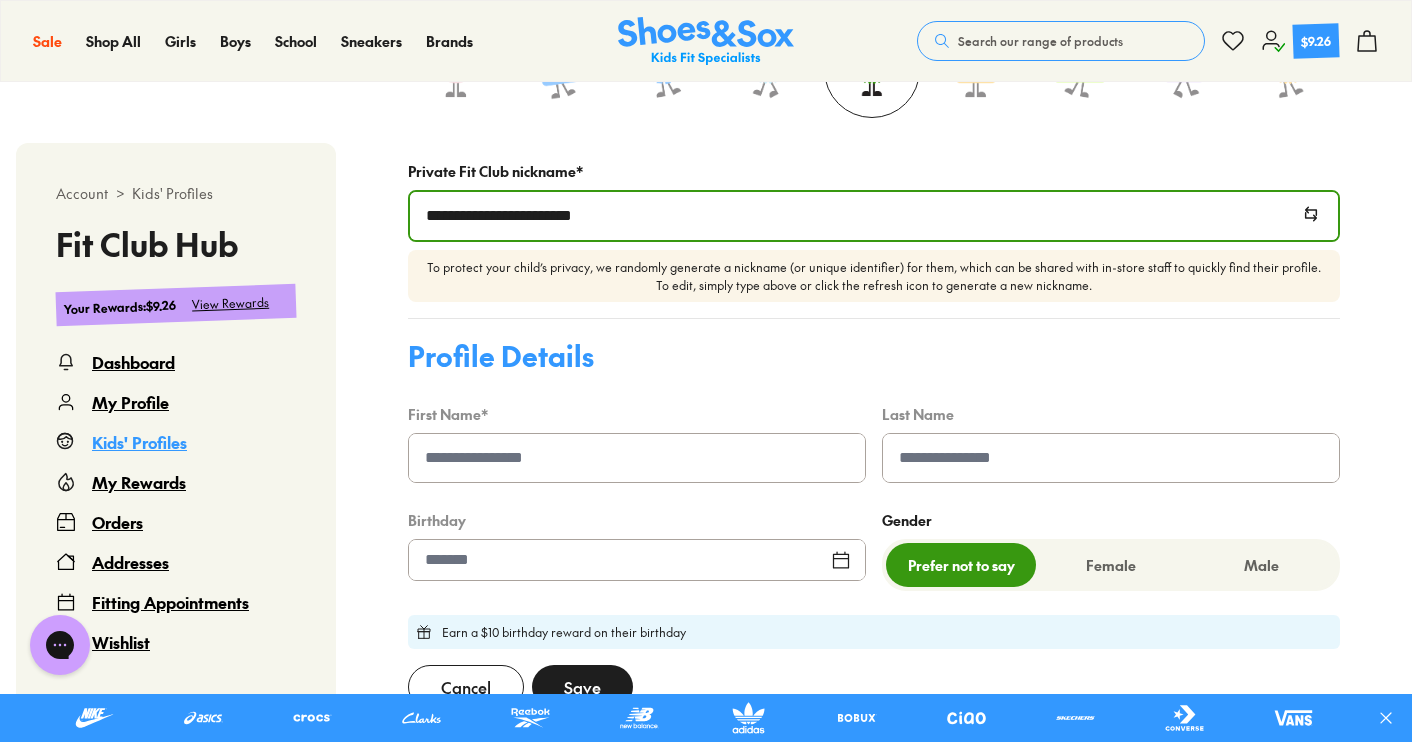 scroll, scrollTop: 689, scrollLeft: 0, axis: vertical 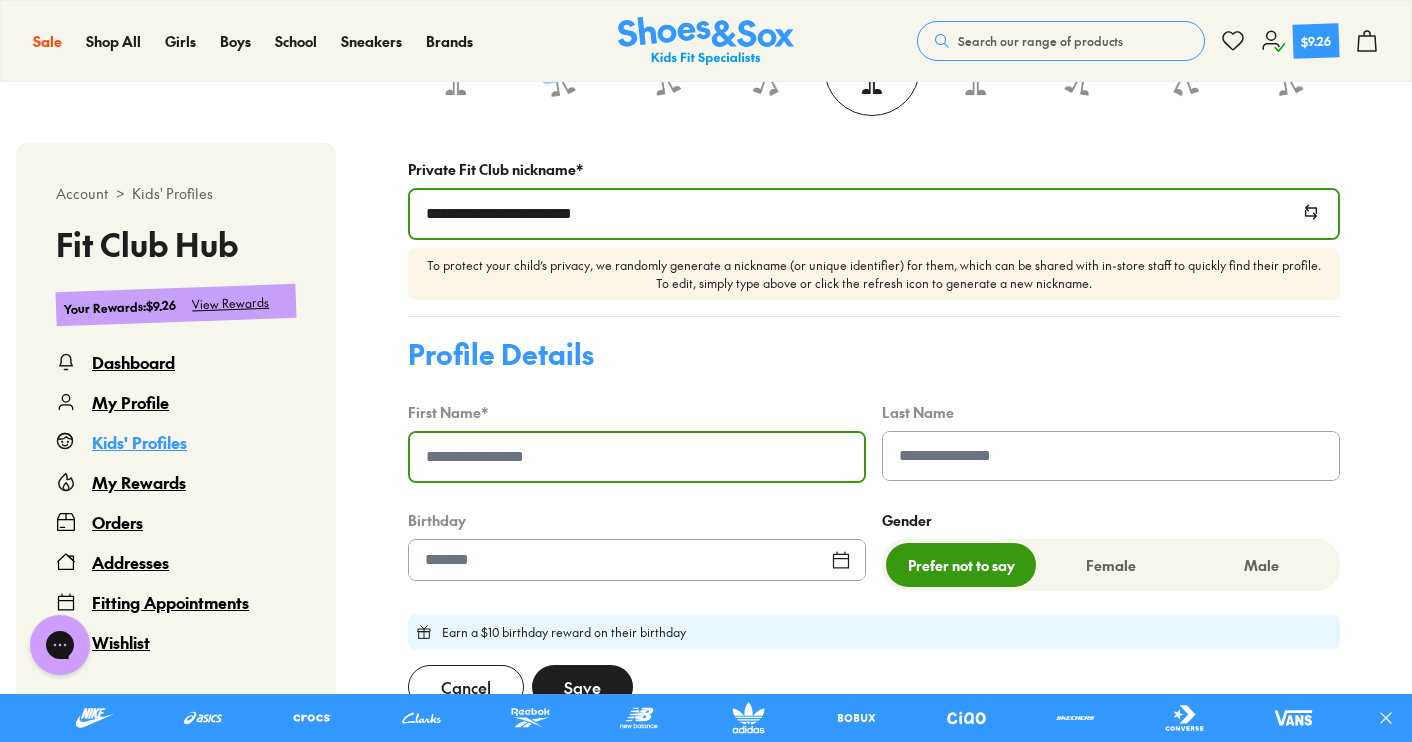 click at bounding box center [637, 457] 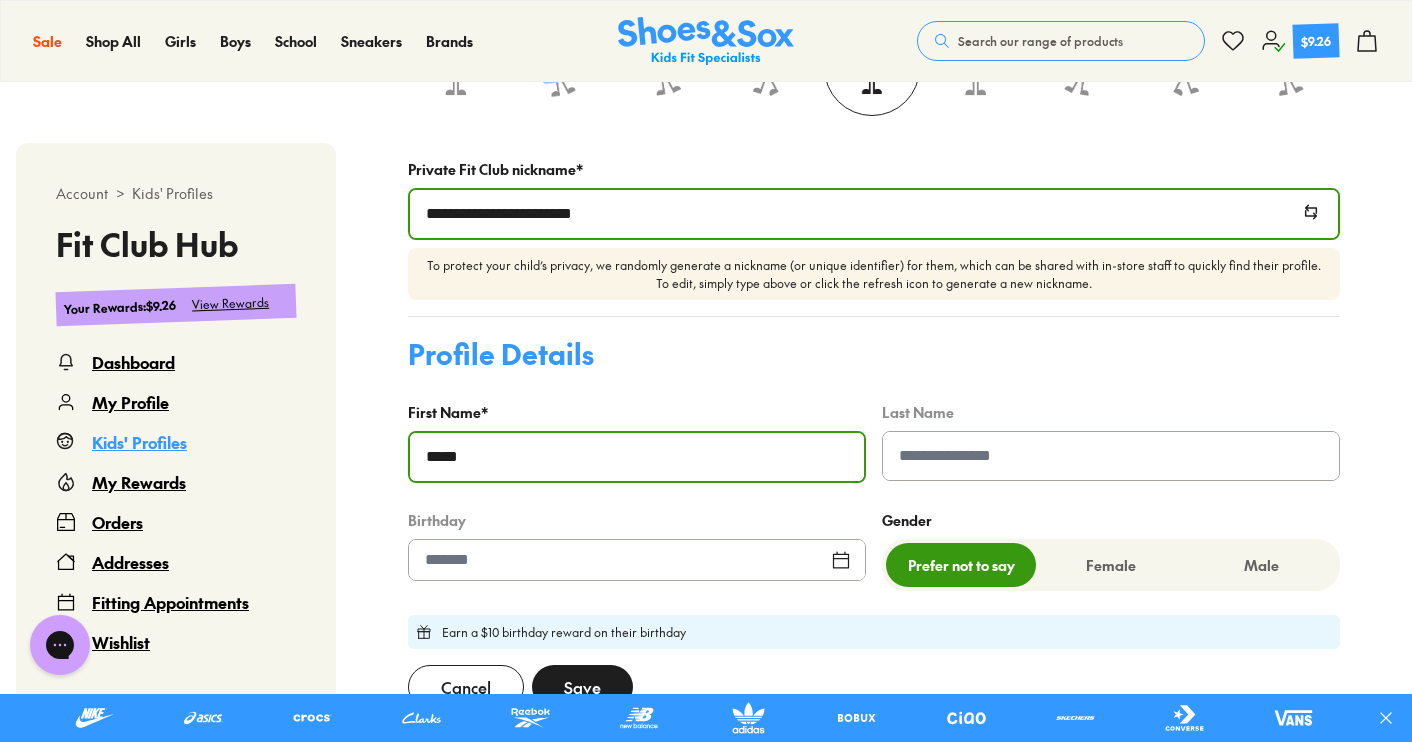 type on "*****" 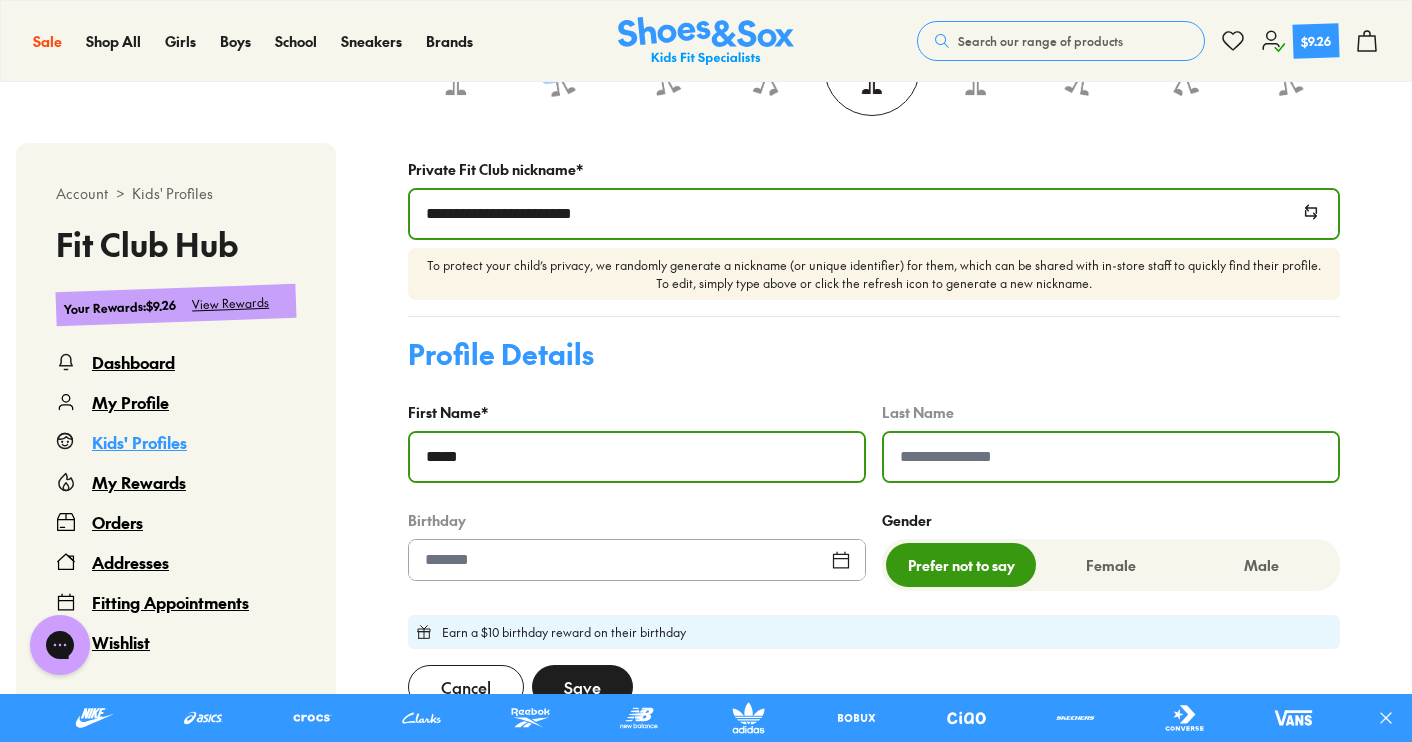 click at bounding box center (1111, 457) 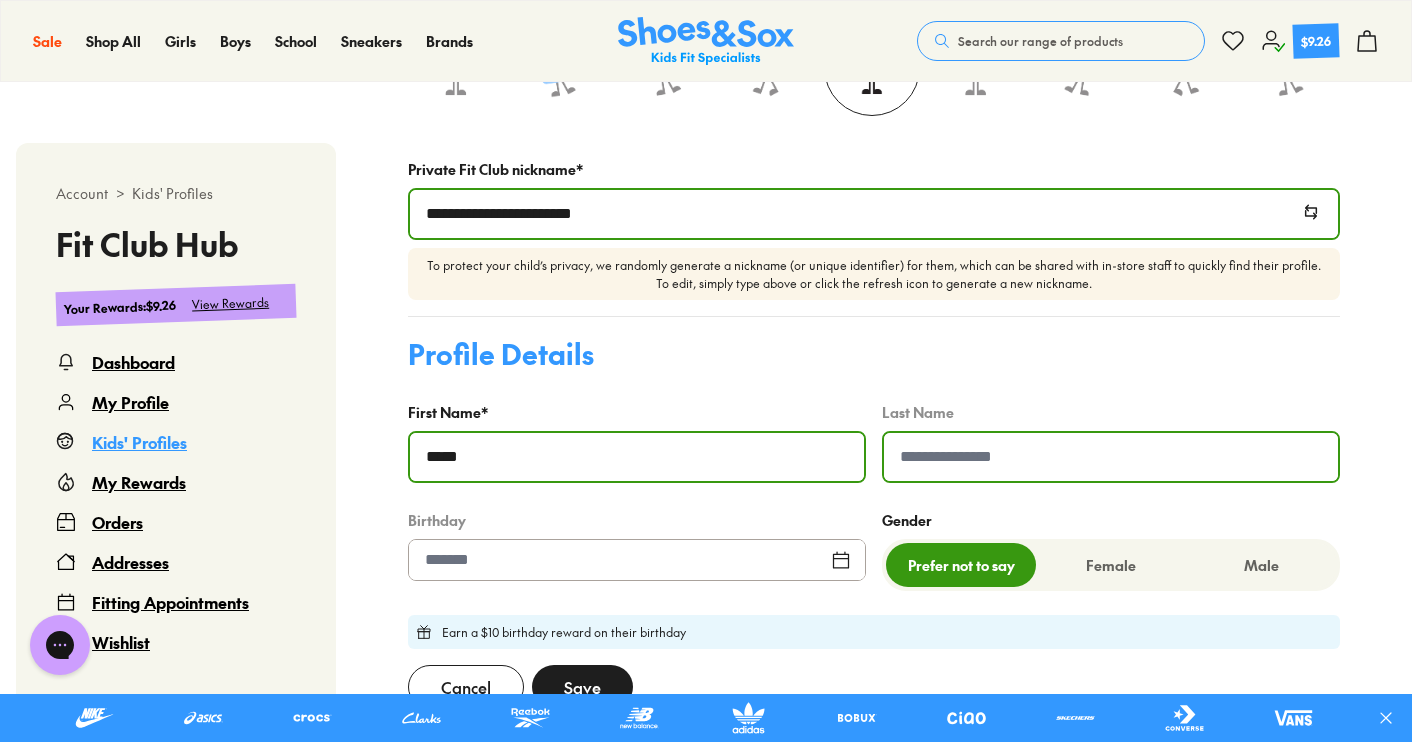 type on "*********" 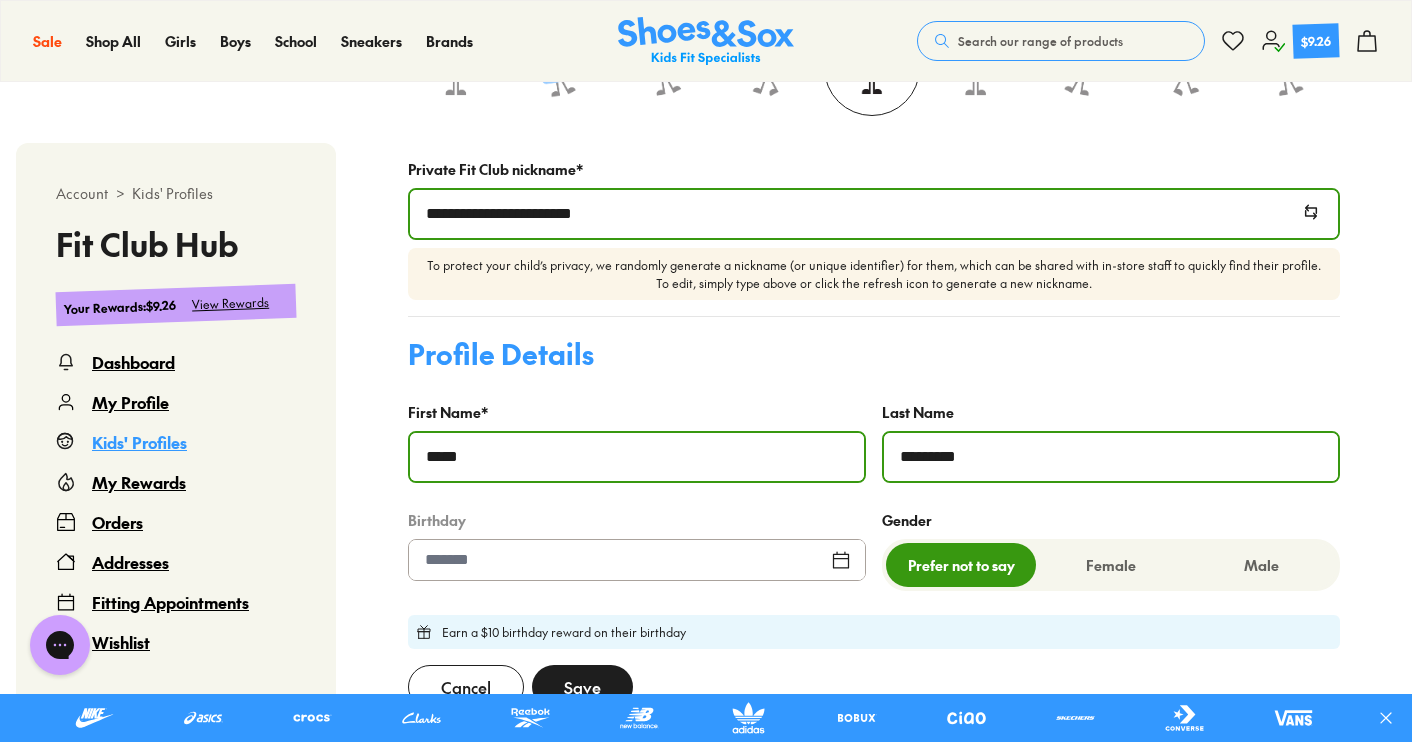 click at bounding box center (637, 560) 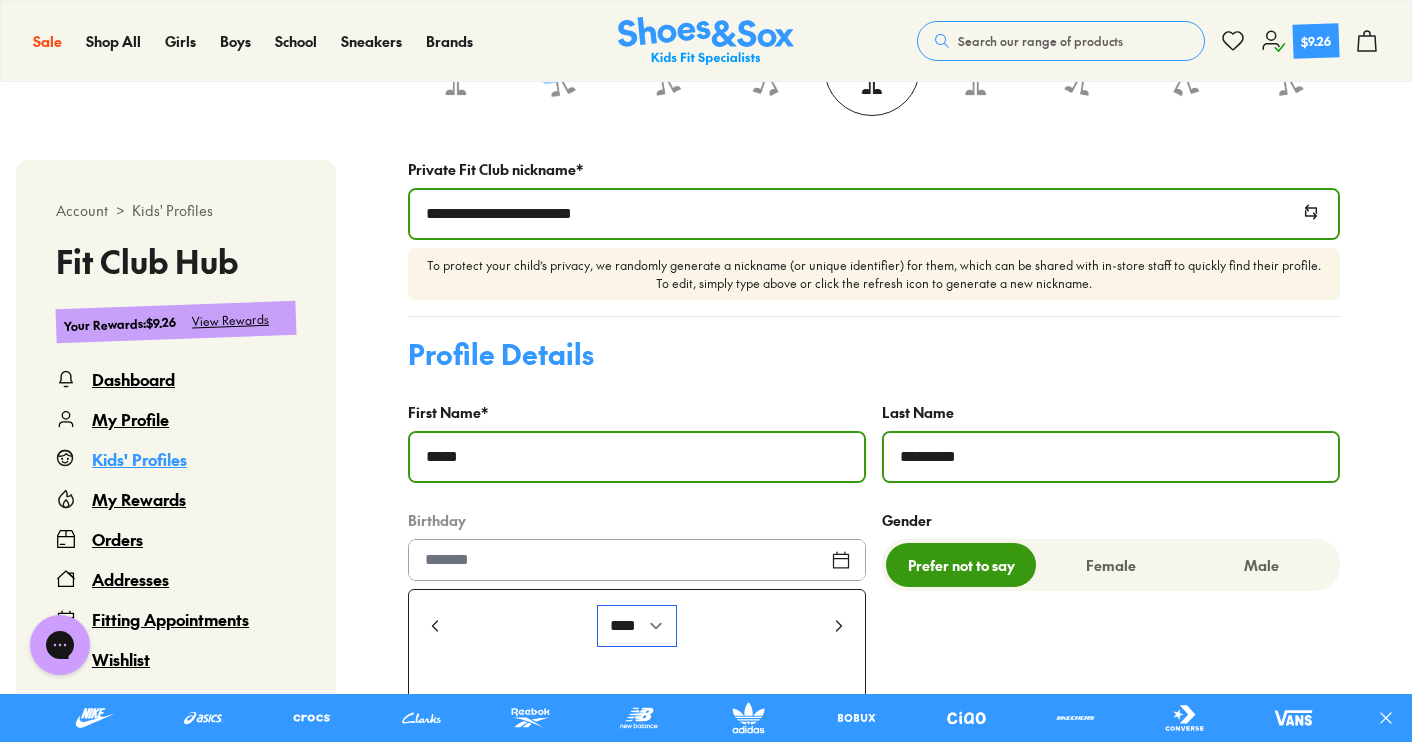 click on "**** **** **** **** **** **** **** **** **** **** **** **** **** **** **** **** **** **** **** **** **** **** **** **** **** **** **** **** **** **** **** **** **** **** **** **** **** **** **** **** **** **** **** **** **** **** **** **** **** **** **** **** **** **** **** **** **** **** **** **** **** **** **** **** **** **** **** **** **** **** **** **** **** **** **** **** **** **** **** **** **** **** **** **** **** **** **** **** **** **** **** **** **** **** **** **** **** **** **** **** **** **** **** **** **** **** **** **** **** **** **** **** **** **** **** **** **** **** **** **** **** **** **** **** **** **** **** **** **** **** **** **** **** **** **** **** **** **** **** **** **** **** **** **** **** **** **** **** **** **** ****" at bounding box center (637, 626) 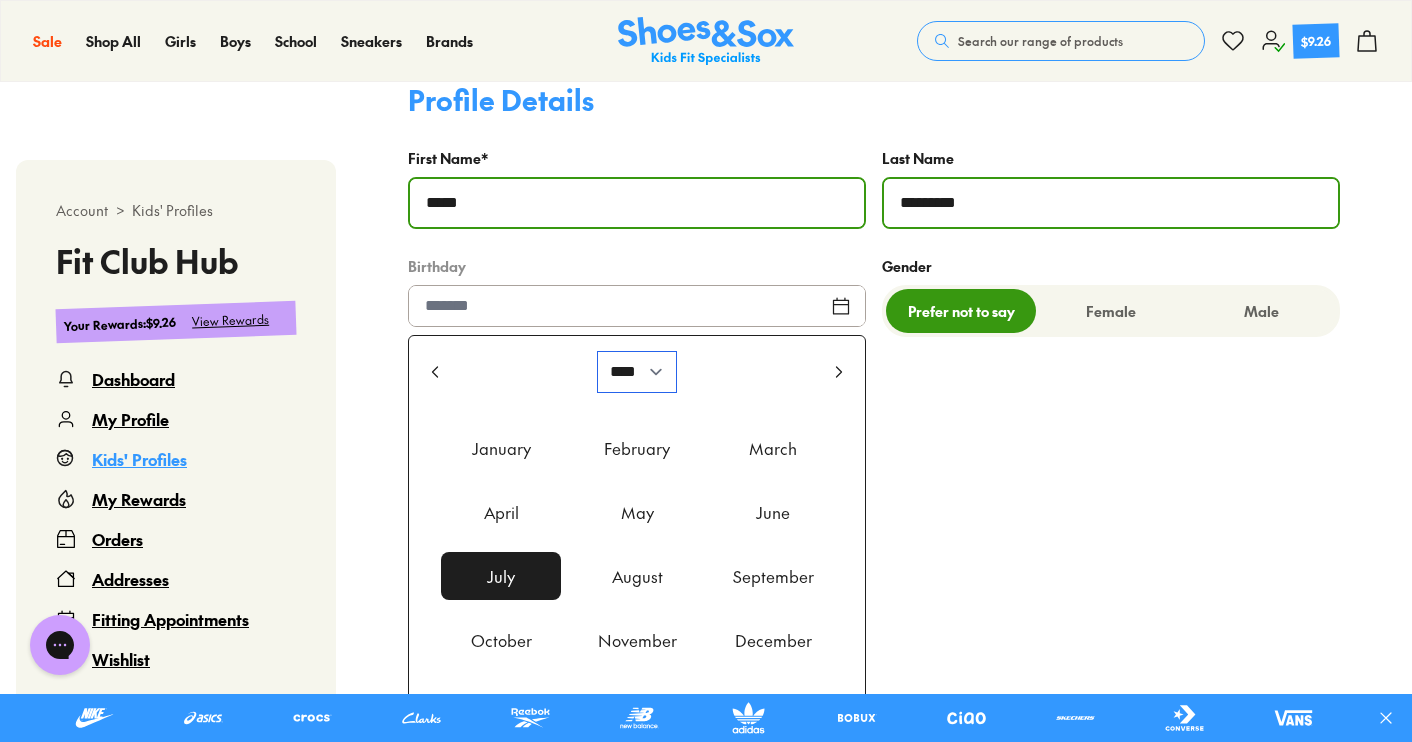 scroll, scrollTop: 949, scrollLeft: 0, axis: vertical 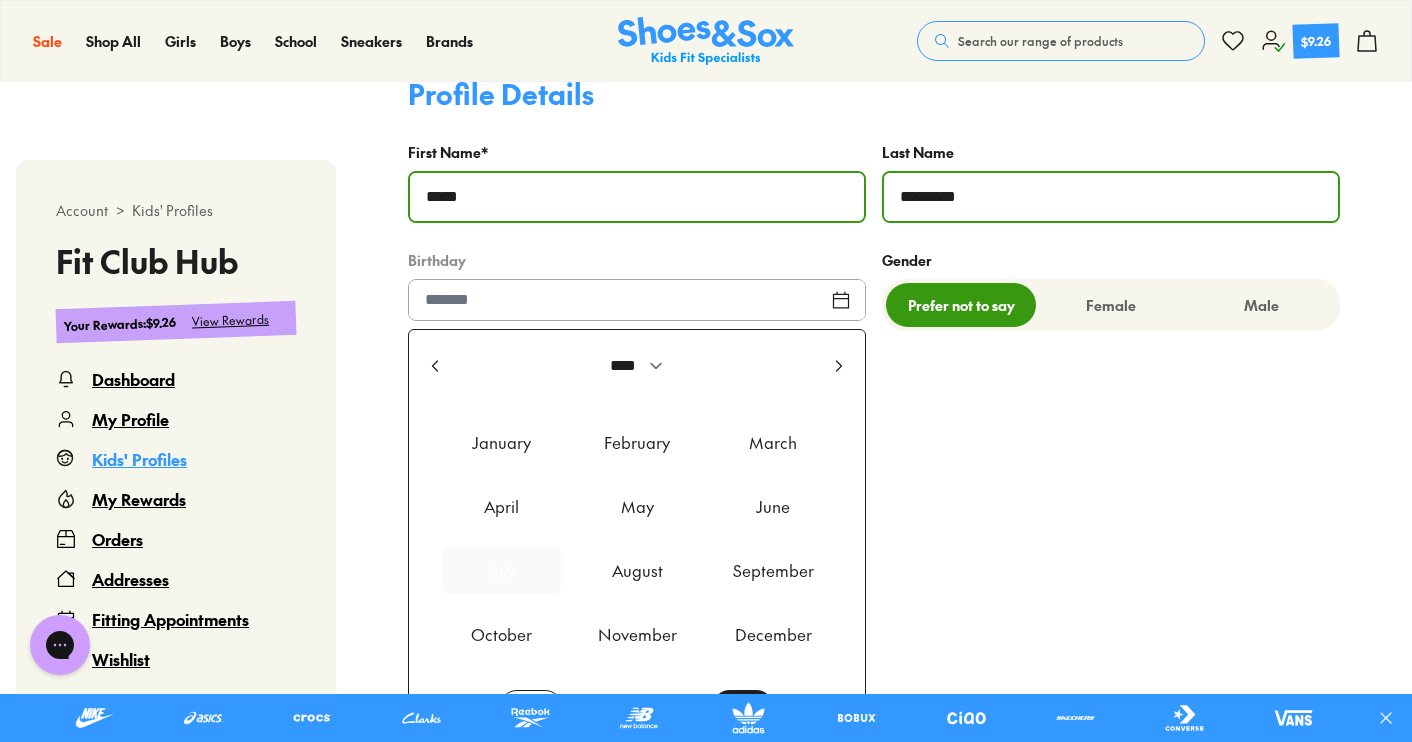 click on "July" at bounding box center [501, 570] 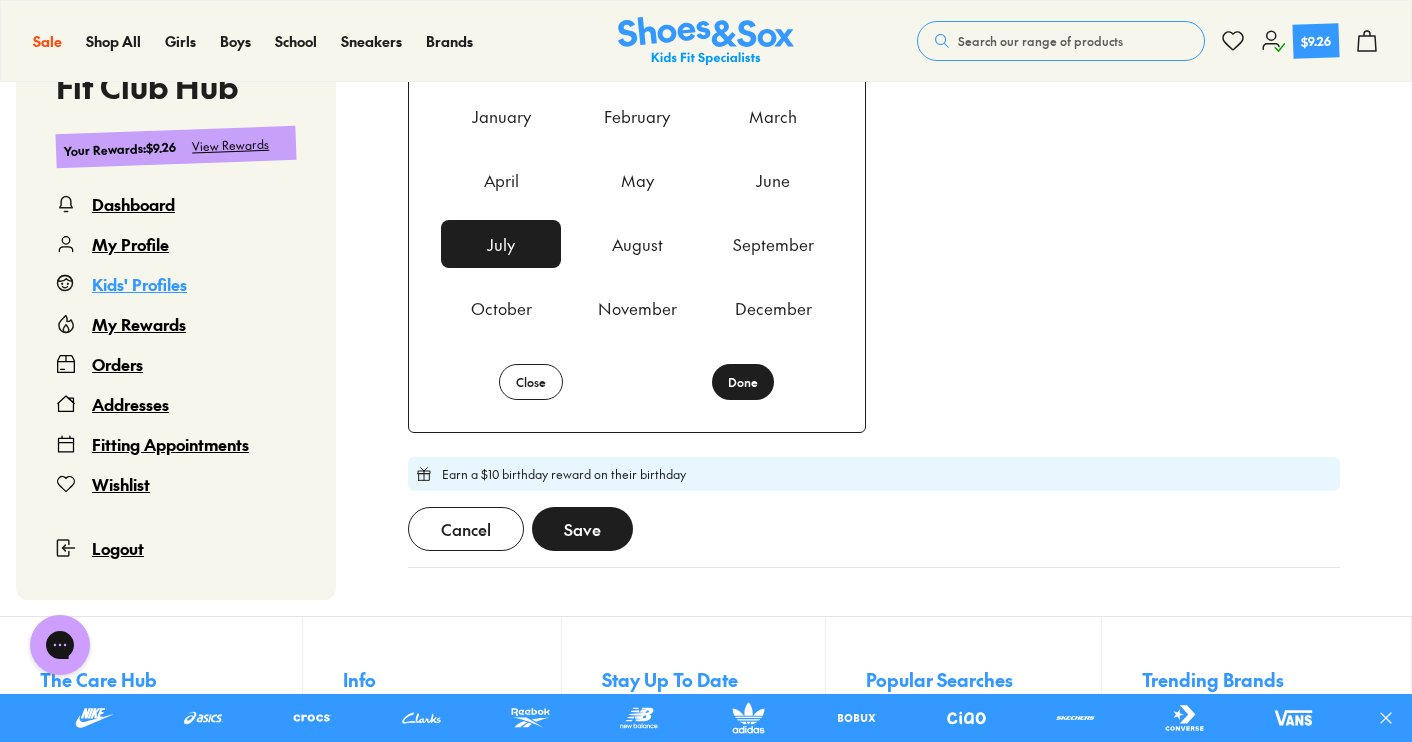 click on "Done" at bounding box center [743, 382] 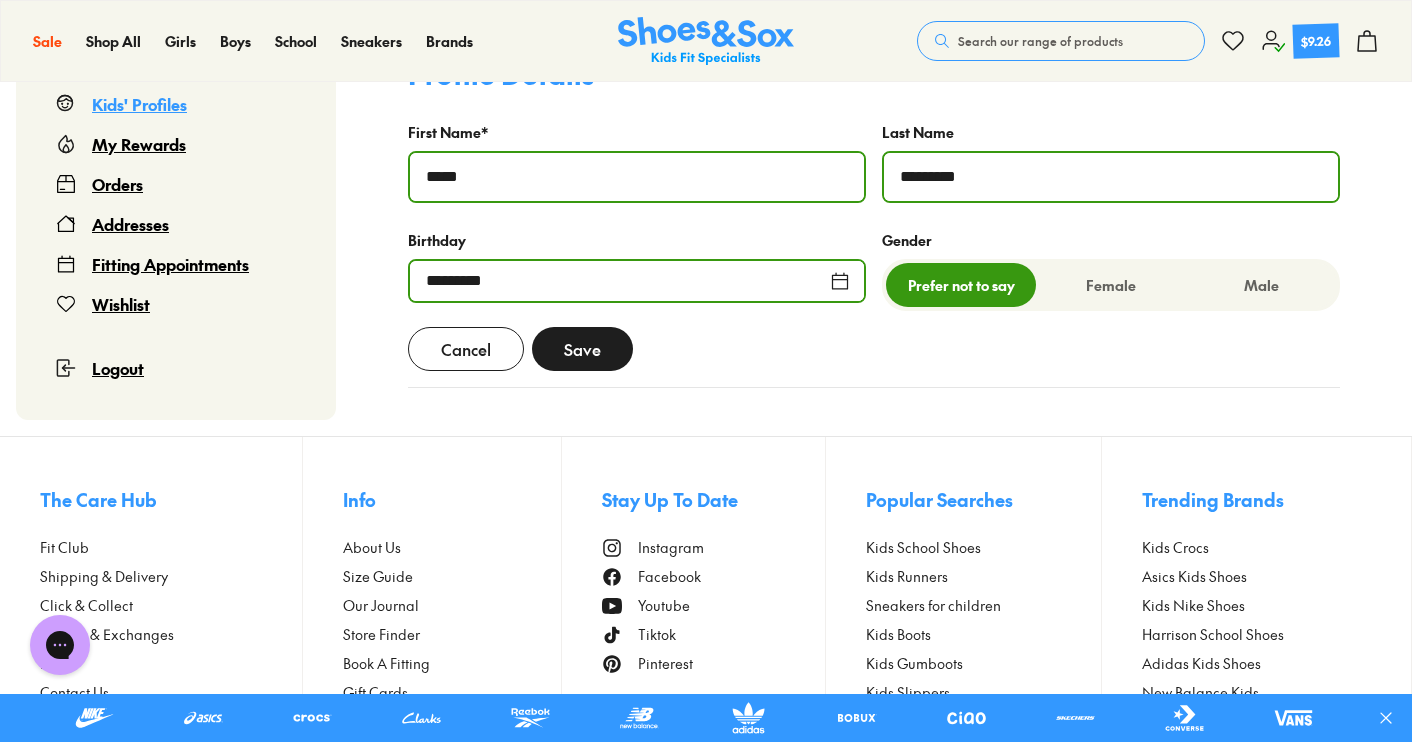 scroll, scrollTop: 961, scrollLeft: 0, axis: vertical 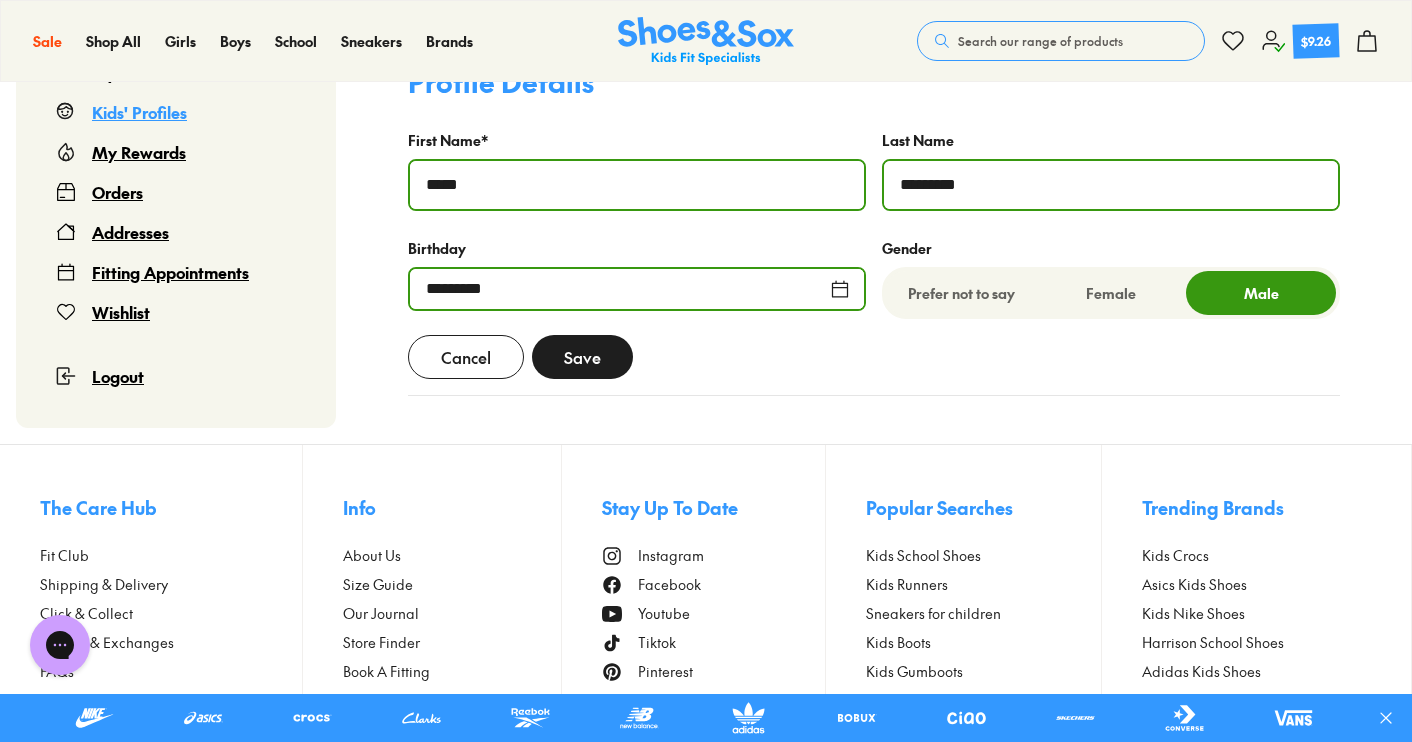 click on "Save" at bounding box center (582, 357) 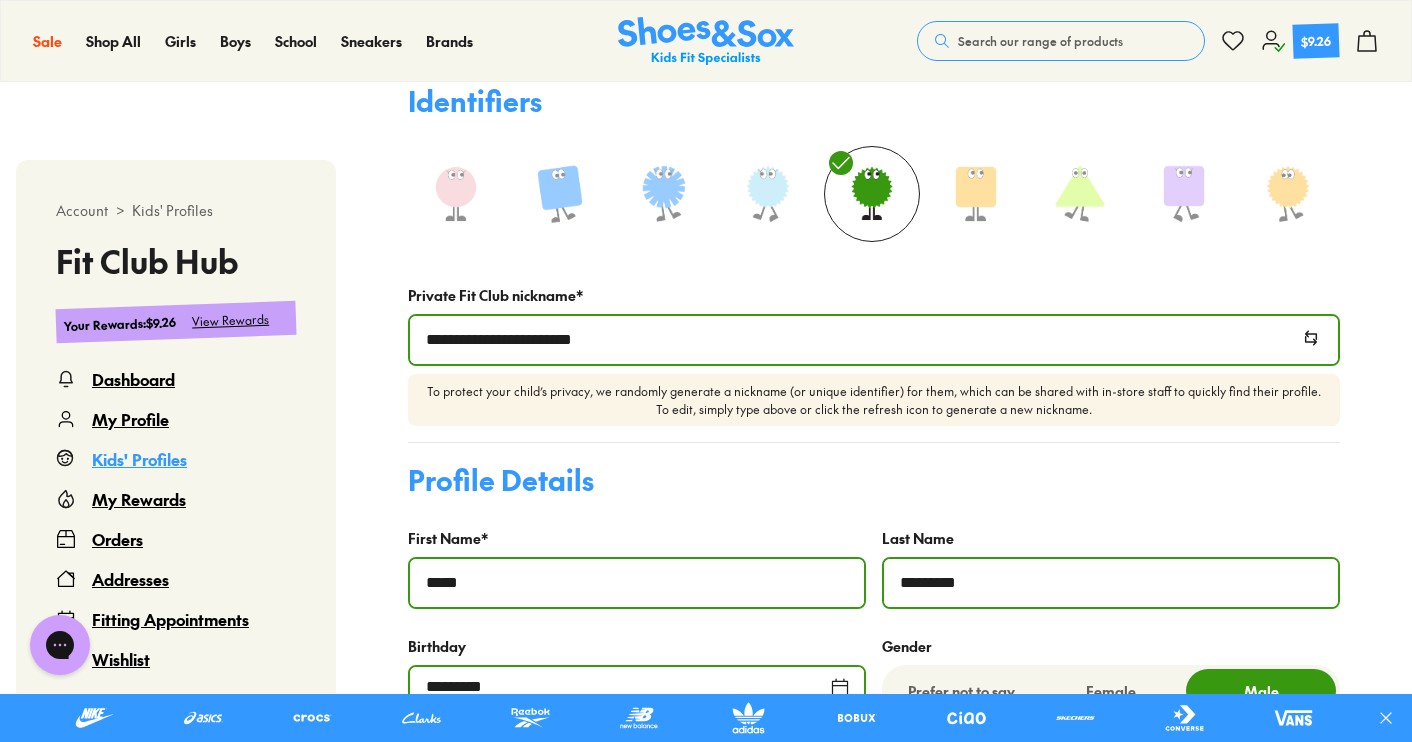 scroll, scrollTop: 618, scrollLeft: 0, axis: vertical 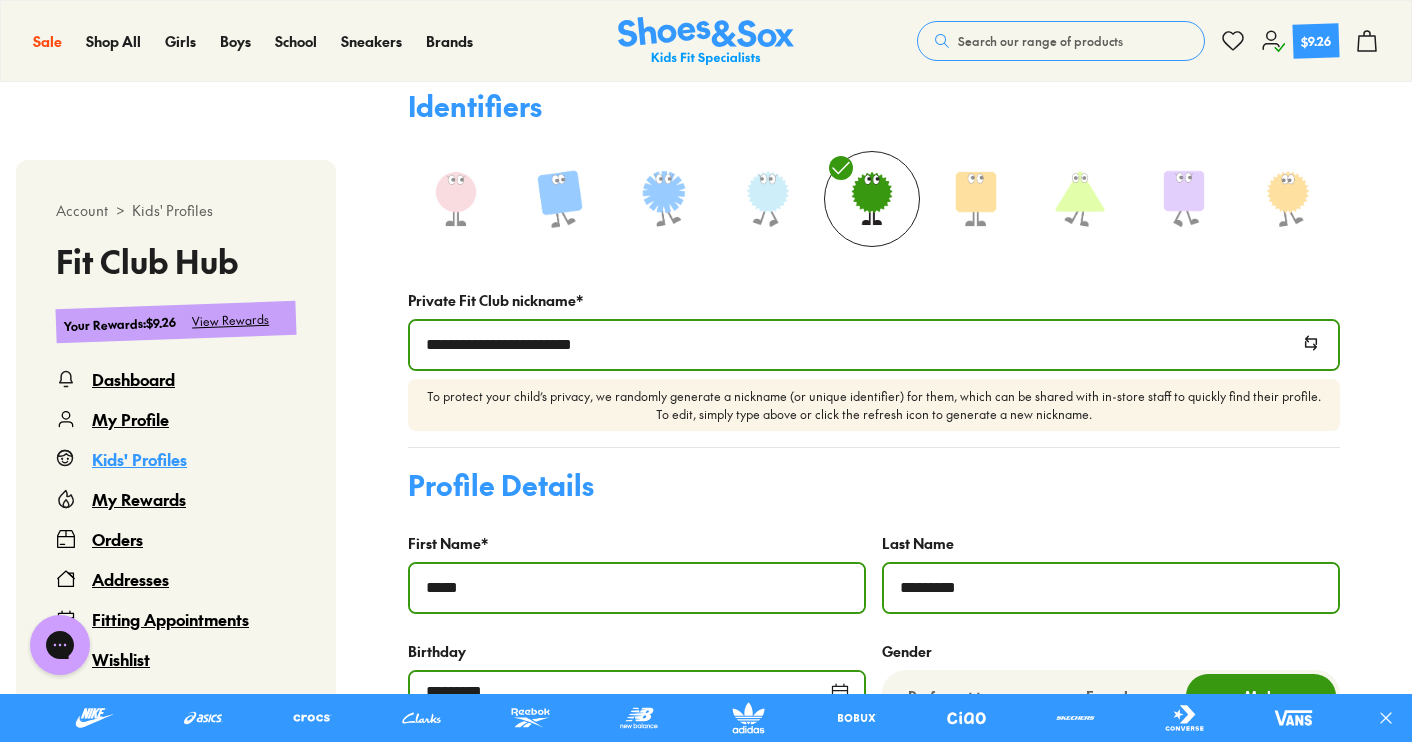click on "Dashboard" at bounding box center (133, 379) 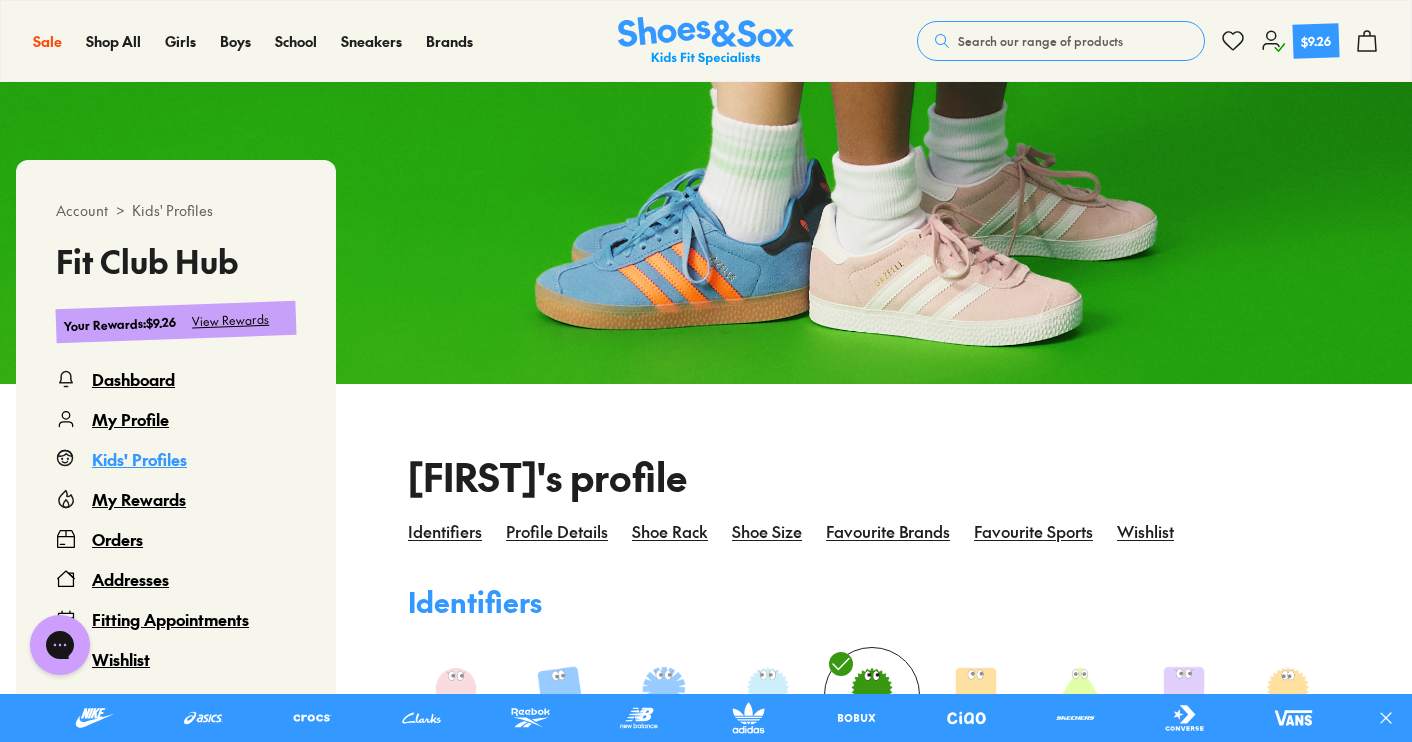 click on "Dashboard" at bounding box center (133, 379) 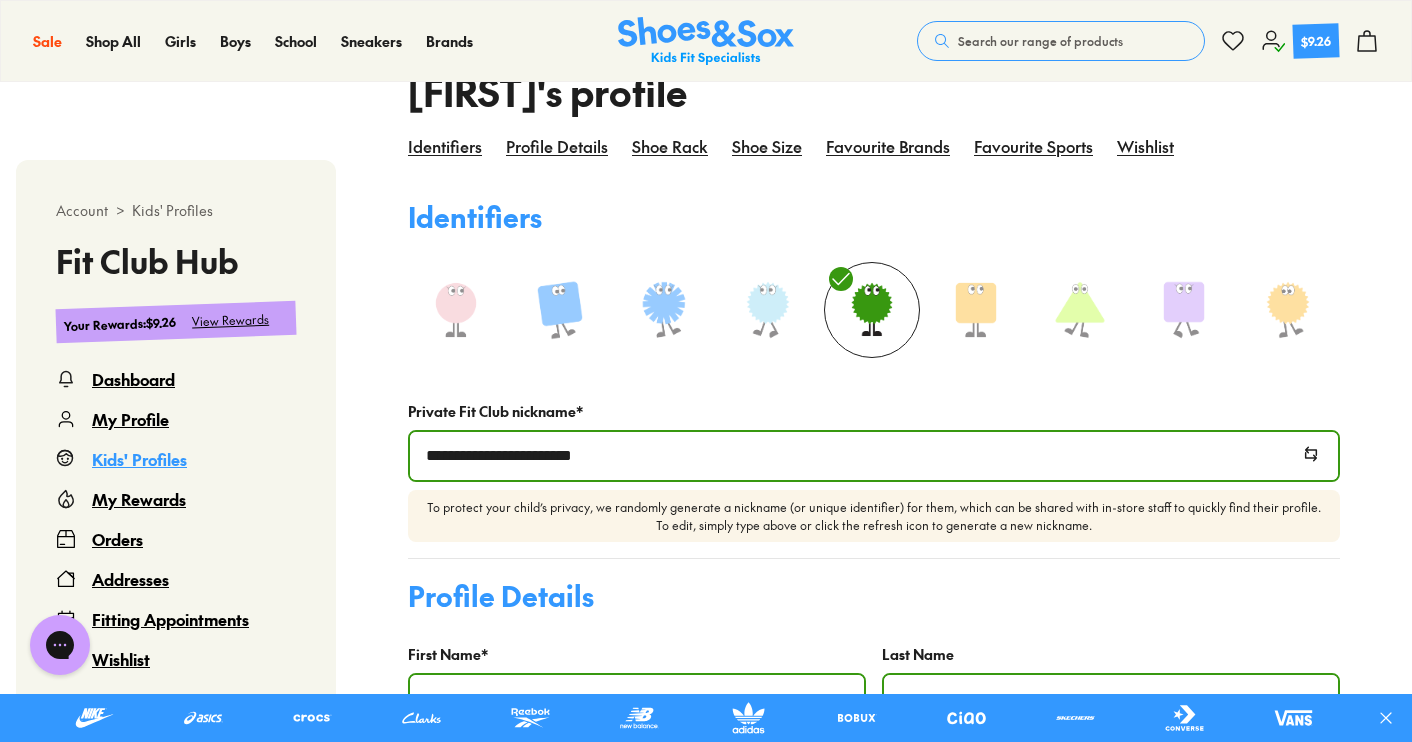 scroll, scrollTop: 562, scrollLeft: 0, axis: vertical 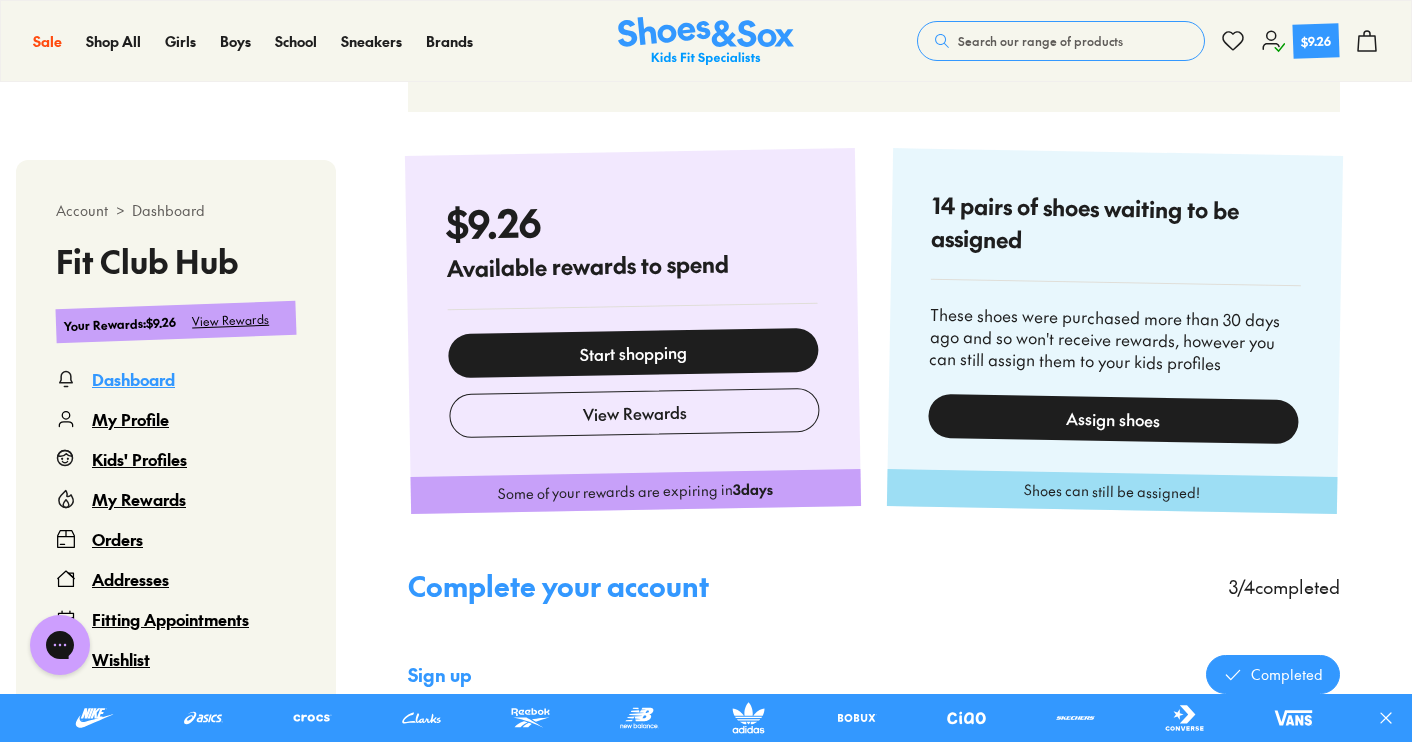 click on "Assign shoes" at bounding box center (1113, 418) 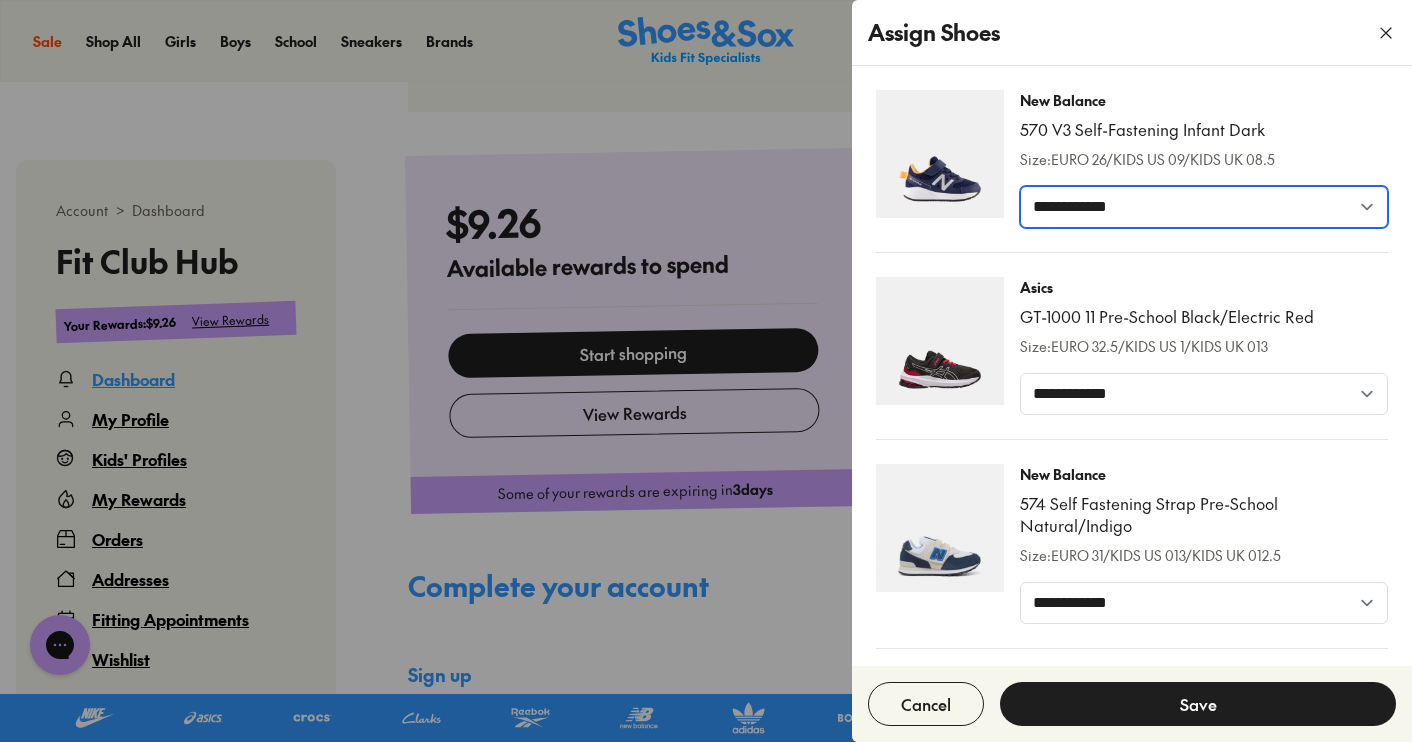 click on "**********" at bounding box center (1204, 207) 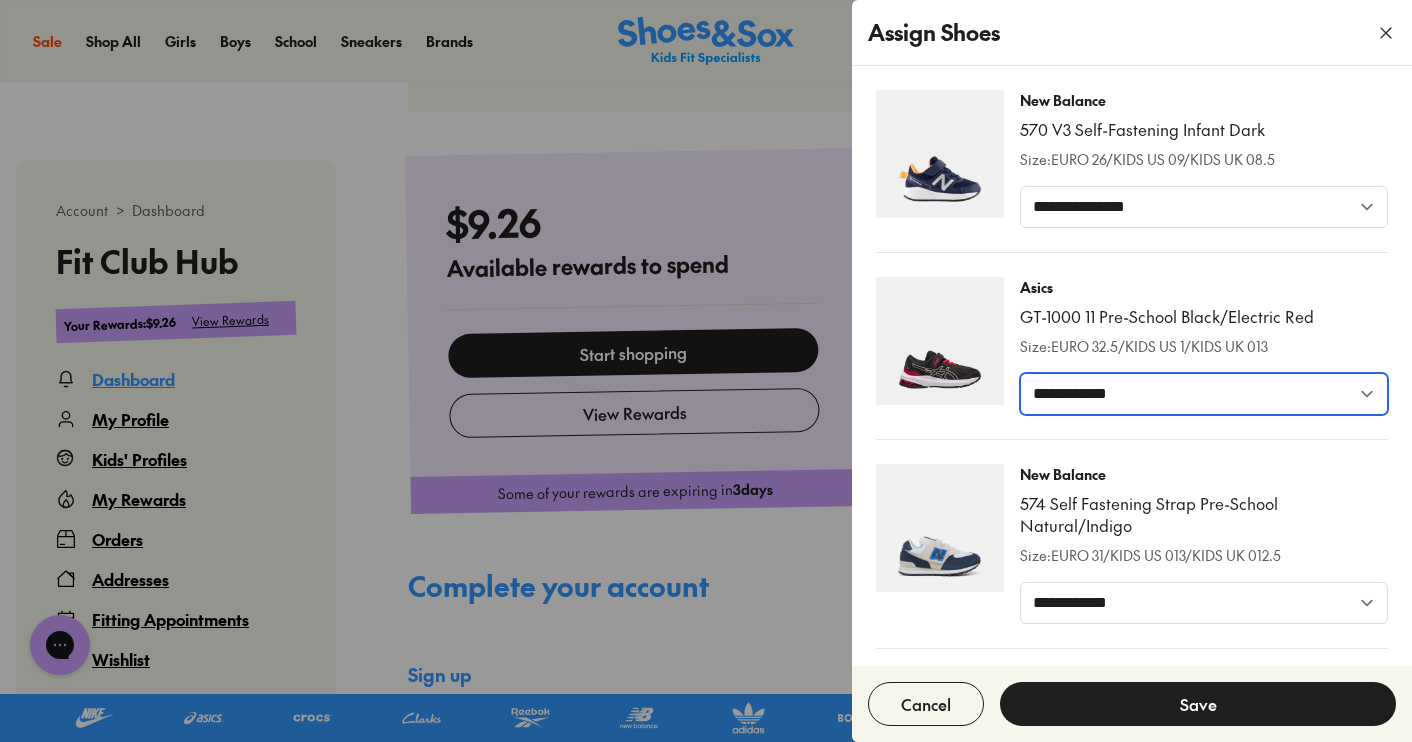 click on "**********" at bounding box center [1204, 394] 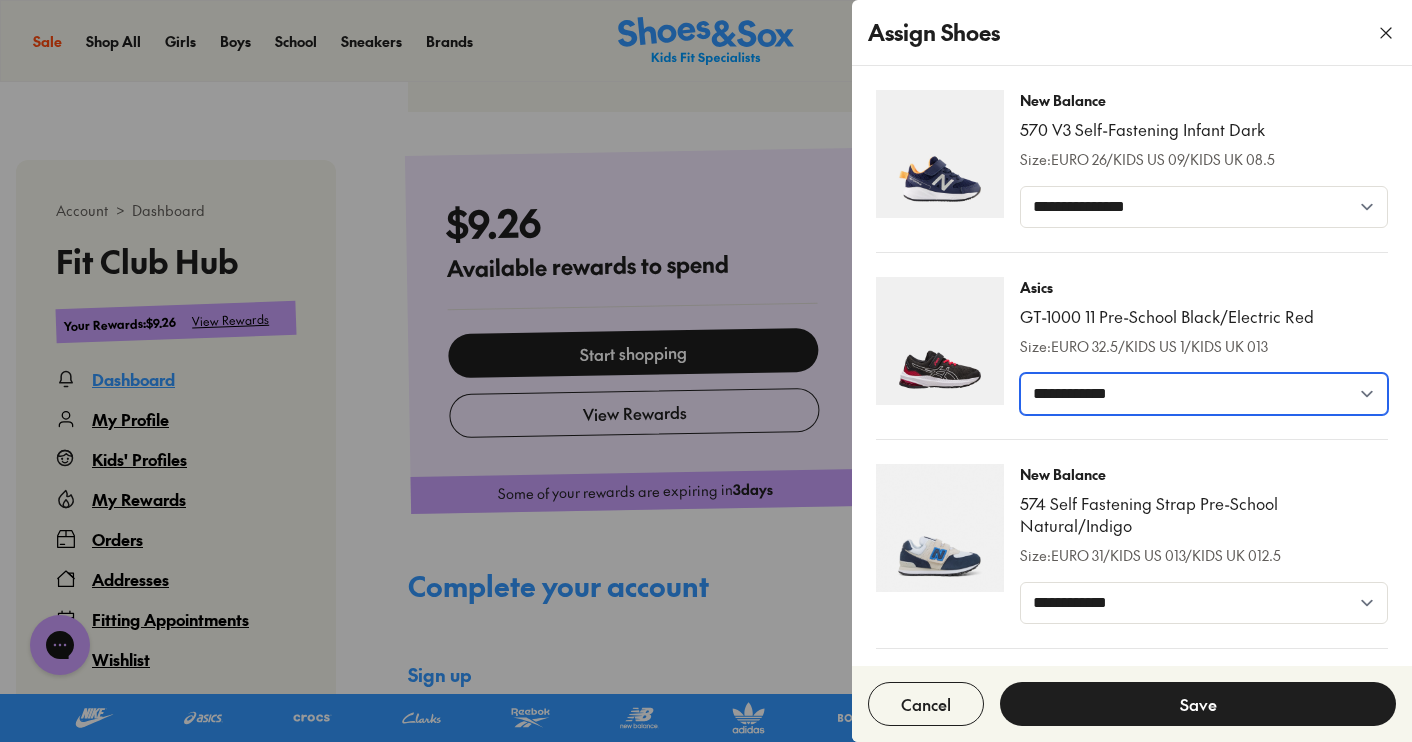 select on "*****" 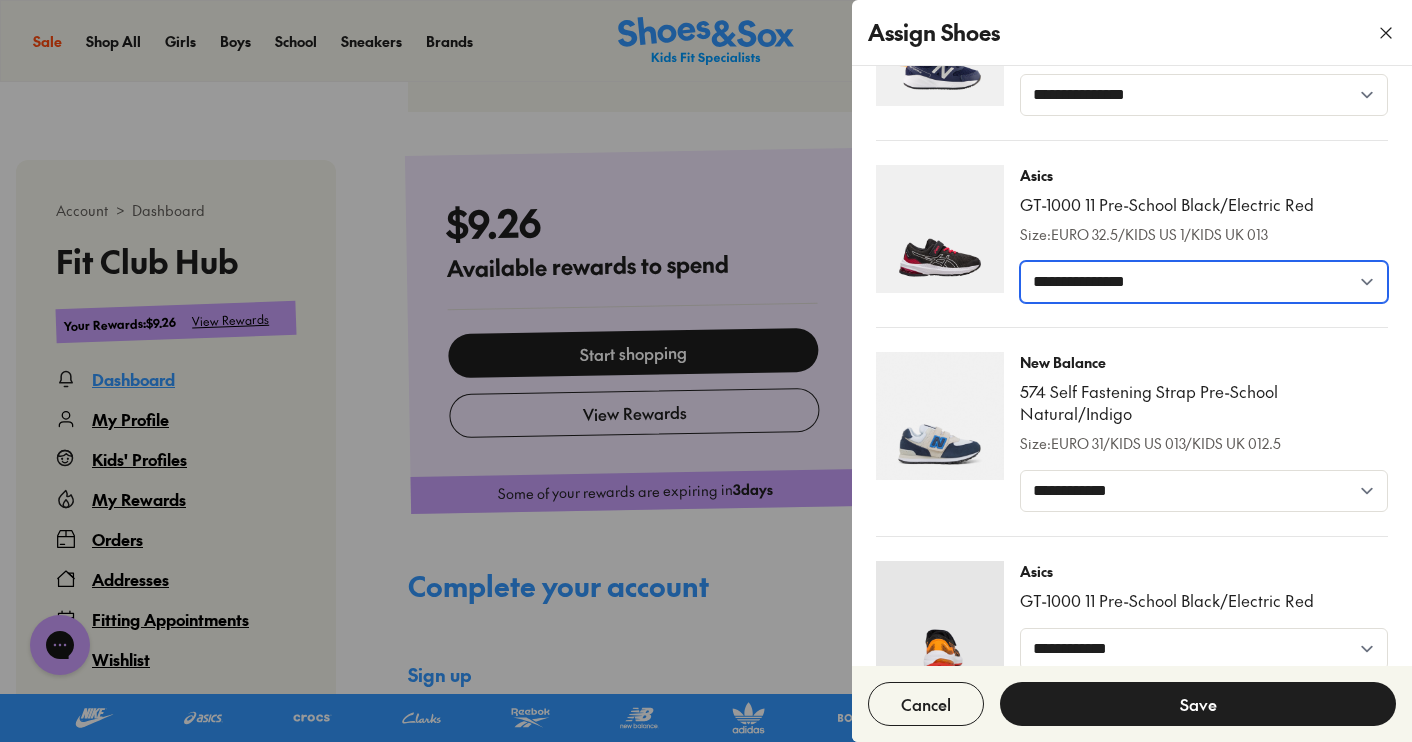 scroll, scrollTop: 0, scrollLeft: 0, axis: both 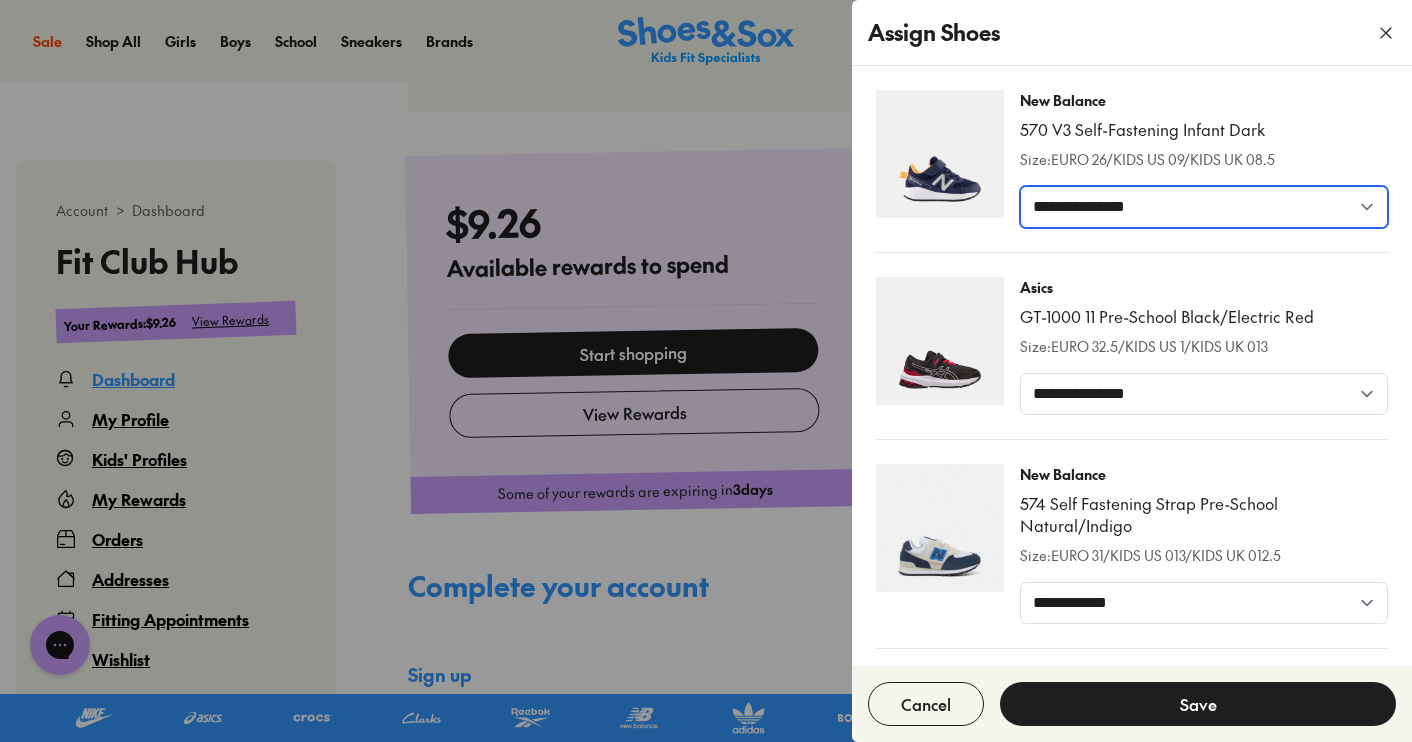 click on "**********" at bounding box center [1204, 207] 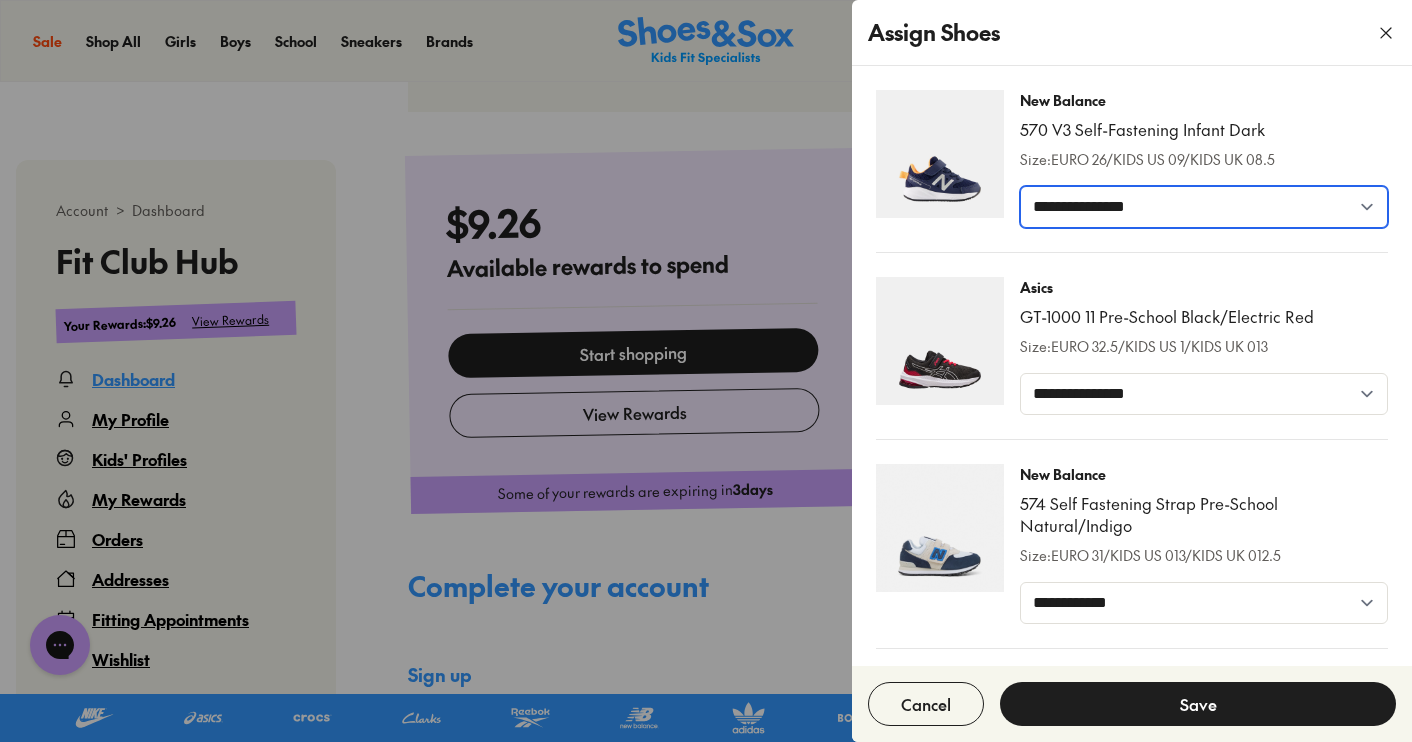click on "**********" at bounding box center (1204, 207) 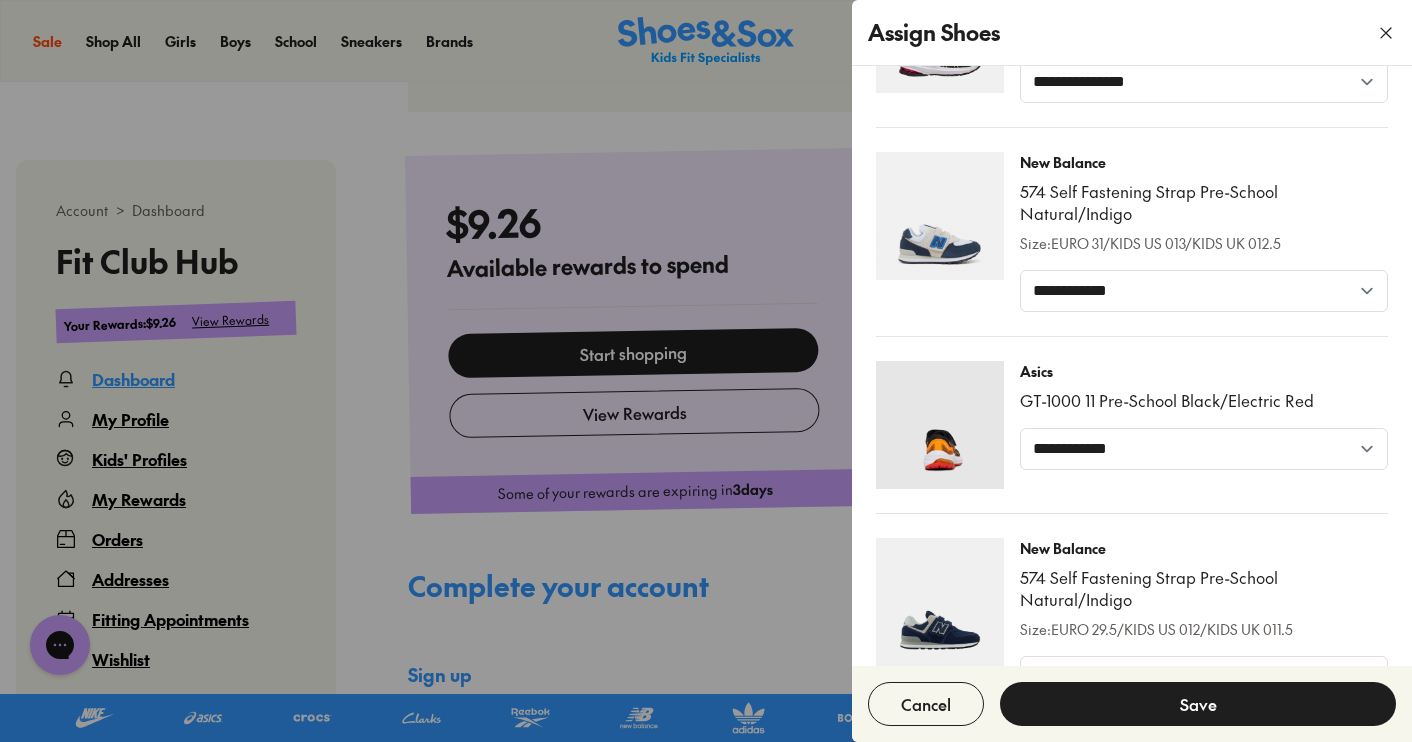 scroll, scrollTop: 322, scrollLeft: 0, axis: vertical 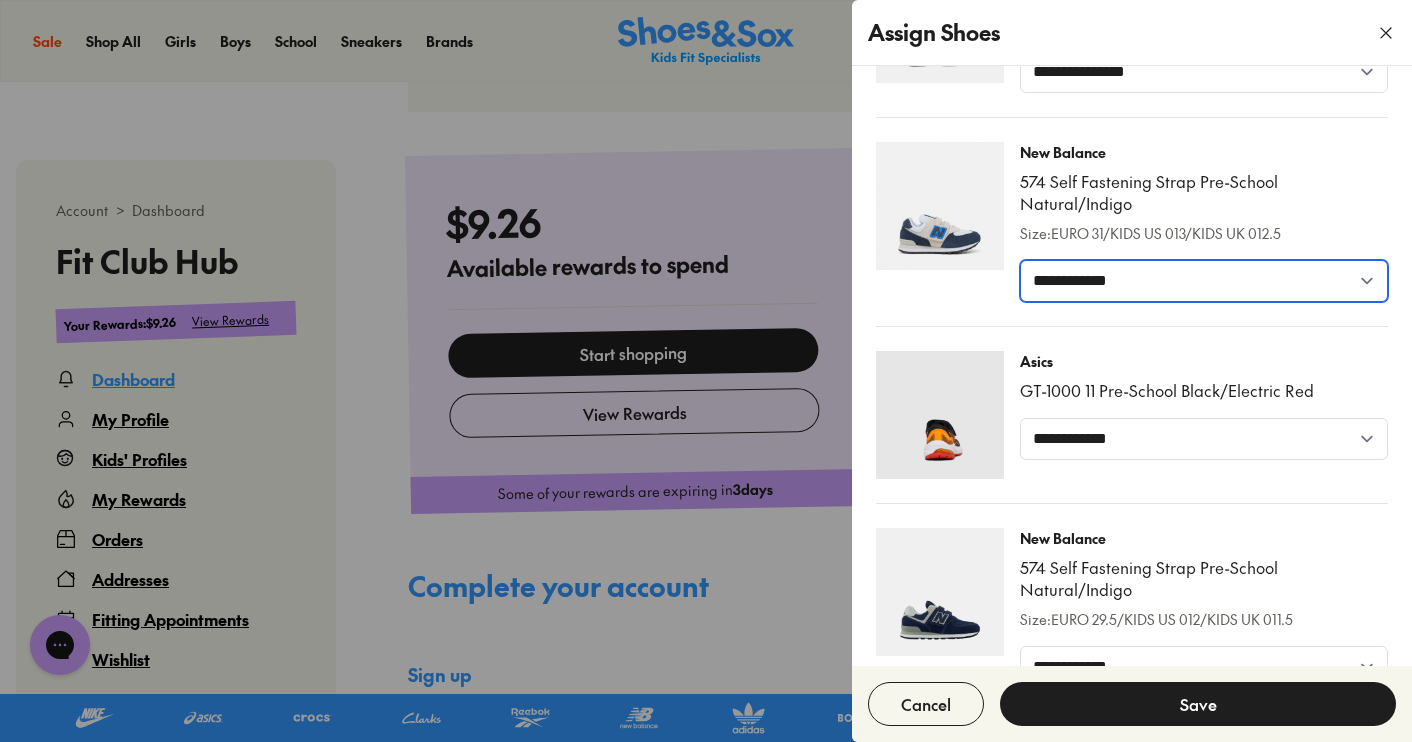click on "**********" at bounding box center (1204, 281) 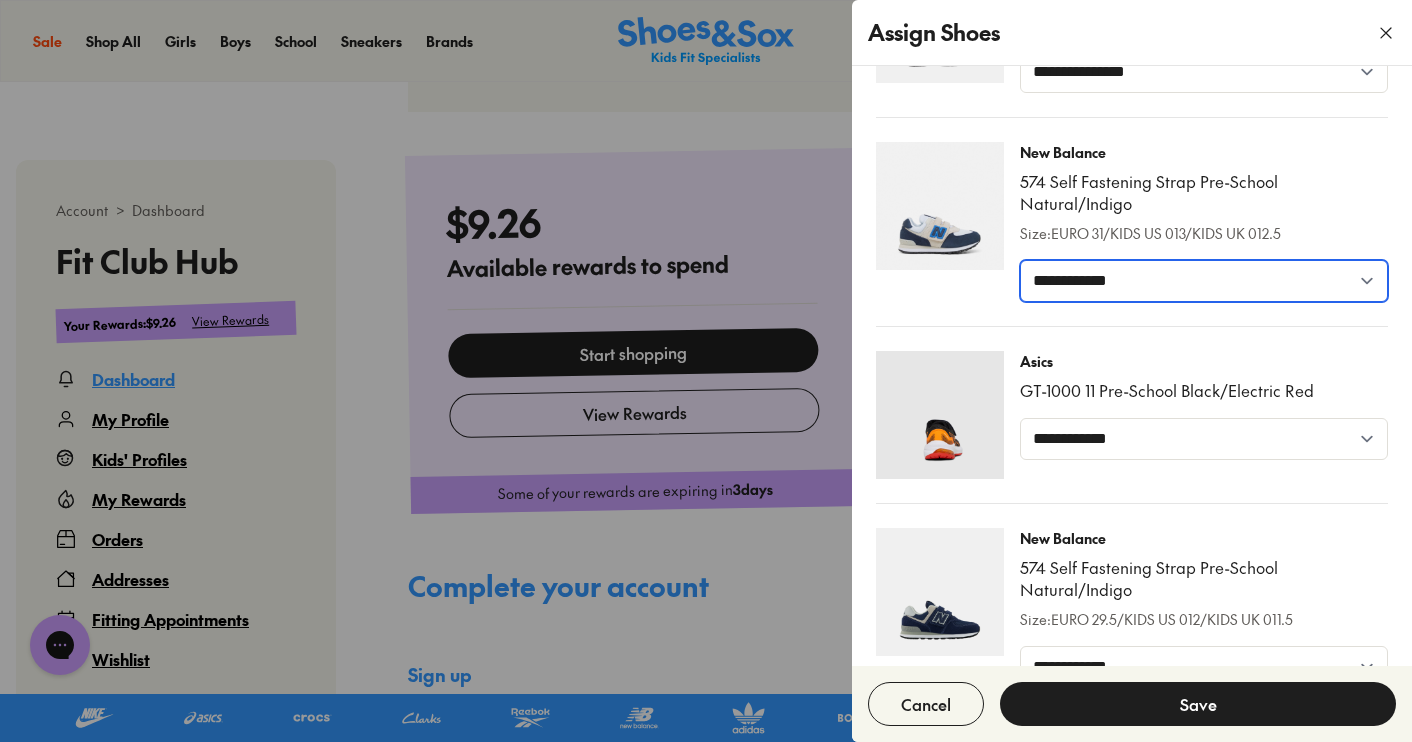 select on "*****" 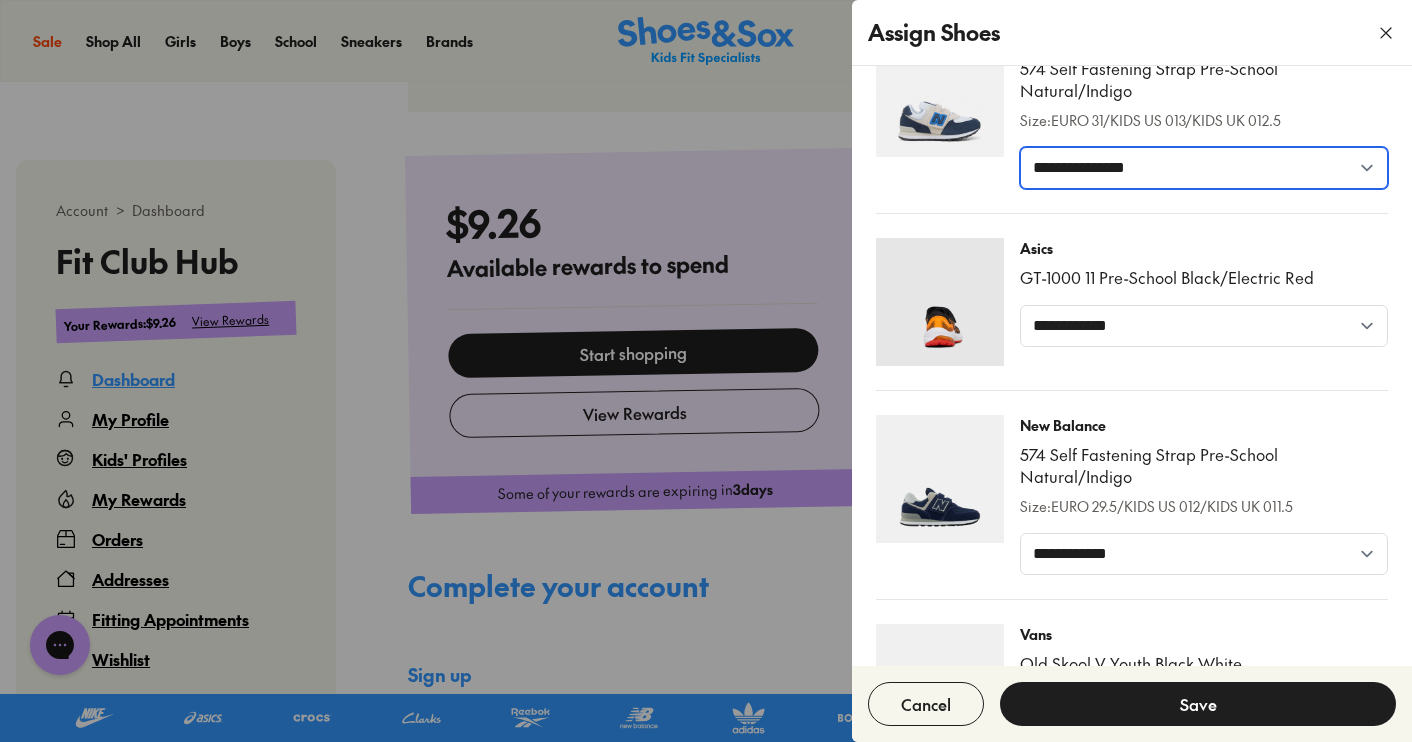 scroll, scrollTop: 460, scrollLeft: 0, axis: vertical 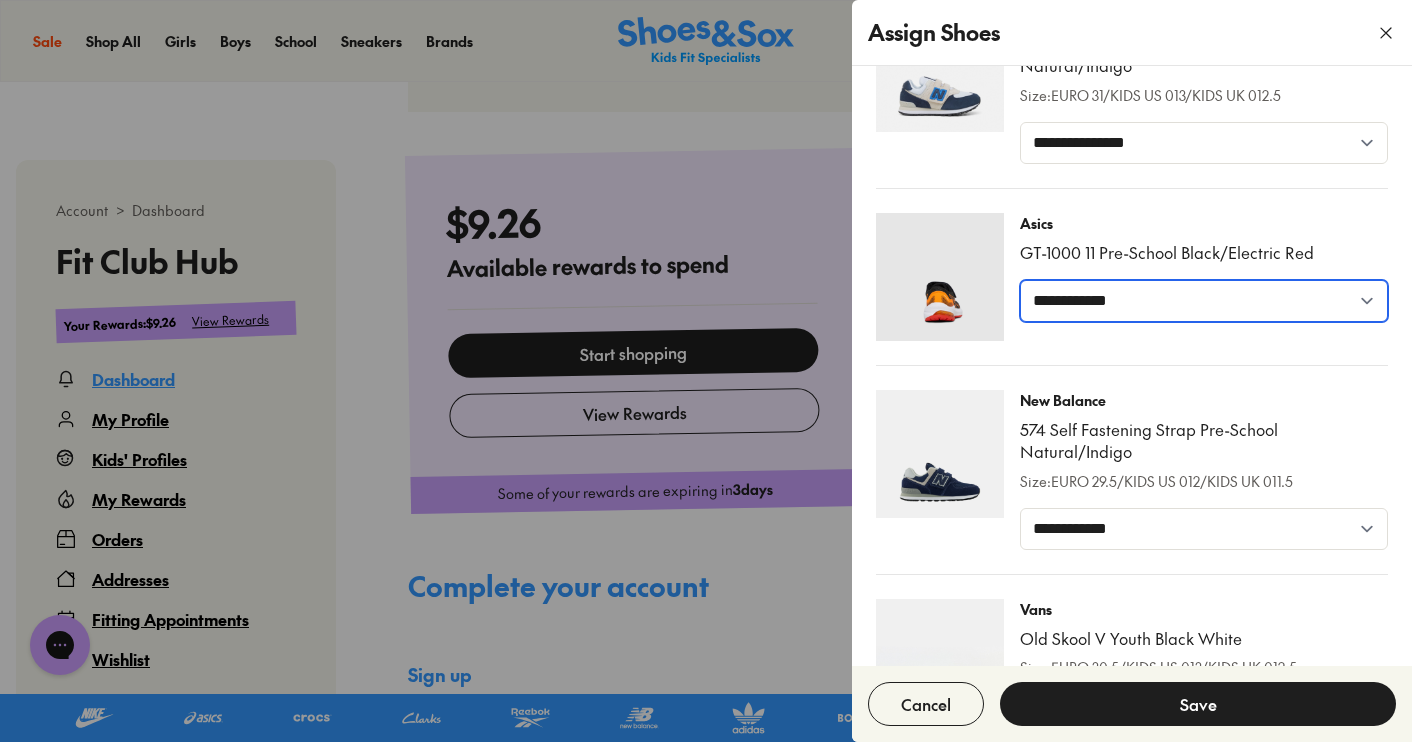 click on "**********" at bounding box center [1204, 301] 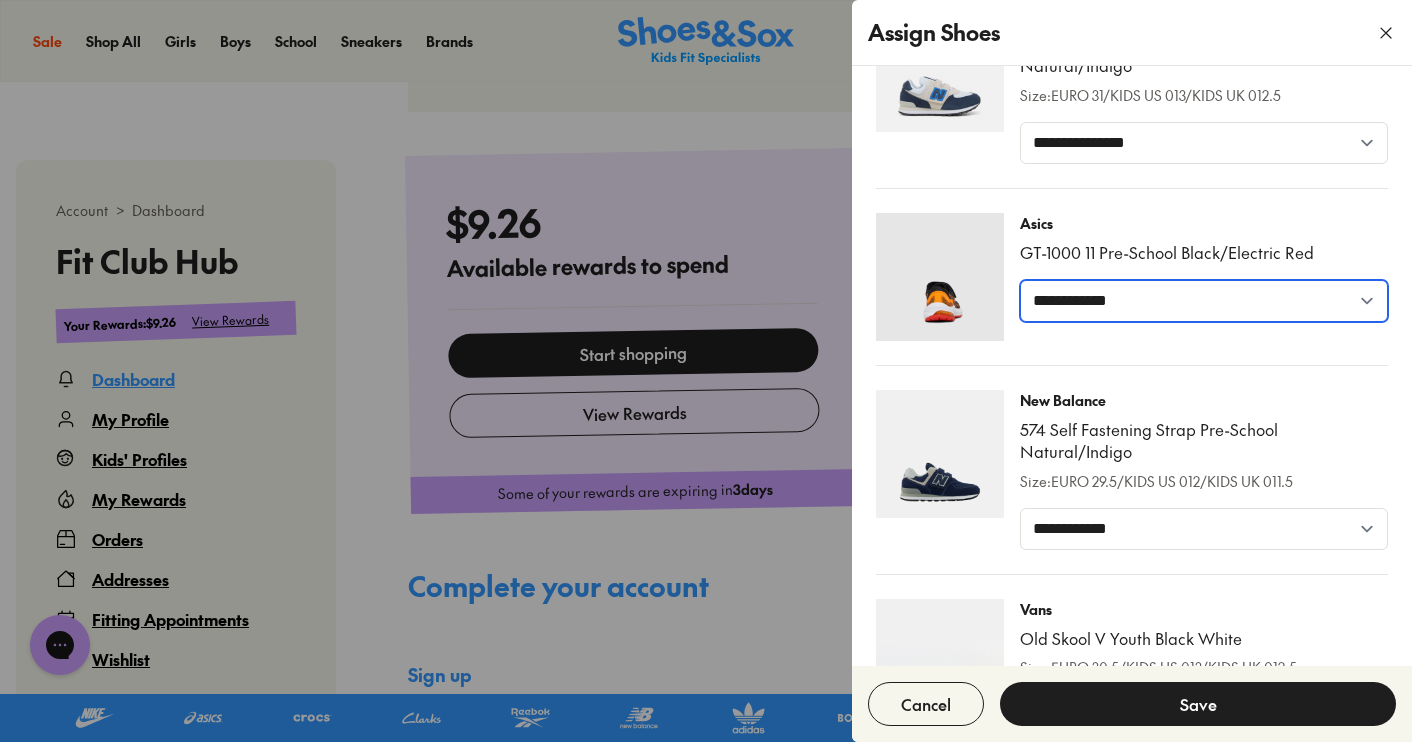 select on "*****" 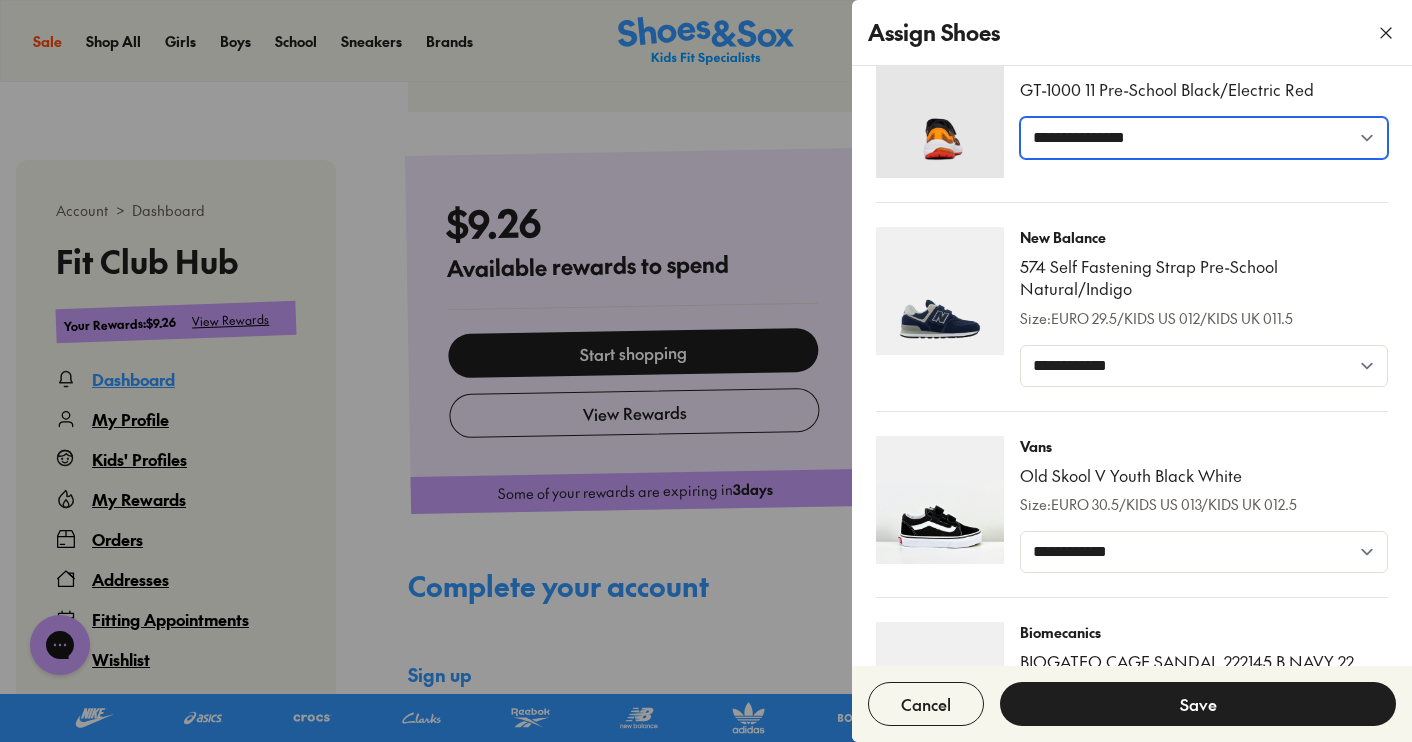 scroll, scrollTop: 643, scrollLeft: 0, axis: vertical 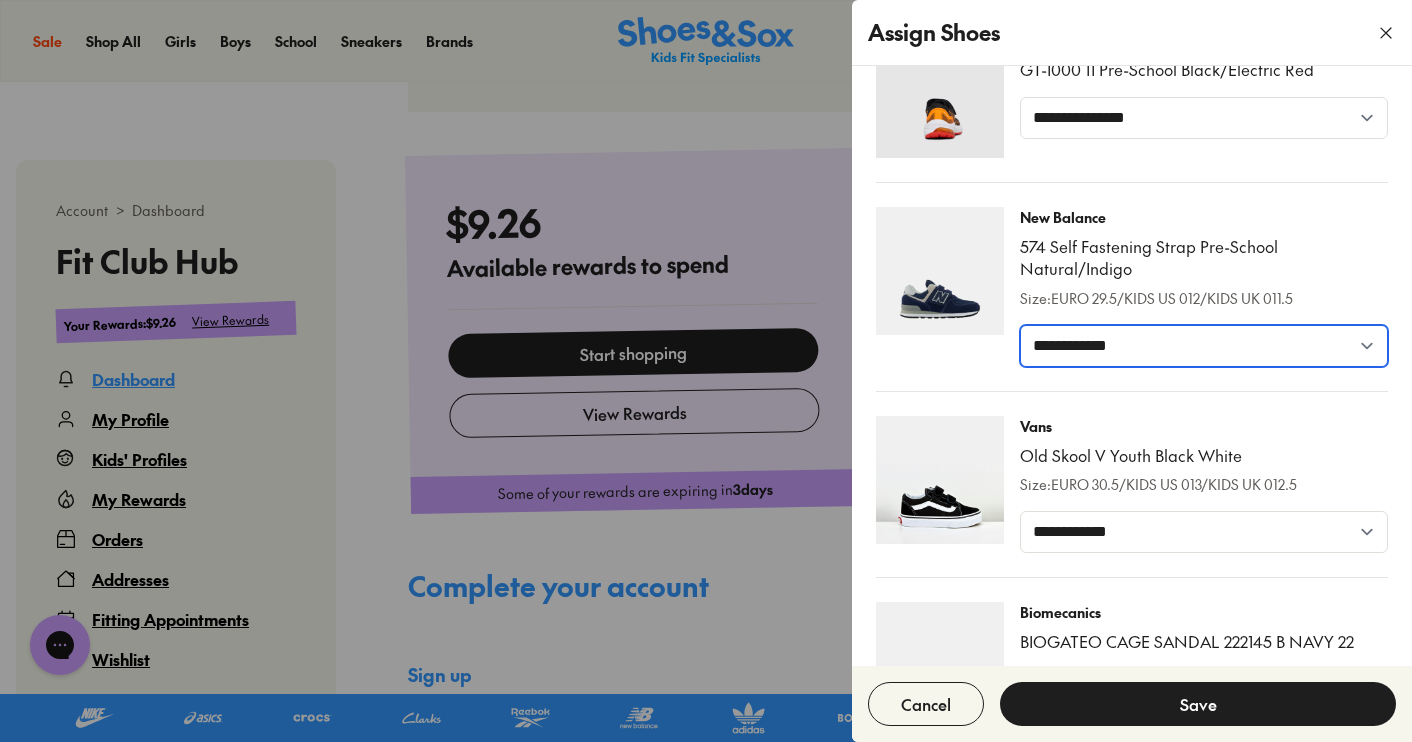 click on "**********" at bounding box center [1204, 346] 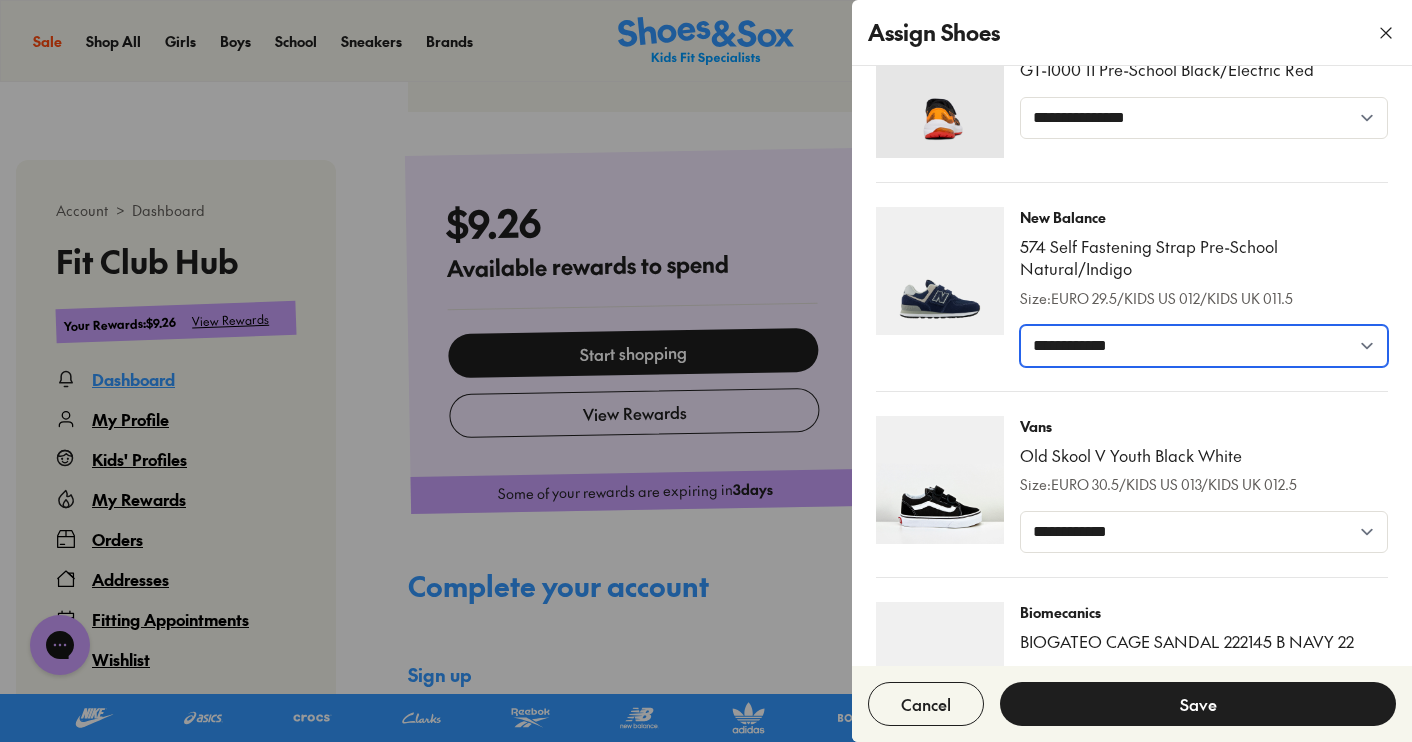 select on "*****" 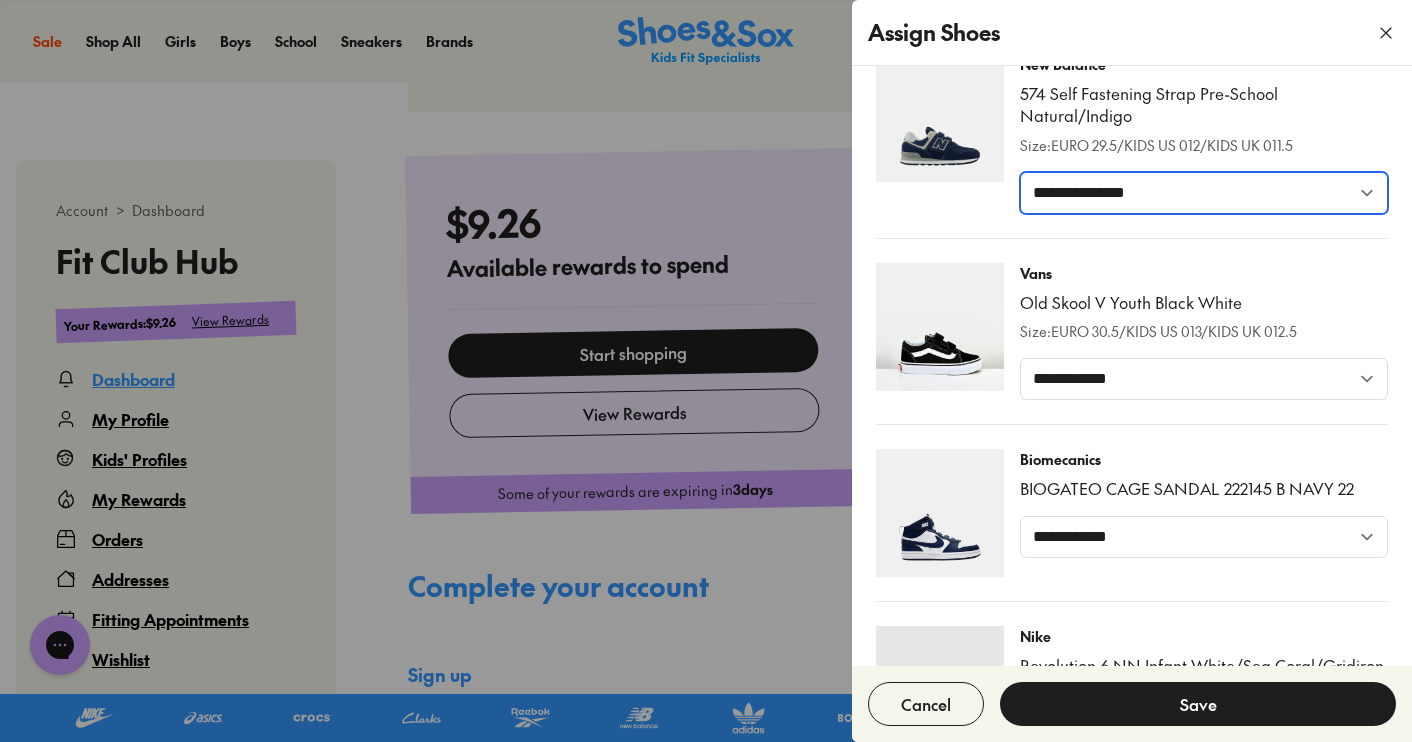 scroll, scrollTop: 852, scrollLeft: 0, axis: vertical 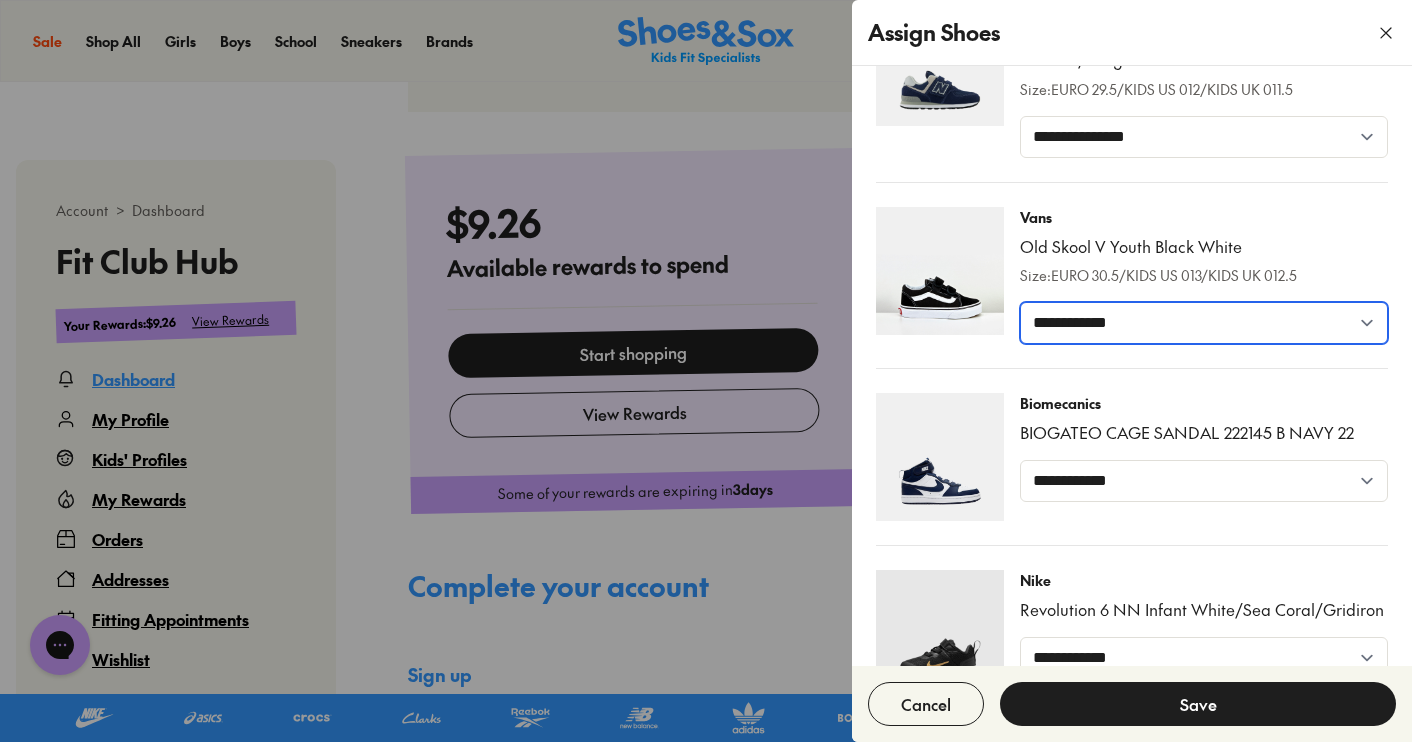 click on "**********" at bounding box center [1204, 323] 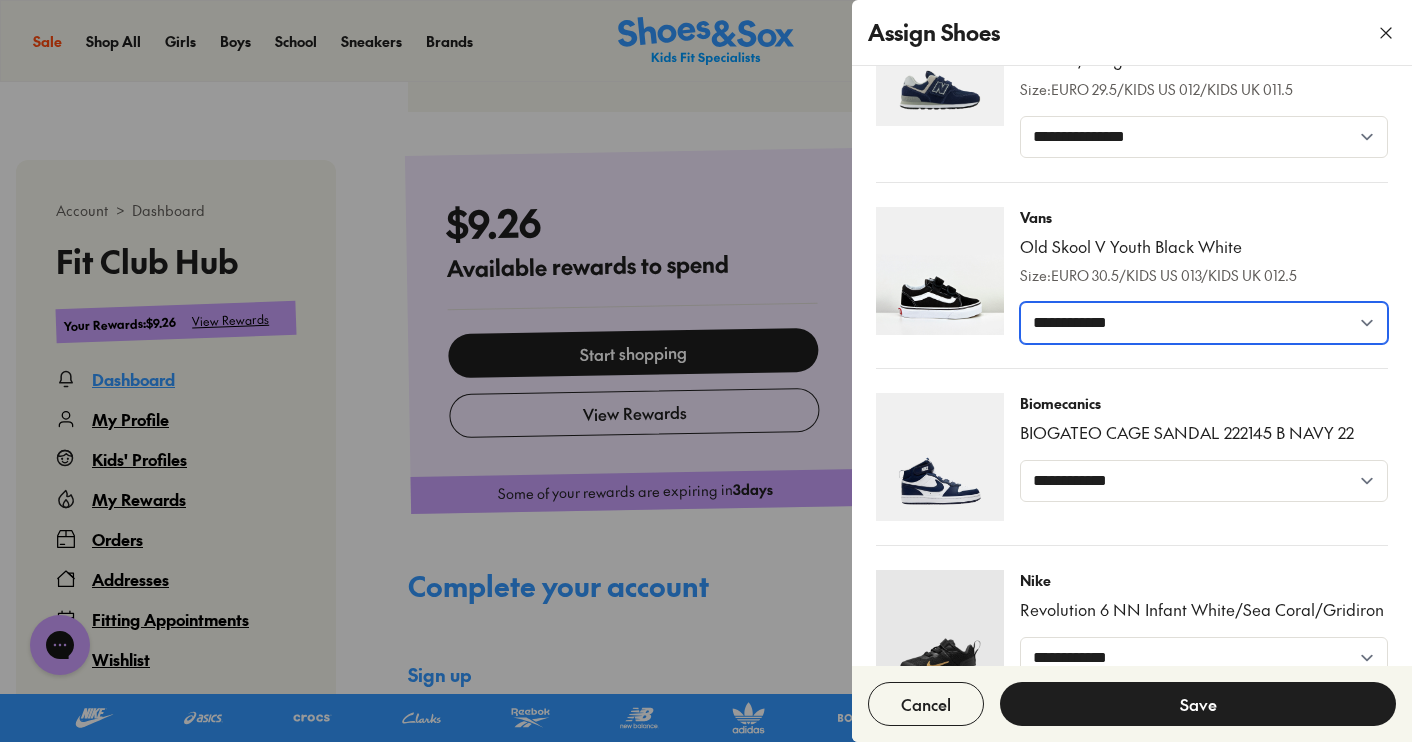 select on "*****" 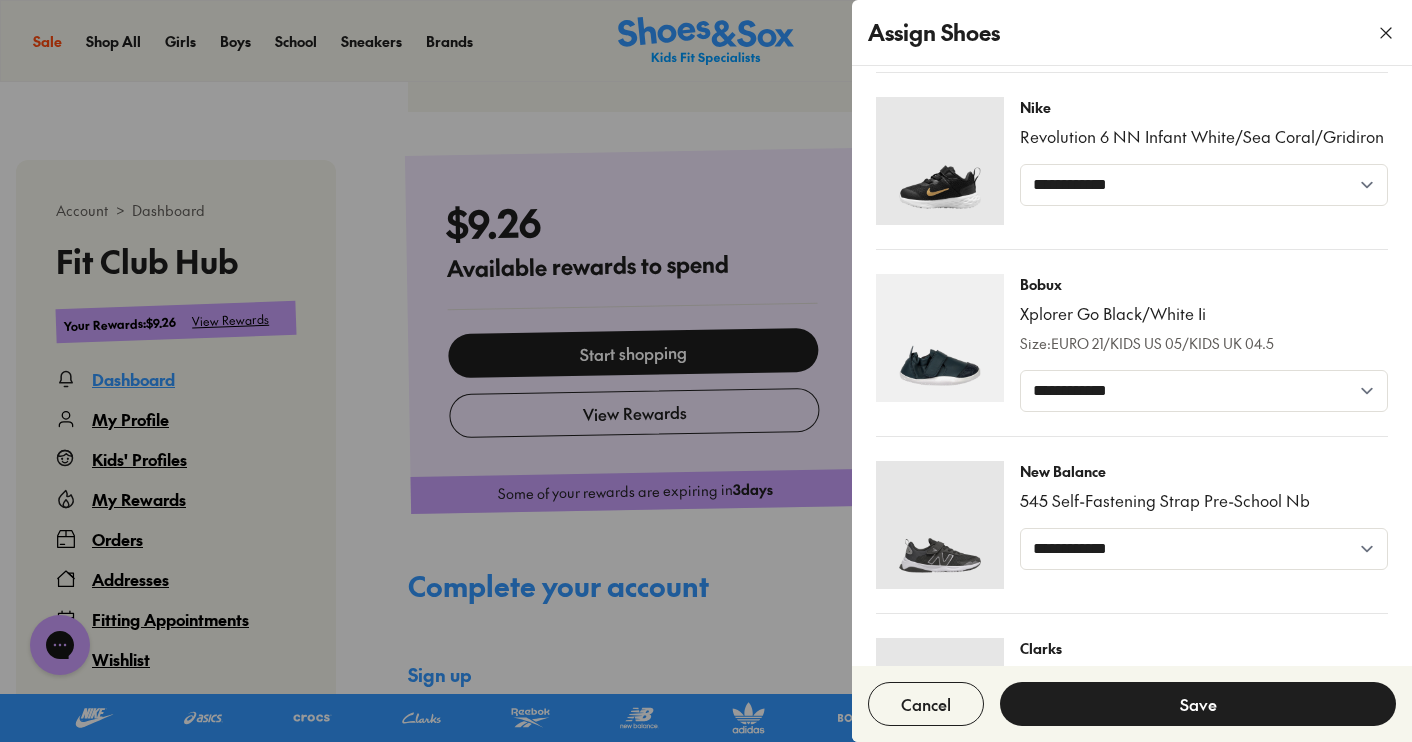 scroll, scrollTop: 1344, scrollLeft: 0, axis: vertical 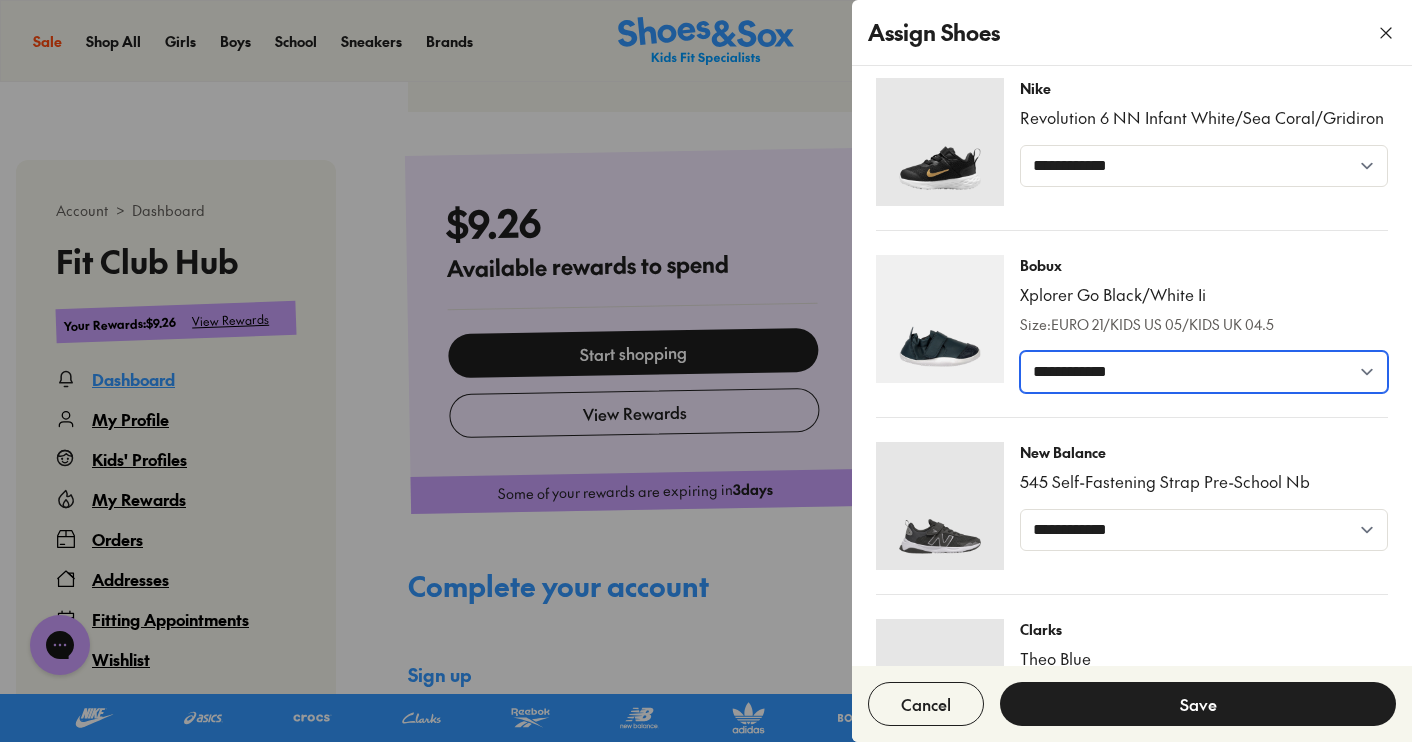 click on "**********" at bounding box center (1204, 372) 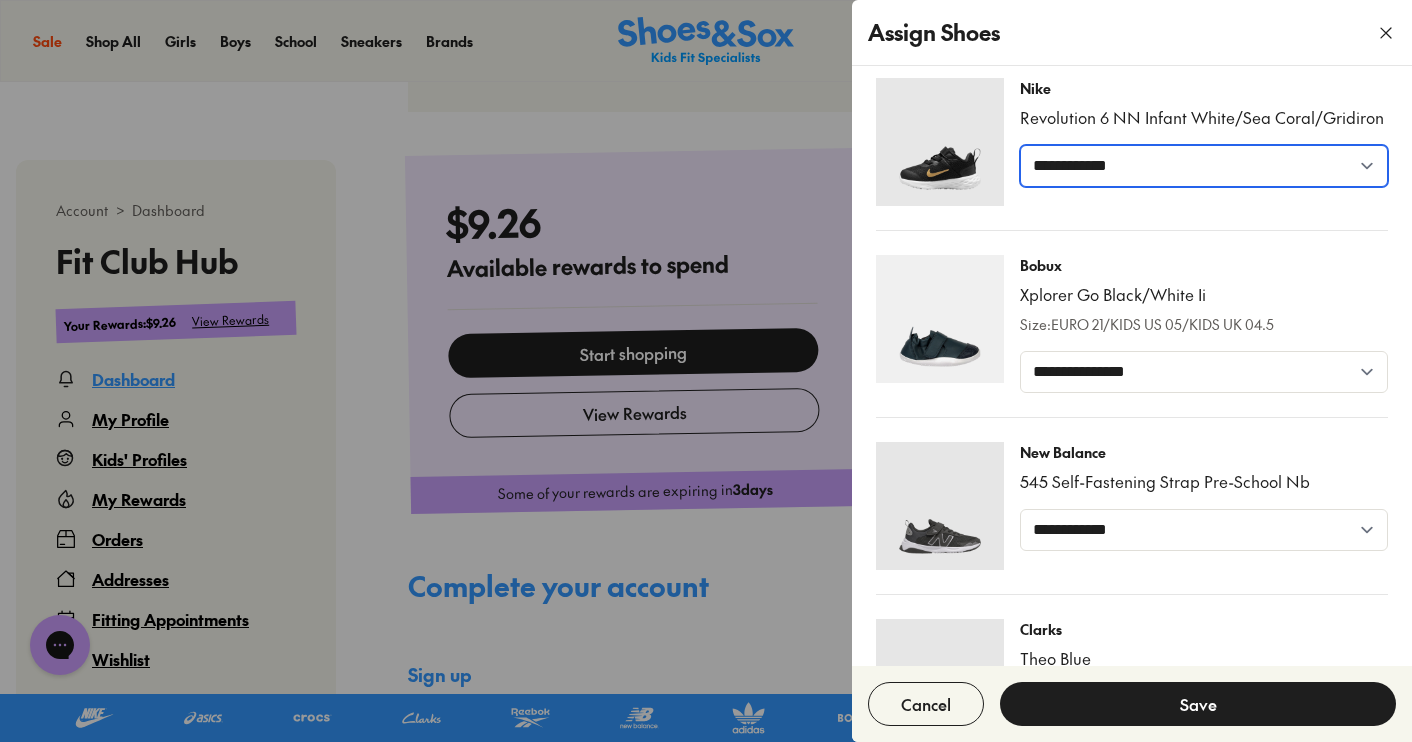 click on "**********" at bounding box center (1204, 166) 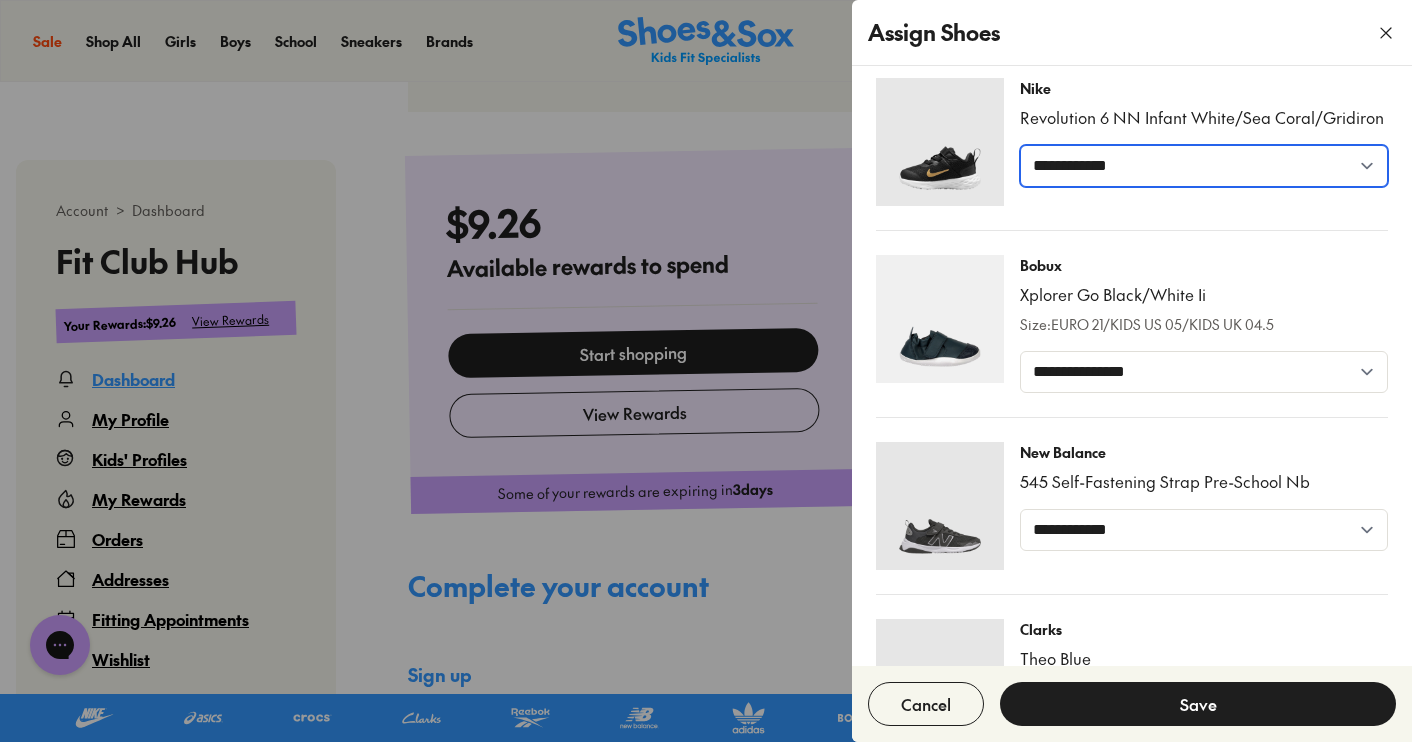 select on "*****" 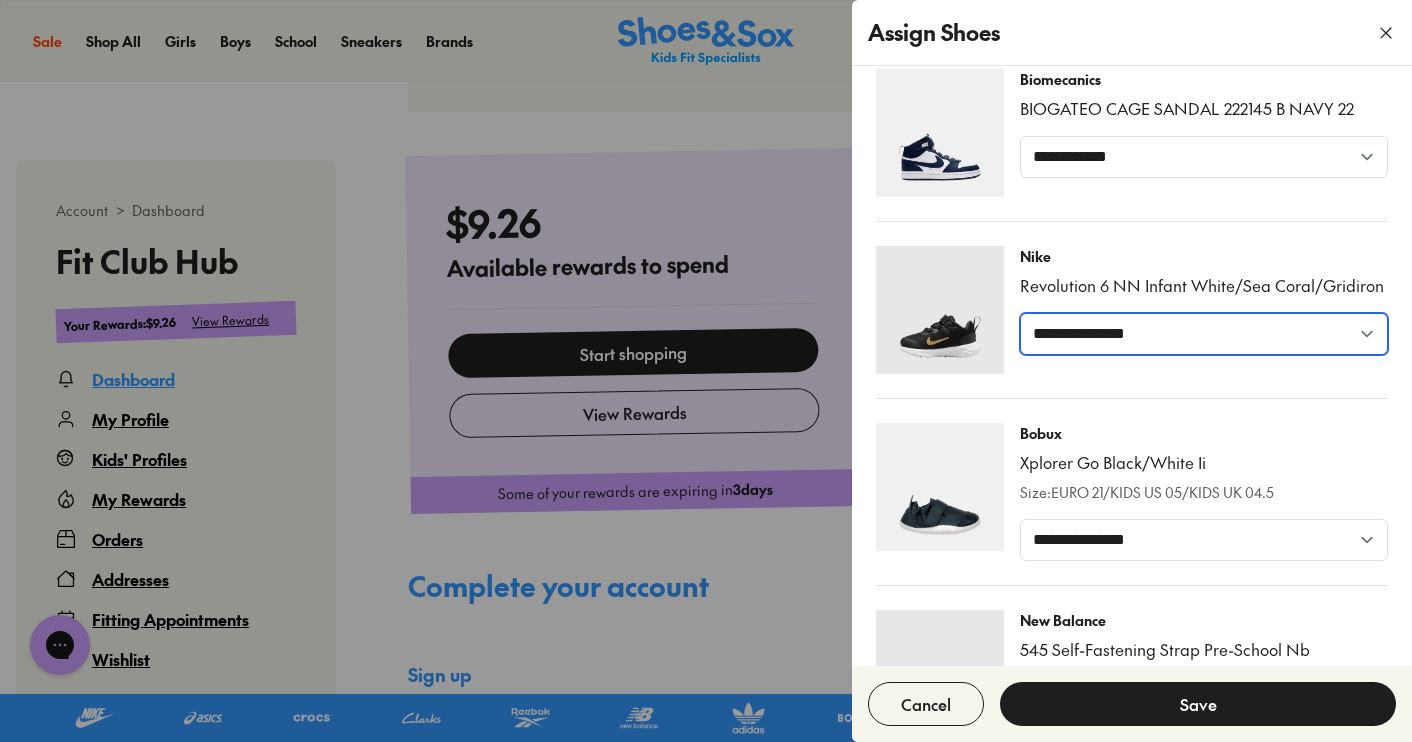 scroll, scrollTop: 1168, scrollLeft: 0, axis: vertical 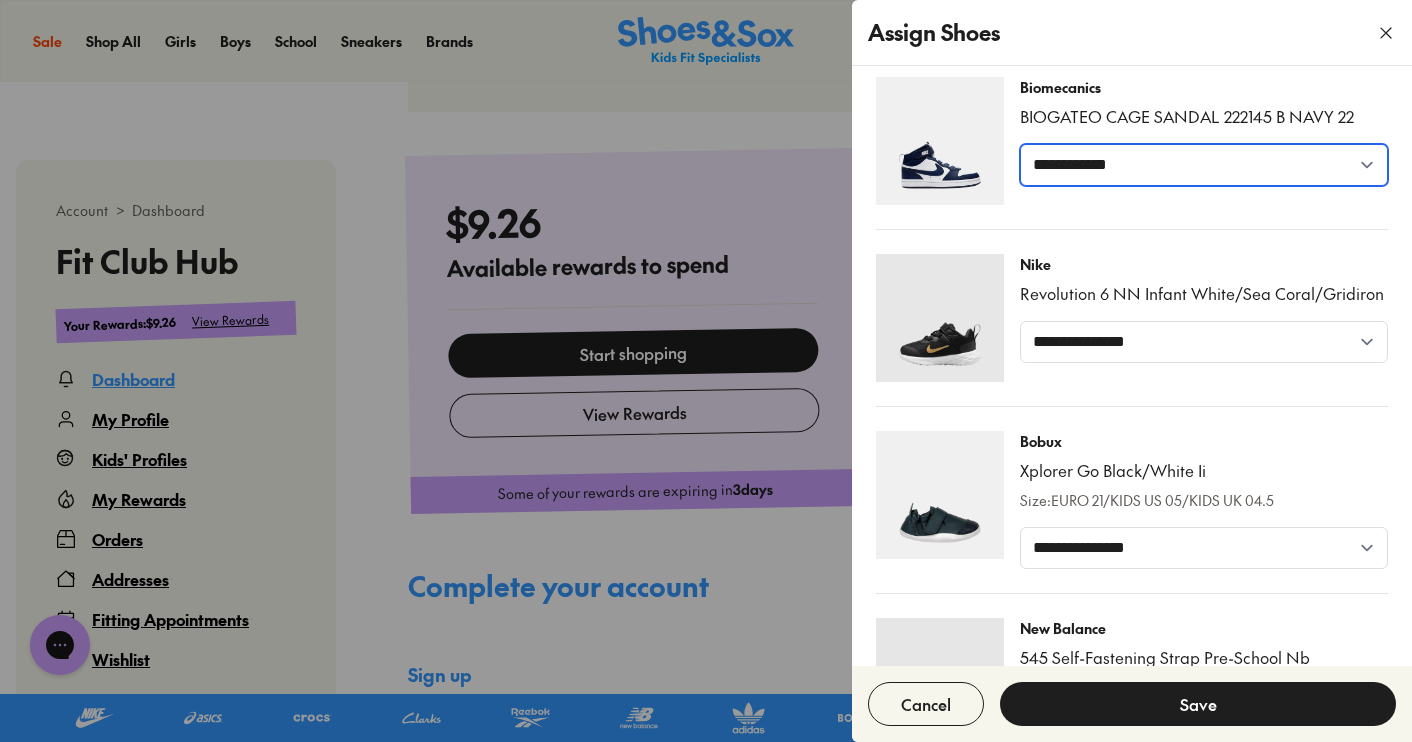 click on "**********" at bounding box center [1204, 165] 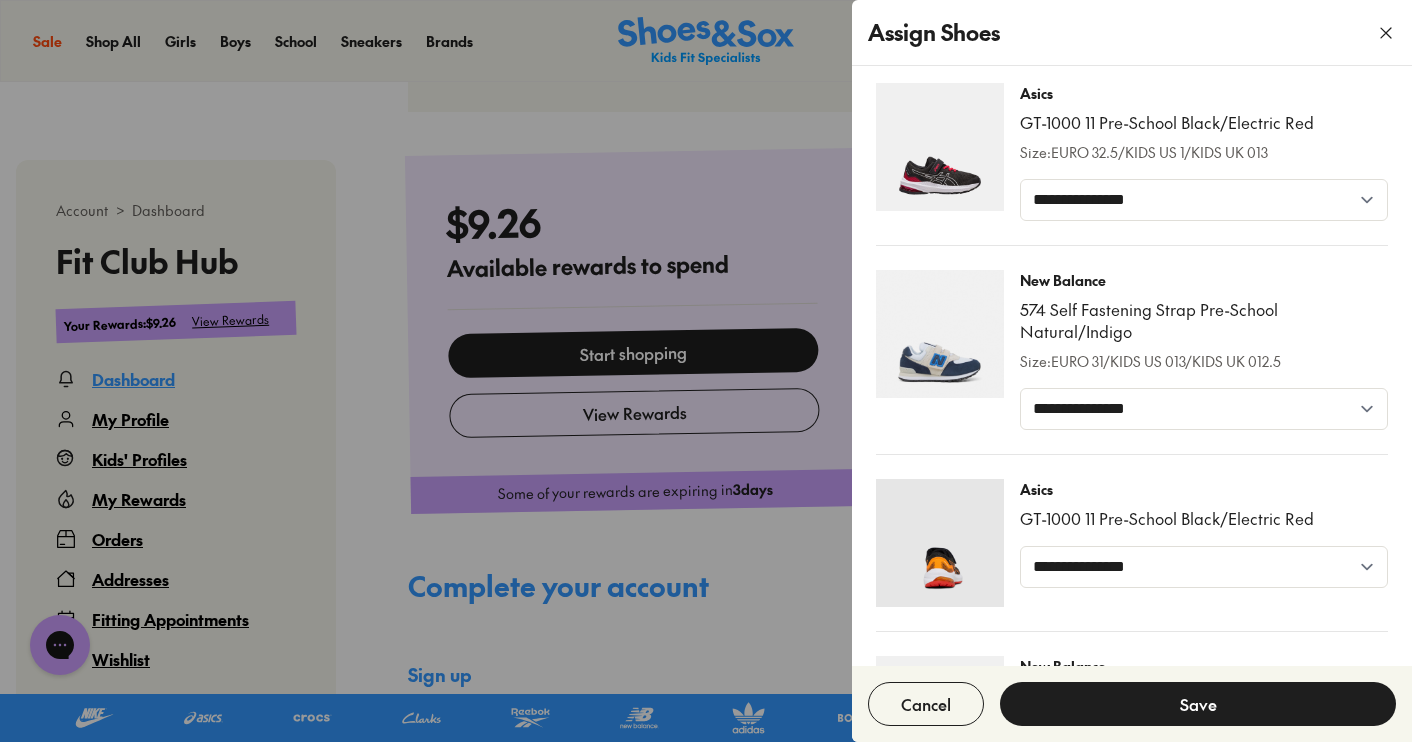 scroll, scrollTop: 0, scrollLeft: 0, axis: both 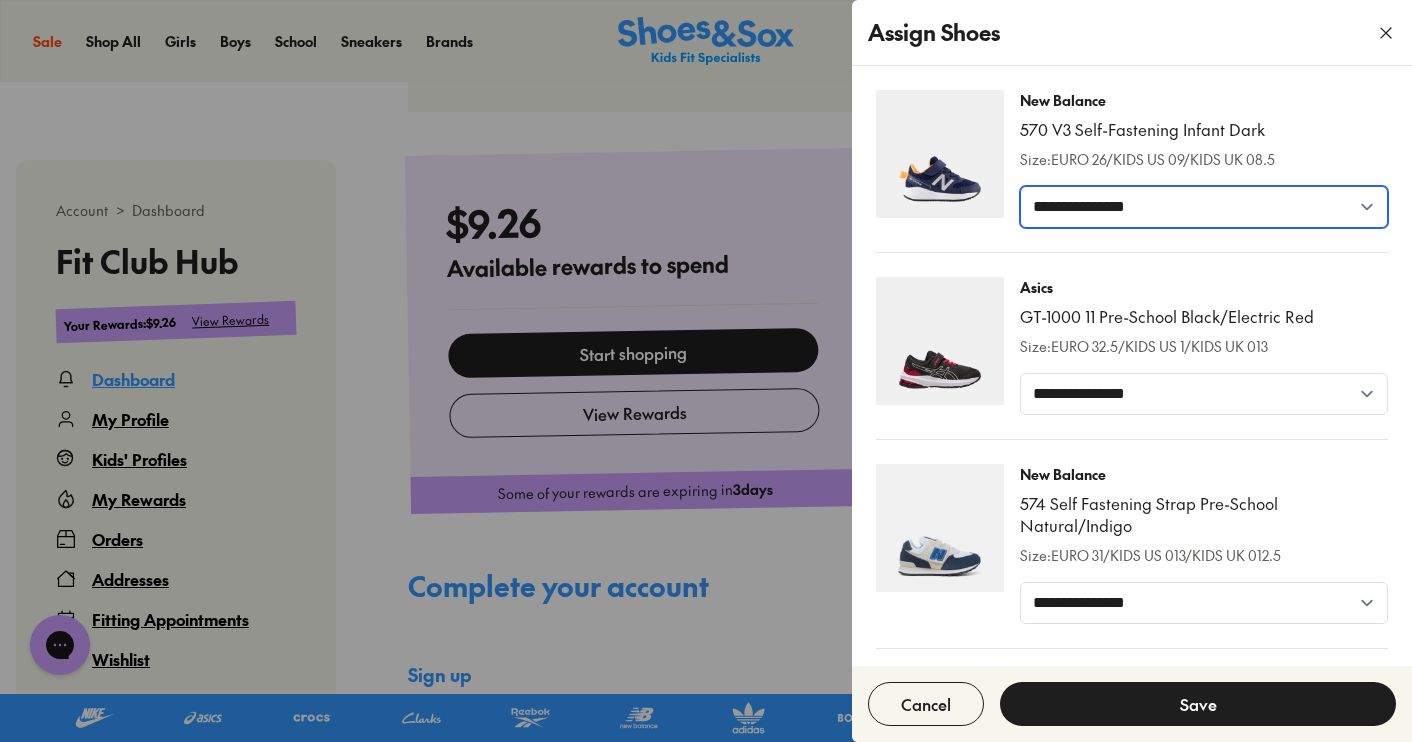 click on "**********" at bounding box center (1204, 207) 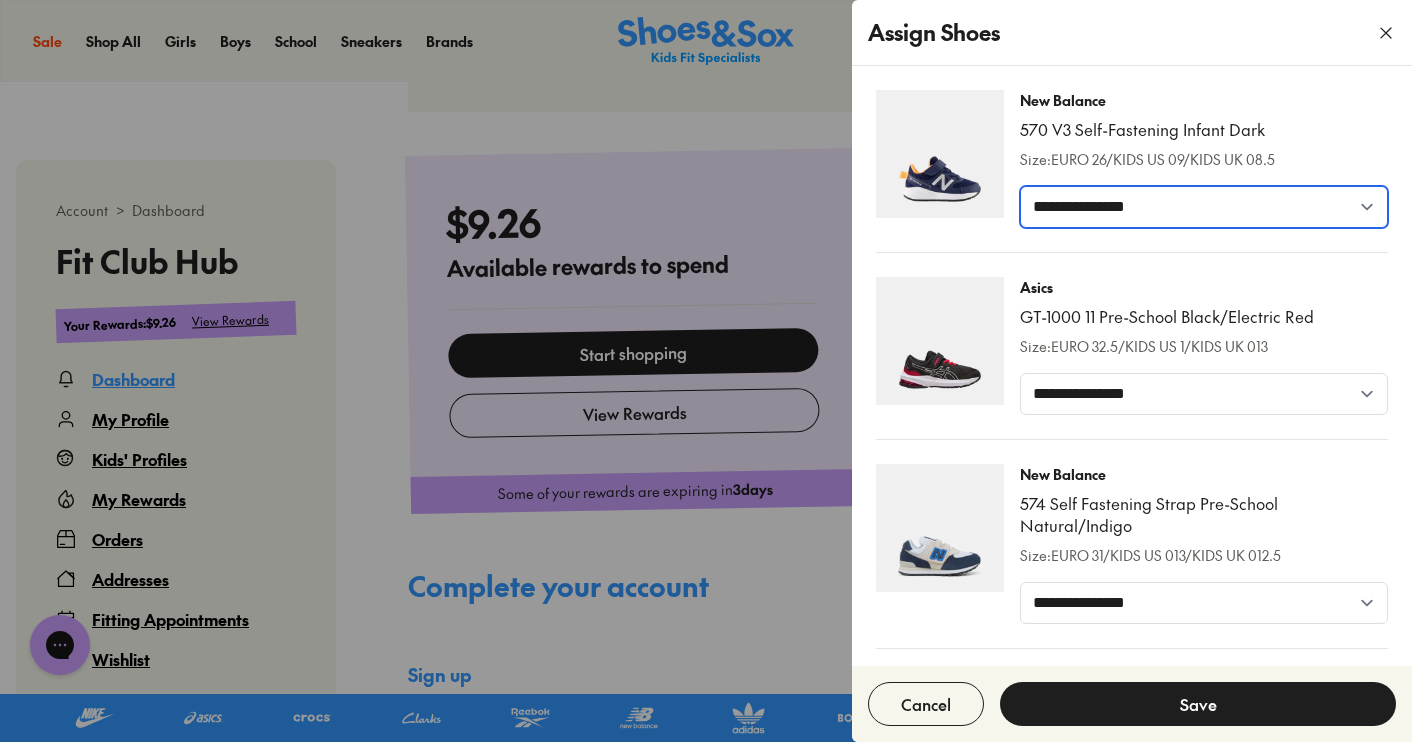 select on "*****" 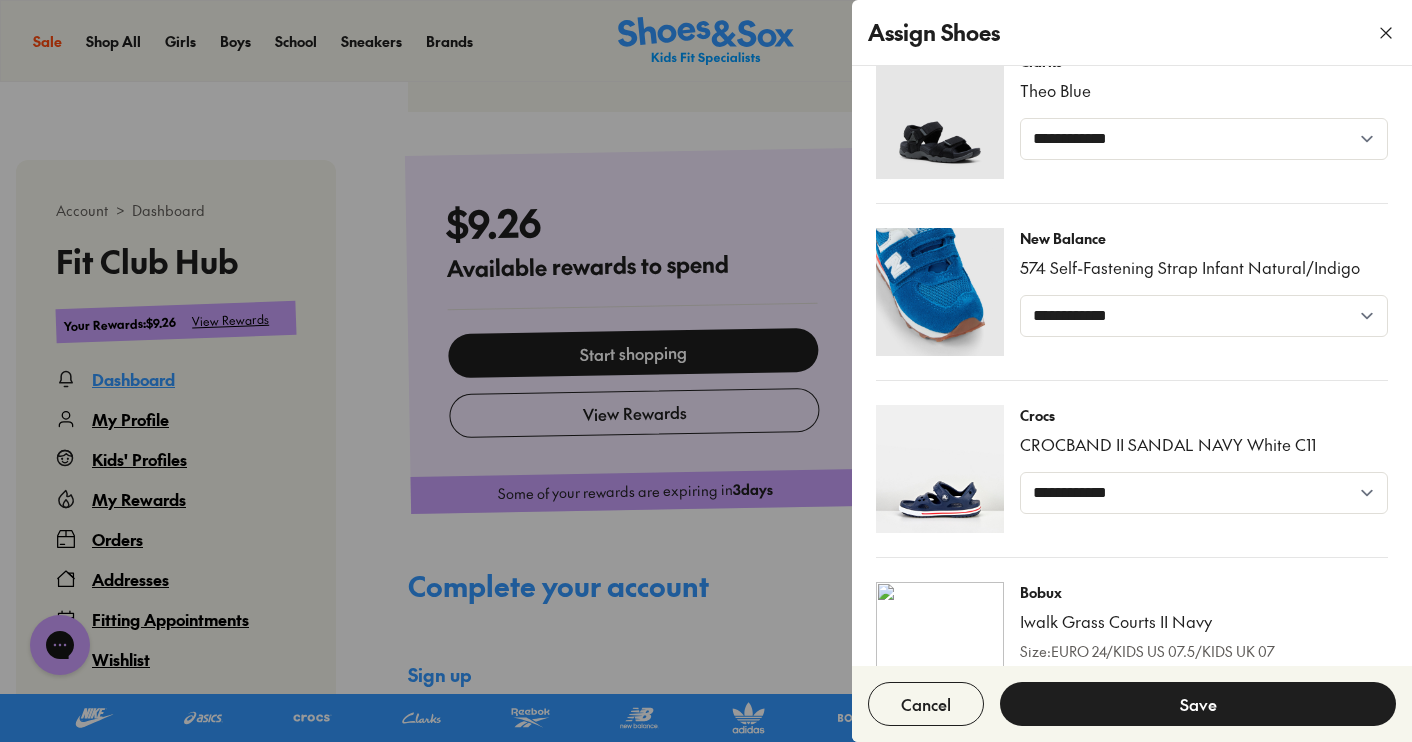 scroll, scrollTop: 1990, scrollLeft: 0, axis: vertical 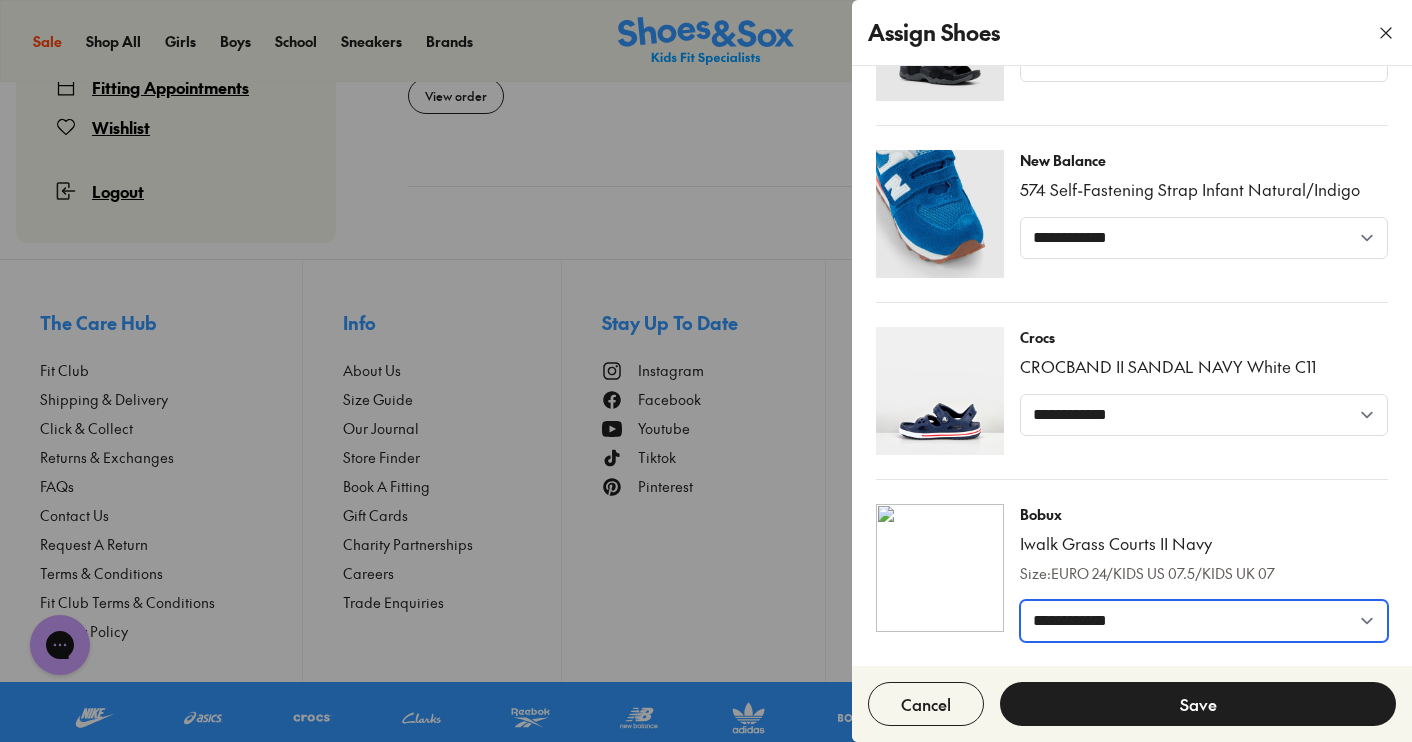 click on "**********" at bounding box center (1204, 621) 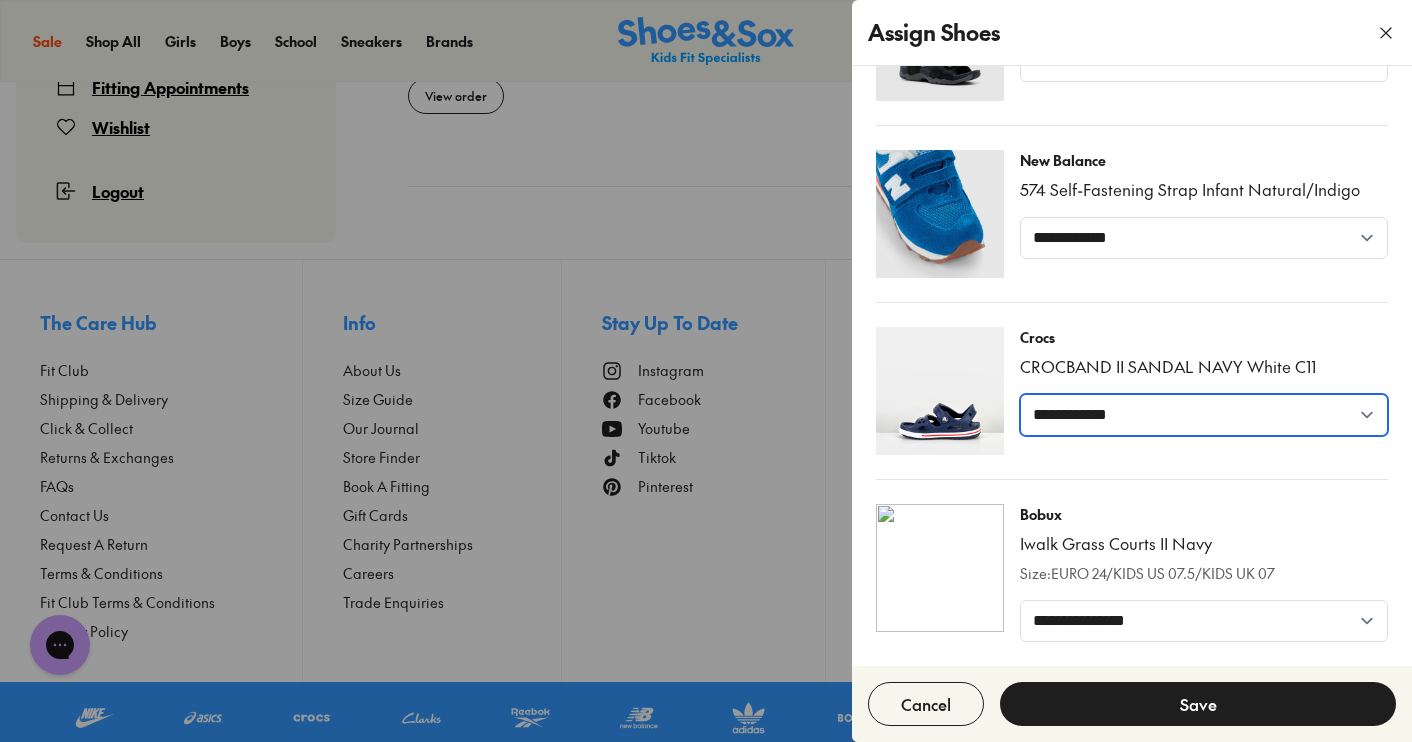 click on "**********" at bounding box center (1204, 415) 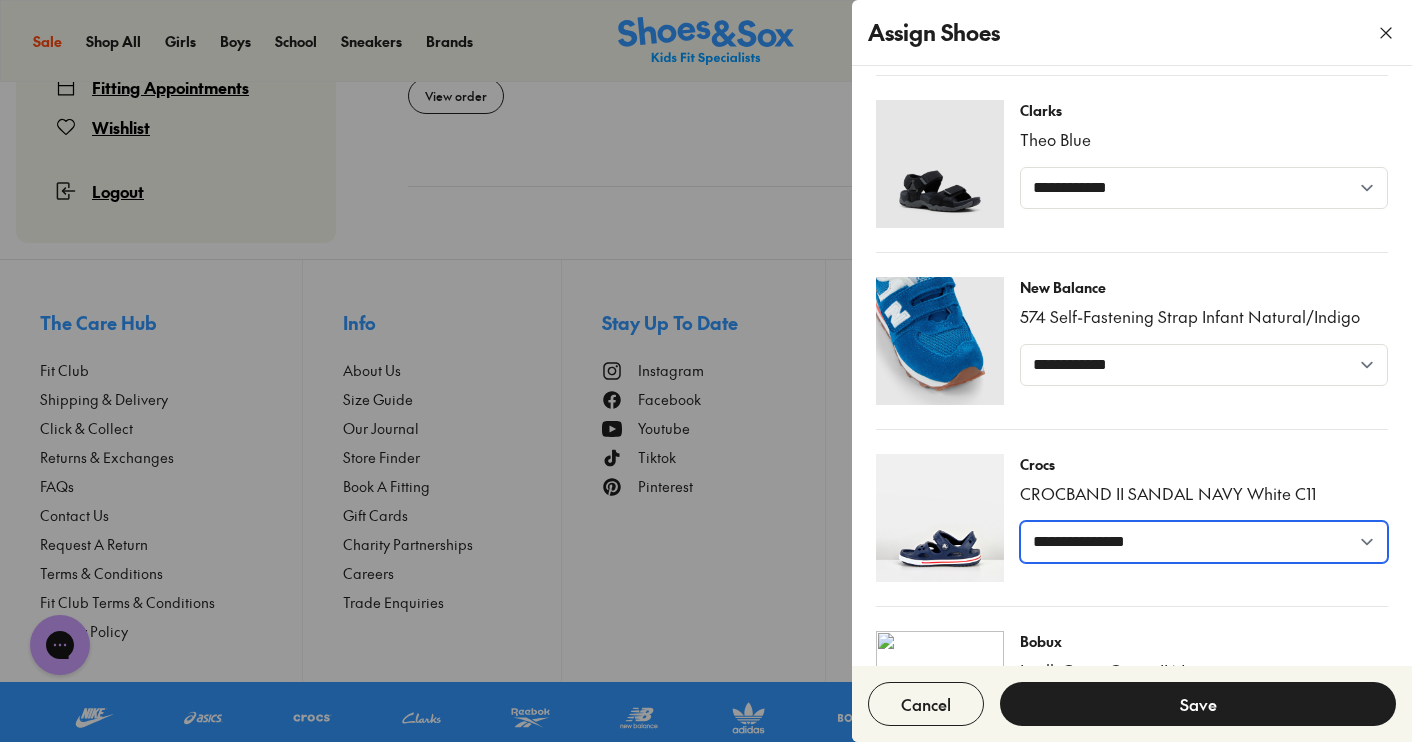 scroll, scrollTop: 1838, scrollLeft: 0, axis: vertical 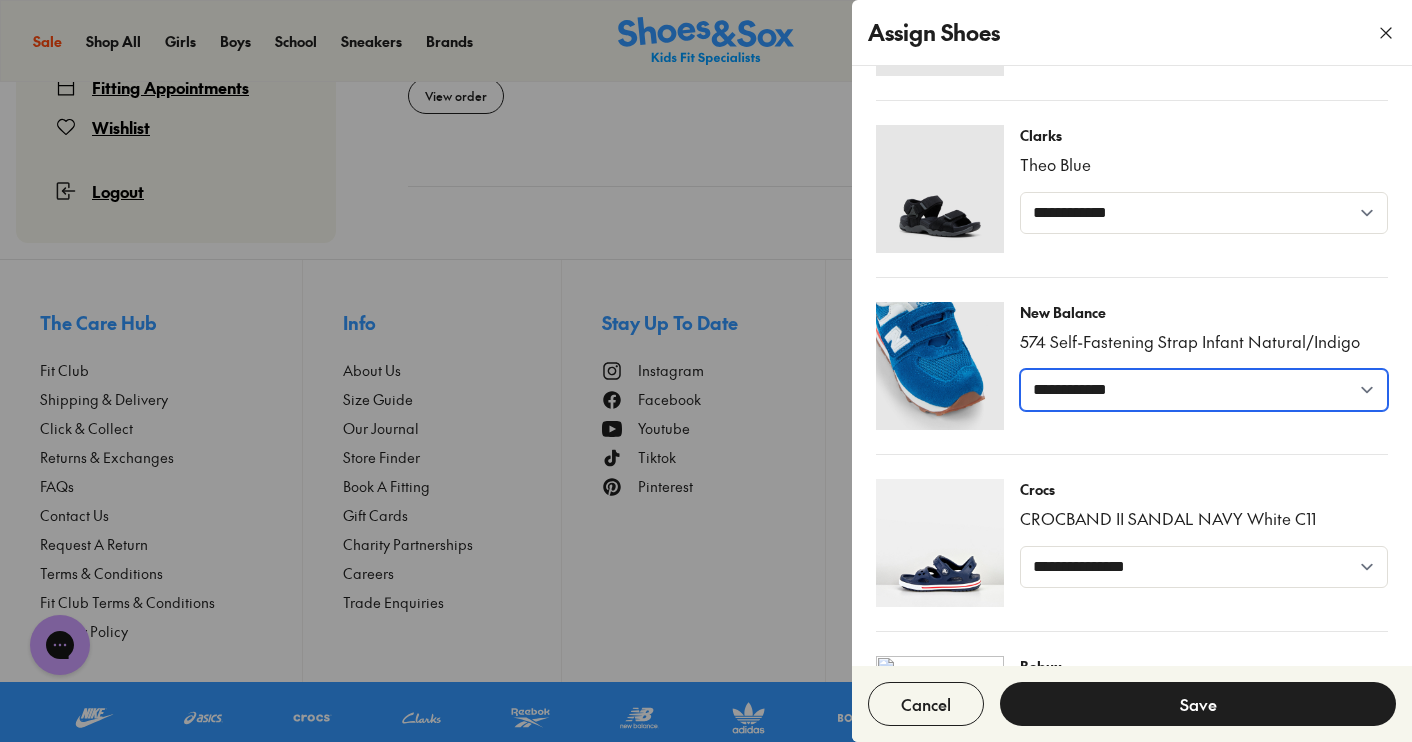 click on "**********" at bounding box center (1204, 390) 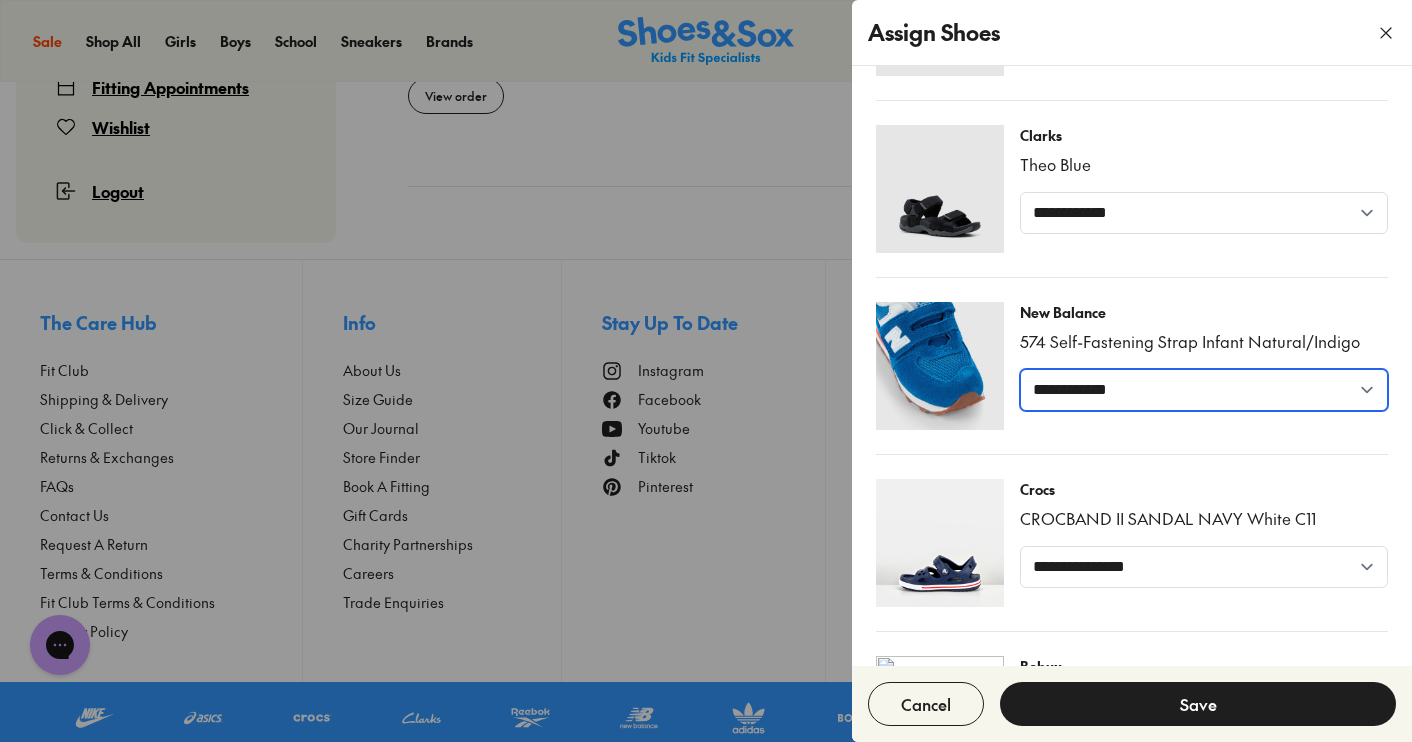 select on "*****" 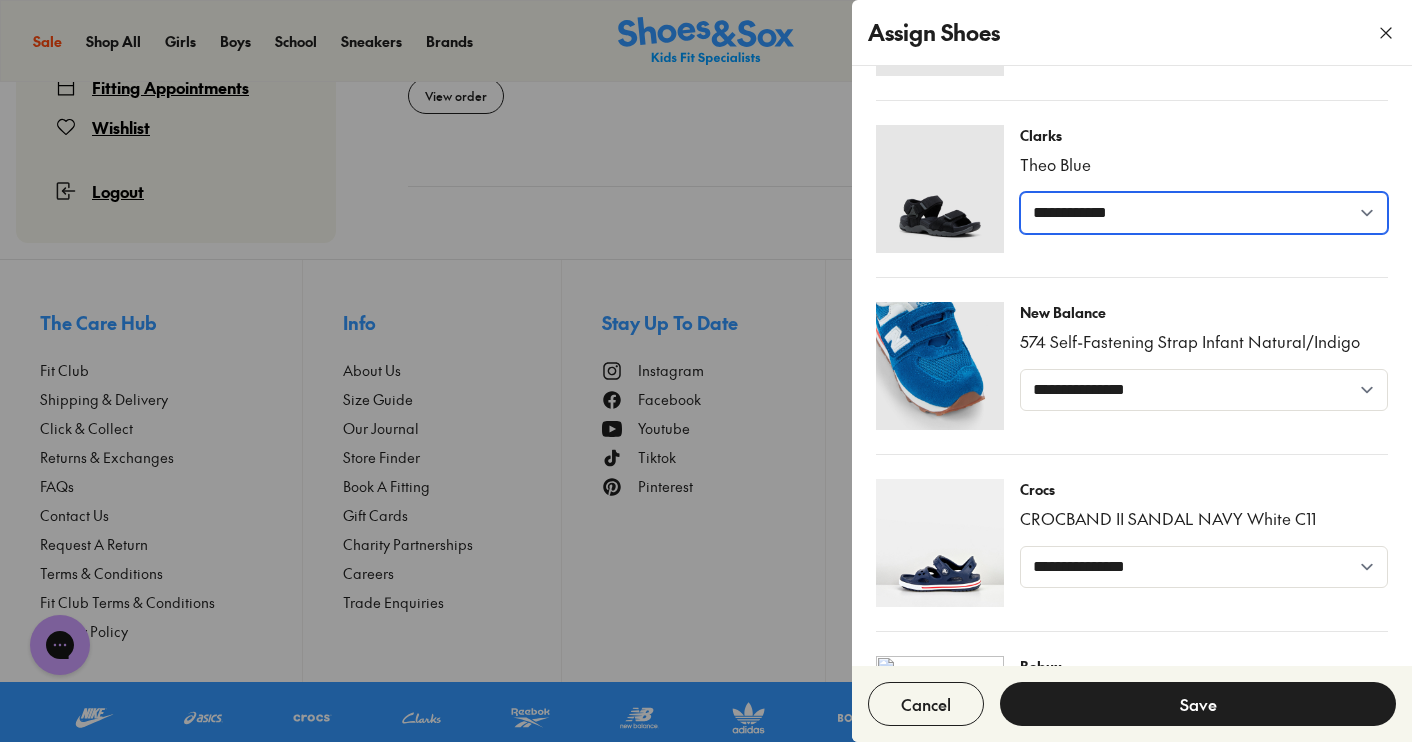 click on "**********" at bounding box center (1204, 213) 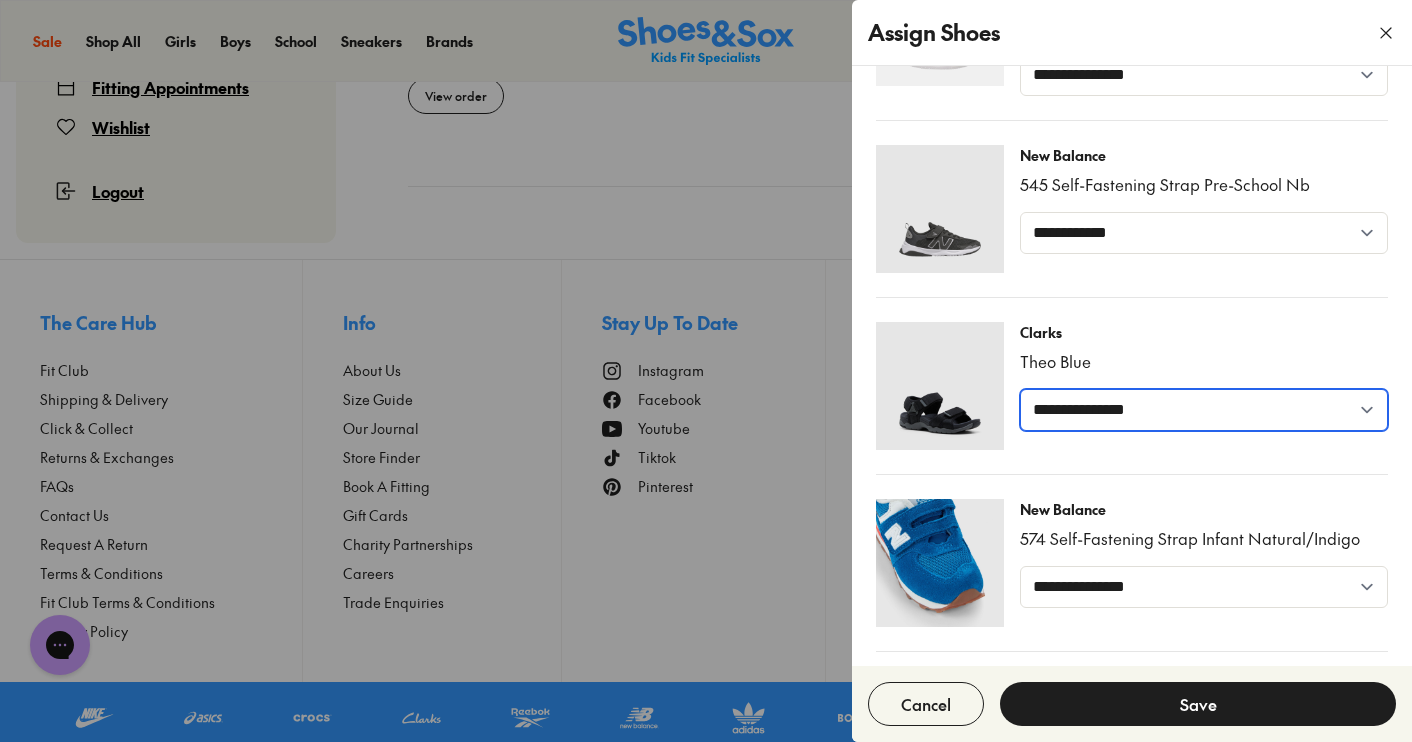 scroll, scrollTop: 1640, scrollLeft: 0, axis: vertical 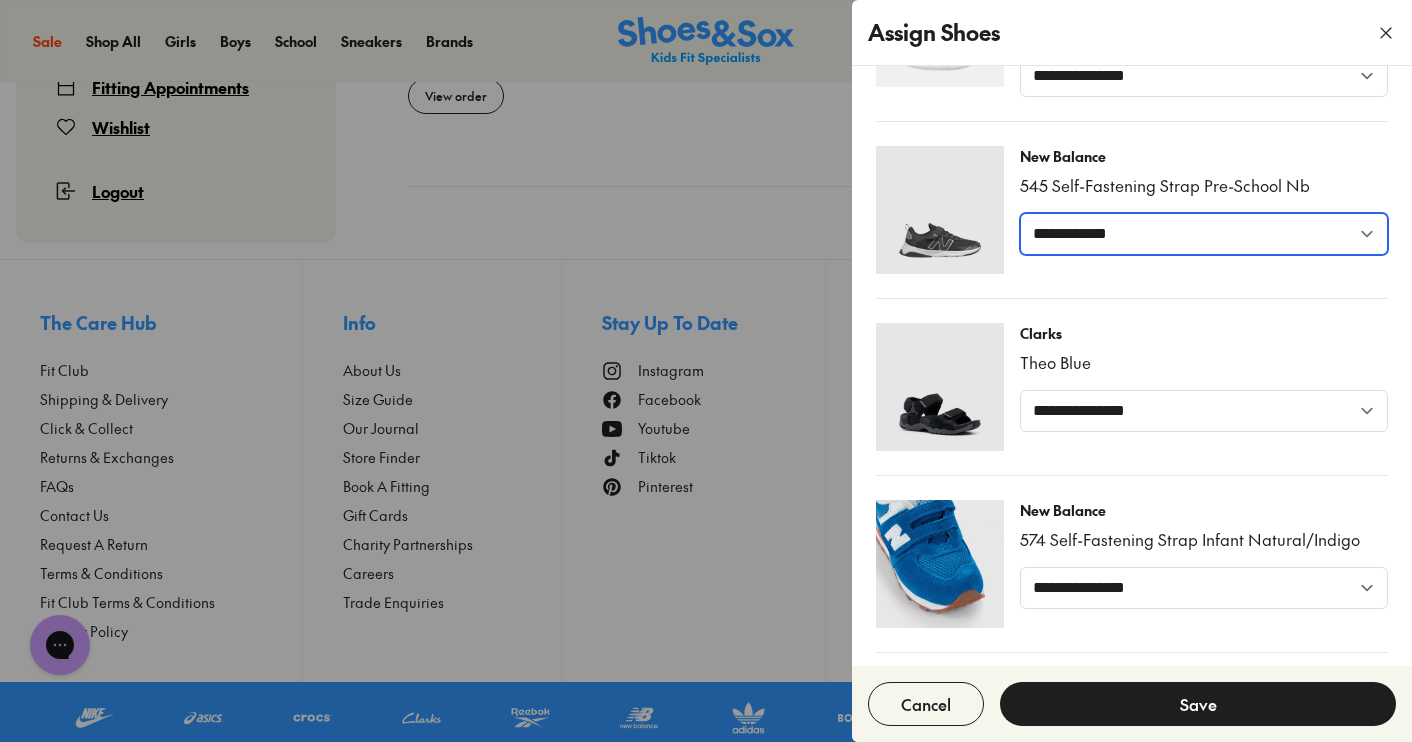 click on "**********" at bounding box center [1204, 234] 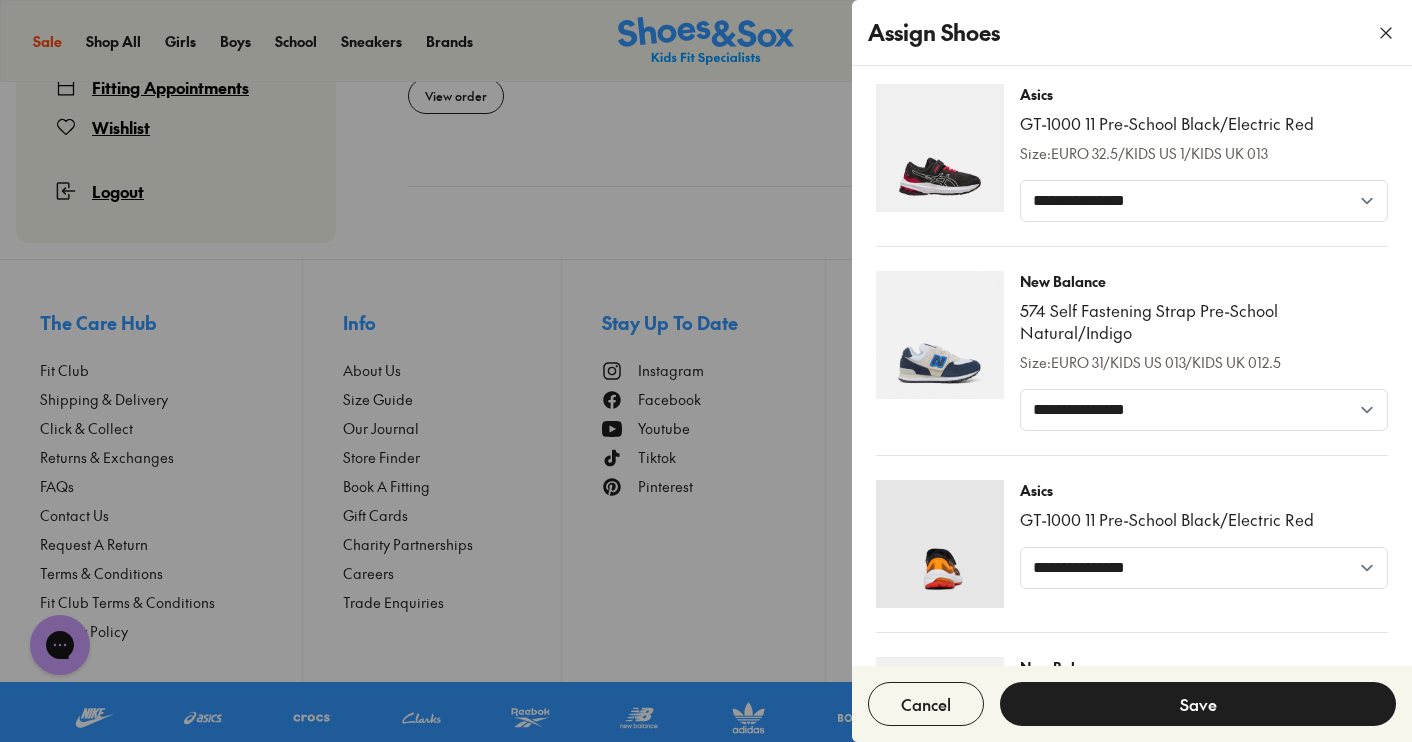 scroll, scrollTop: 0, scrollLeft: 0, axis: both 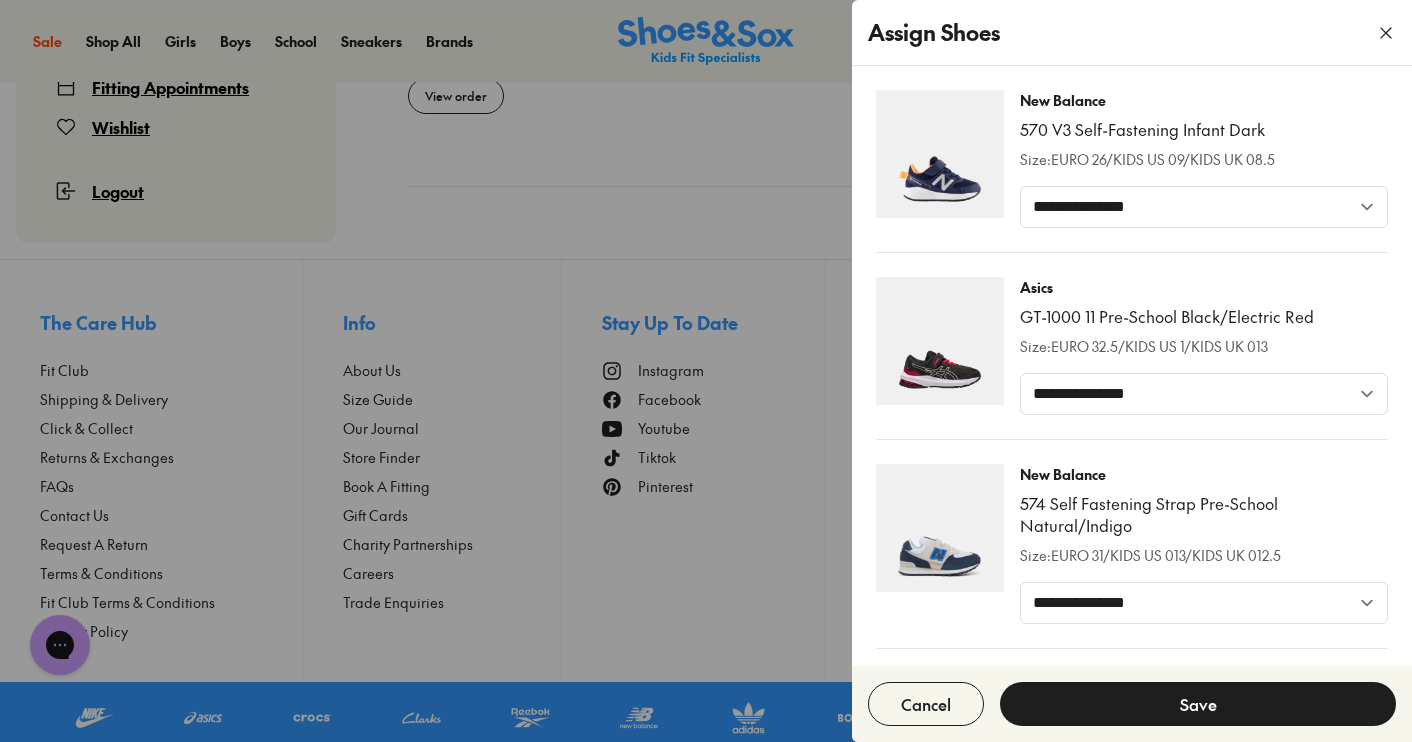 click on "Save" at bounding box center [1198, 704] 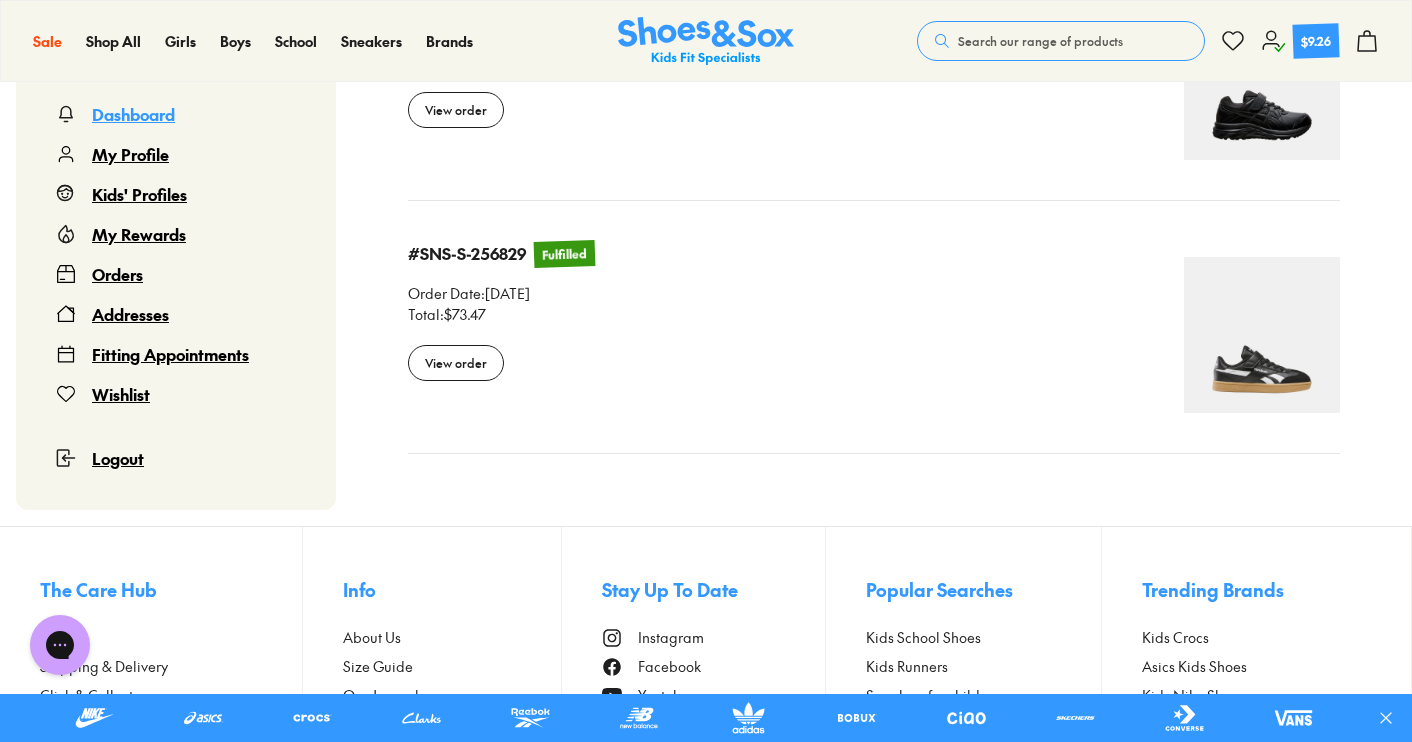 scroll, scrollTop: 1940, scrollLeft: 0, axis: vertical 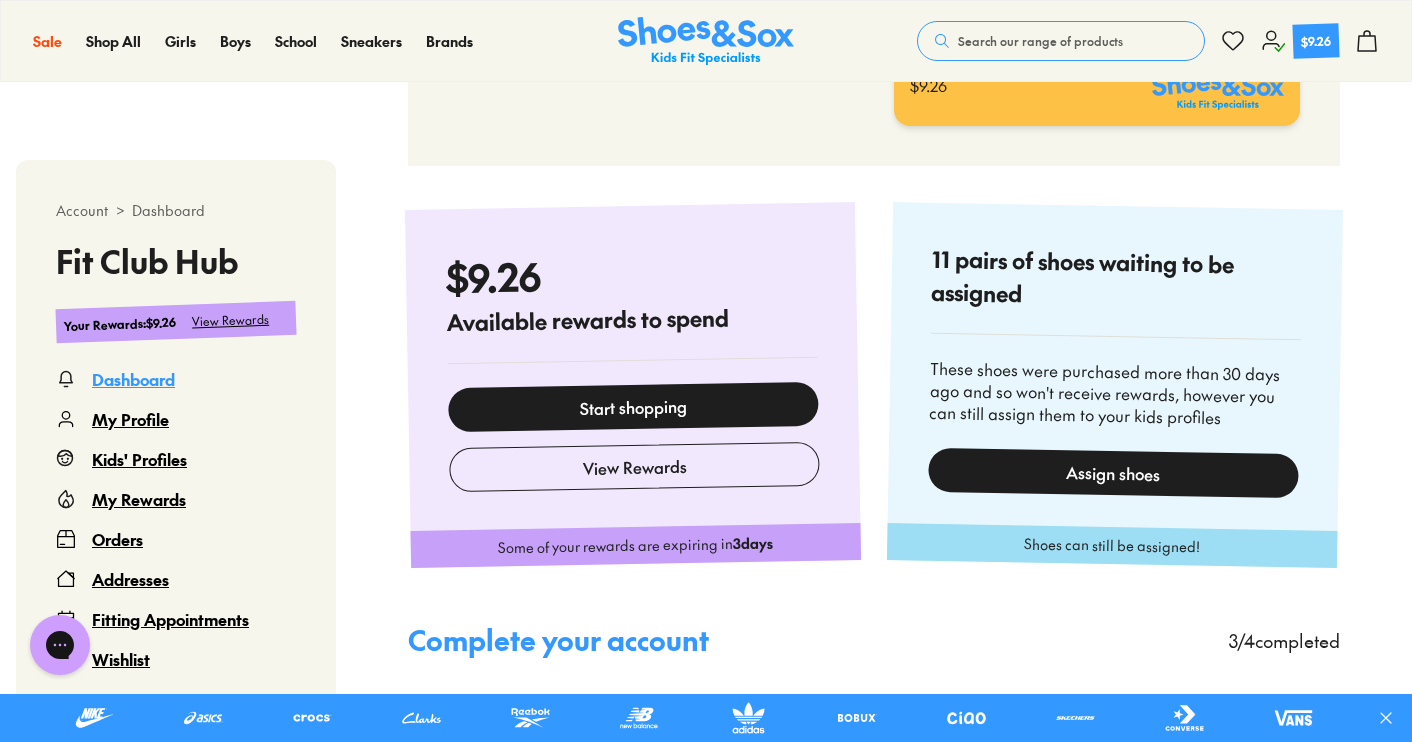 click on "Assign shoes" at bounding box center [1113, 472] 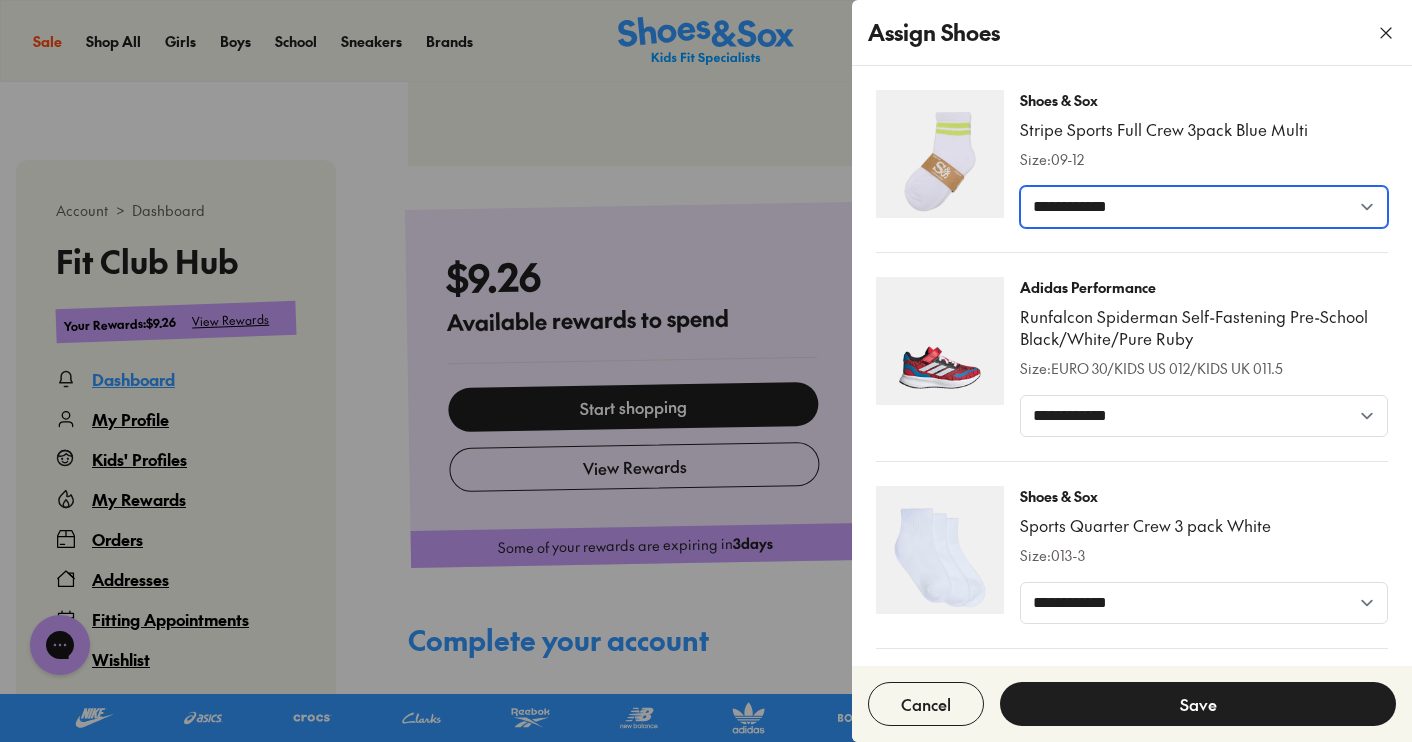 click on "**********" at bounding box center [1204, 207] 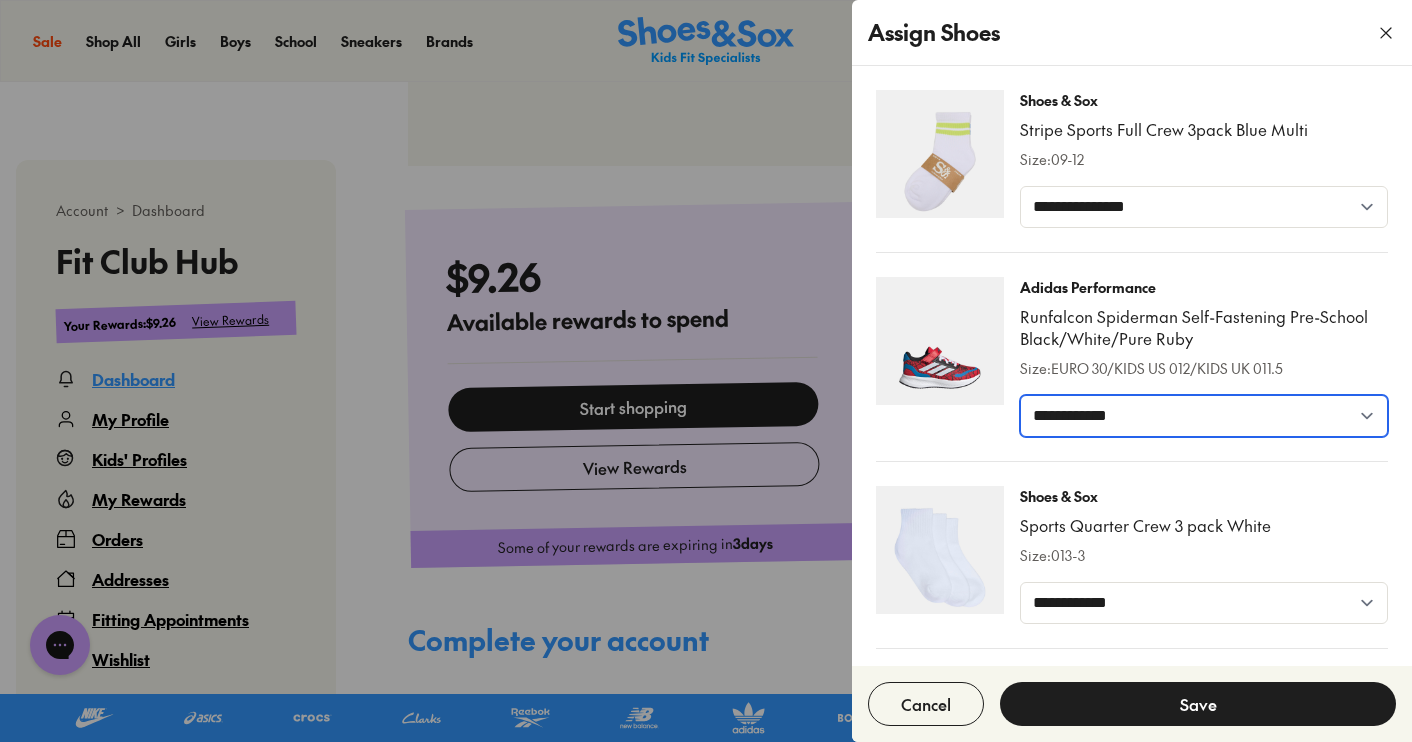 click on "**********" at bounding box center [1204, 416] 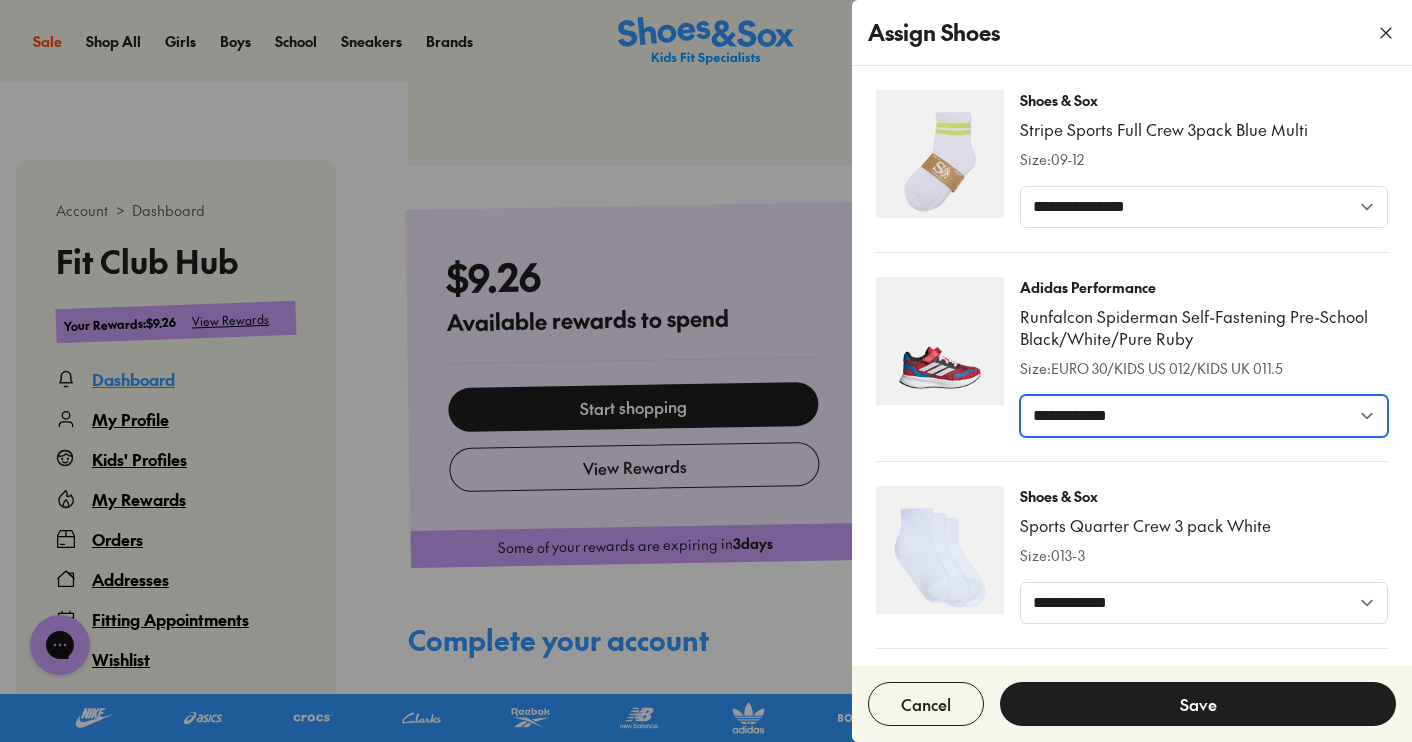 select on "*****" 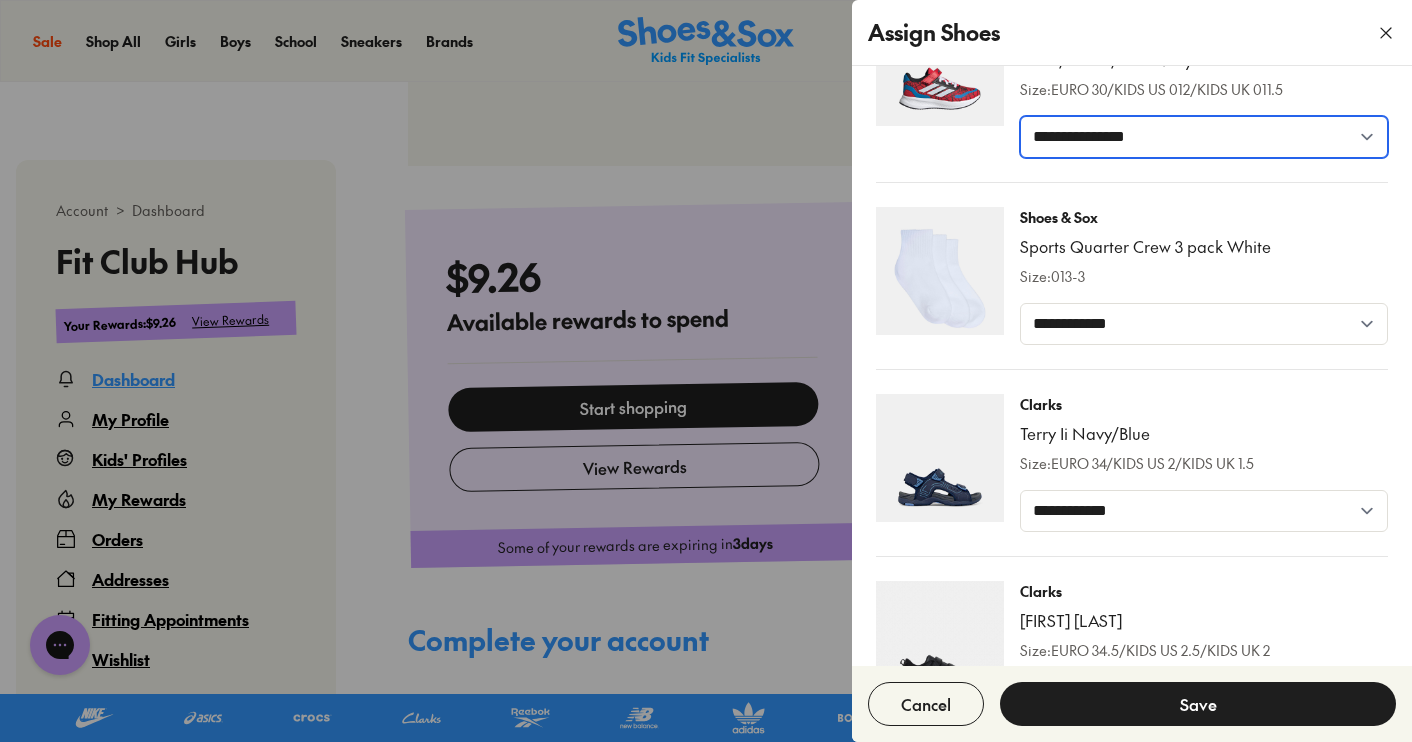 scroll, scrollTop: 283, scrollLeft: 0, axis: vertical 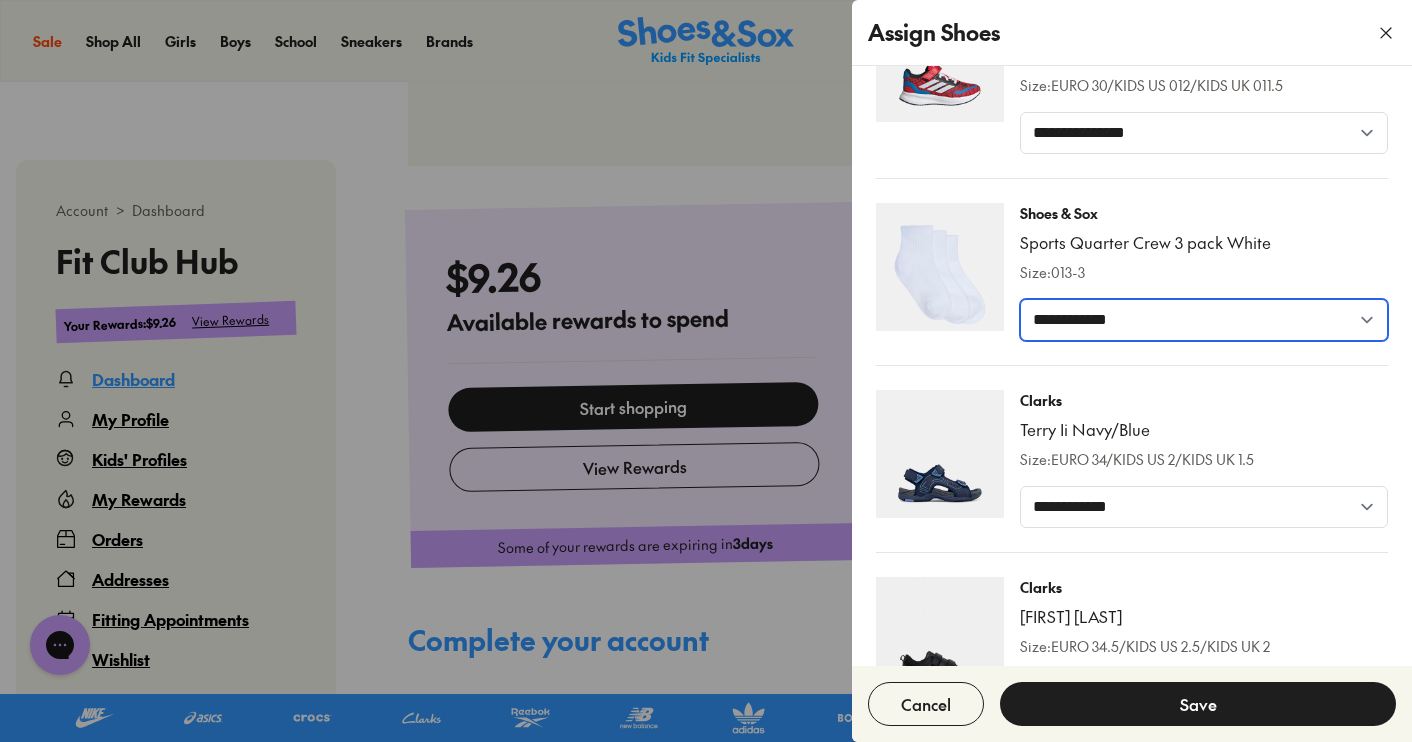click on "**********" at bounding box center (1204, 320) 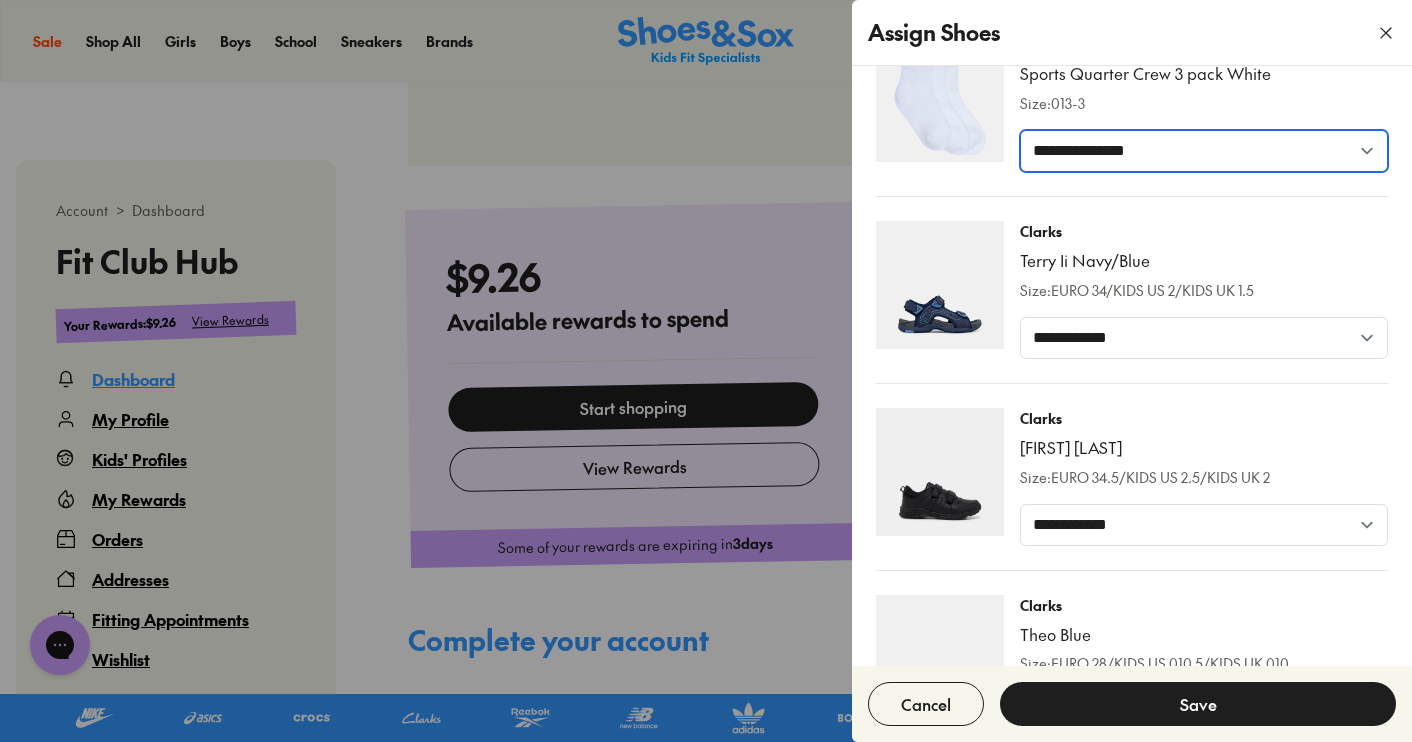scroll, scrollTop: 458, scrollLeft: 0, axis: vertical 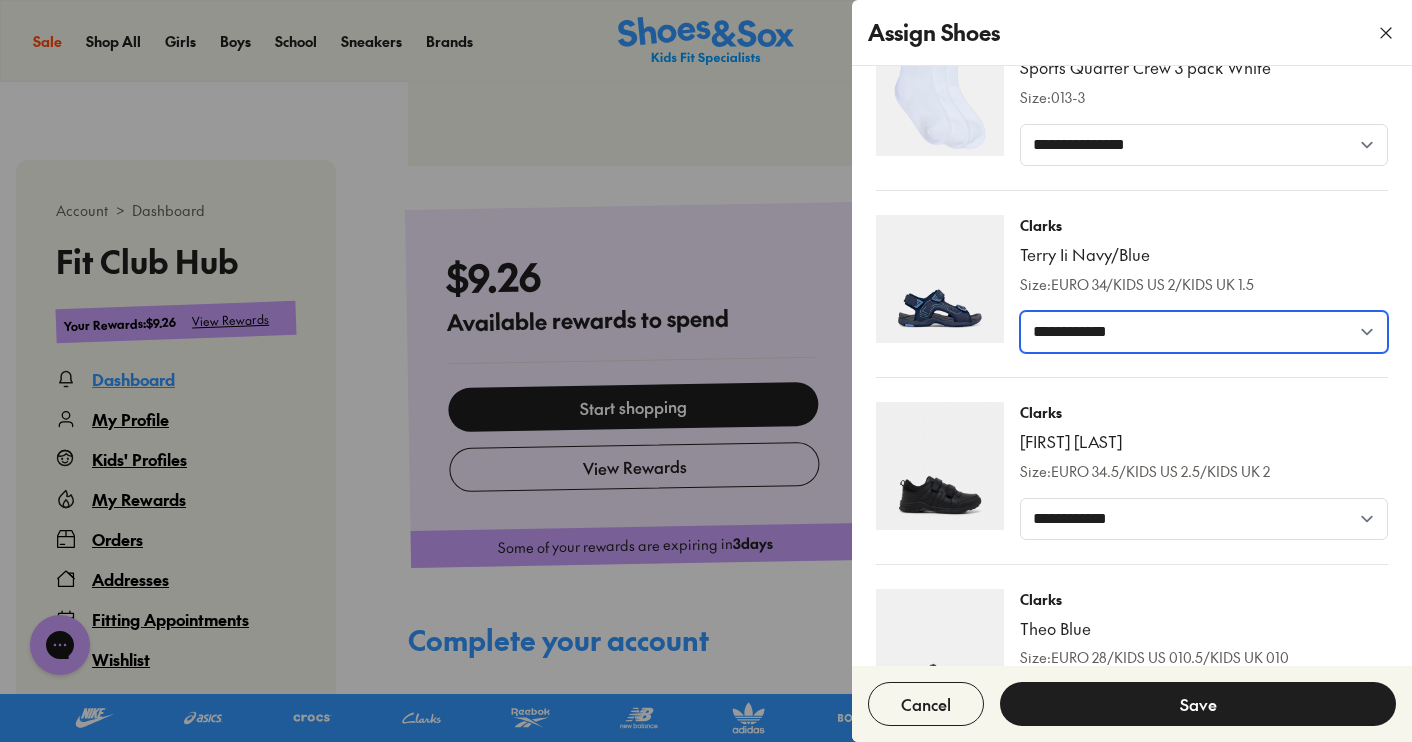 click on "**********" at bounding box center [1204, 332] 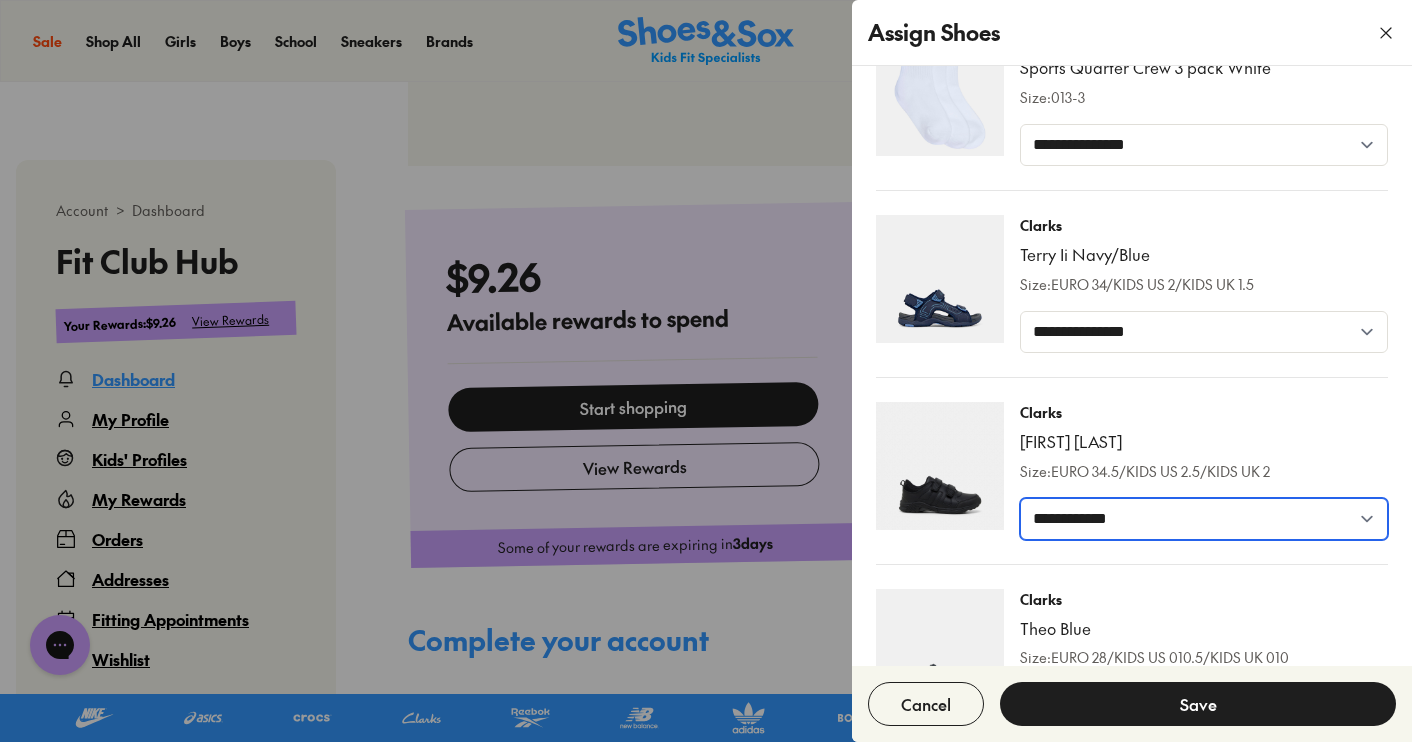click on "**********" at bounding box center [1204, 519] 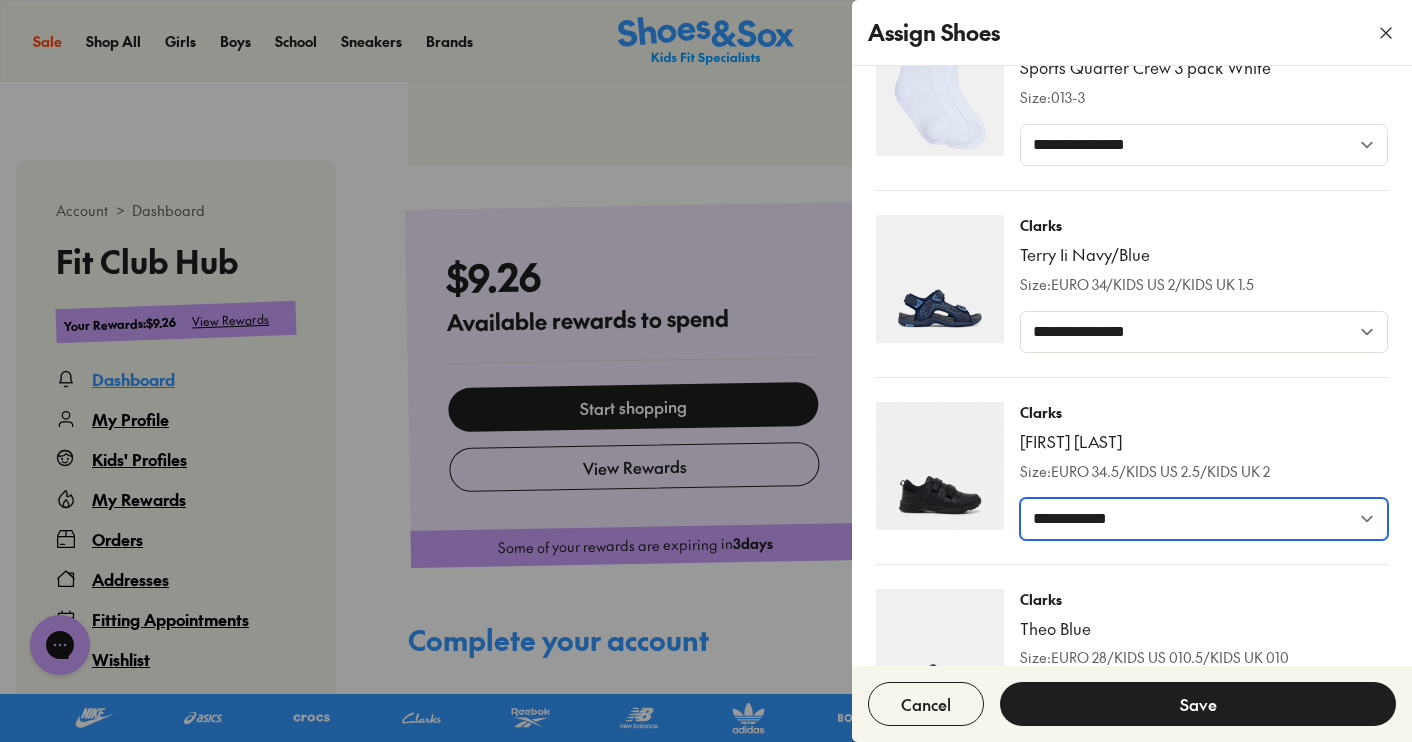 select on "*****" 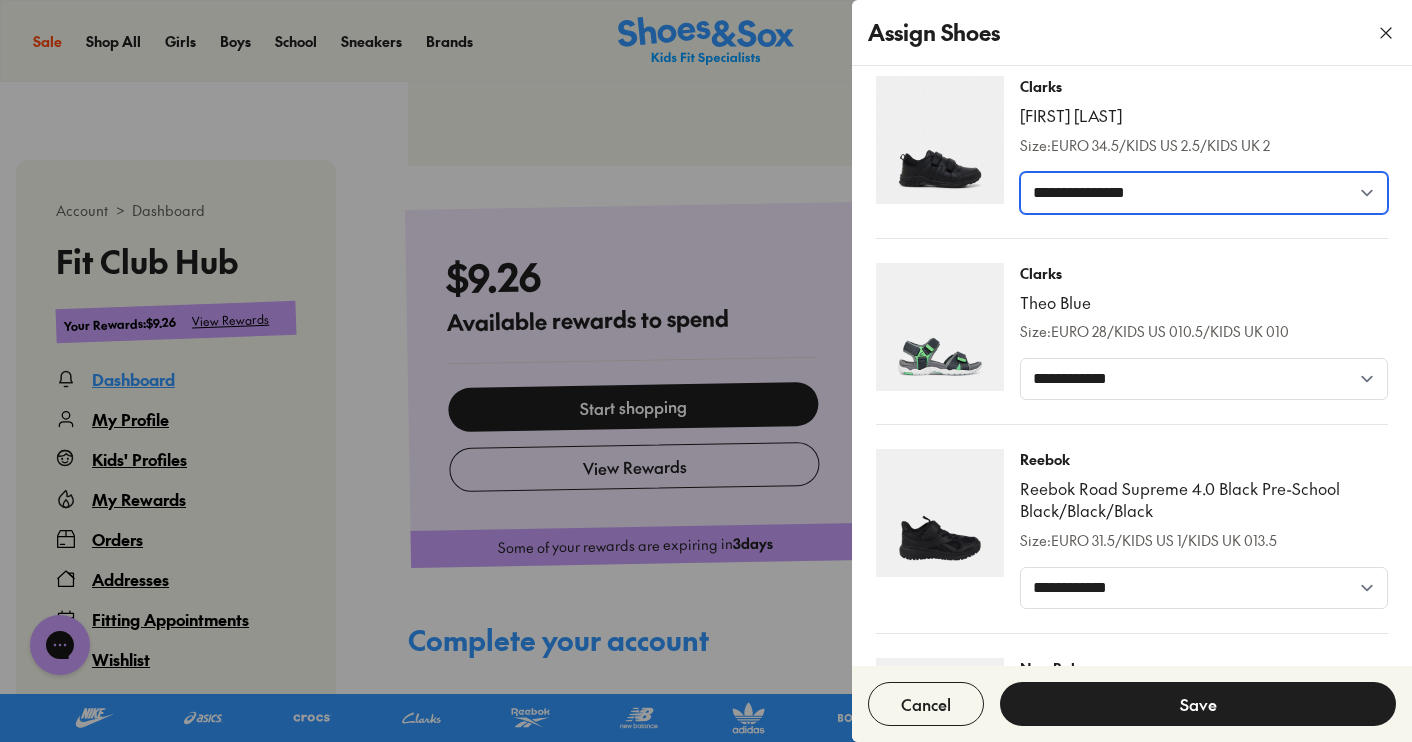 scroll, scrollTop: 807, scrollLeft: 0, axis: vertical 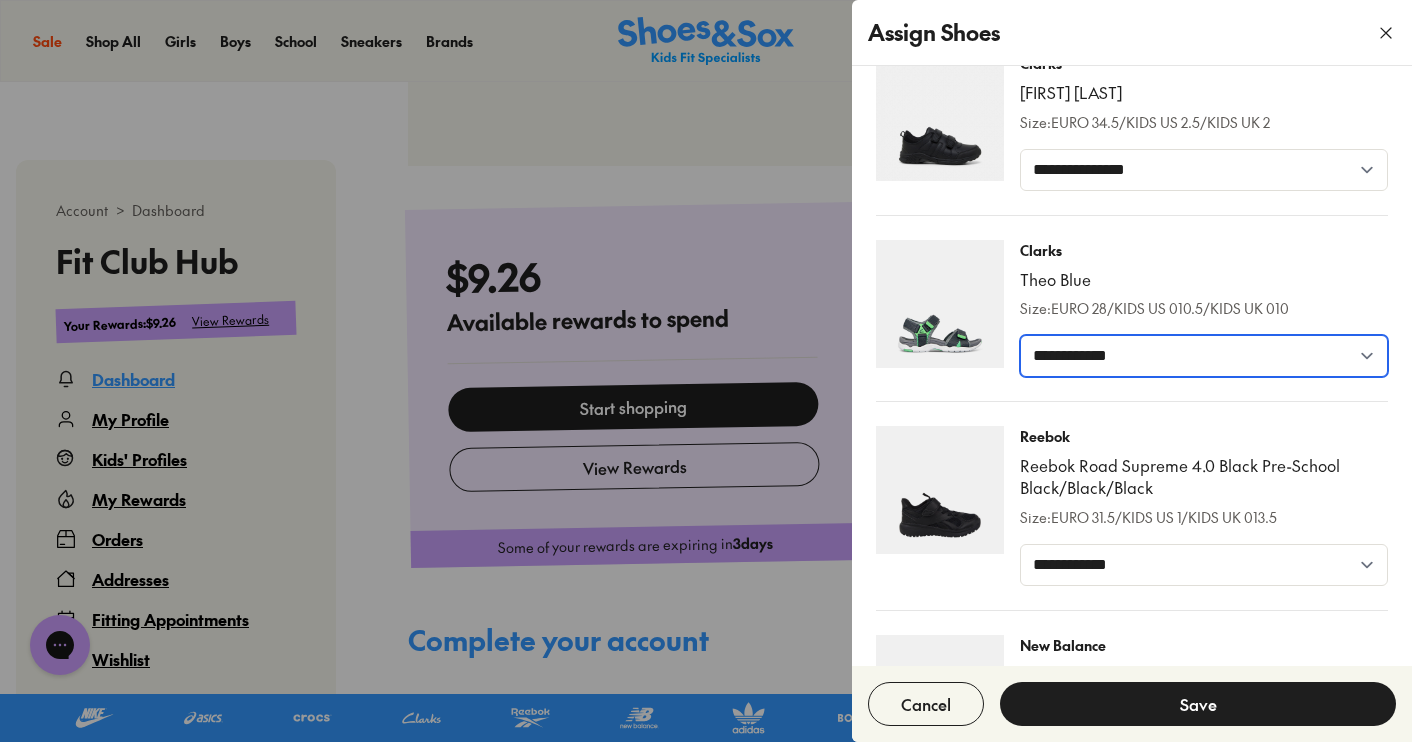 click on "**********" at bounding box center (1204, 356) 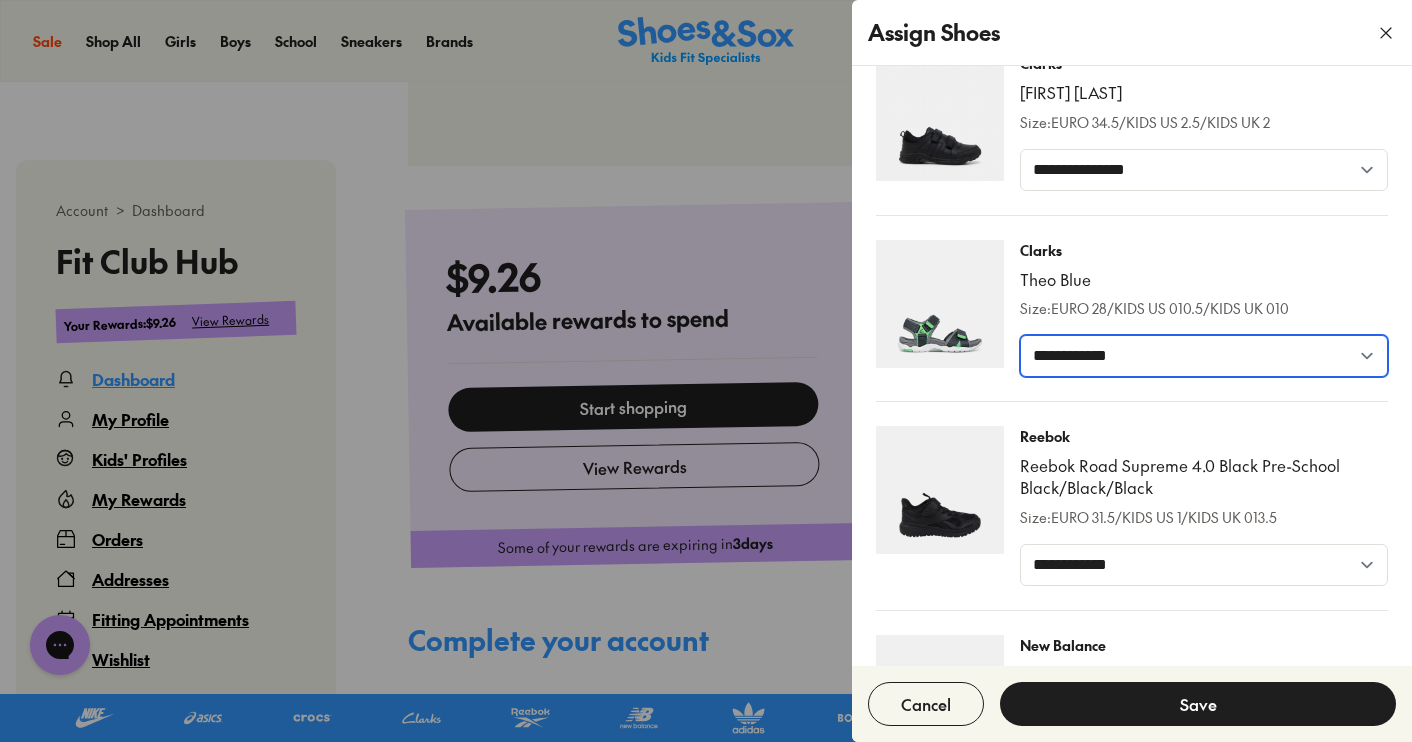select on "*****" 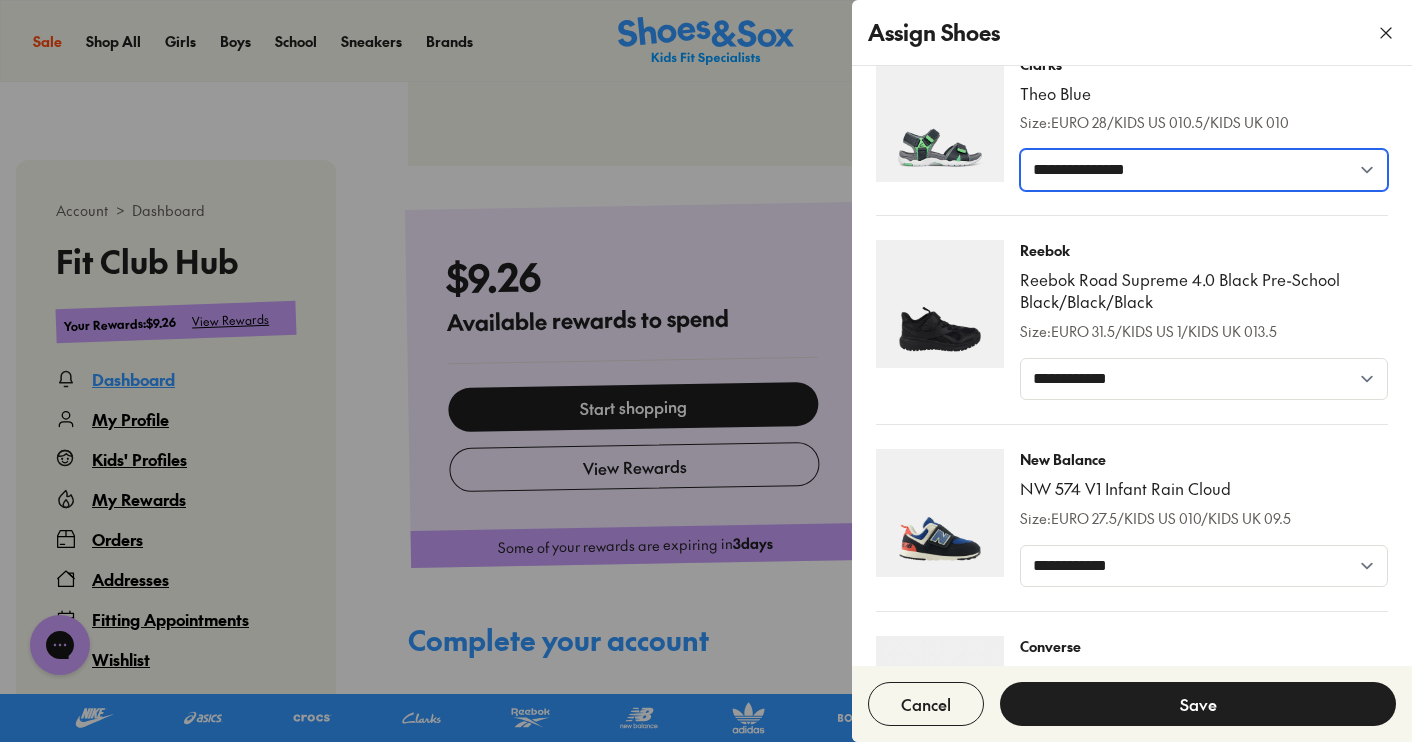 scroll, scrollTop: 1007, scrollLeft: 0, axis: vertical 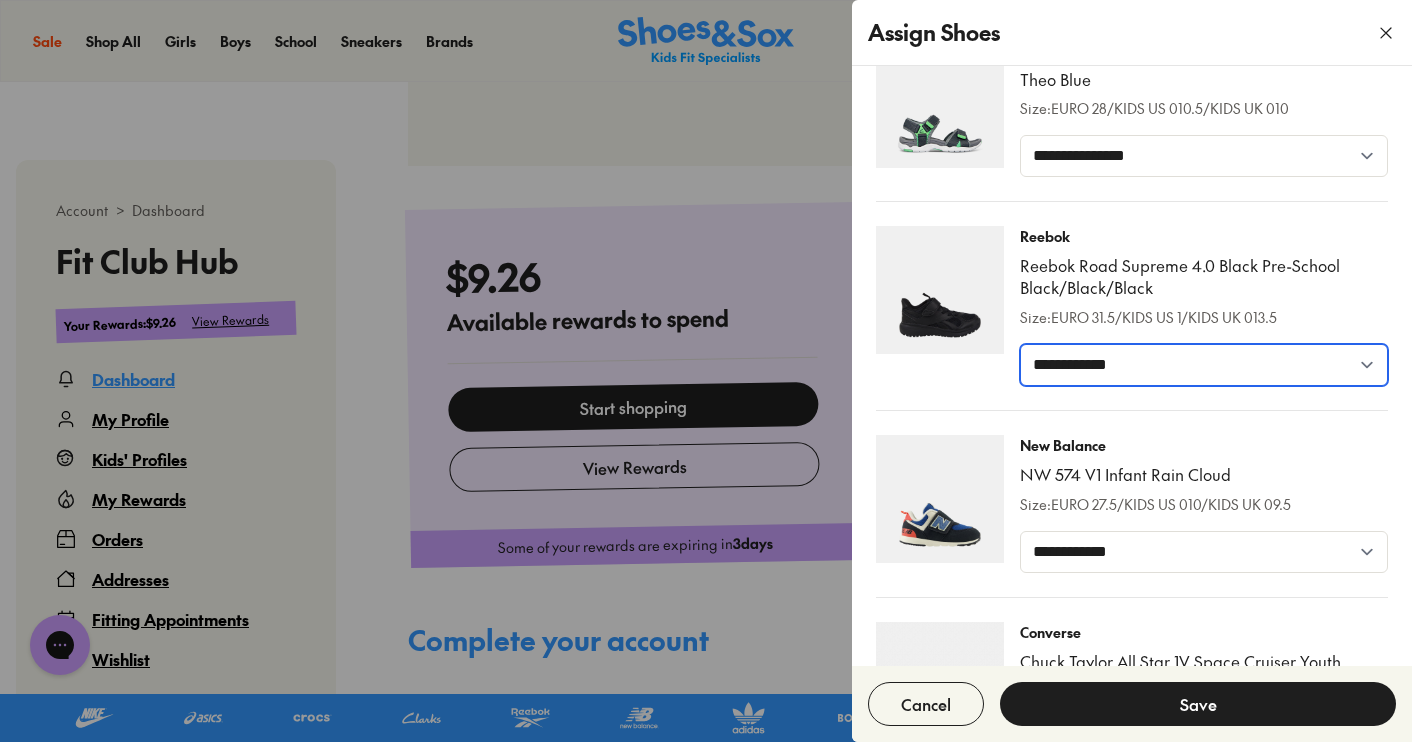 click on "**********" at bounding box center [1204, 365] 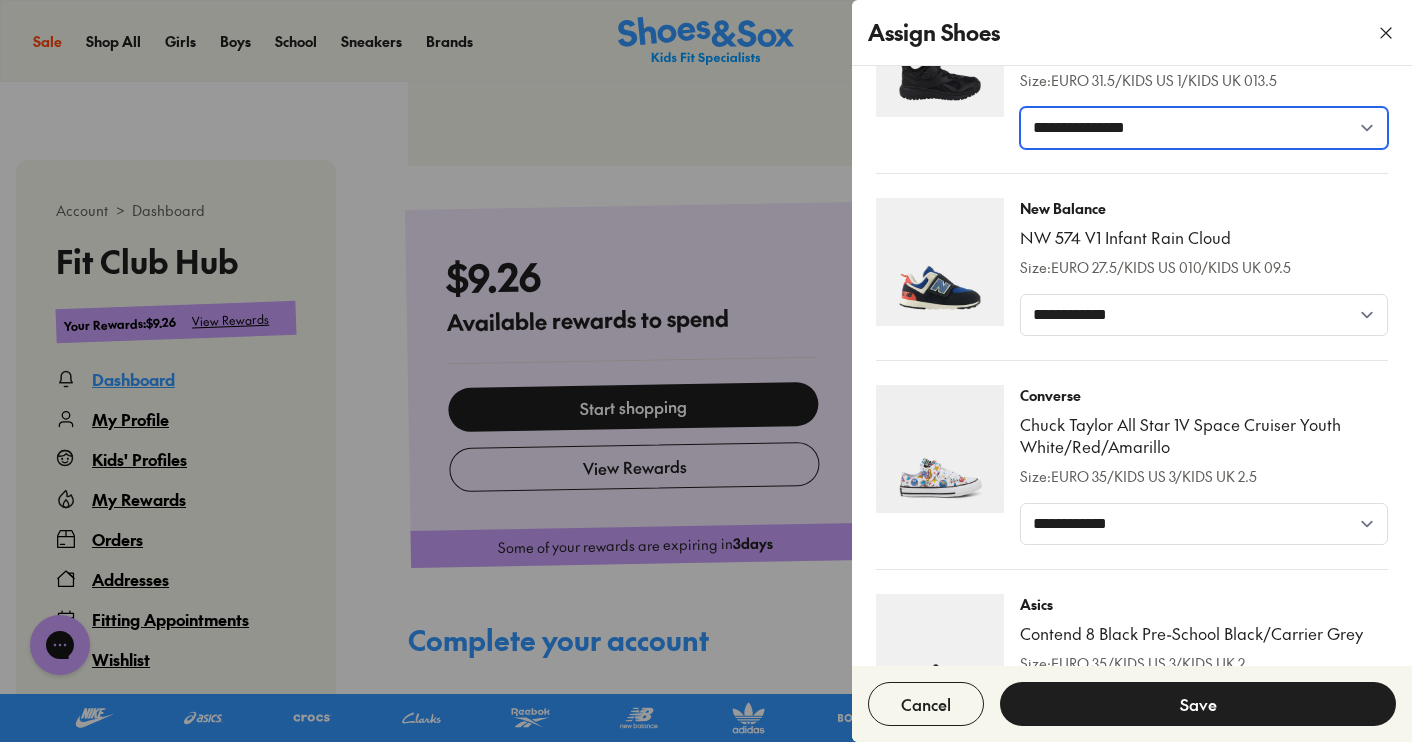 scroll, scrollTop: 1289, scrollLeft: 0, axis: vertical 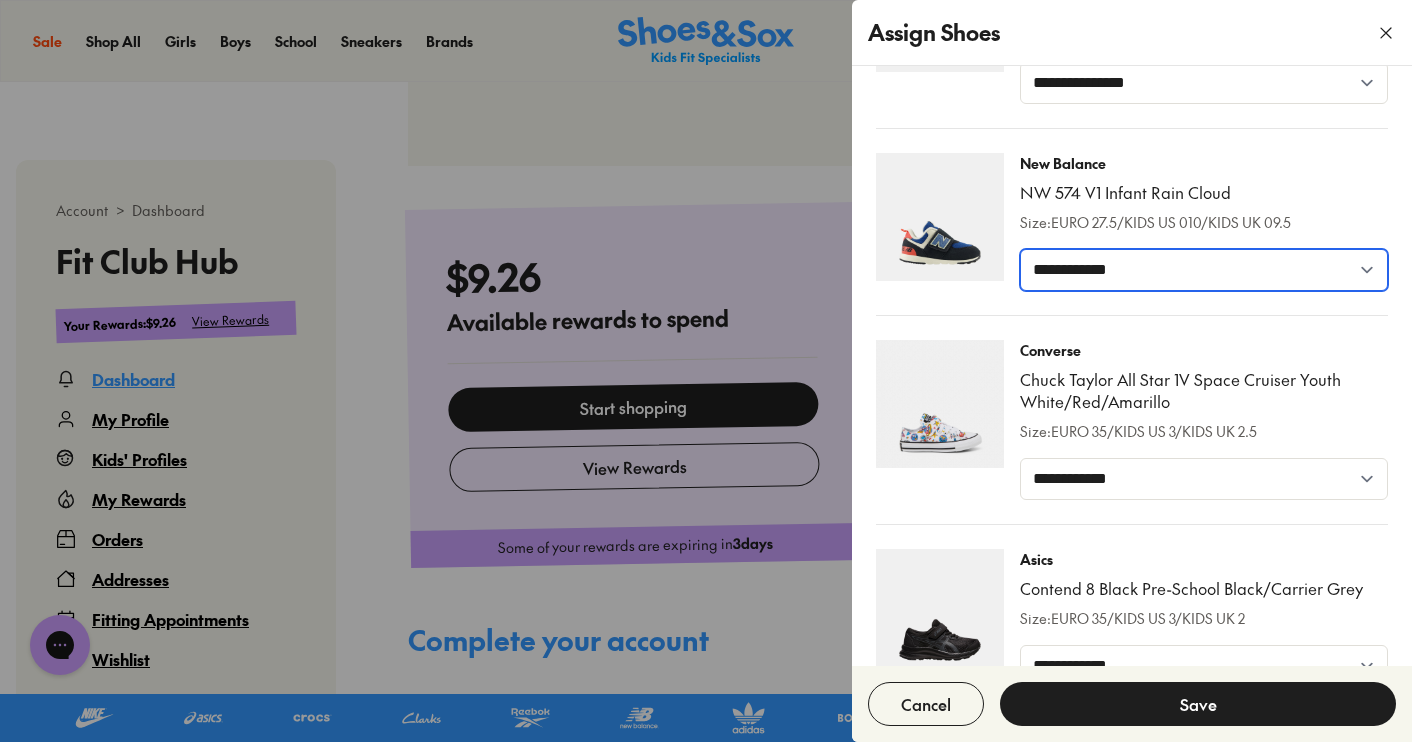 click on "**********" at bounding box center [1204, 270] 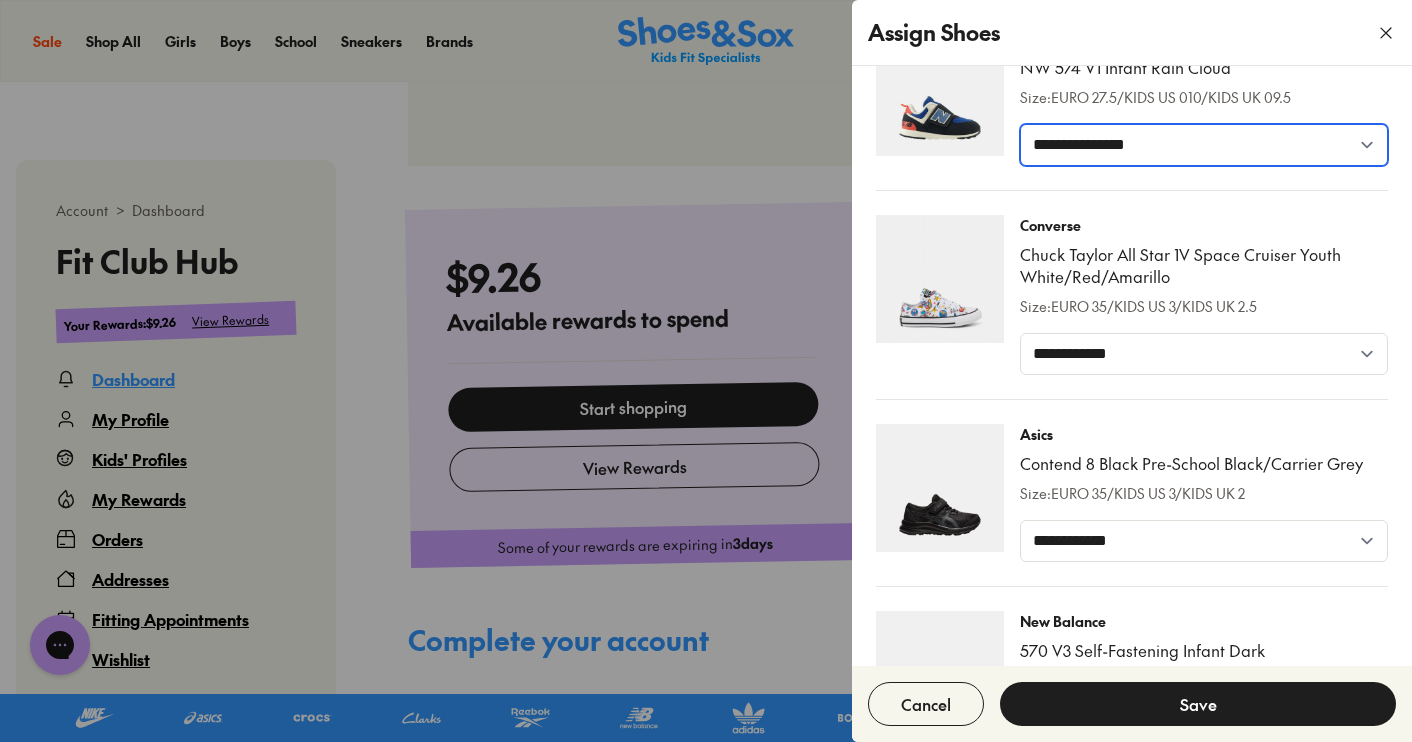 scroll, scrollTop: 1521, scrollLeft: 0, axis: vertical 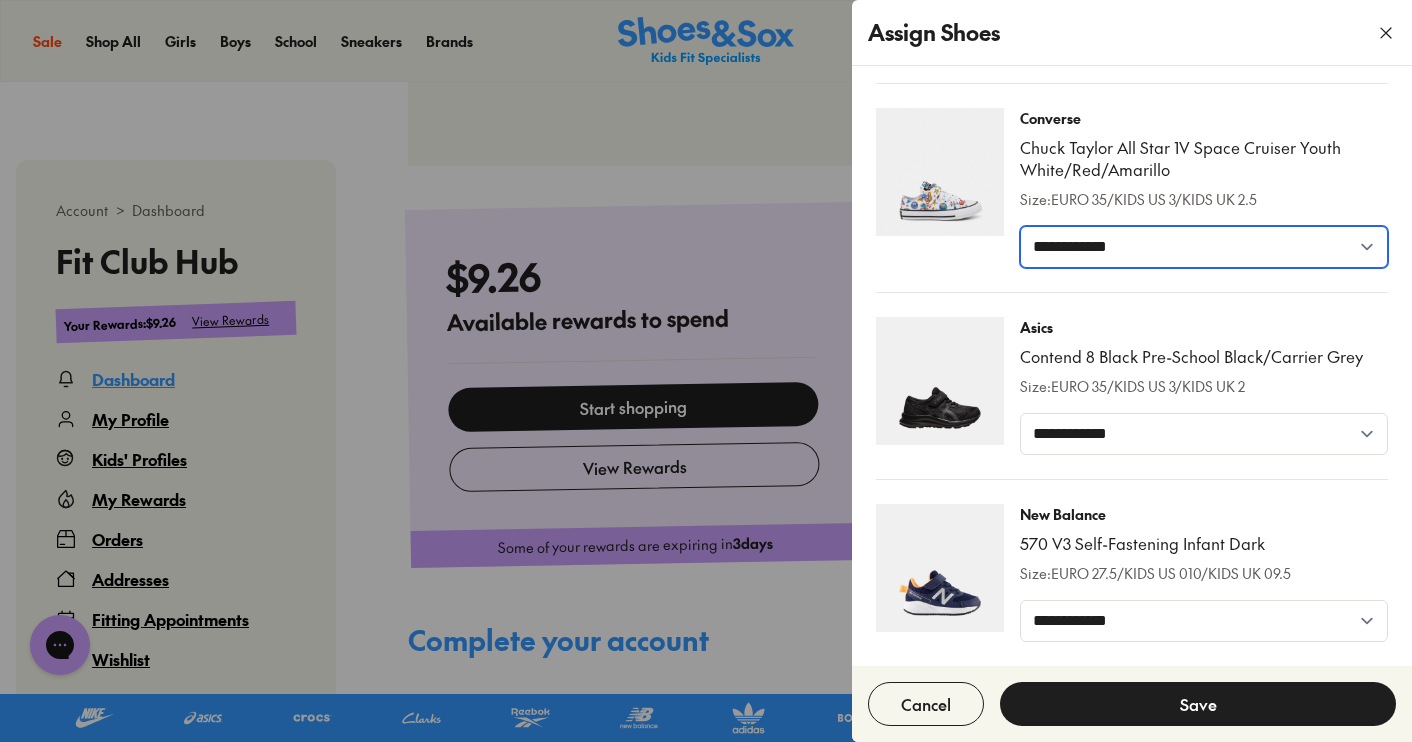 click on "**********" at bounding box center [1204, 247] 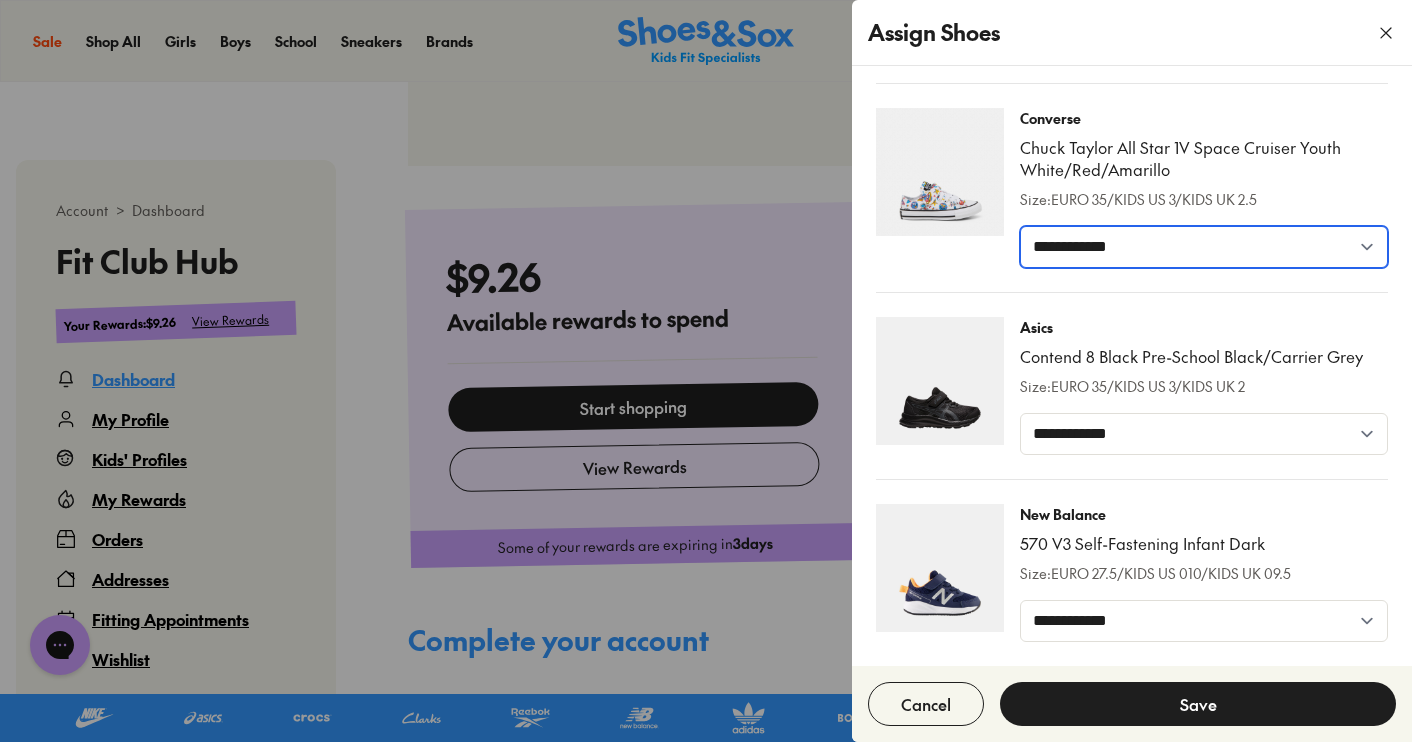 select on "*****" 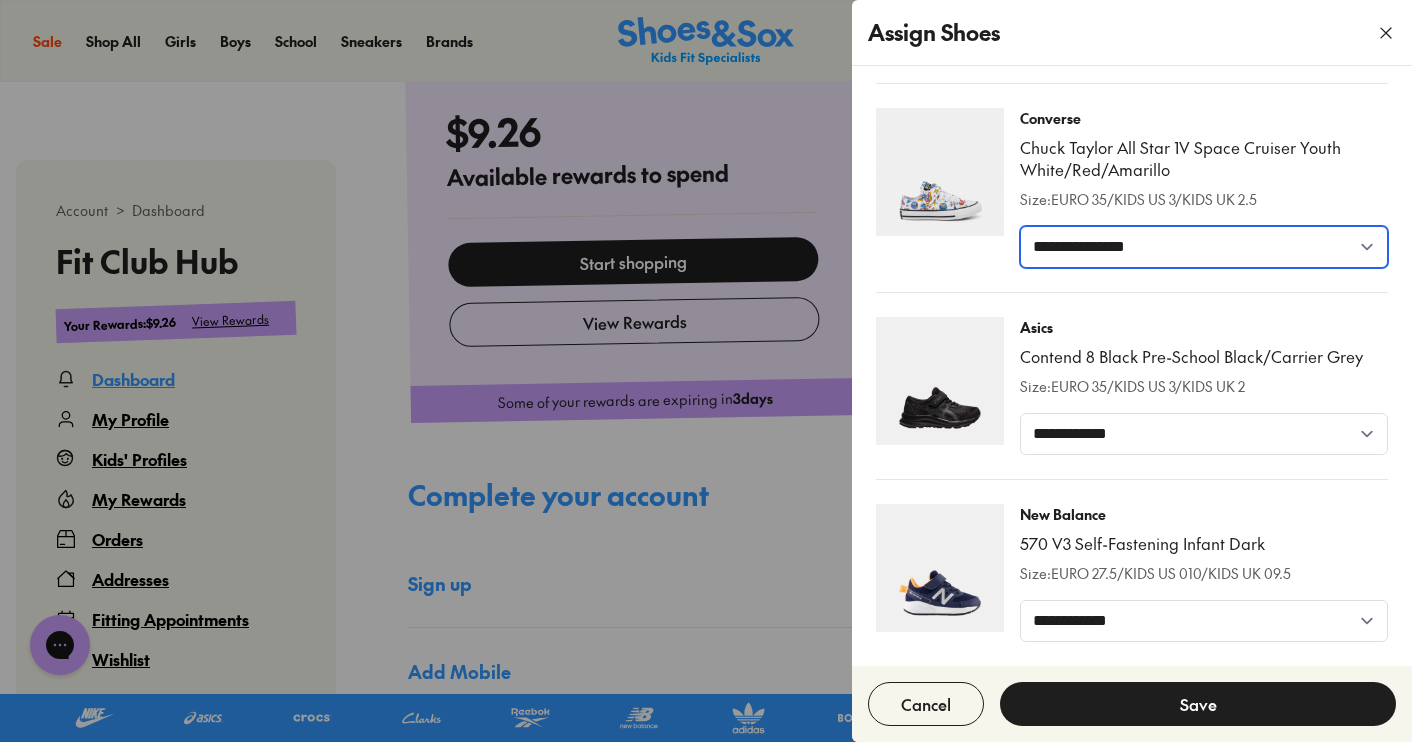scroll, scrollTop: 965, scrollLeft: 0, axis: vertical 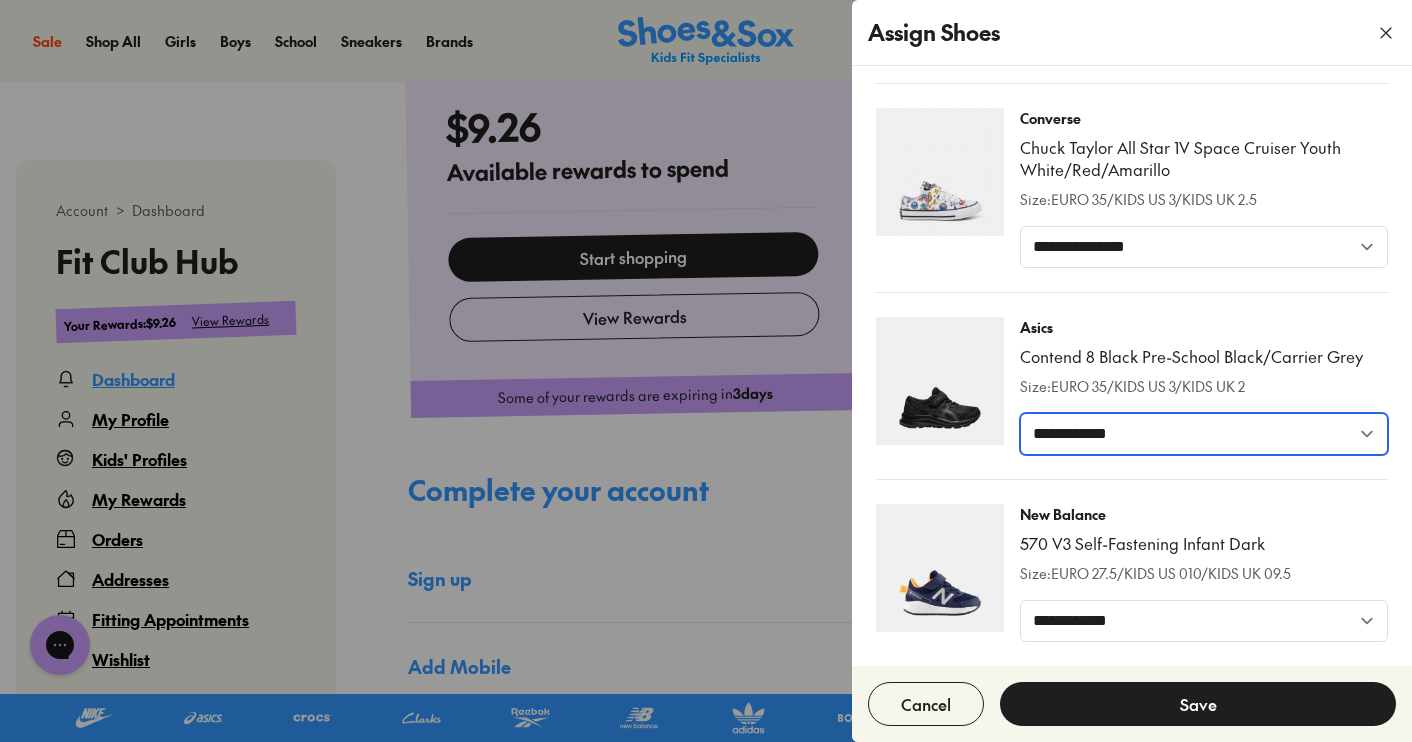 click on "**********" at bounding box center (1204, 434) 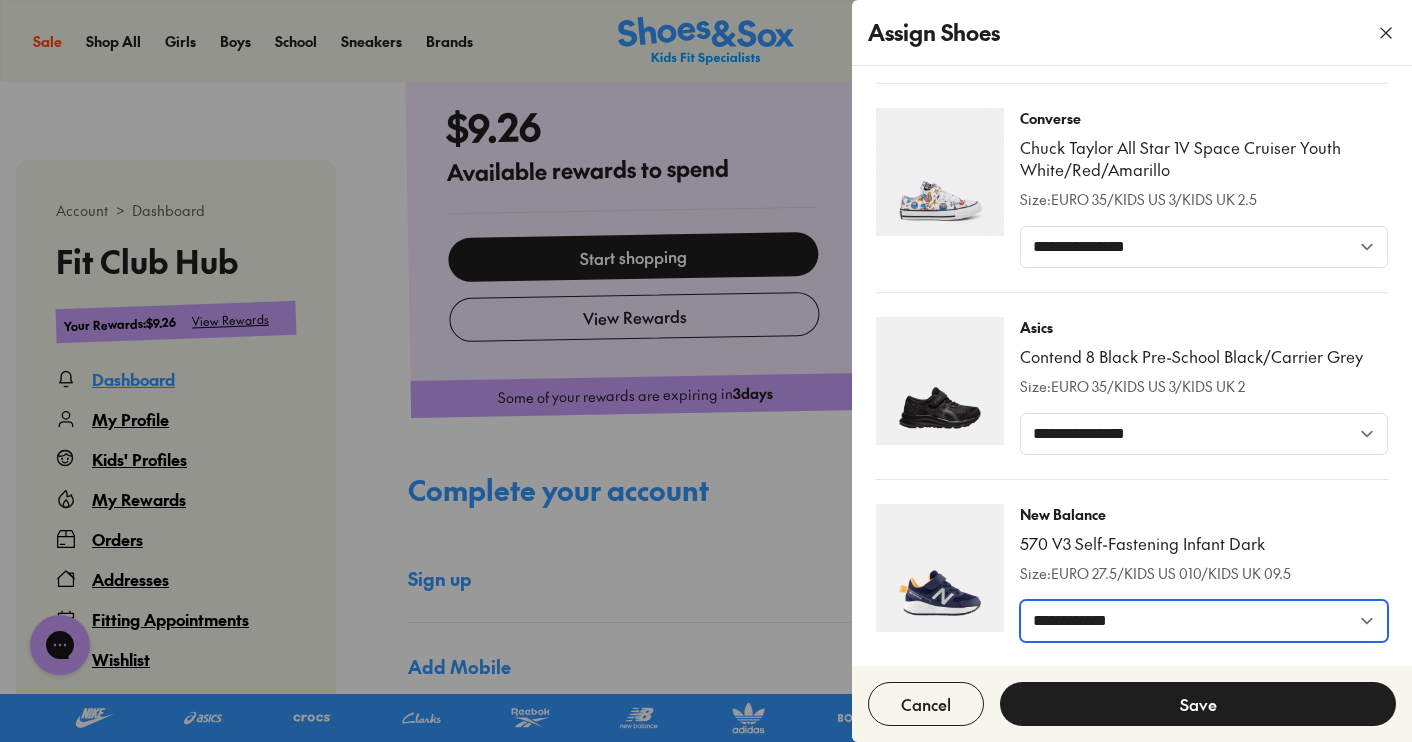 click on "**********" at bounding box center [1204, 621] 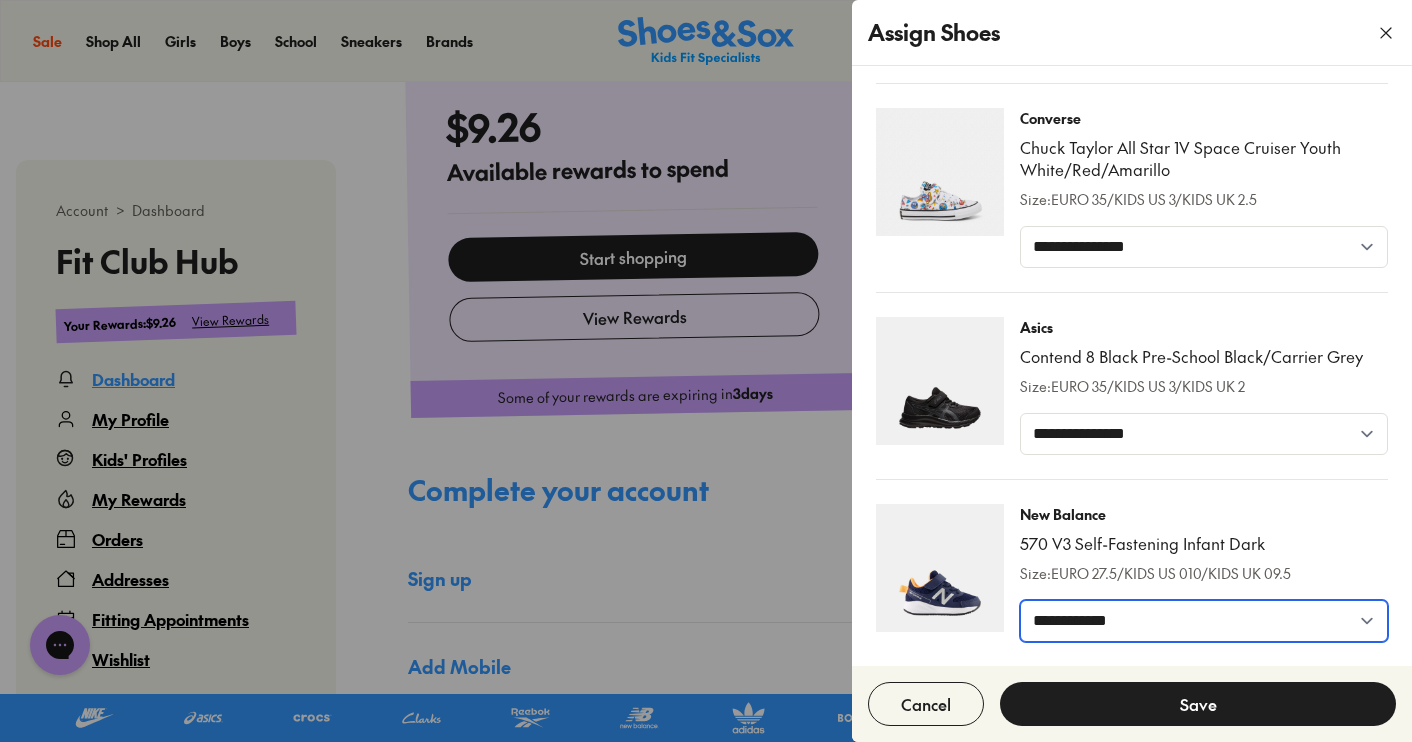 select on "*****" 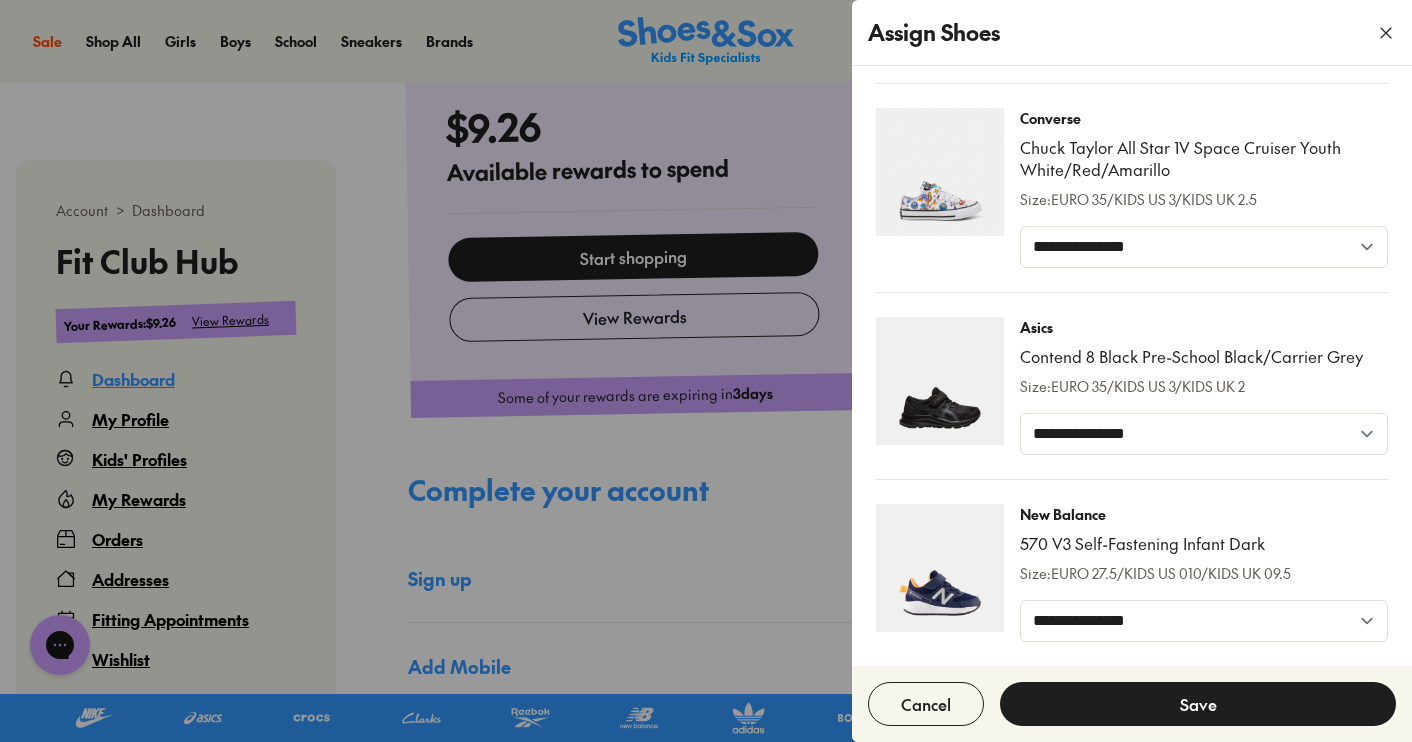 click on "Save" at bounding box center [1198, 704] 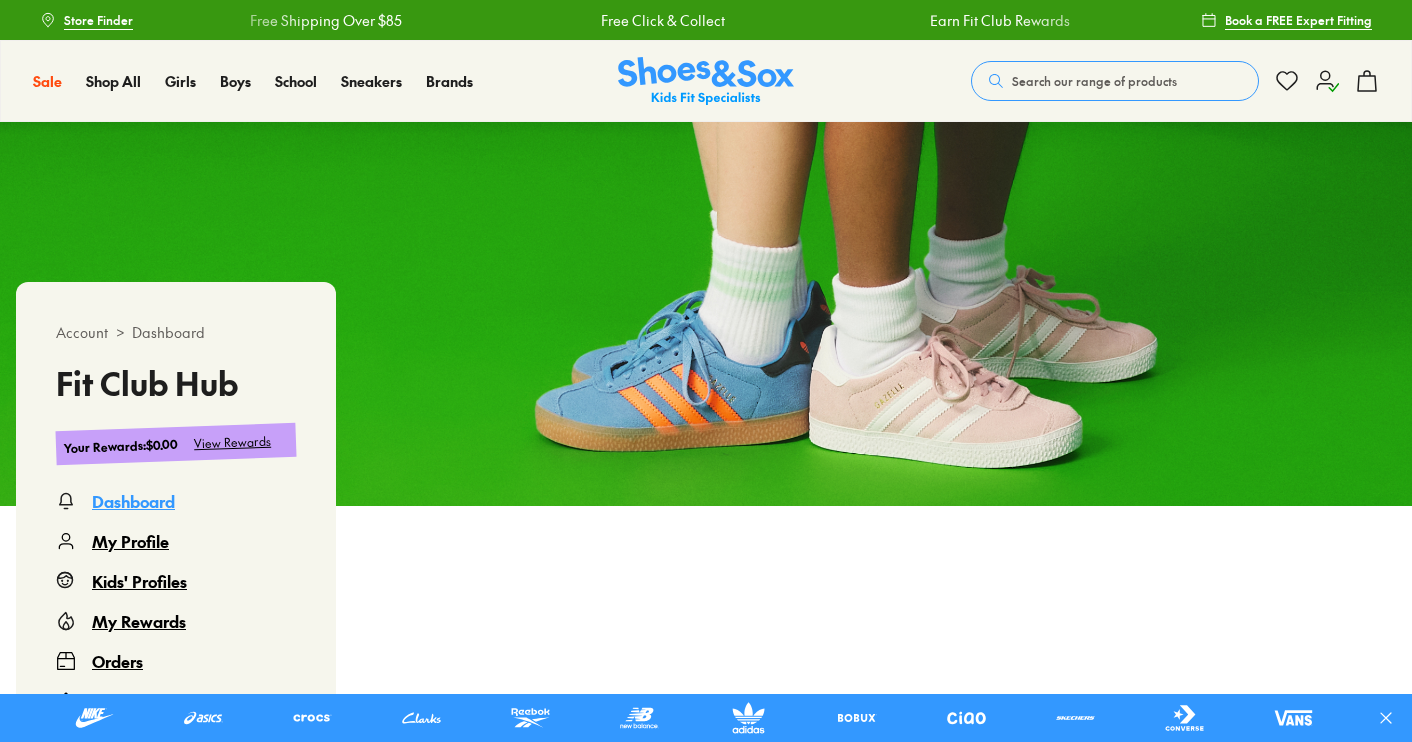 scroll, scrollTop: 0, scrollLeft: 0, axis: both 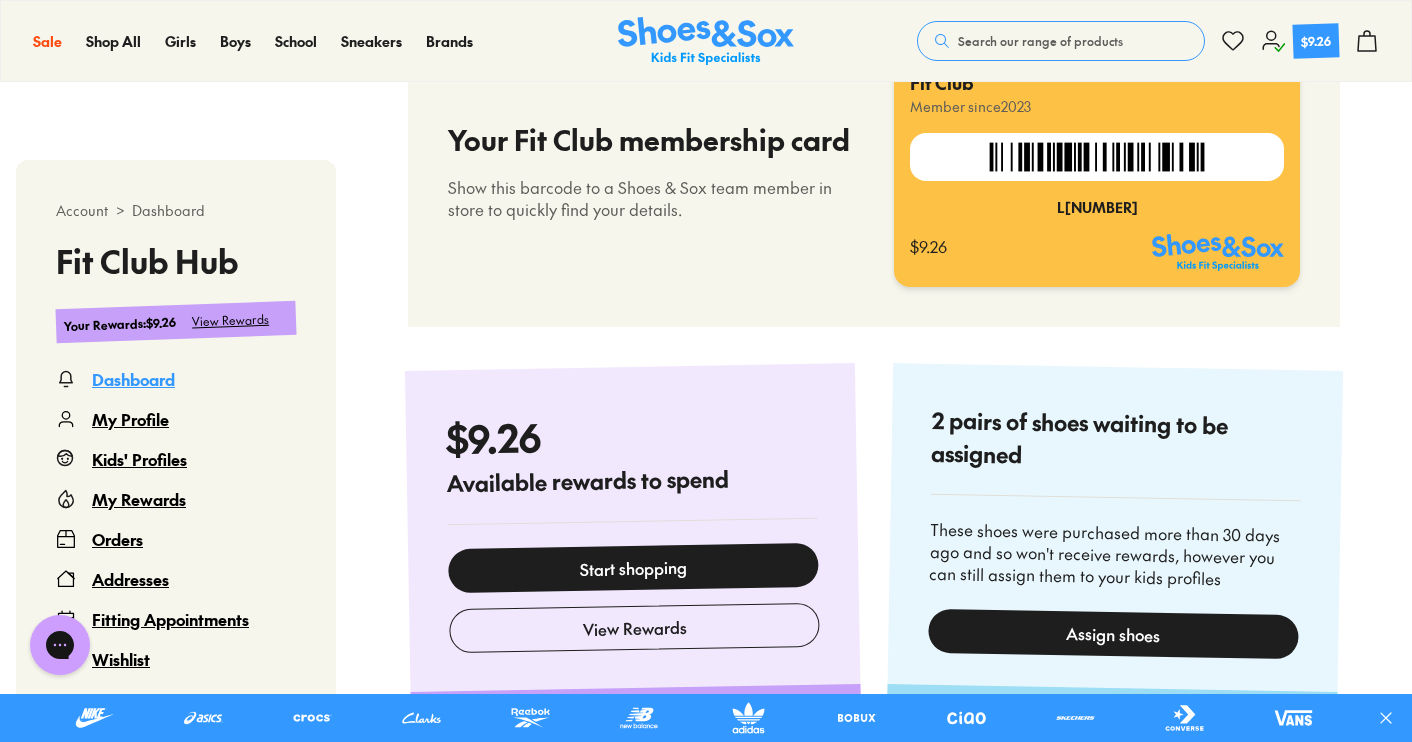 click on "Assign shoes" at bounding box center (1113, 633) 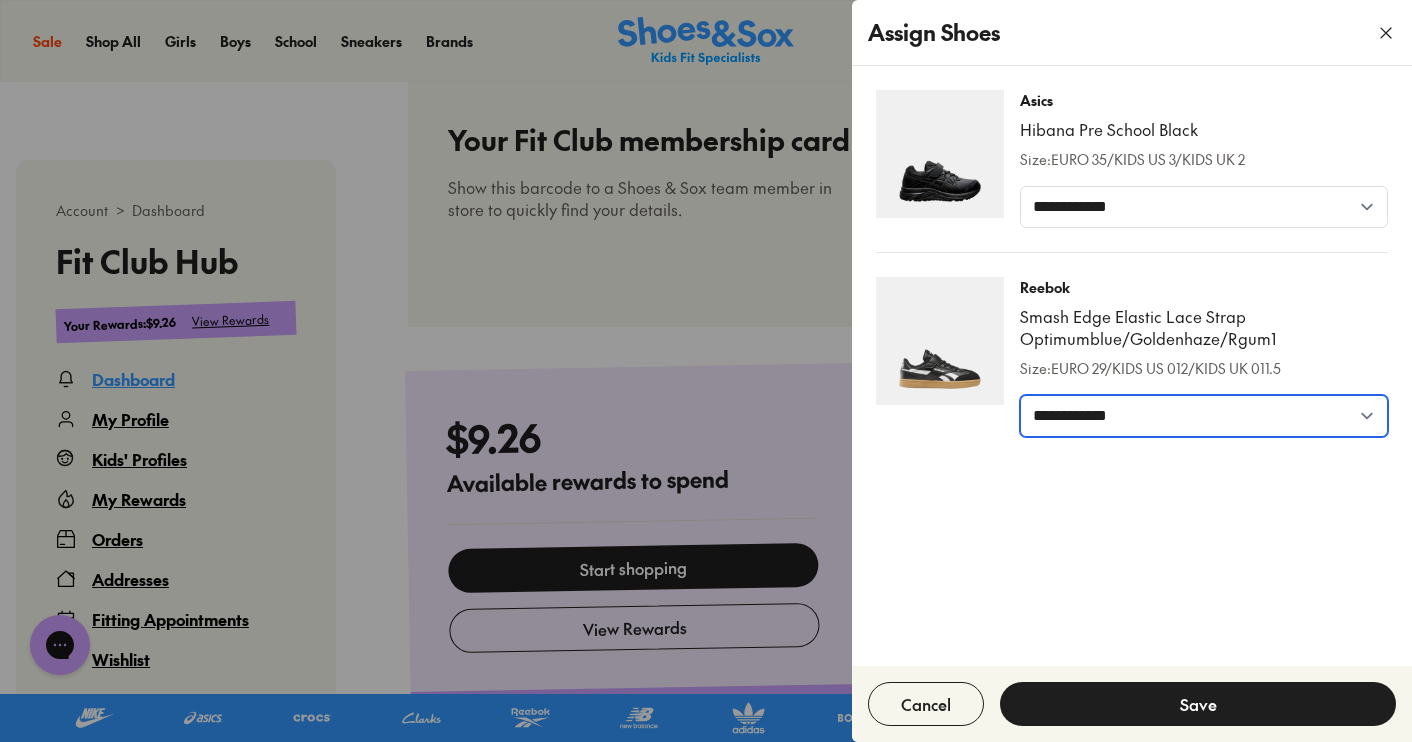 click on "**********" at bounding box center [1204, 416] 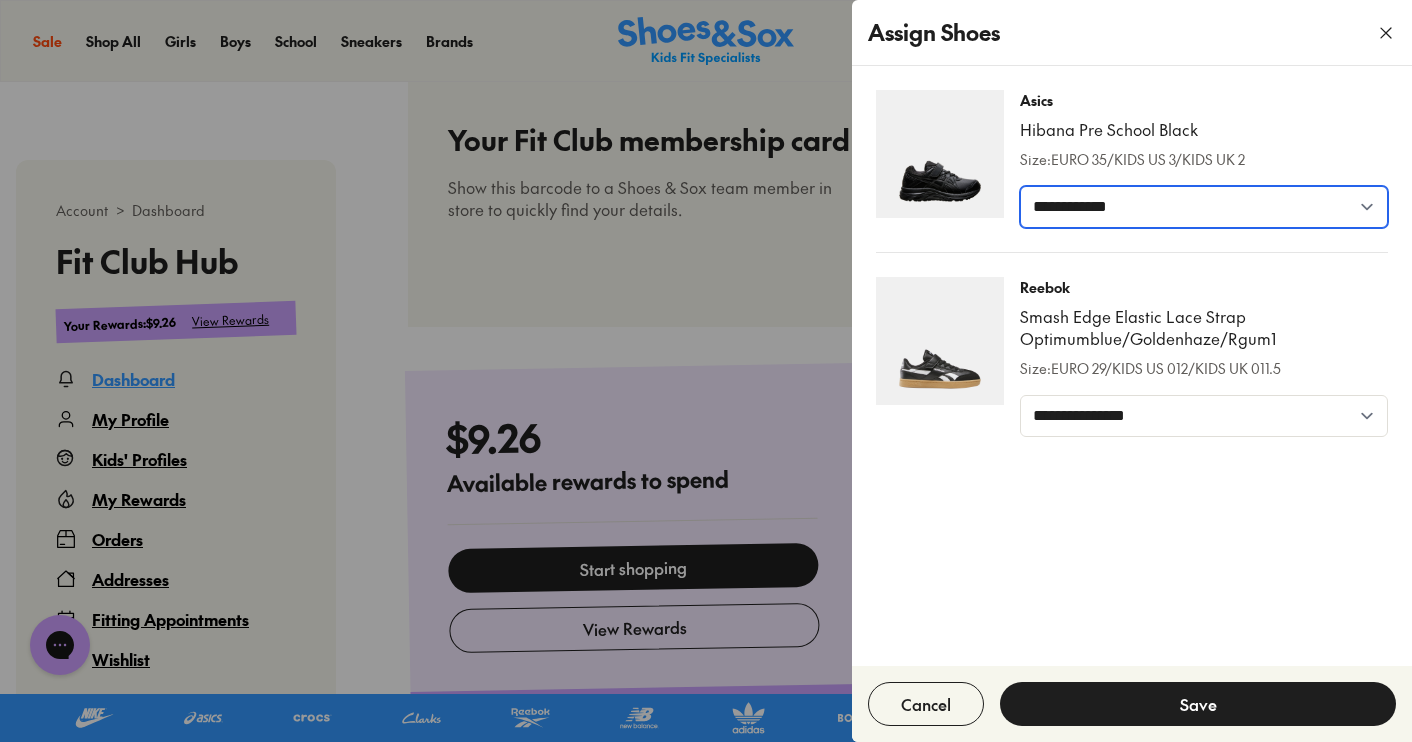 click on "**********" at bounding box center (1204, 207) 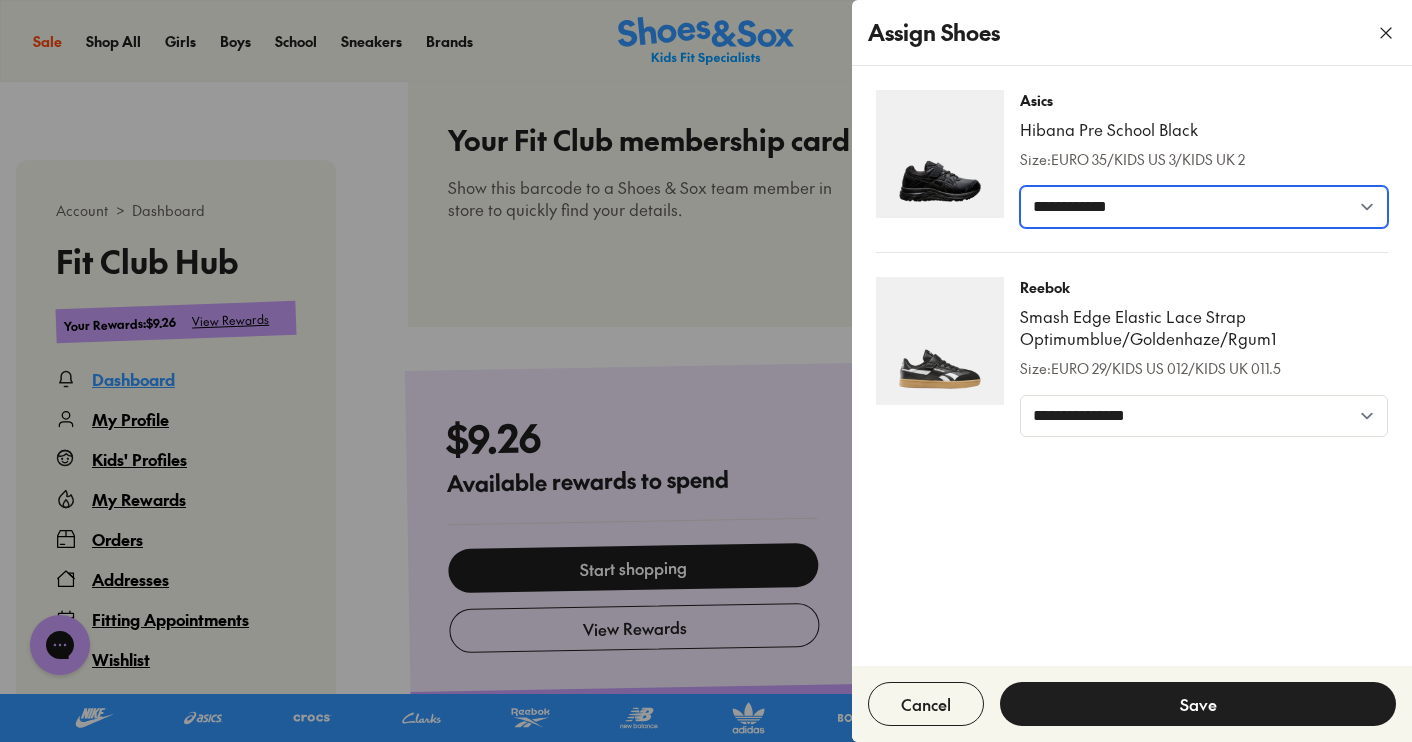 select on "*****" 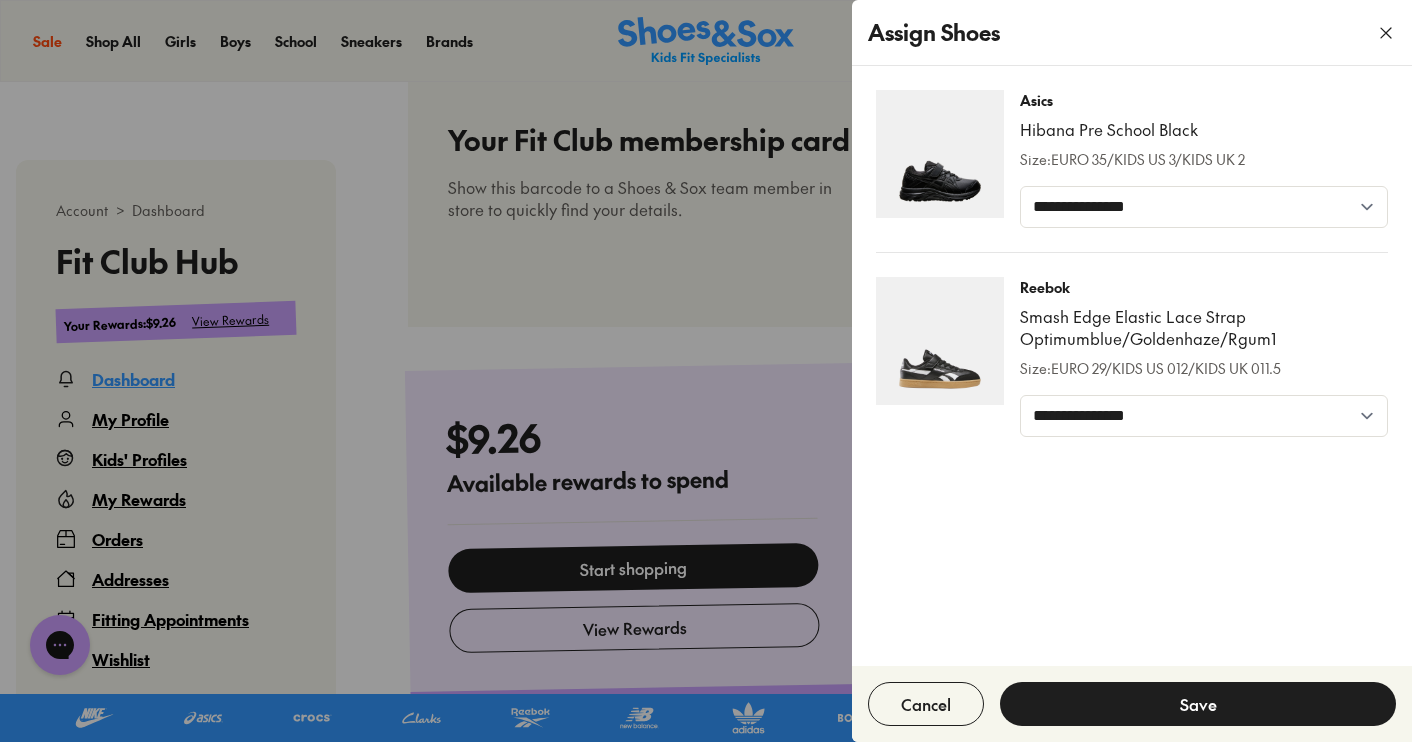 click on "Save" at bounding box center (1198, 704) 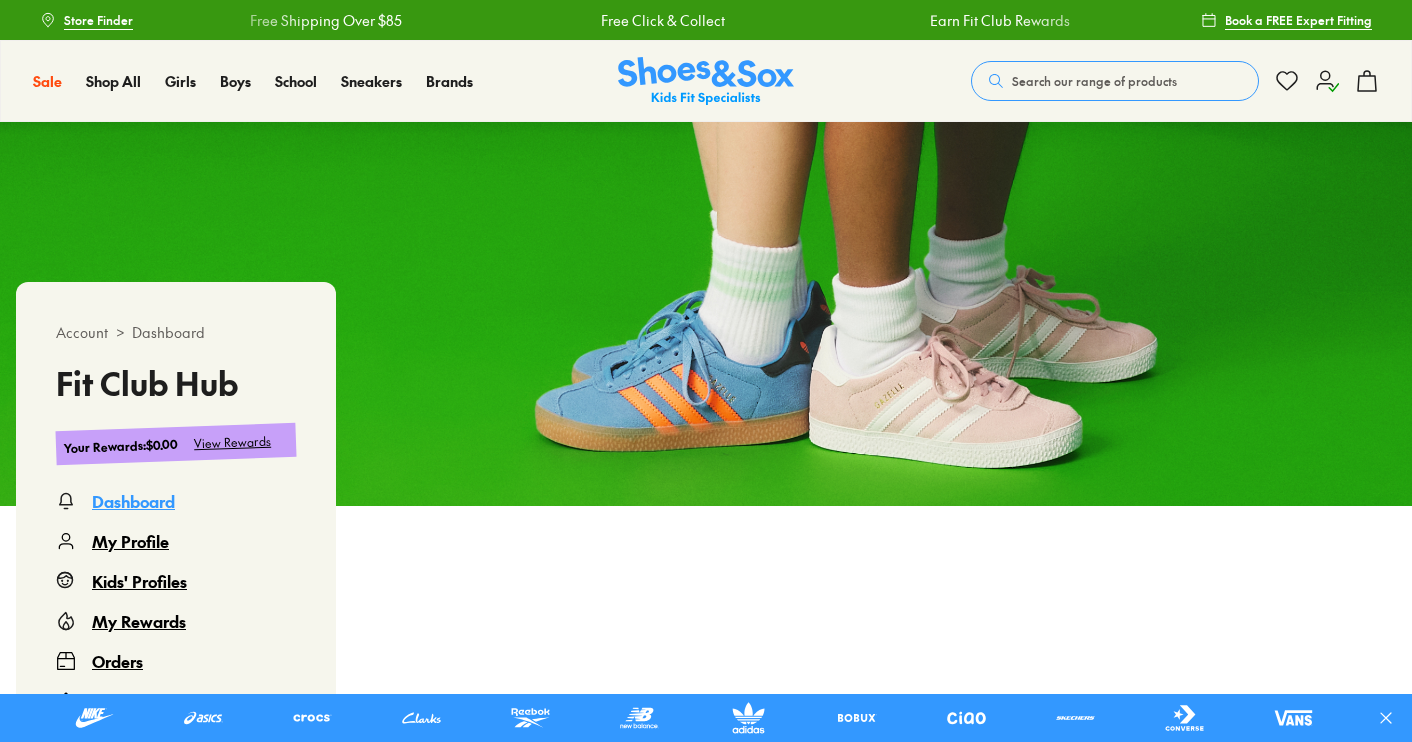 scroll, scrollTop: 445, scrollLeft: 0, axis: vertical 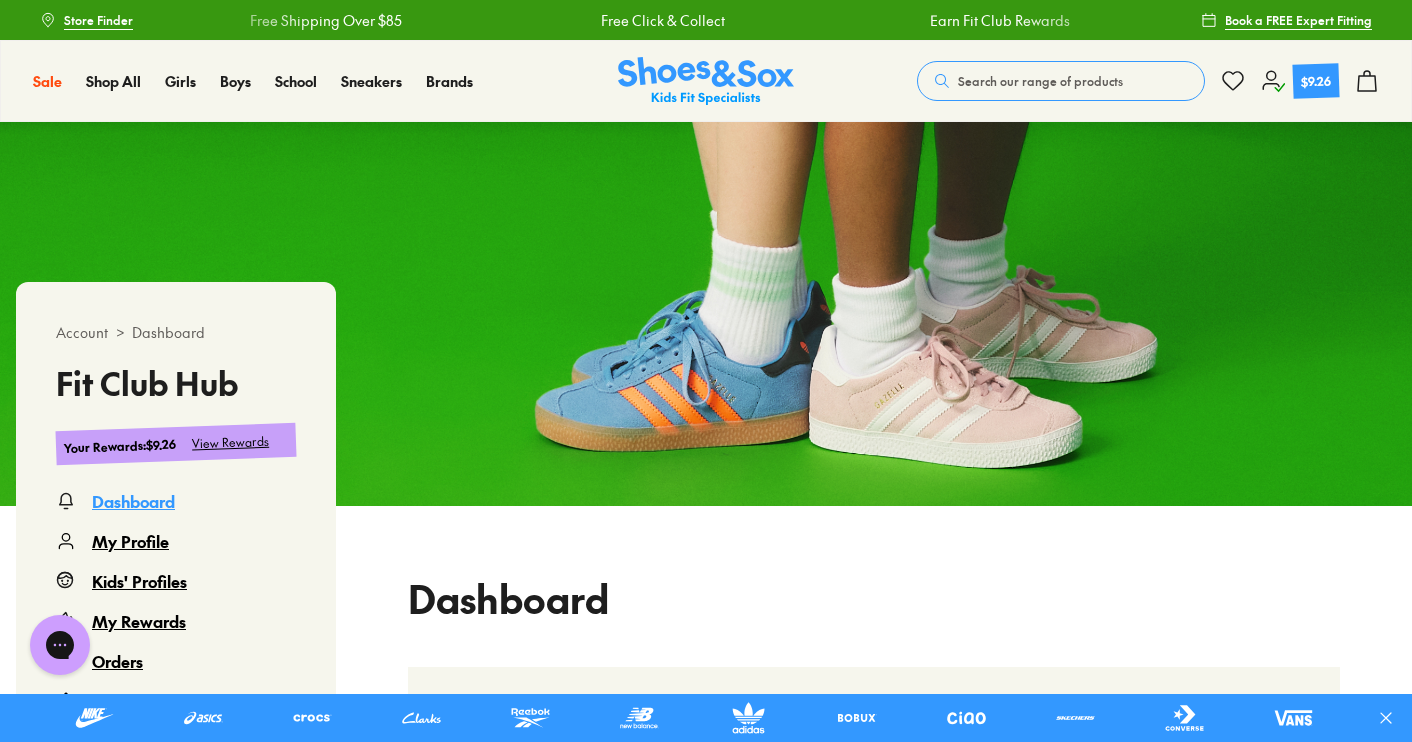 click on "View Rewards" at bounding box center [231, 442] 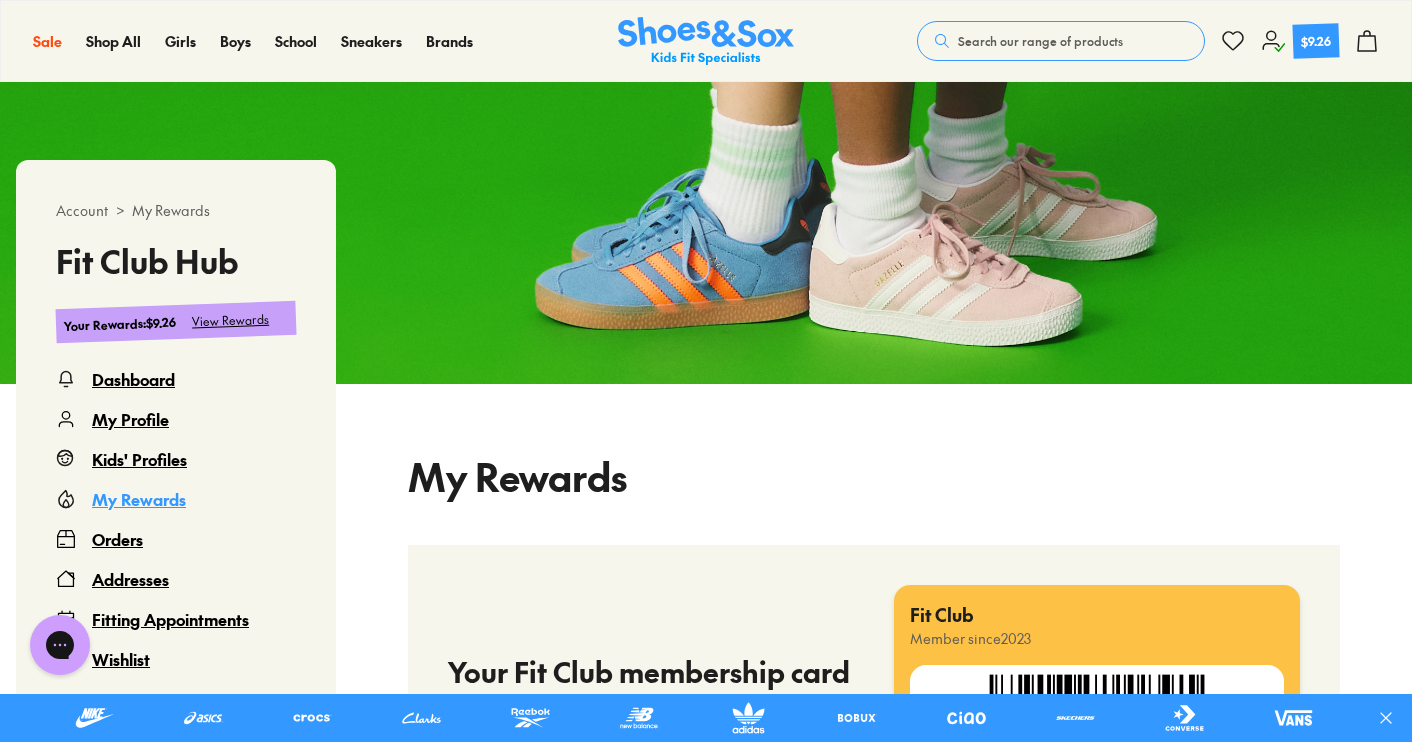 select 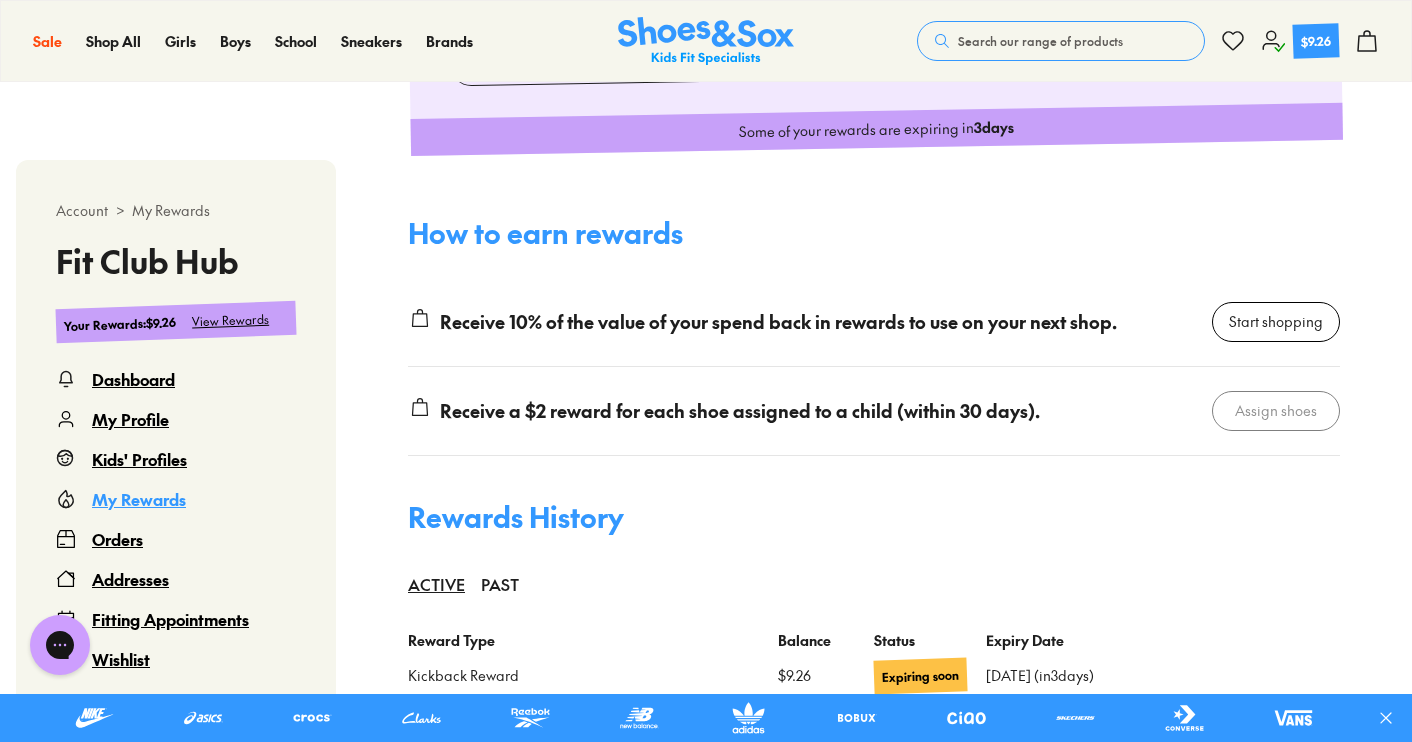 scroll, scrollTop: 1226, scrollLeft: 0, axis: vertical 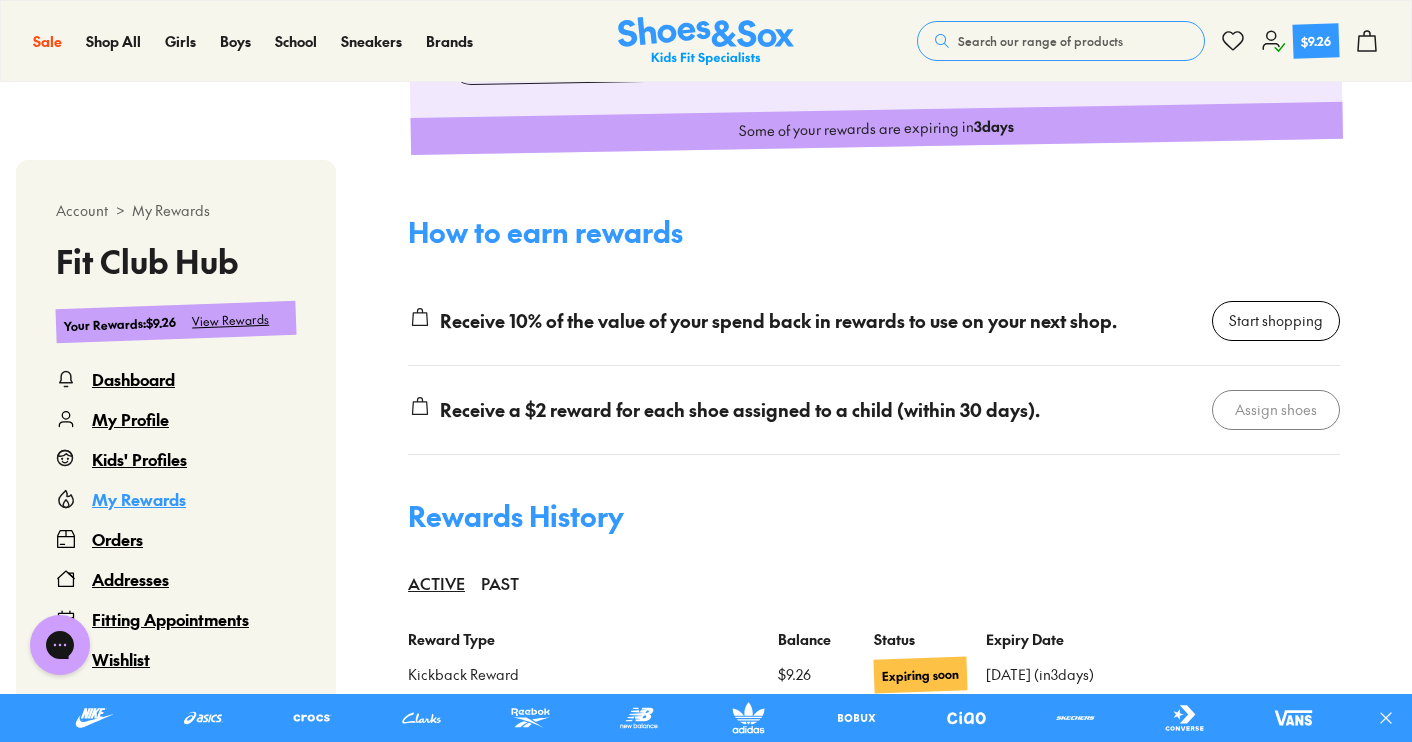 click on "Receive a $2 reward for each shoe assigned to a child (within 30 days)." at bounding box center (740, 409) 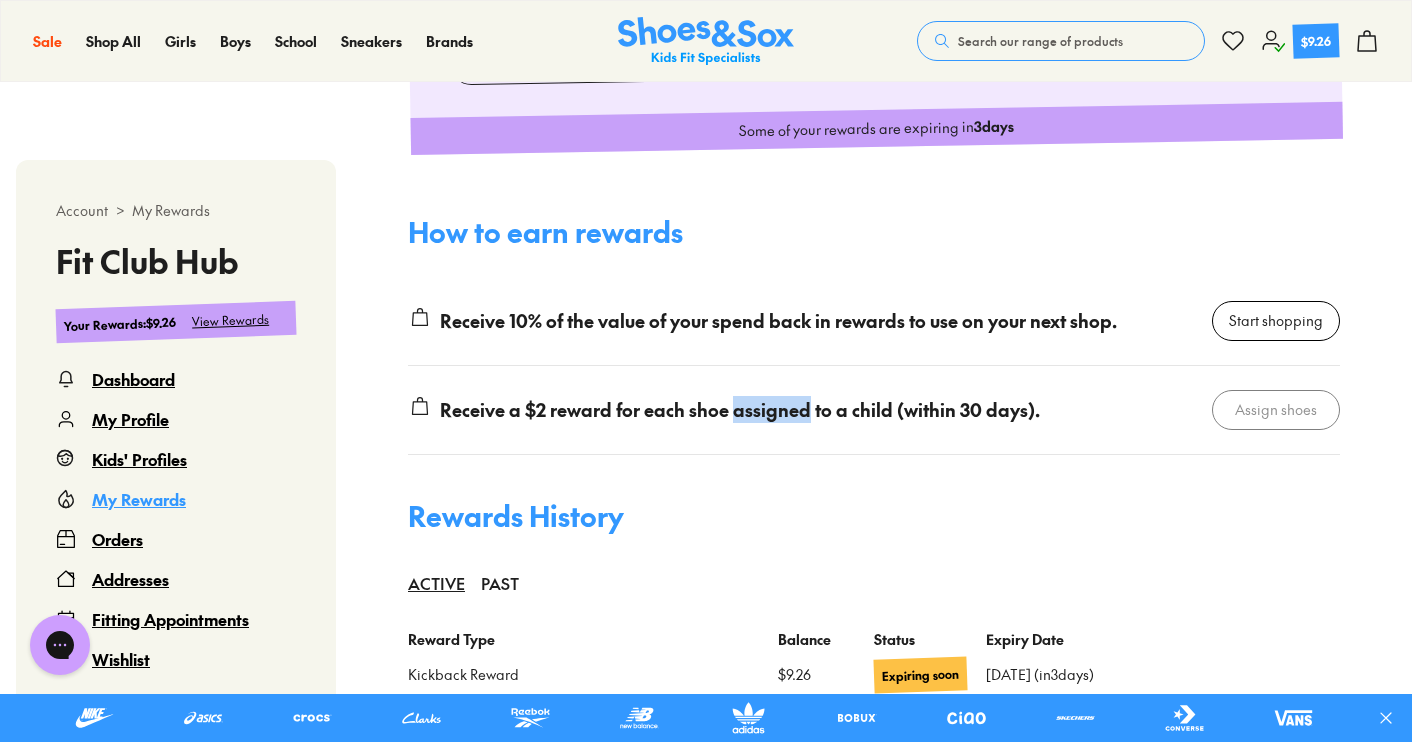 click on "Receive a $2 reward for each shoe assigned to a child (within 30 days)." at bounding box center (740, 409) 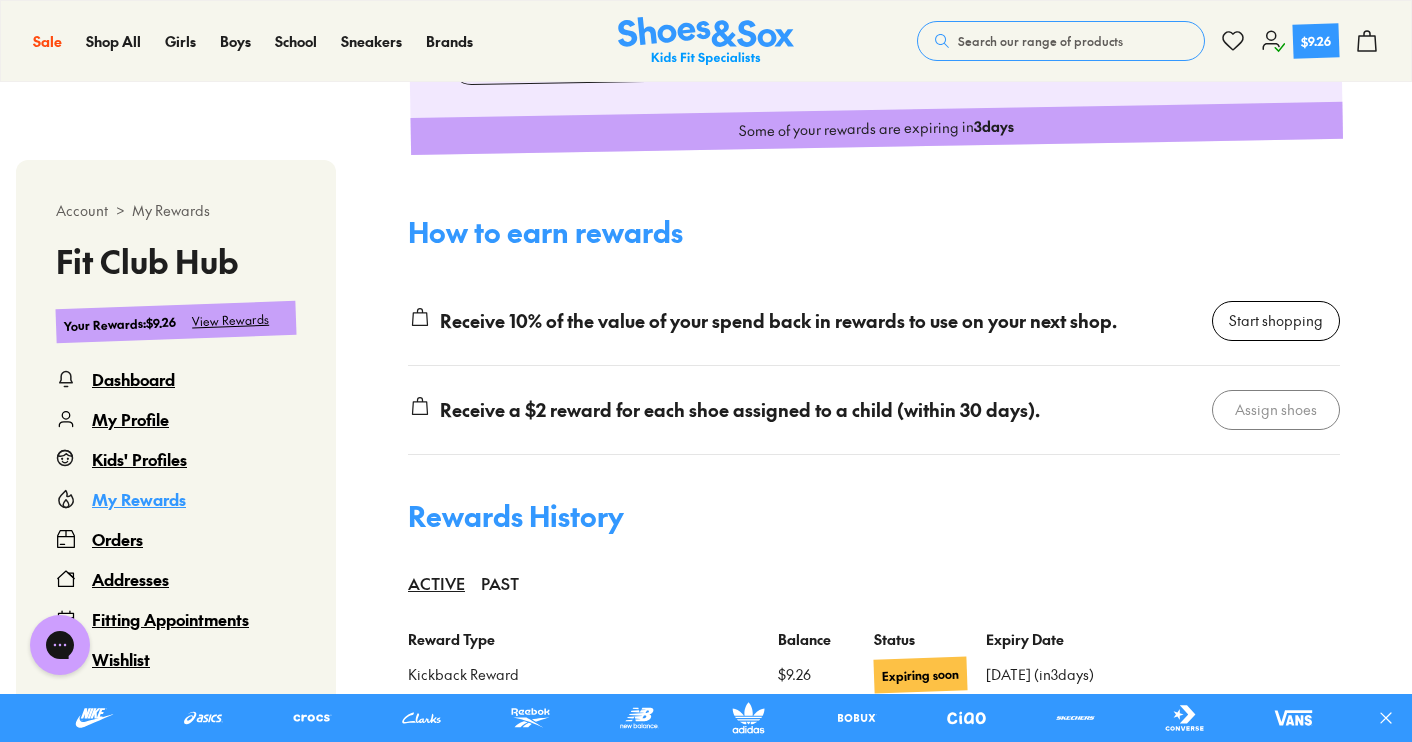 click on "Receive a $2 reward for each shoe assigned to a child (within 30 days)." at bounding box center (740, 409) 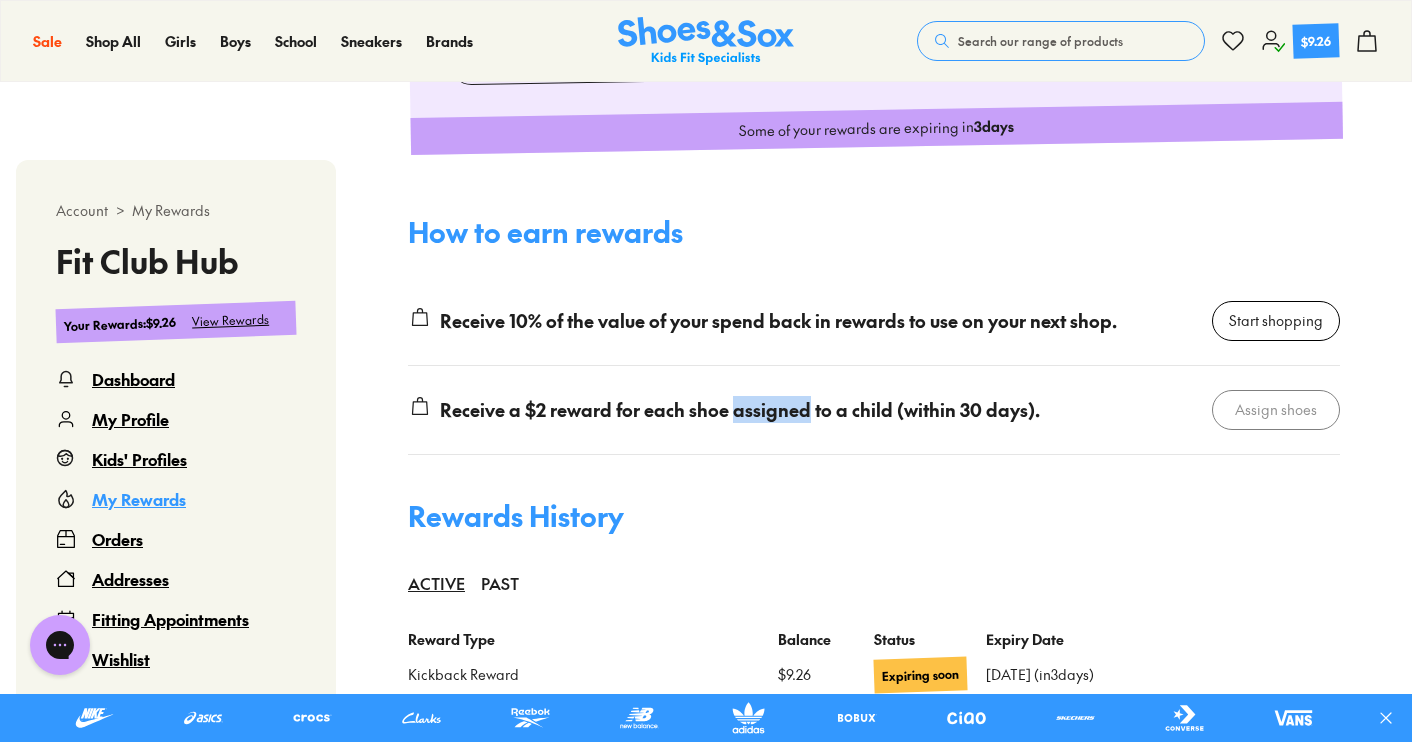 click on "Receive a $2 reward for each shoe assigned to a child (within 30 days)." at bounding box center (740, 409) 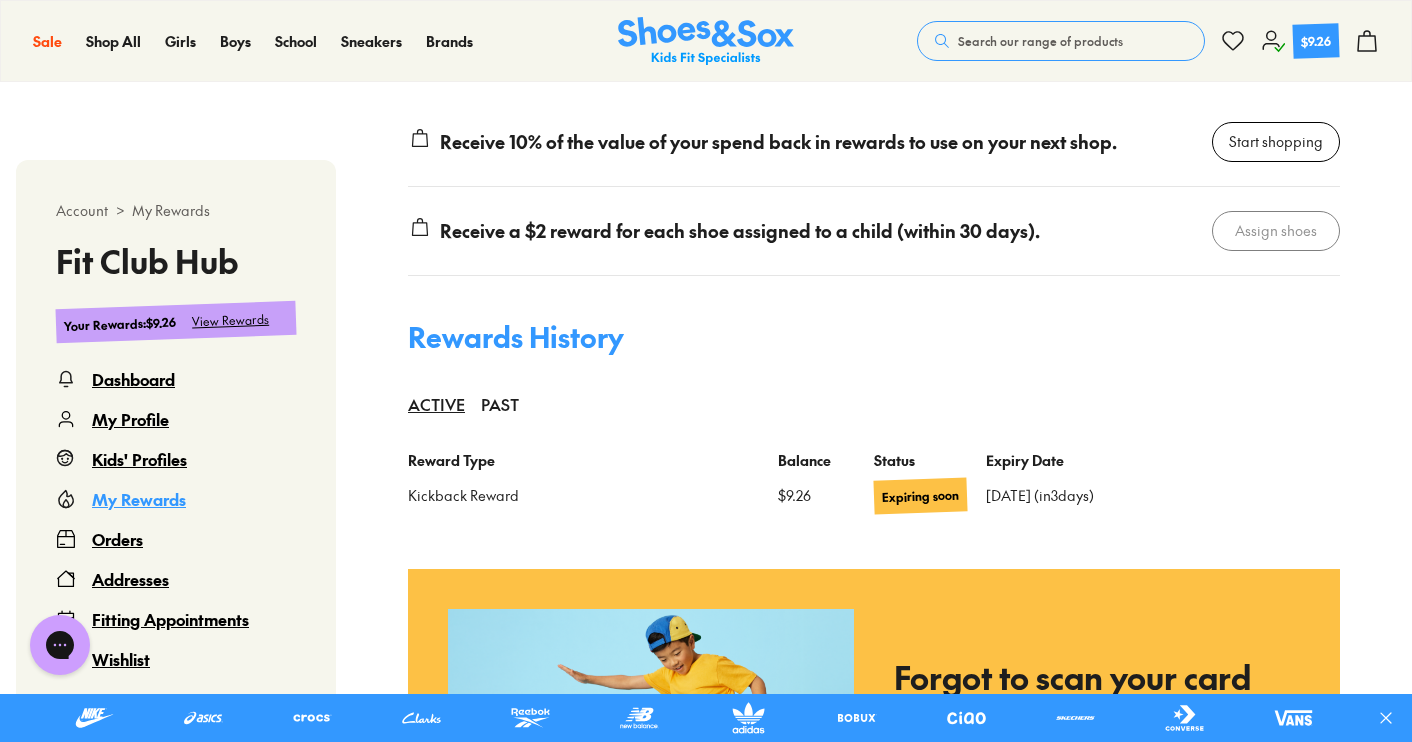 scroll, scrollTop: 1477, scrollLeft: 0, axis: vertical 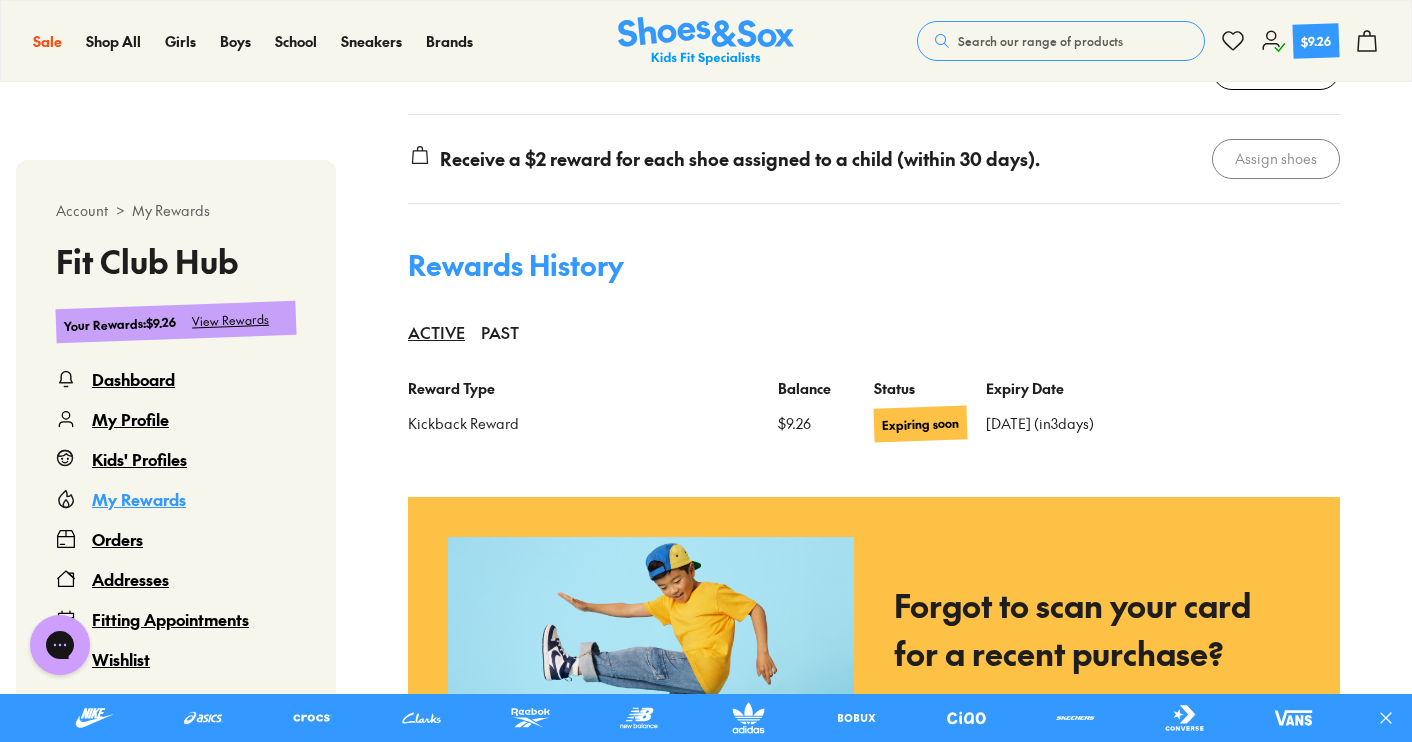 click on "Expiring soon" at bounding box center (921, 423) 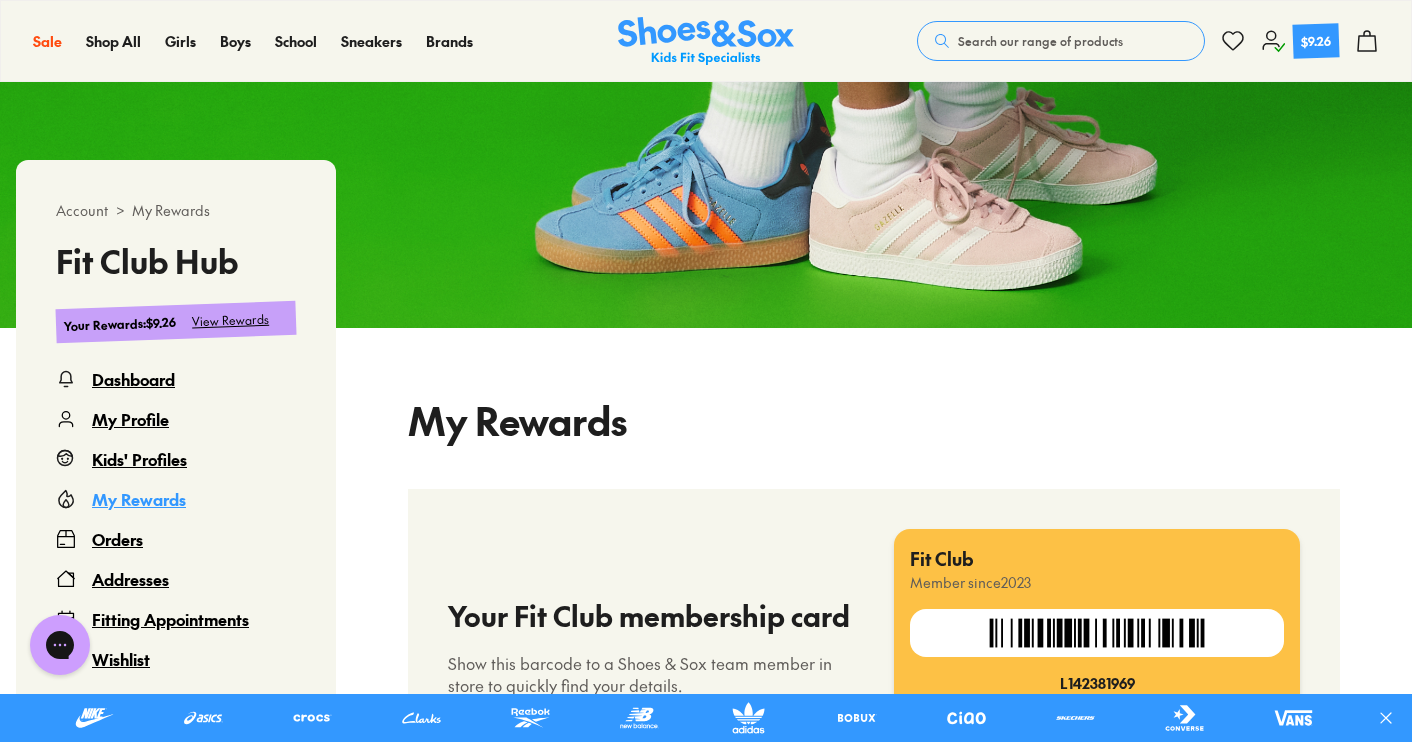scroll, scrollTop: 0, scrollLeft: 0, axis: both 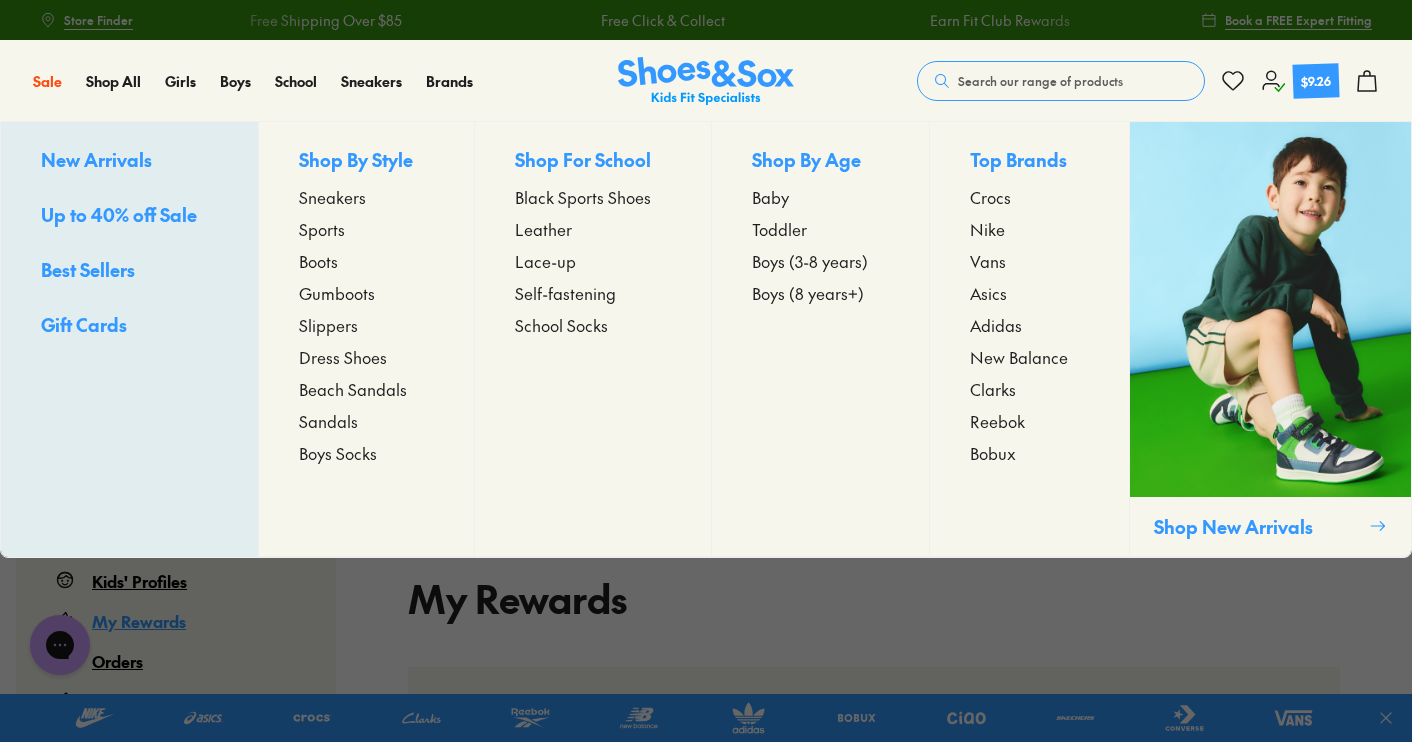 click on "Black Sports Shoes" at bounding box center [583, 197] 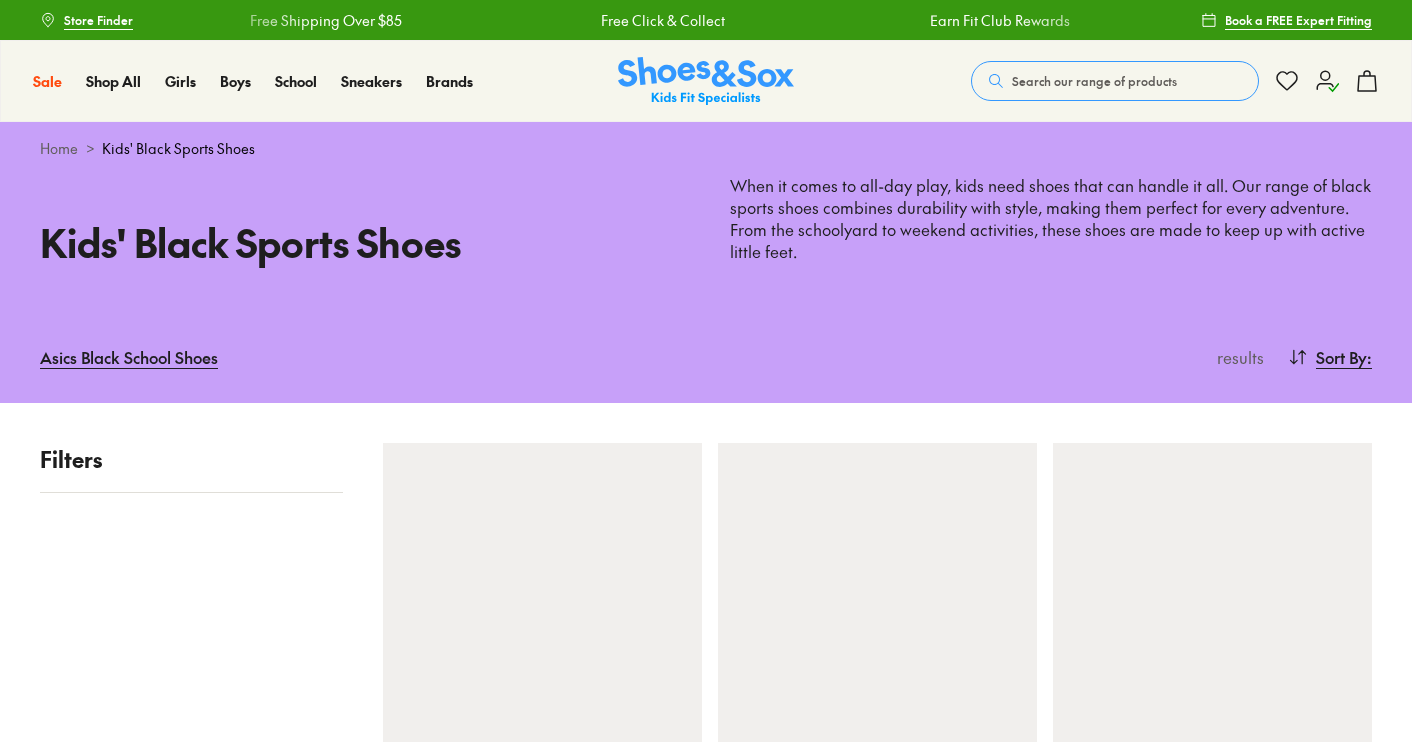 scroll, scrollTop: 0, scrollLeft: 0, axis: both 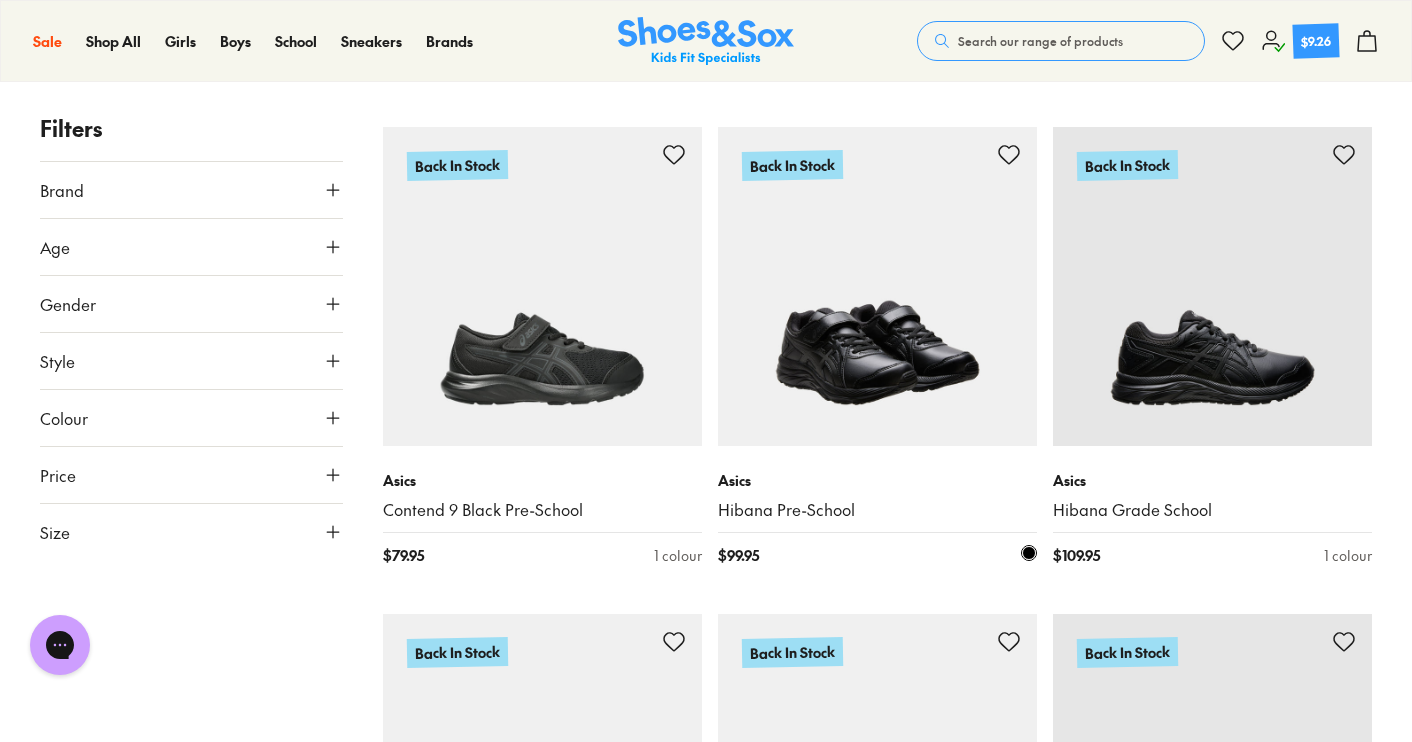click at bounding box center (877, 286) 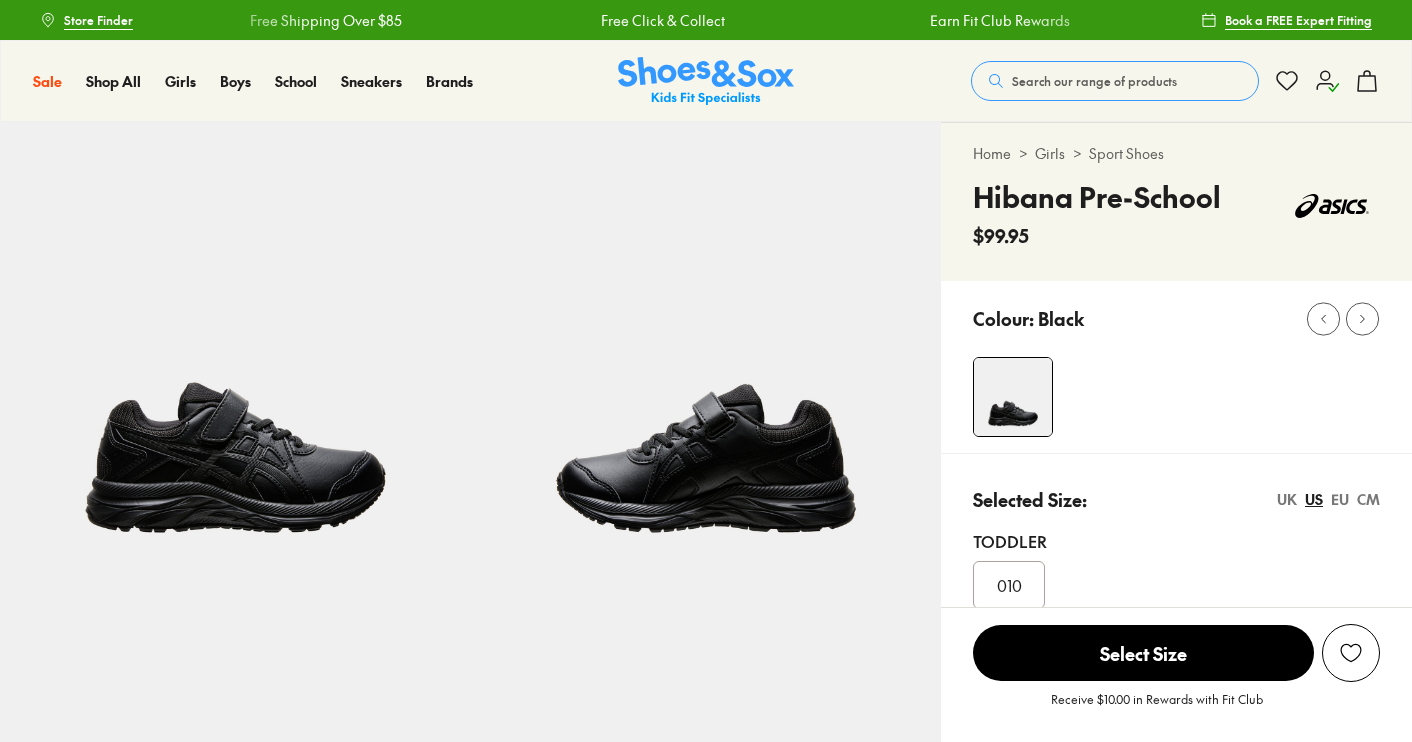 scroll, scrollTop: 0, scrollLeft: 0, axis: both 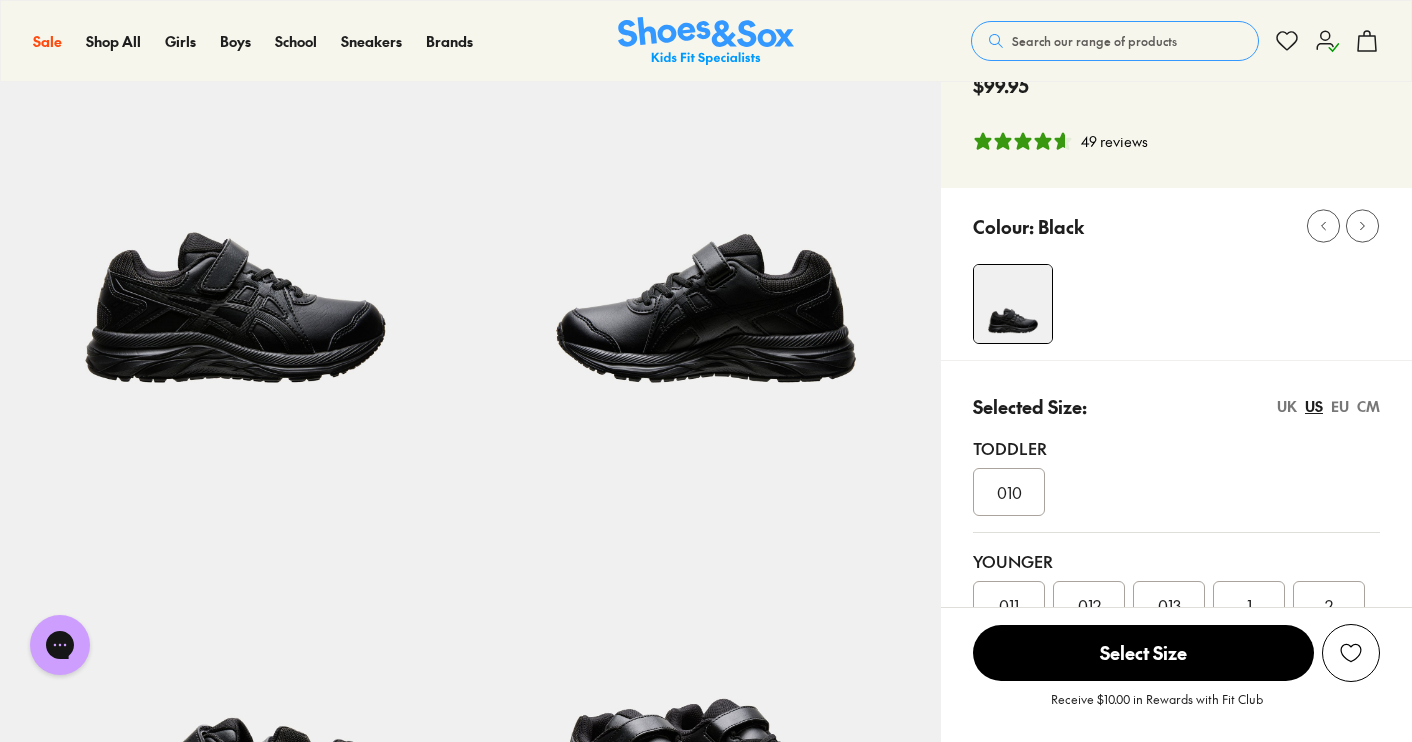select on "*" 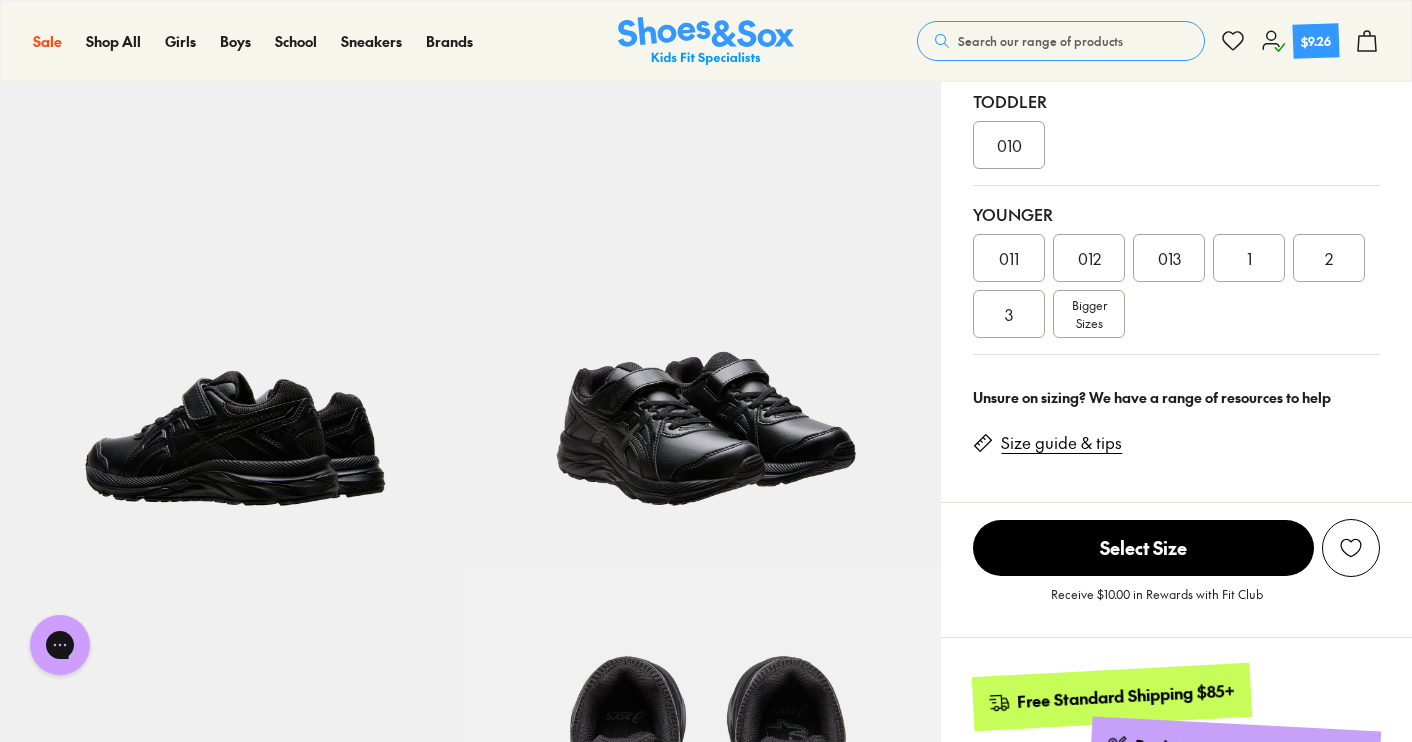 scroll, scrollTop: 530, scrollLeft: 0, axis: vertical 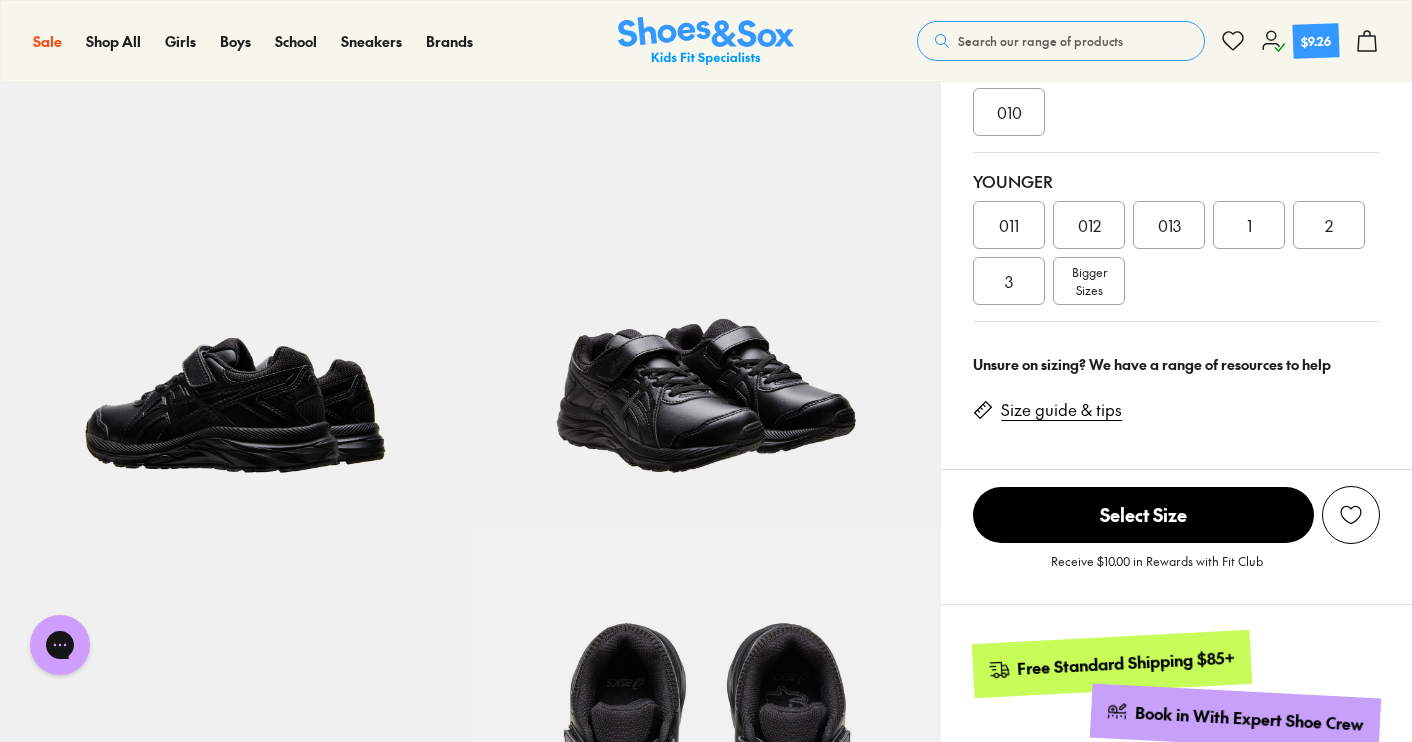 click on "Bigger Sizes" at bounding box center [1089, 281] 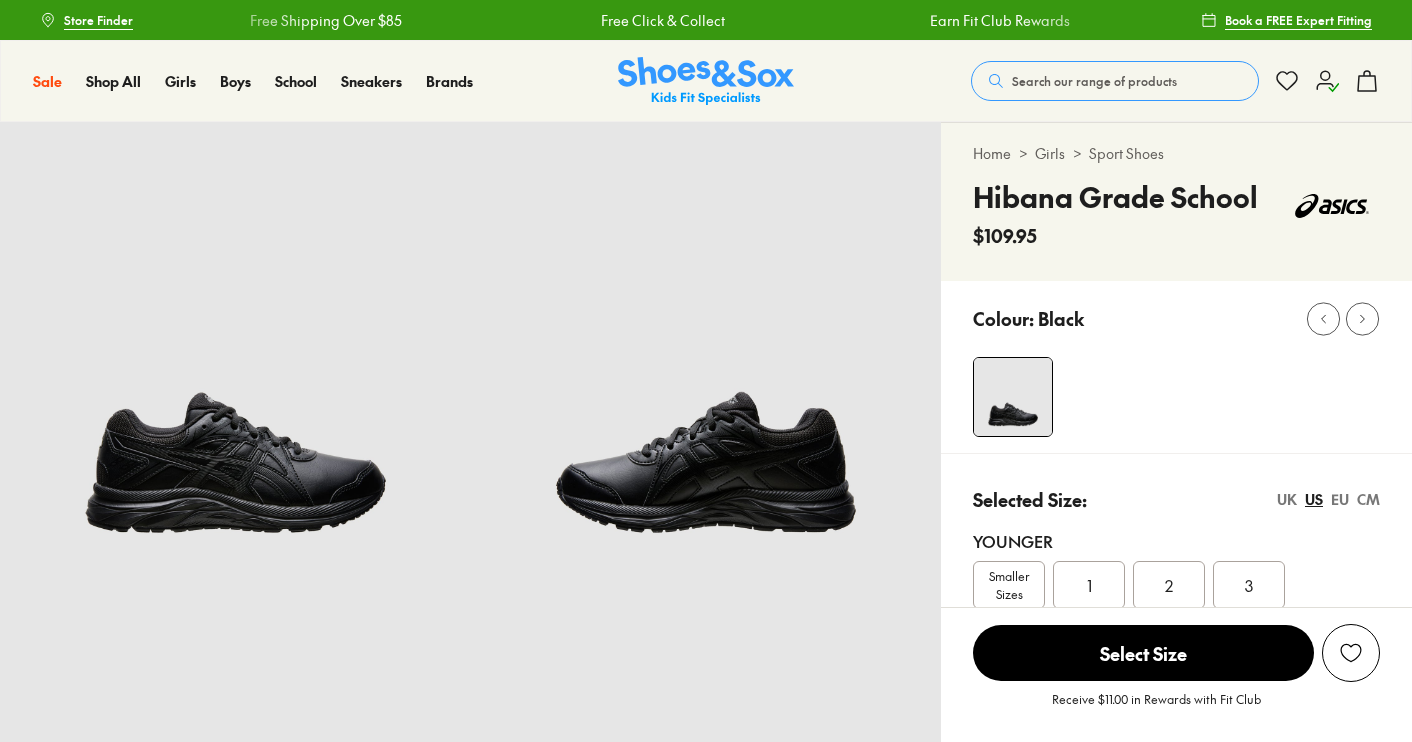 scroll, scrollTop: 0, scrollLeft: 0, axis: both 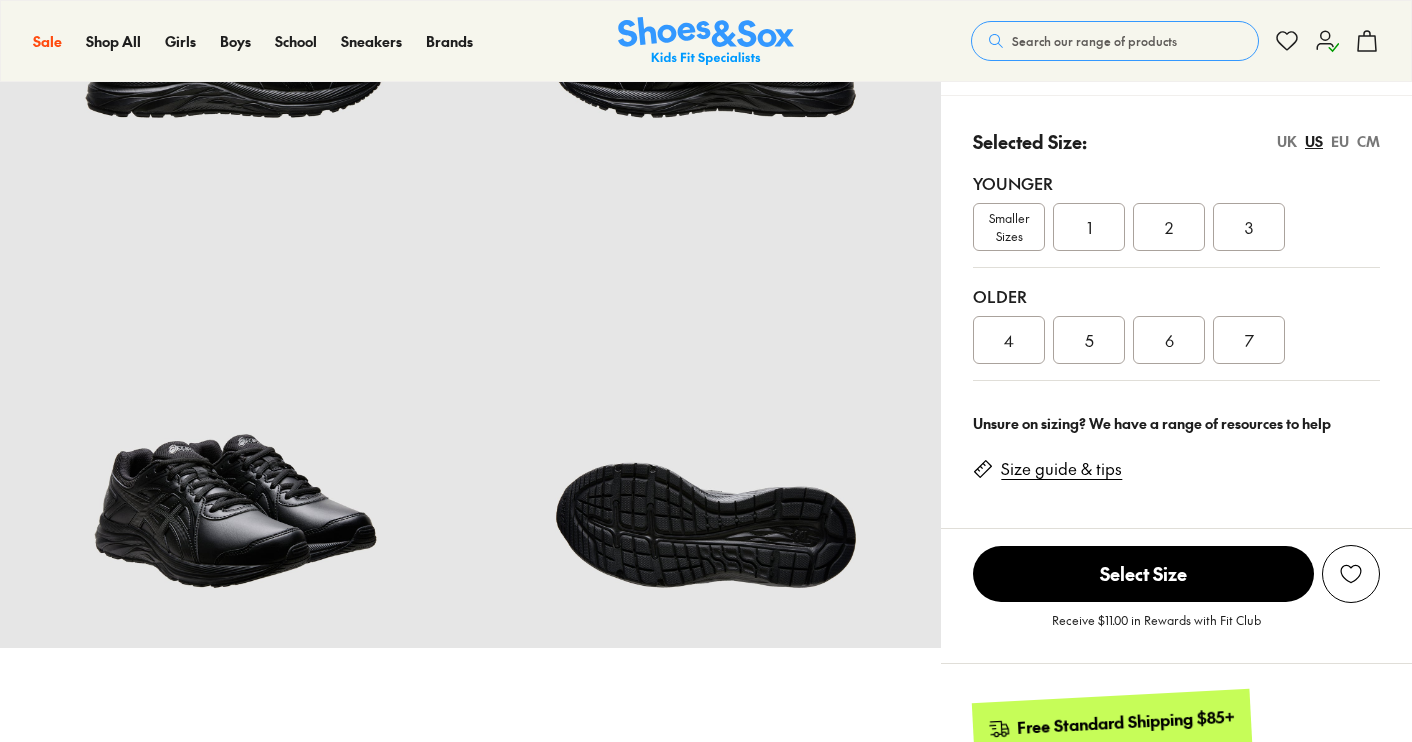 select on "*" 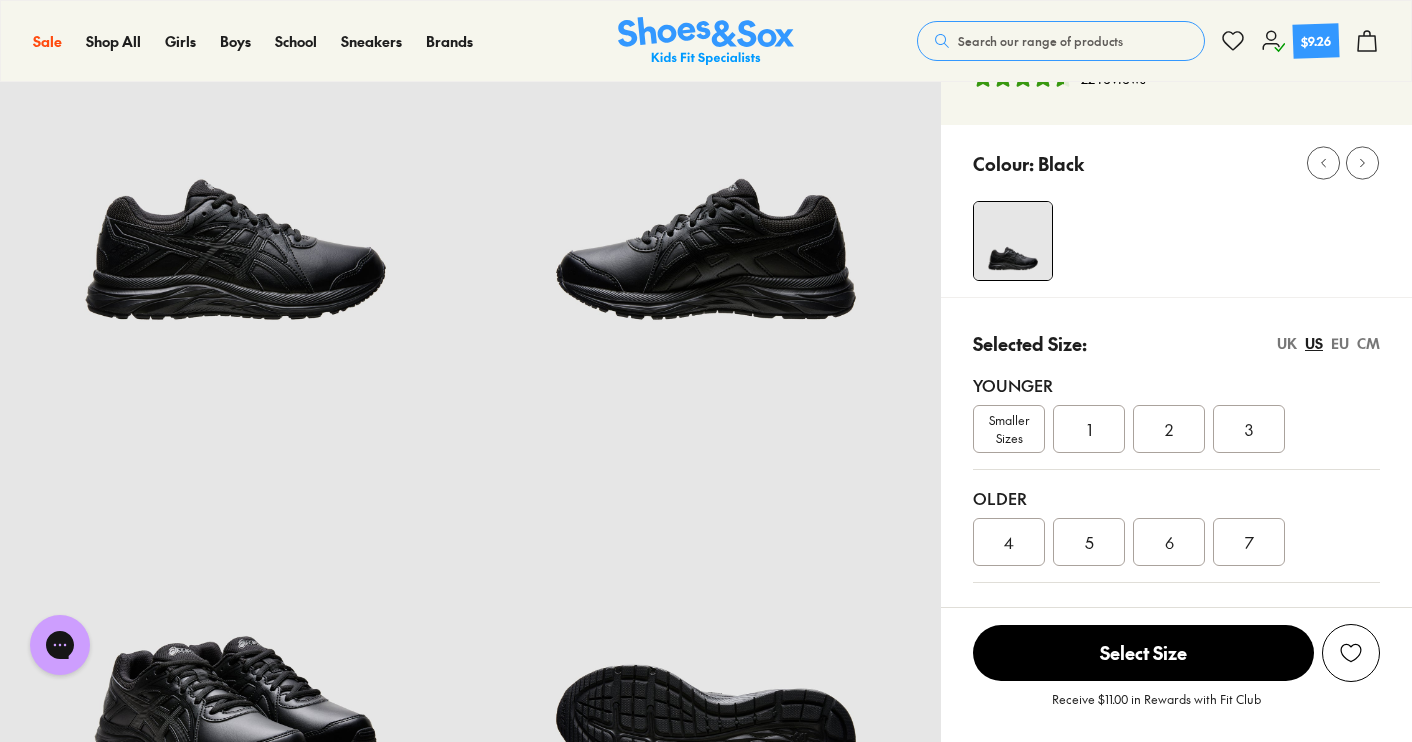 scroll, scrollTop: 0, scrollLeft: 0, axis: both 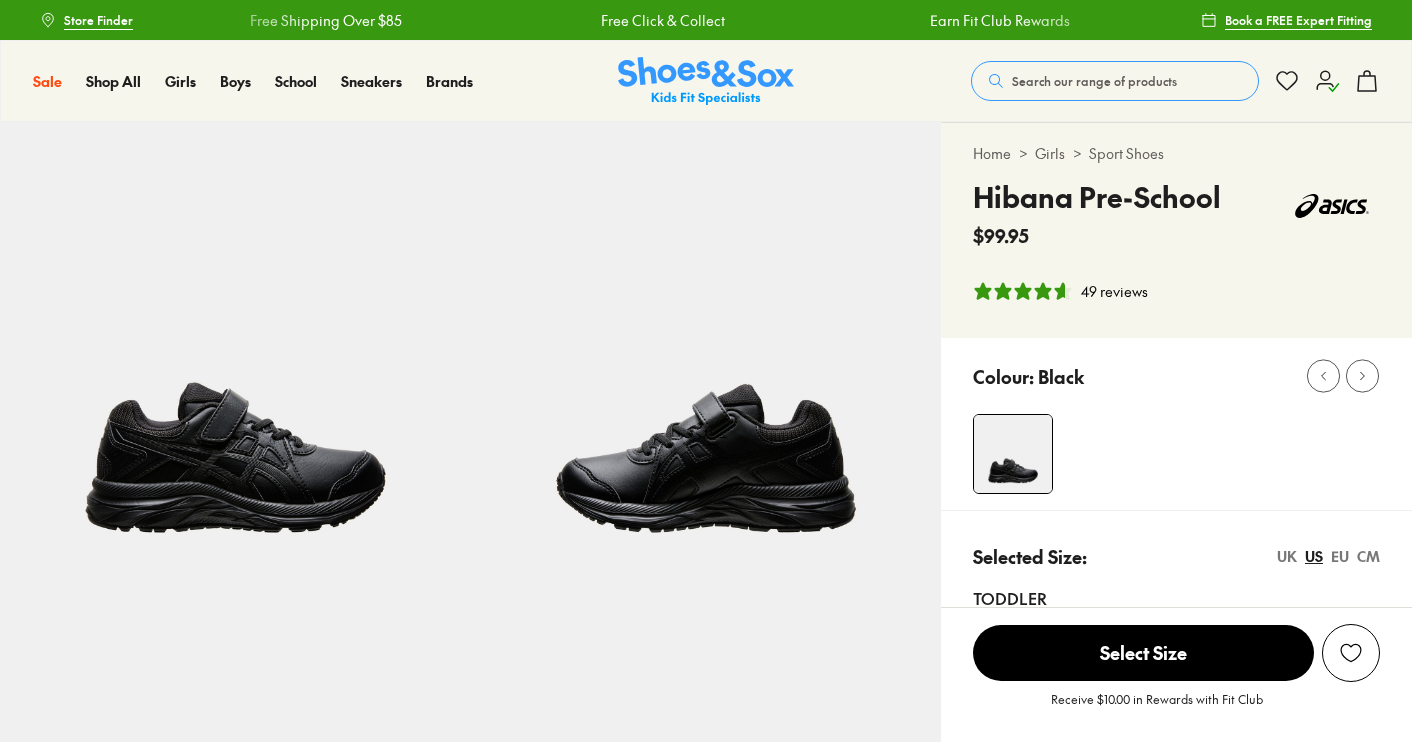 select on "*" 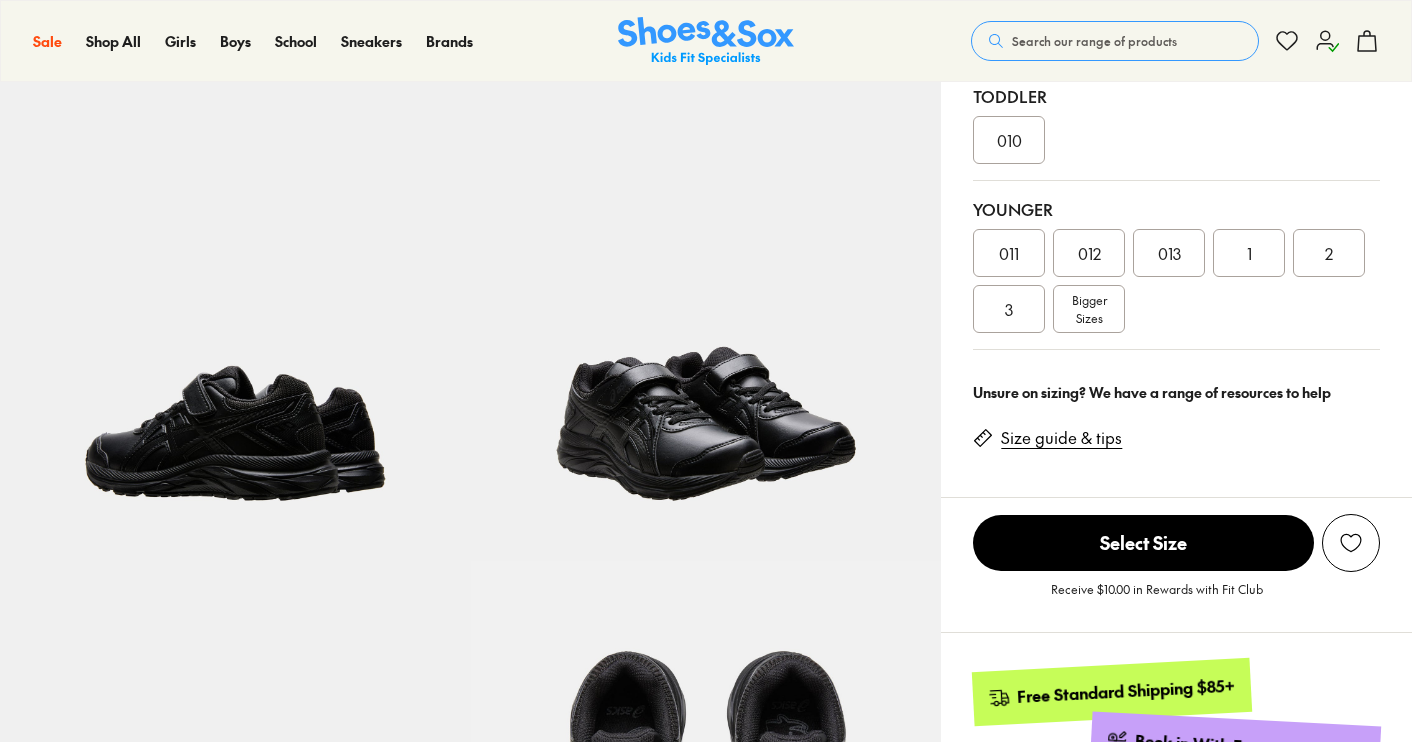 scroll, scrollTop: 0, scrollLeft: 0, axis: both 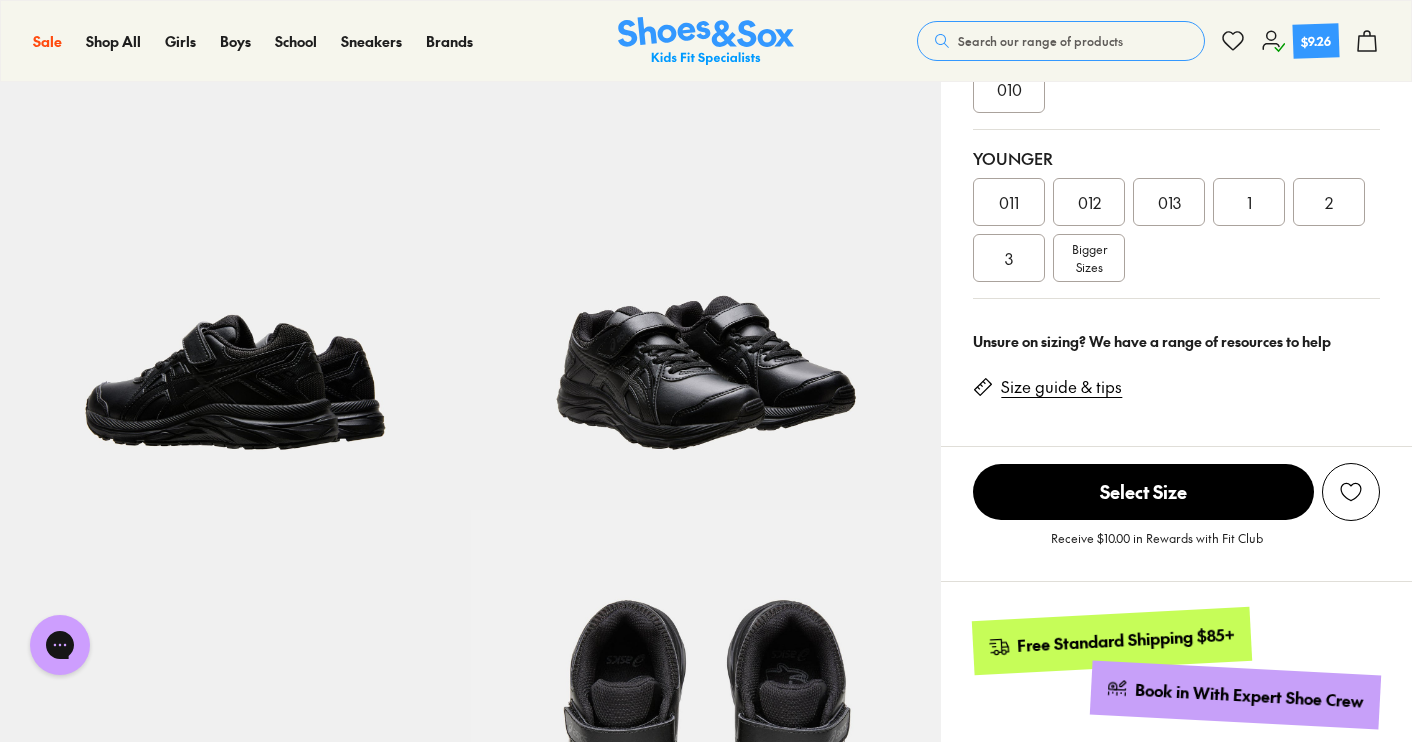 click on "Size guide & tips" at bounding box center [1061, 387] 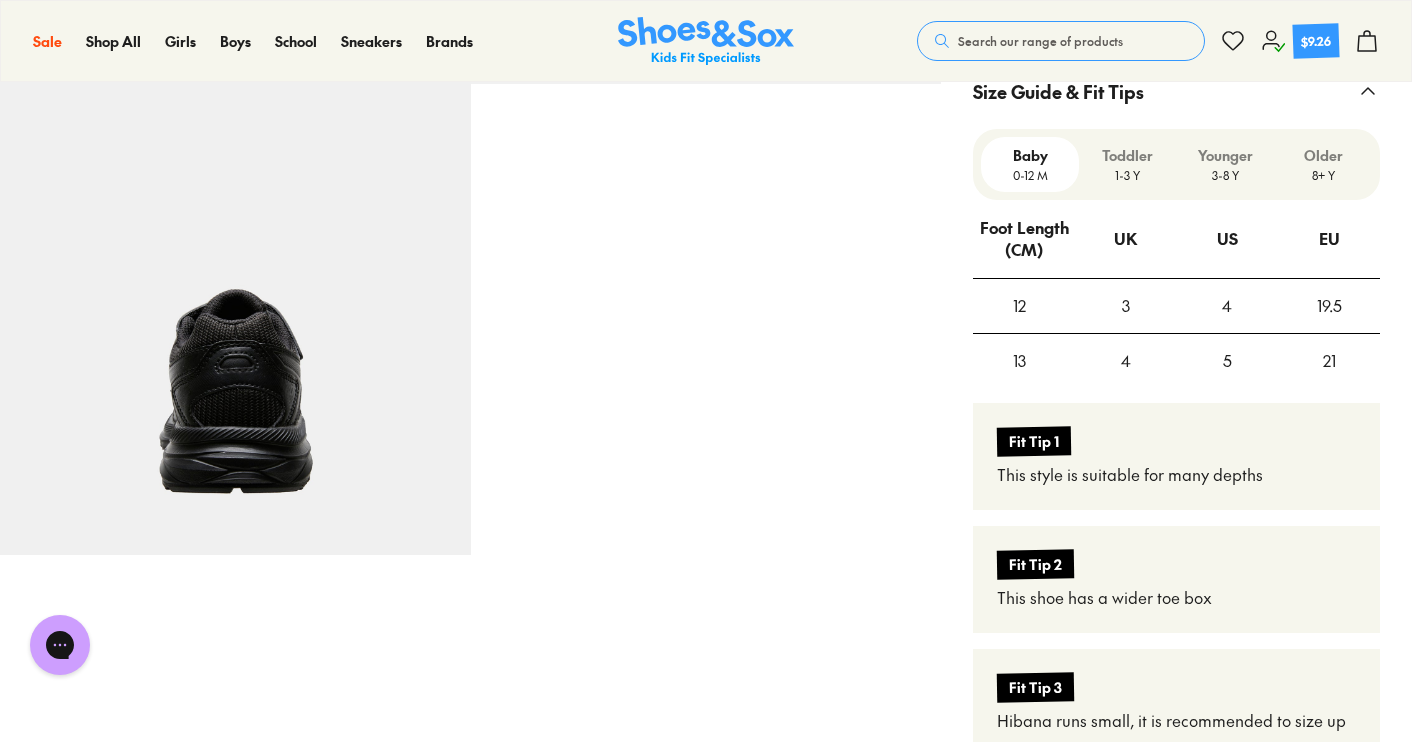 scroll, scrollTop: 1504, scrollLeft: 0, axis: vertical 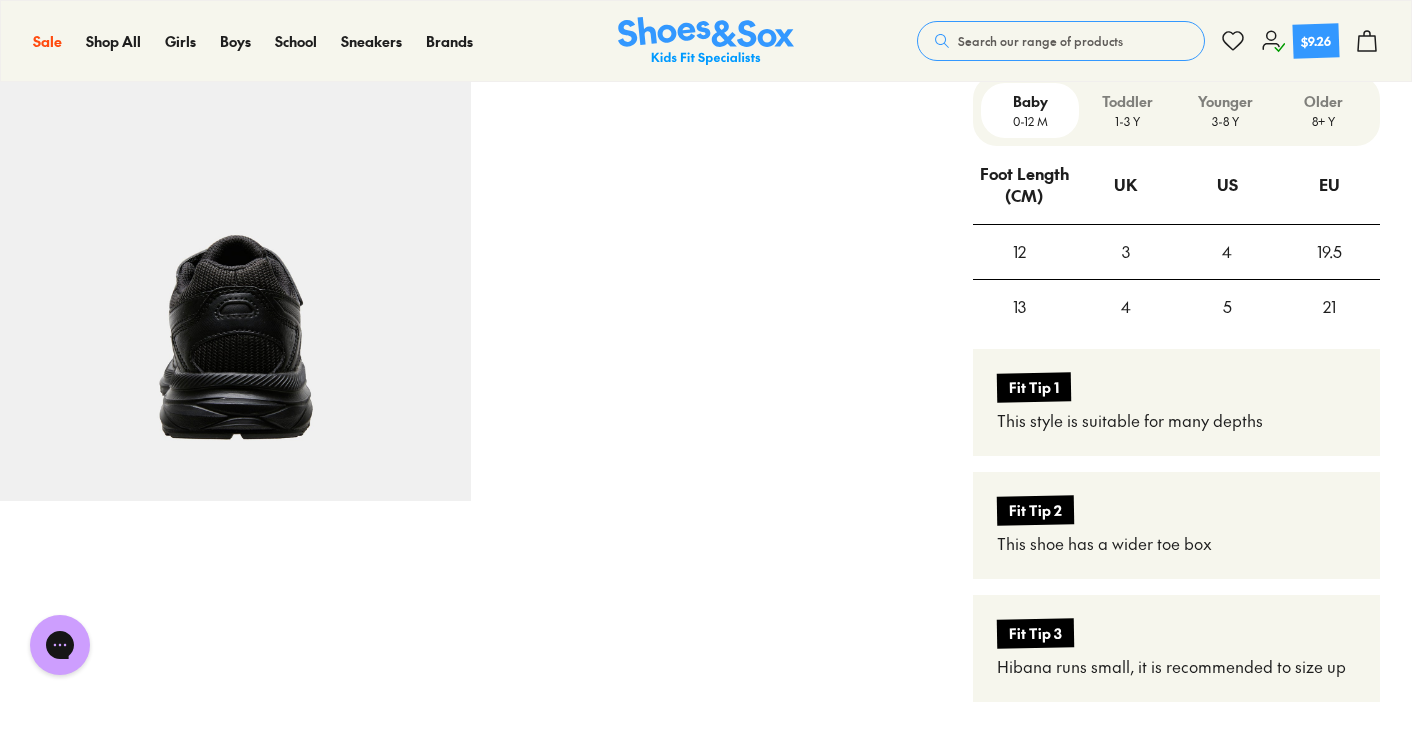 click on "3-8 Y" at bounding box center (1226, 121) 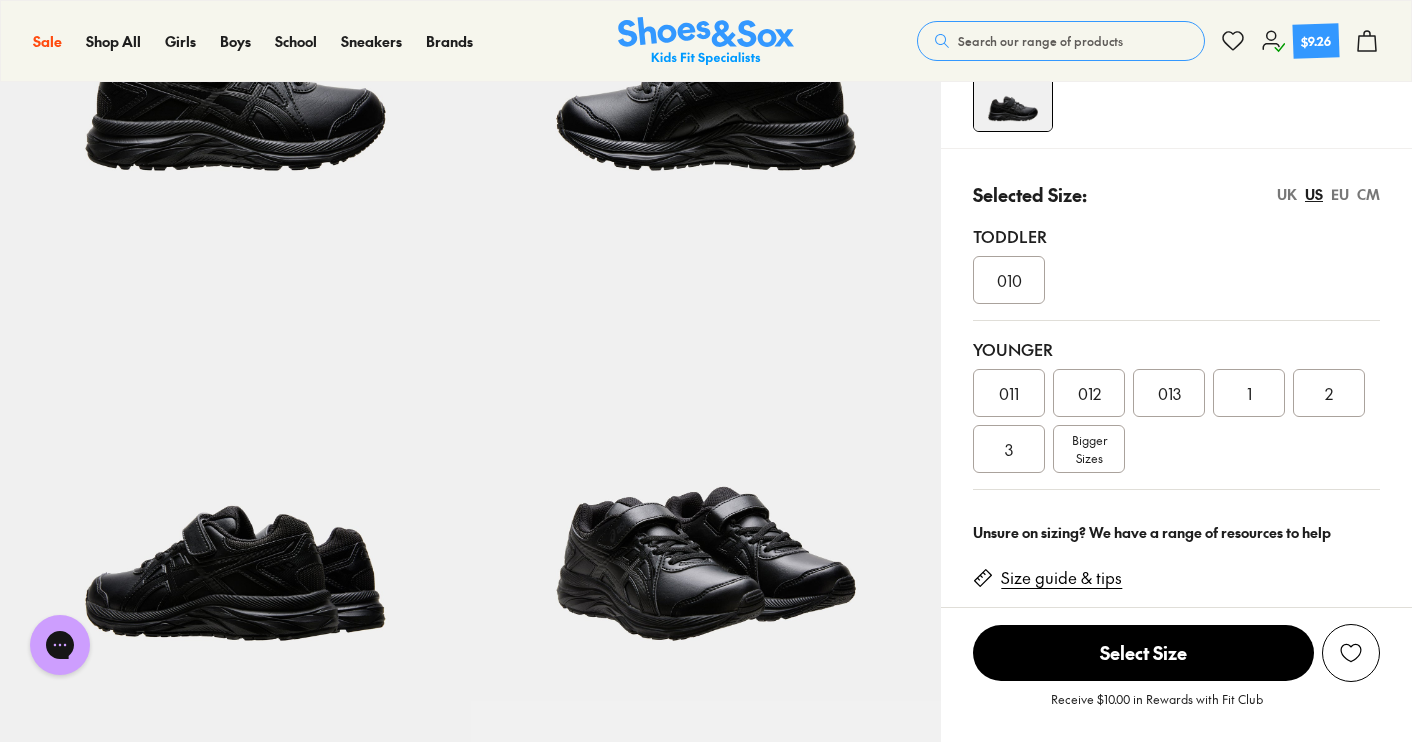 scroll, scrollTop: 361, scrollLeft: 0, axis: vertical 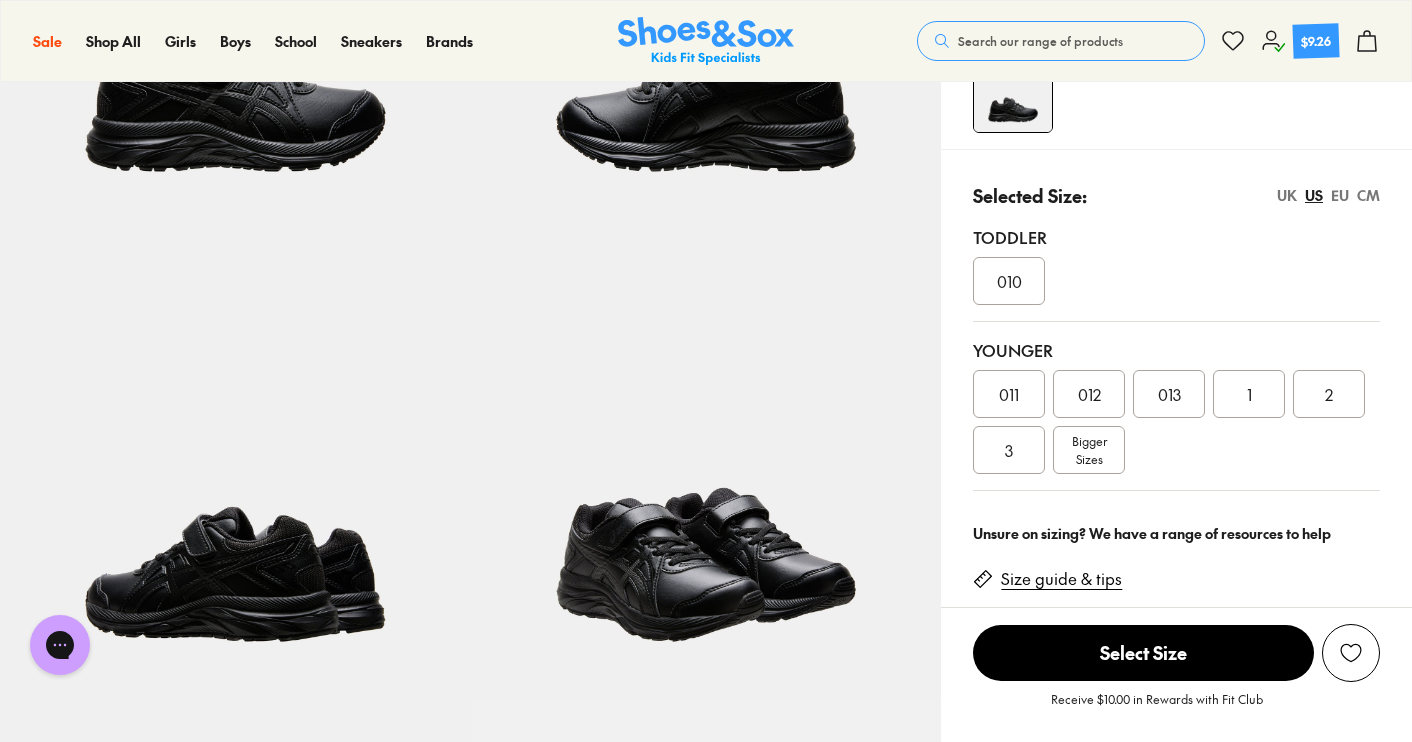 click on "EU" at bounding box center [1340, 195] 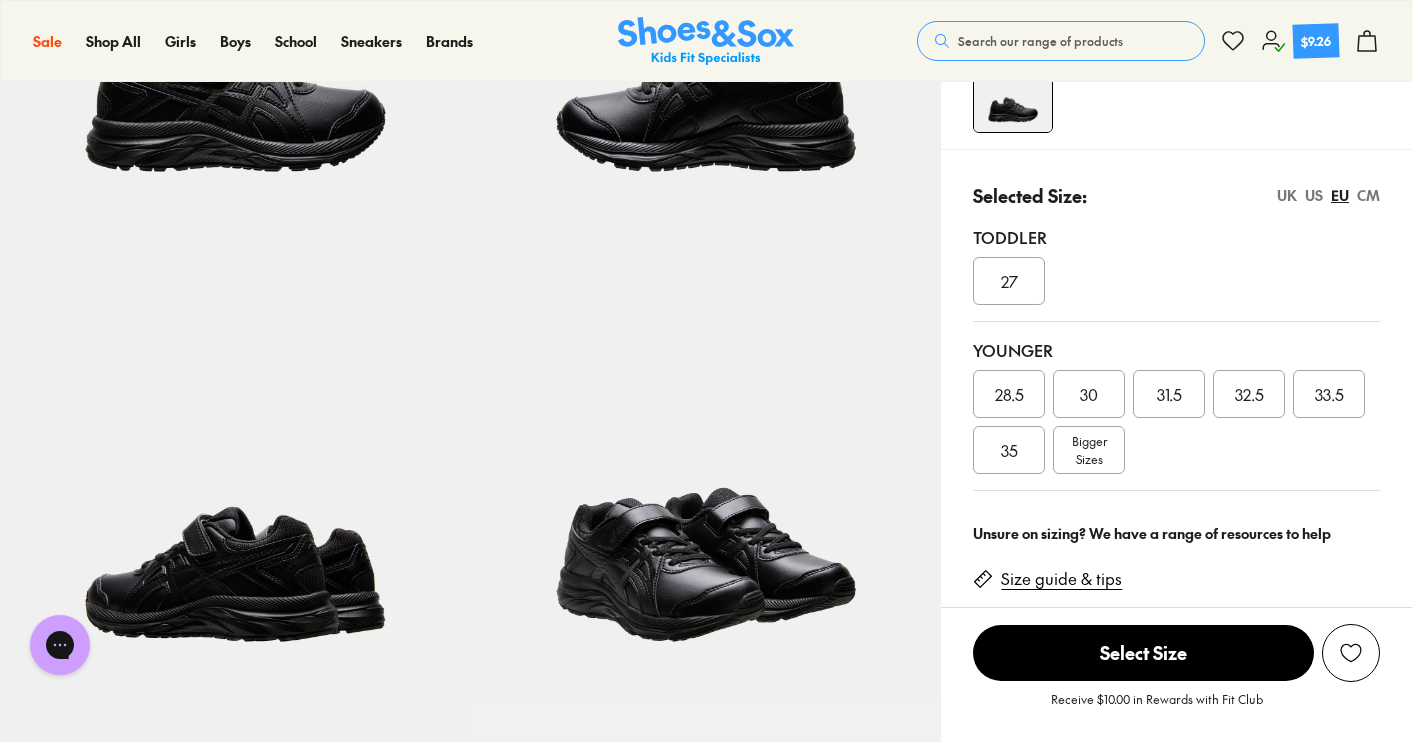 click on "UK" at bounding box center [1287, 195] 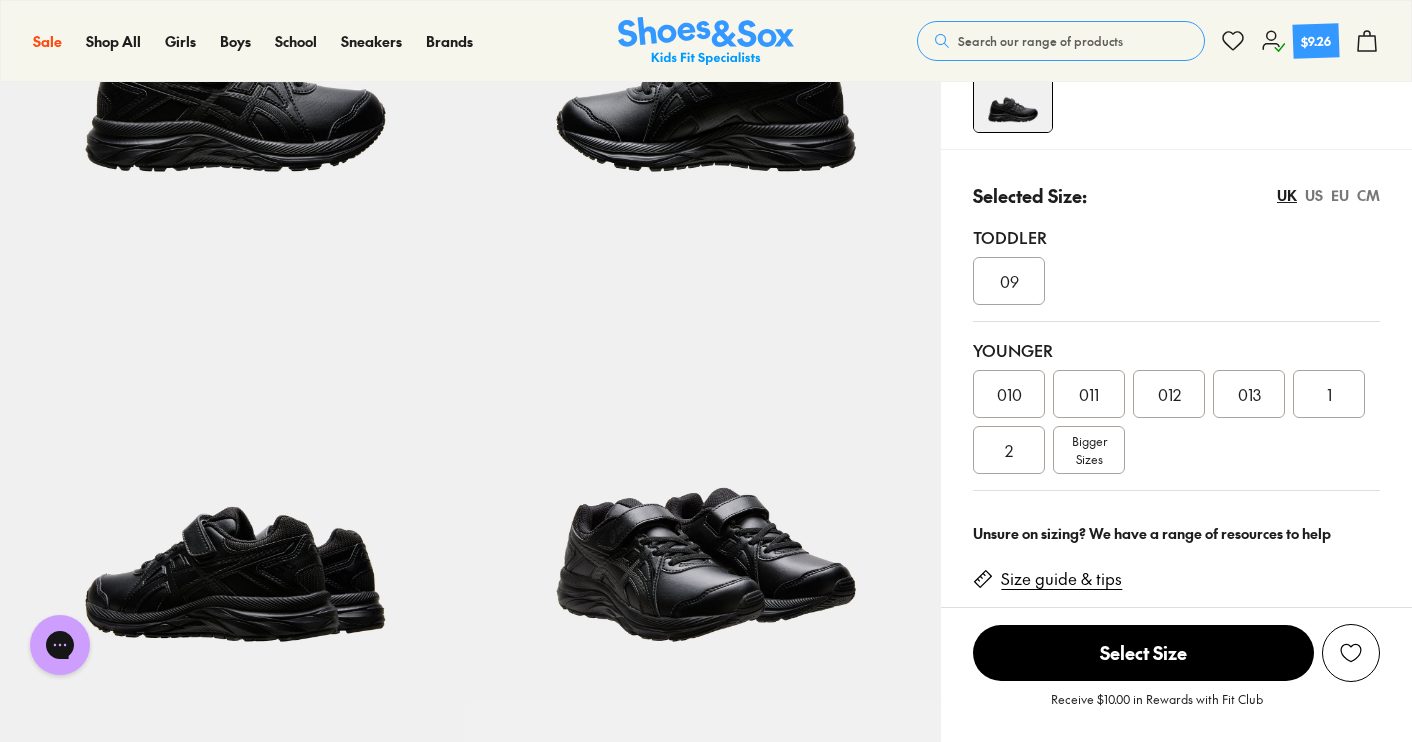 click on "Bigger Sizes" at bounding box center (1089, 450) 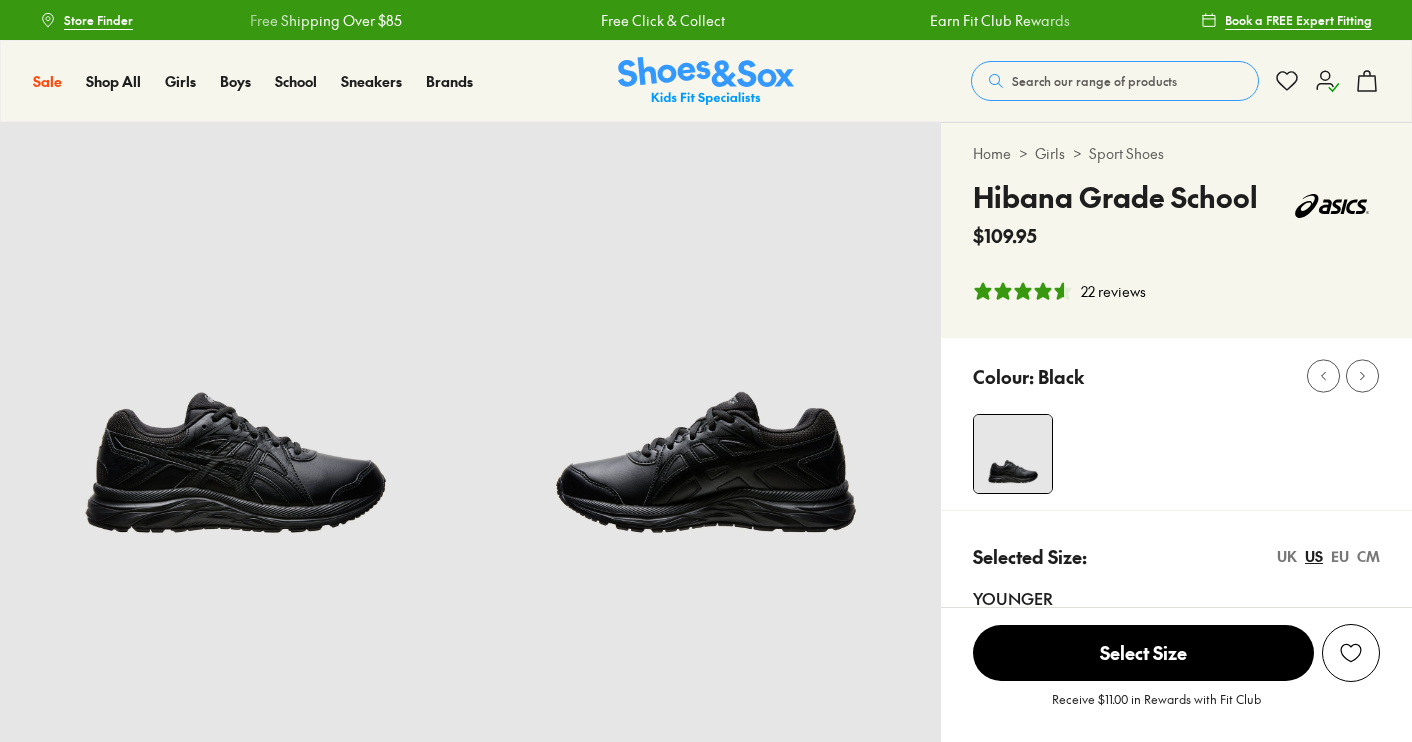 select on "*" 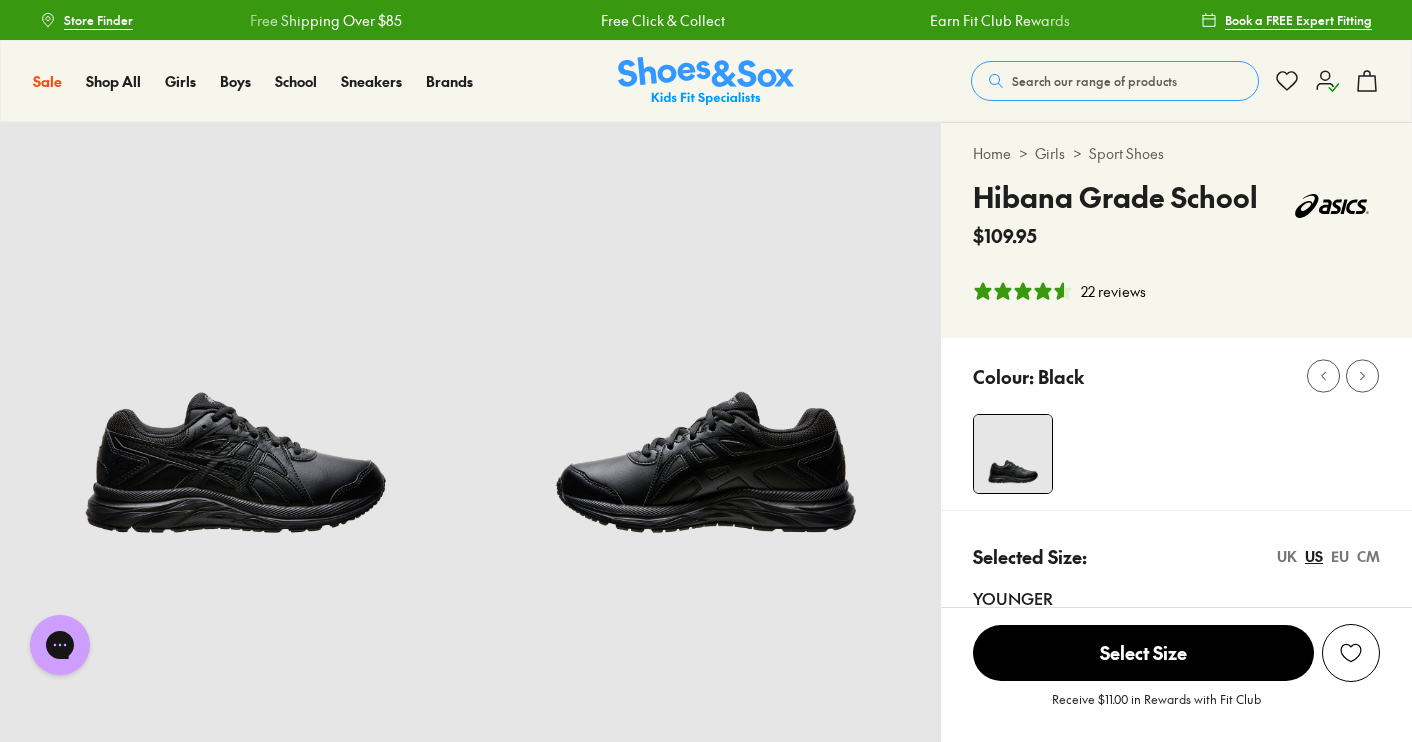 scroll, scrollTop: 0, scrollLeft: 0, axis: both 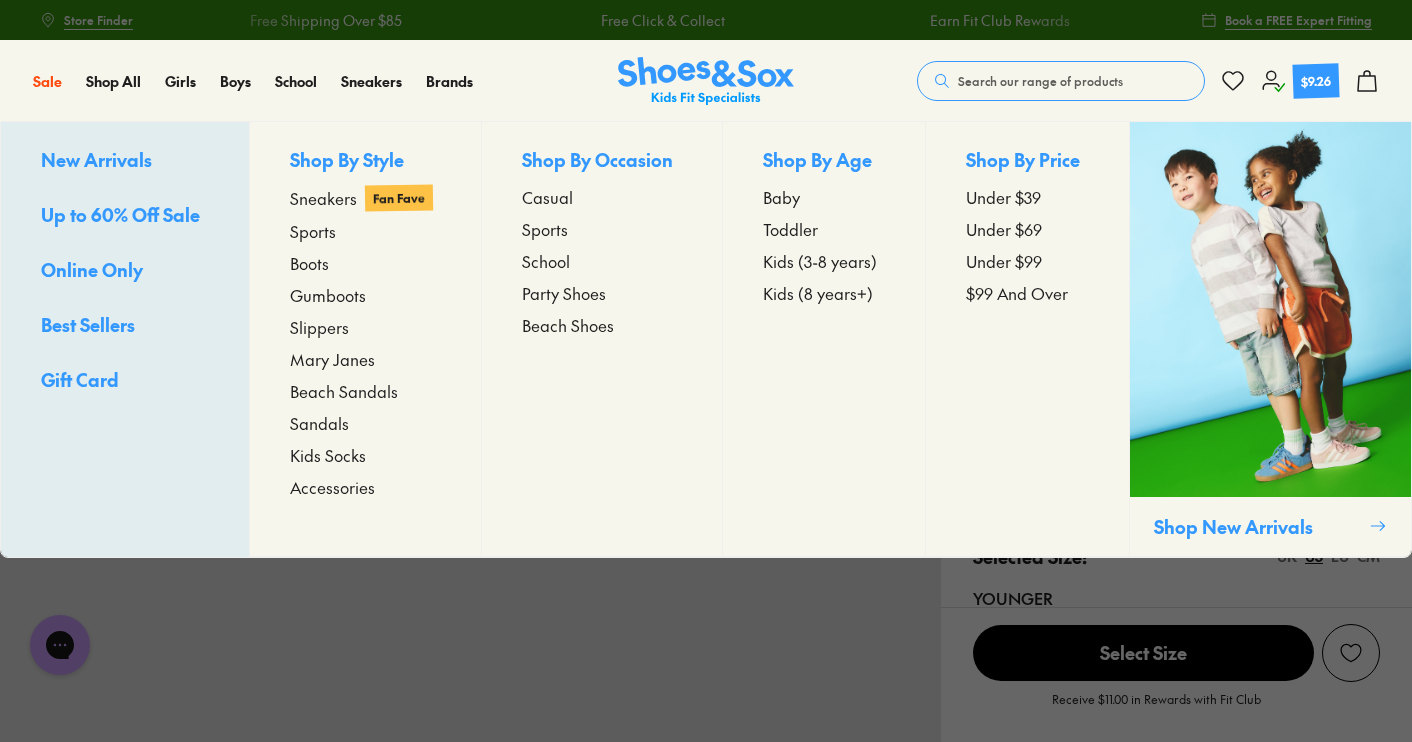 click on "Kids (8 years+)" at bounding box center (818, 293) 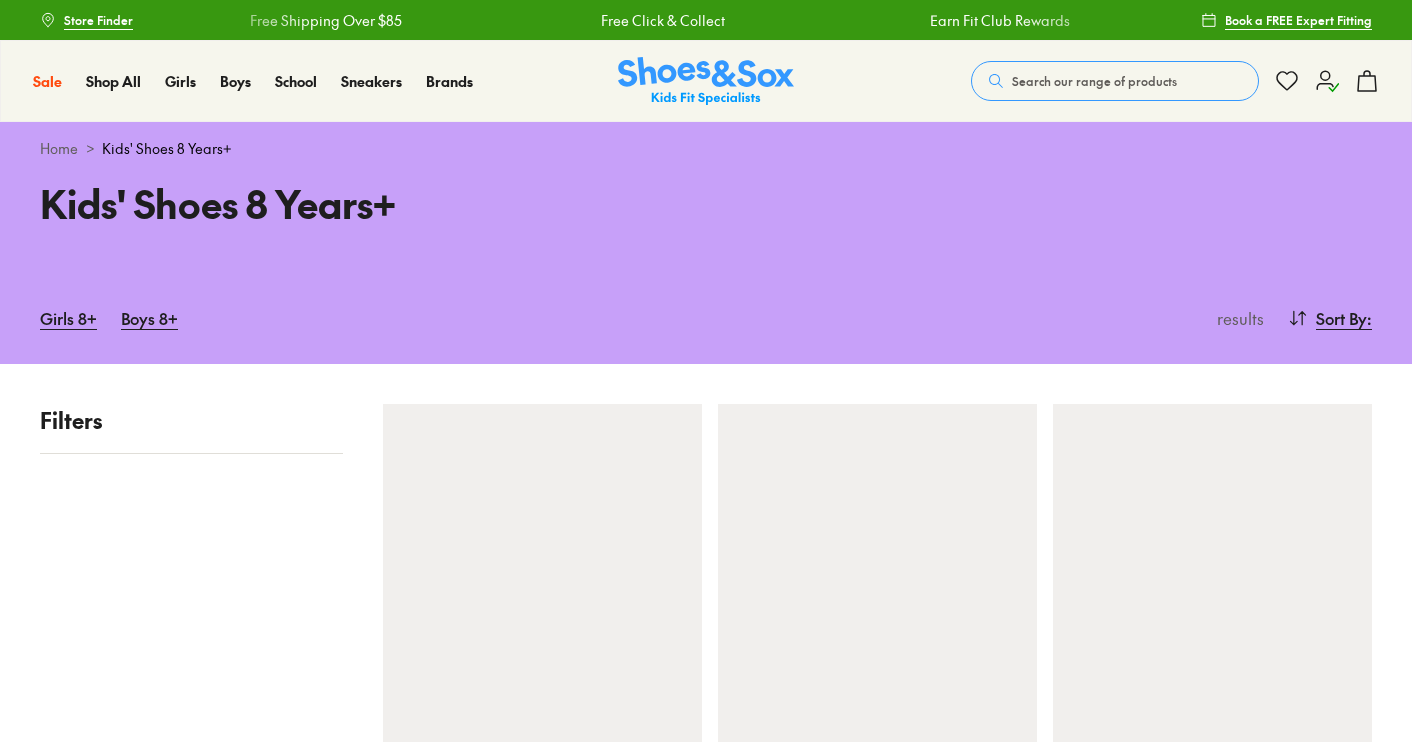 scroll, scrollTop: 0, scrollLeft: 0, axis: both 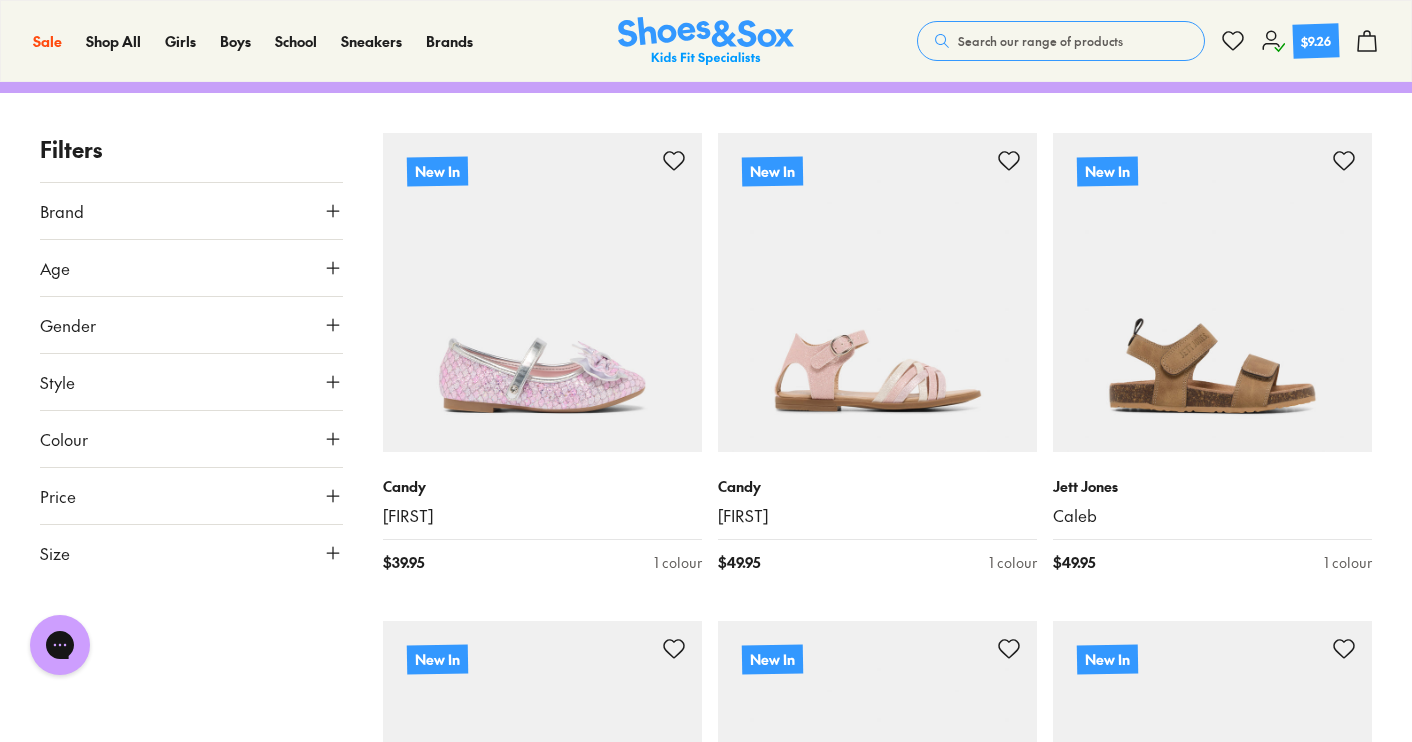 click on "Brand" at bounding box center [191, 211] 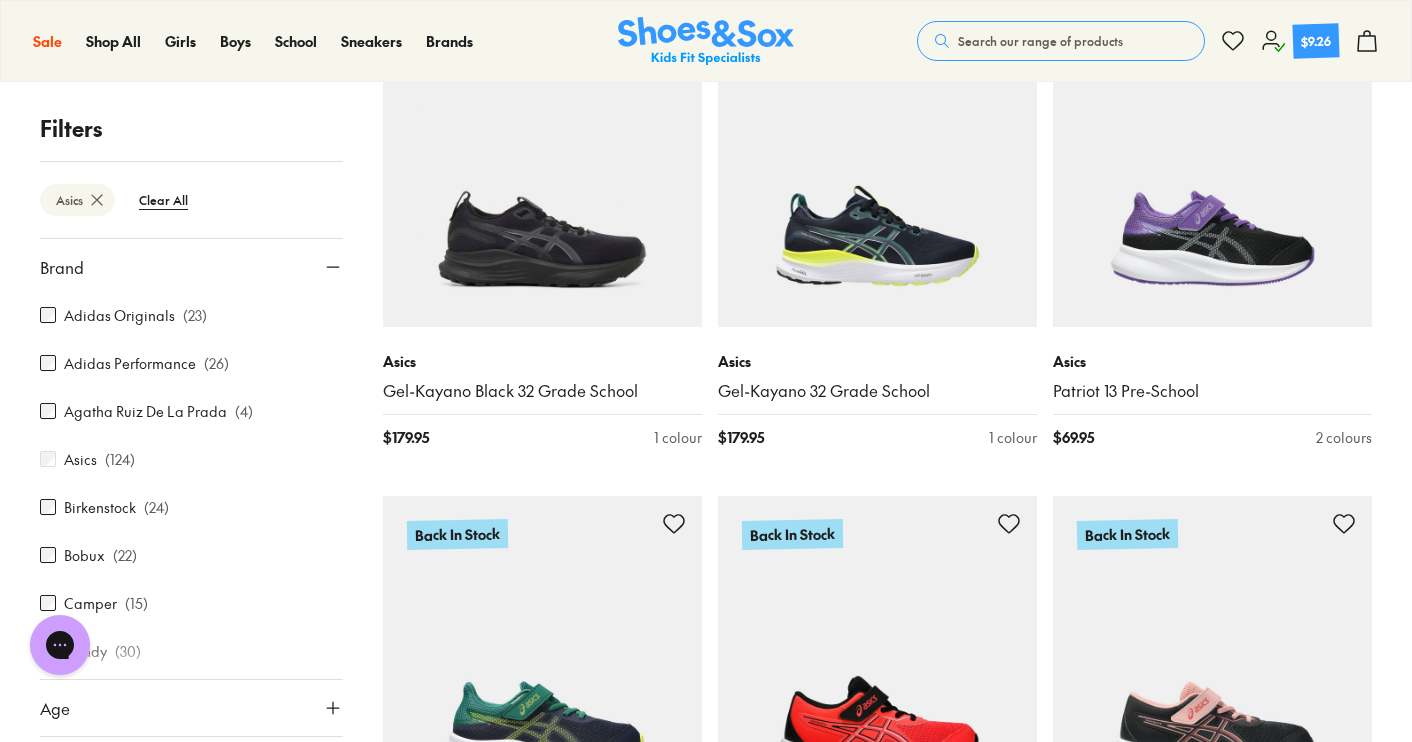 scroll, scrollTop: 401, scrollLeft: 0, axis: vertical 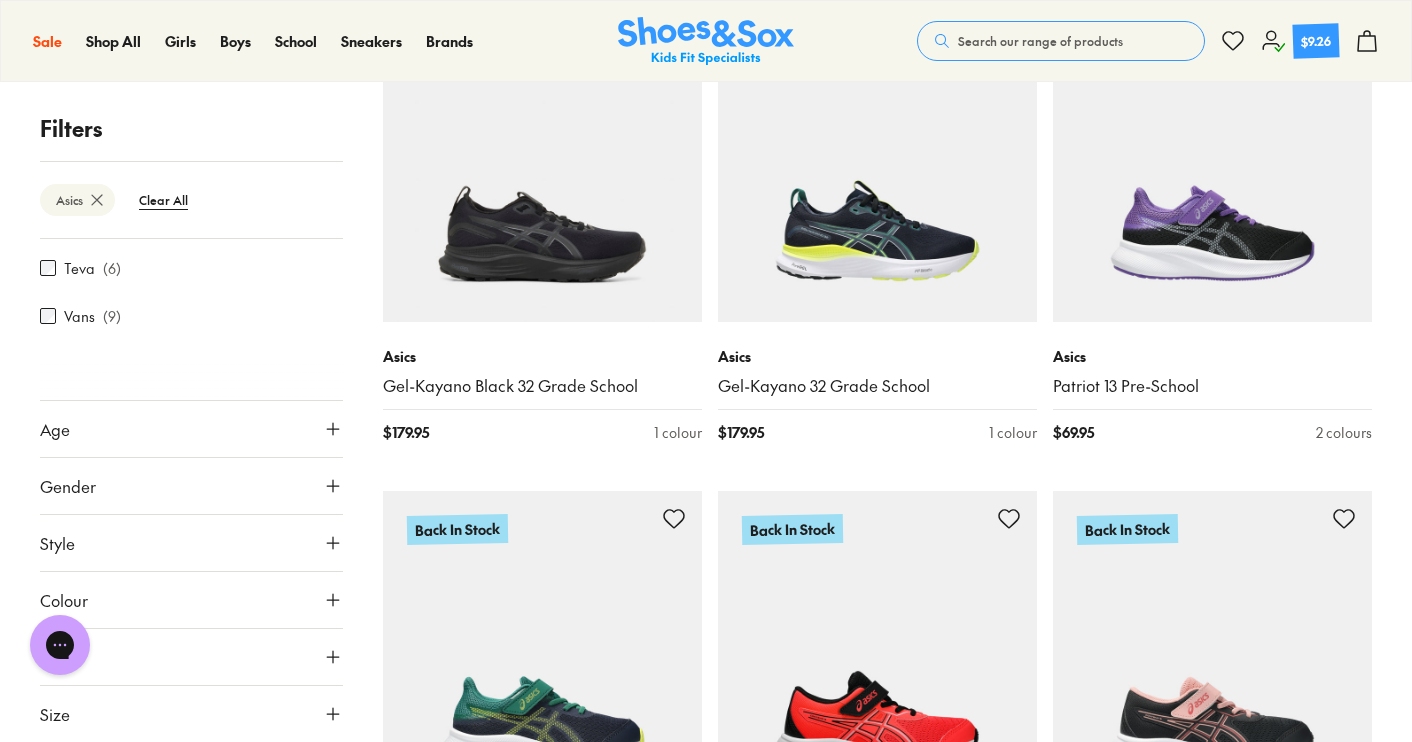 click 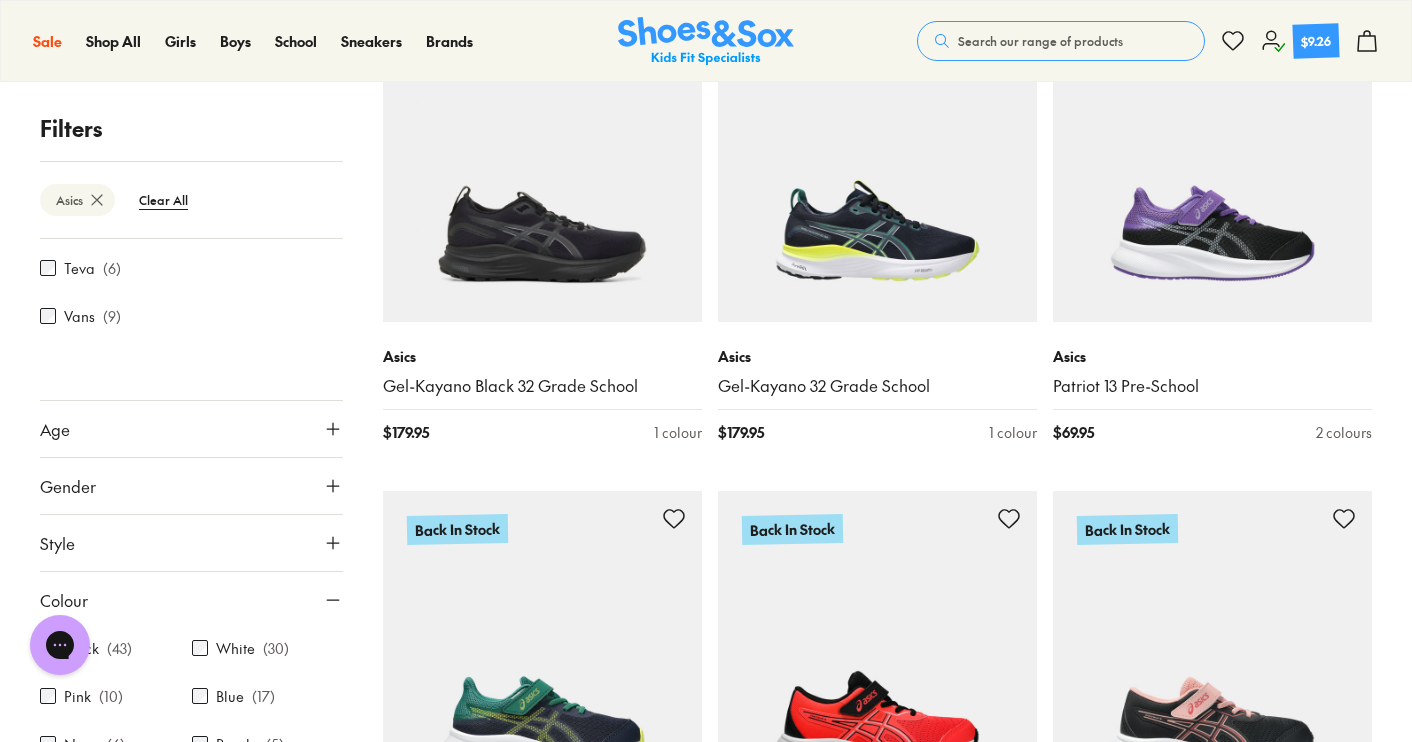 click on "( 43 )" at bounding box center (119, 648) 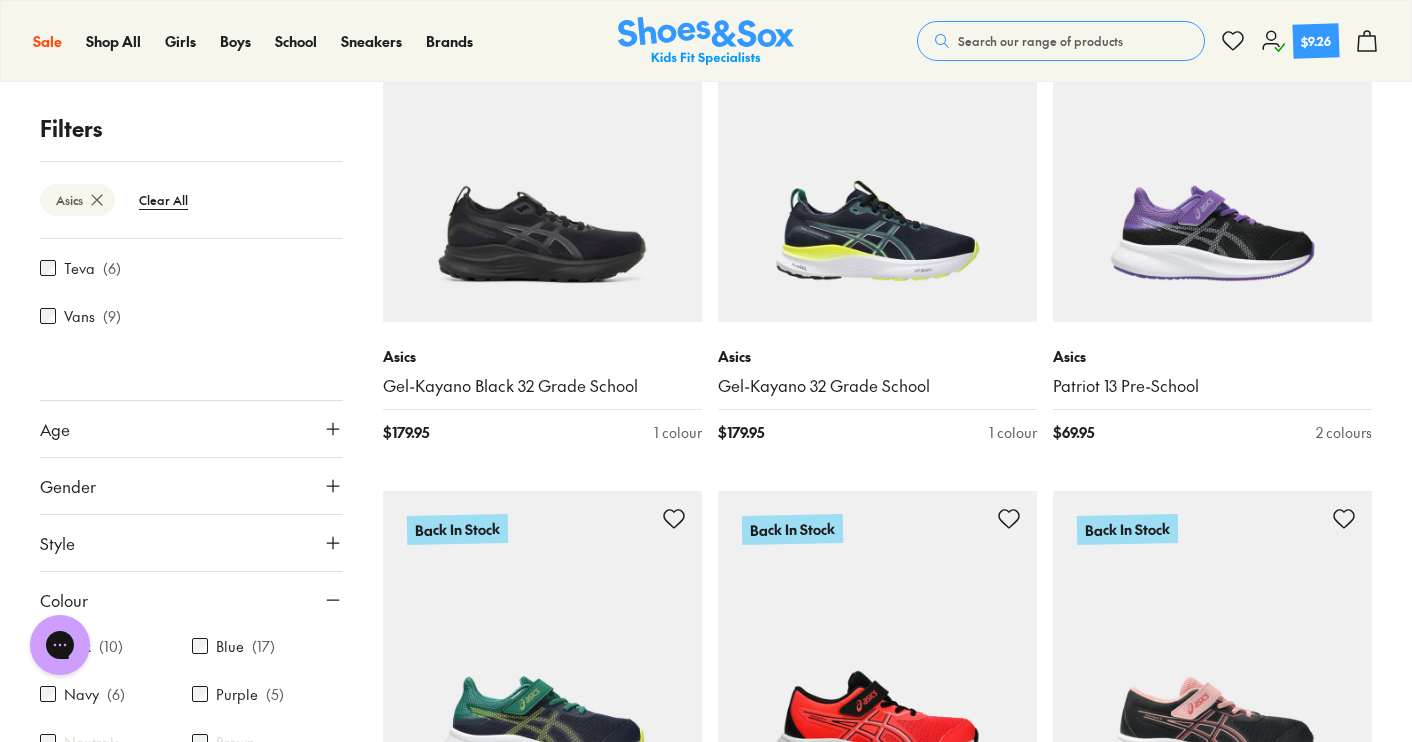 scroll, scrollTop: 0, scrollLeft: 0, axis: both 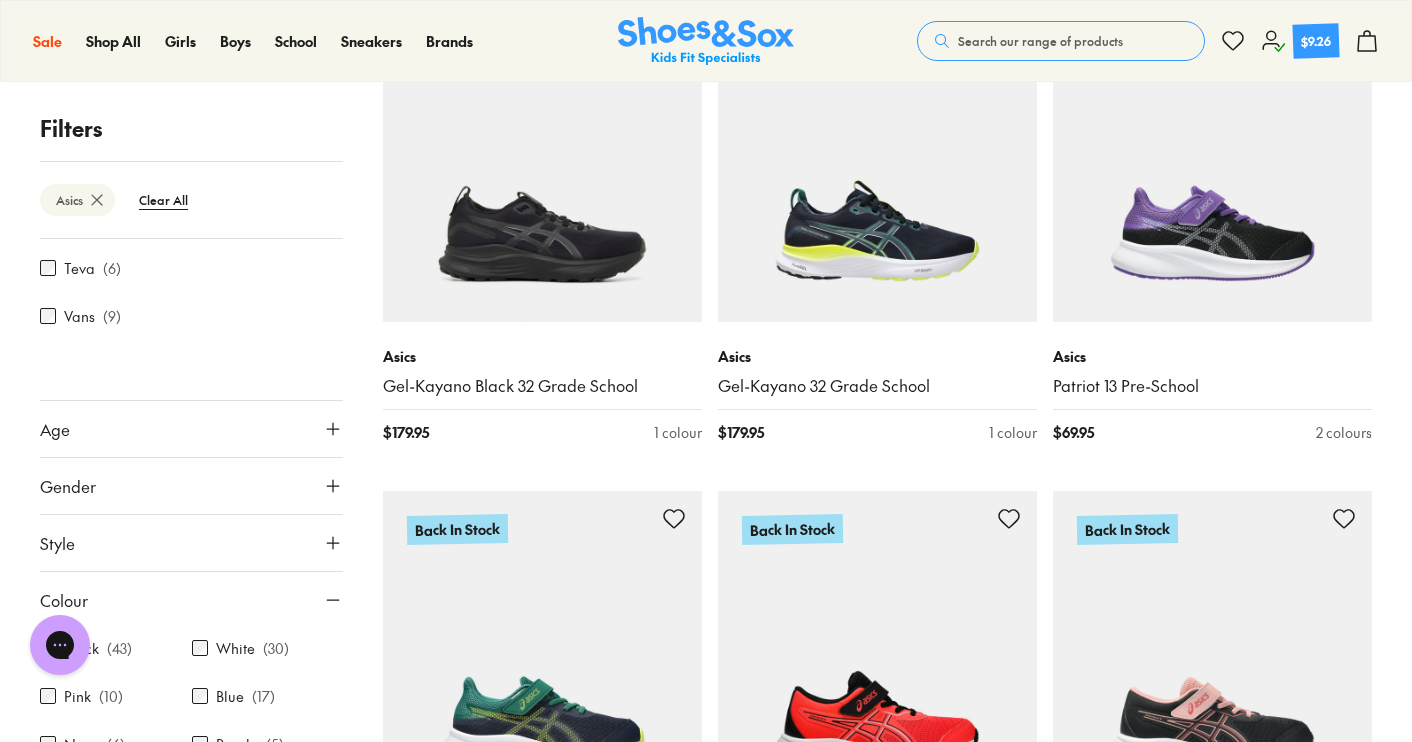 drag, startPoint x: 82, startPoint y: 636, endPoint x: 158, endPoint y: 542, distance: 120.880104 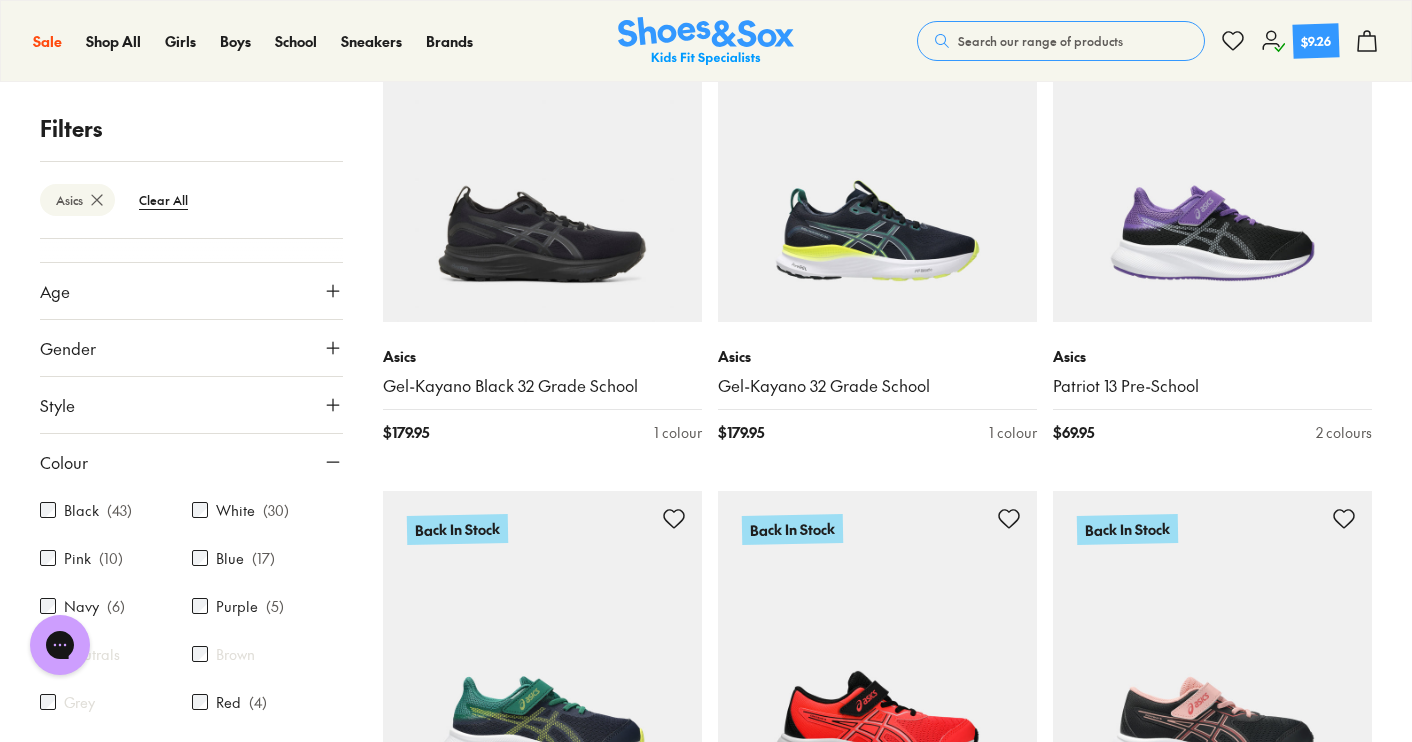 scroll, scrollTop: 420, scrollLeft: 0, axis: vertical 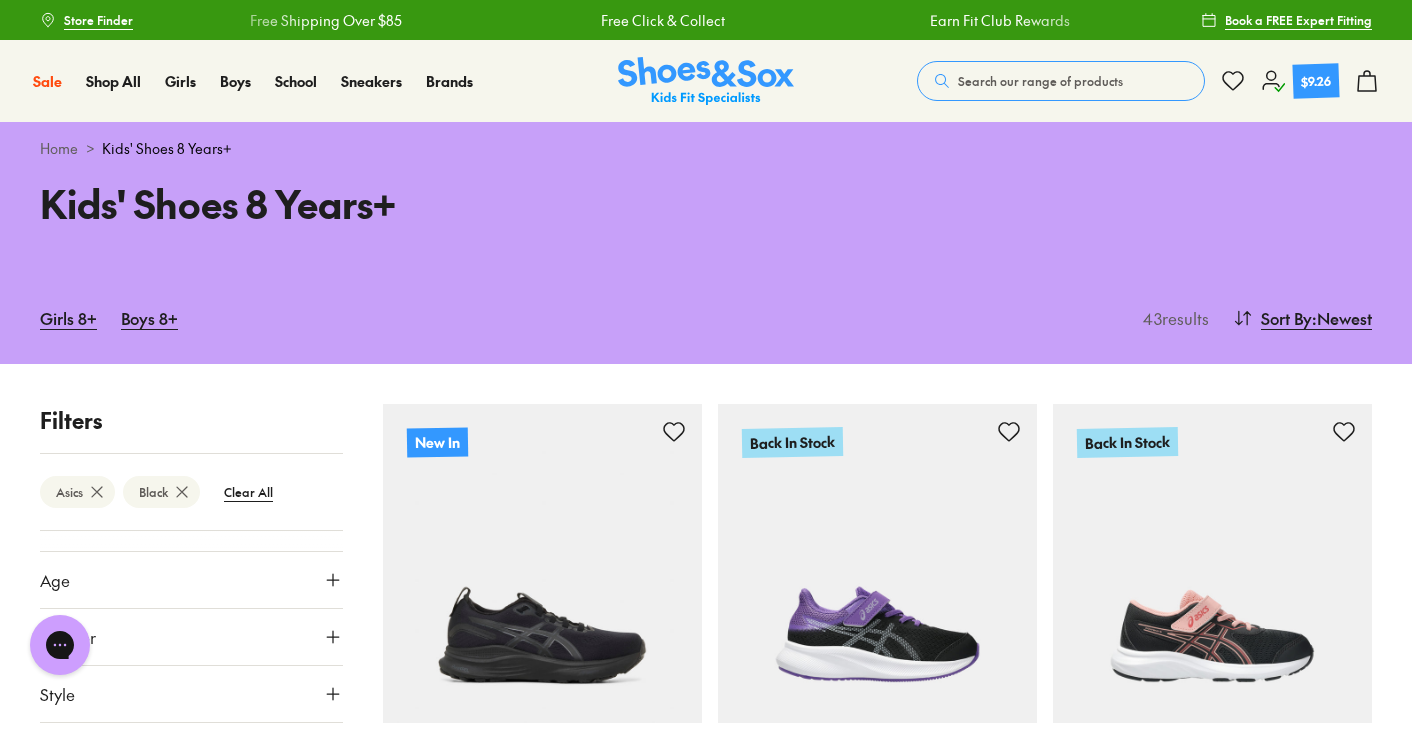 click on "Search our range of products" at bounding box center [1040, 81] 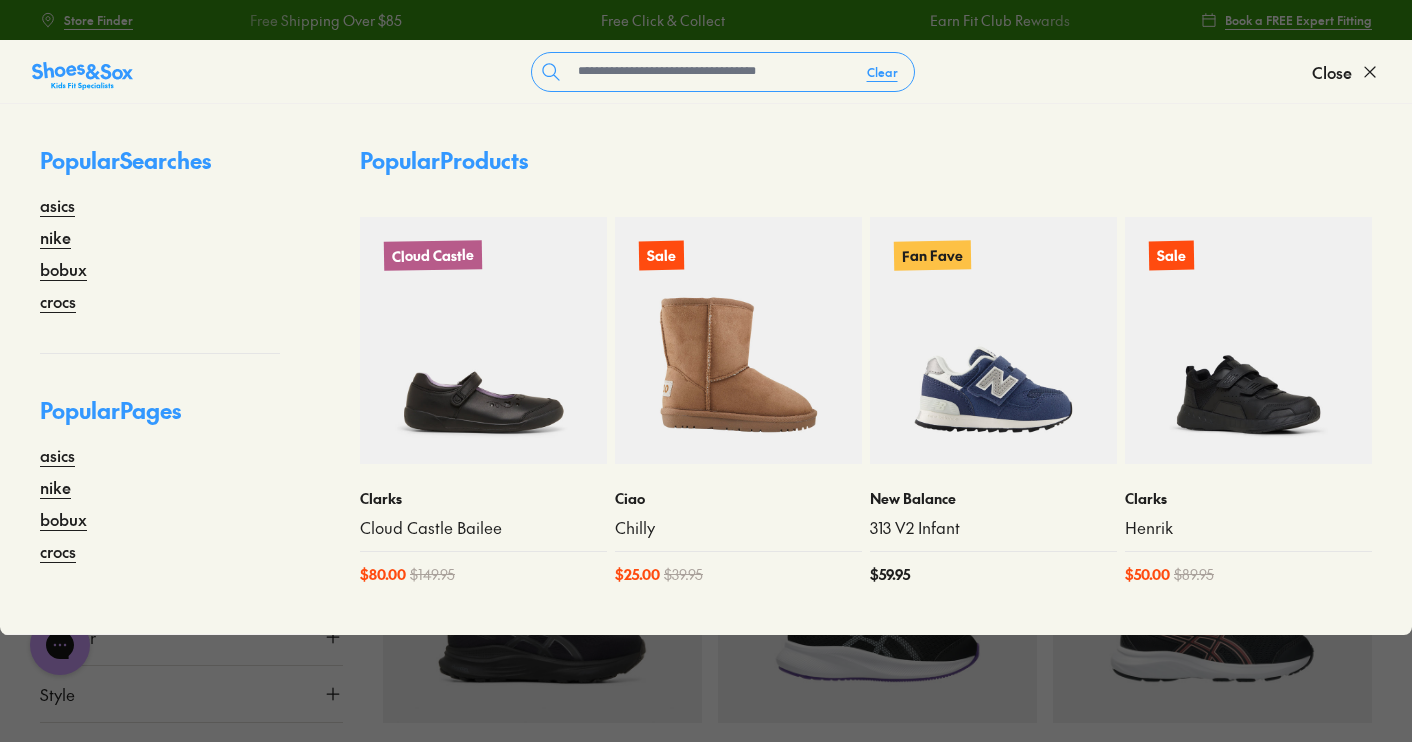 click at bounding box center (1248, 340) 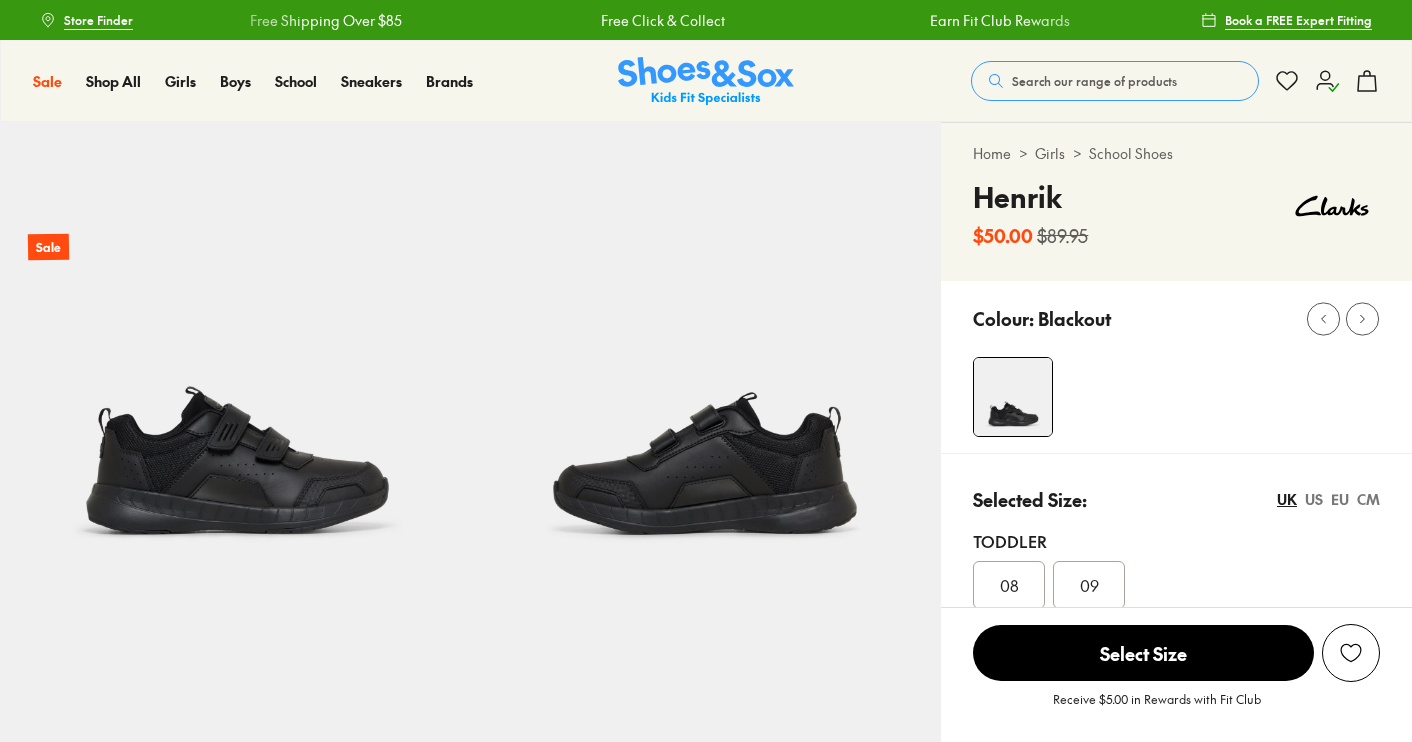 scroll, scrollTop: 0, scrollLeft: 0, axis: both 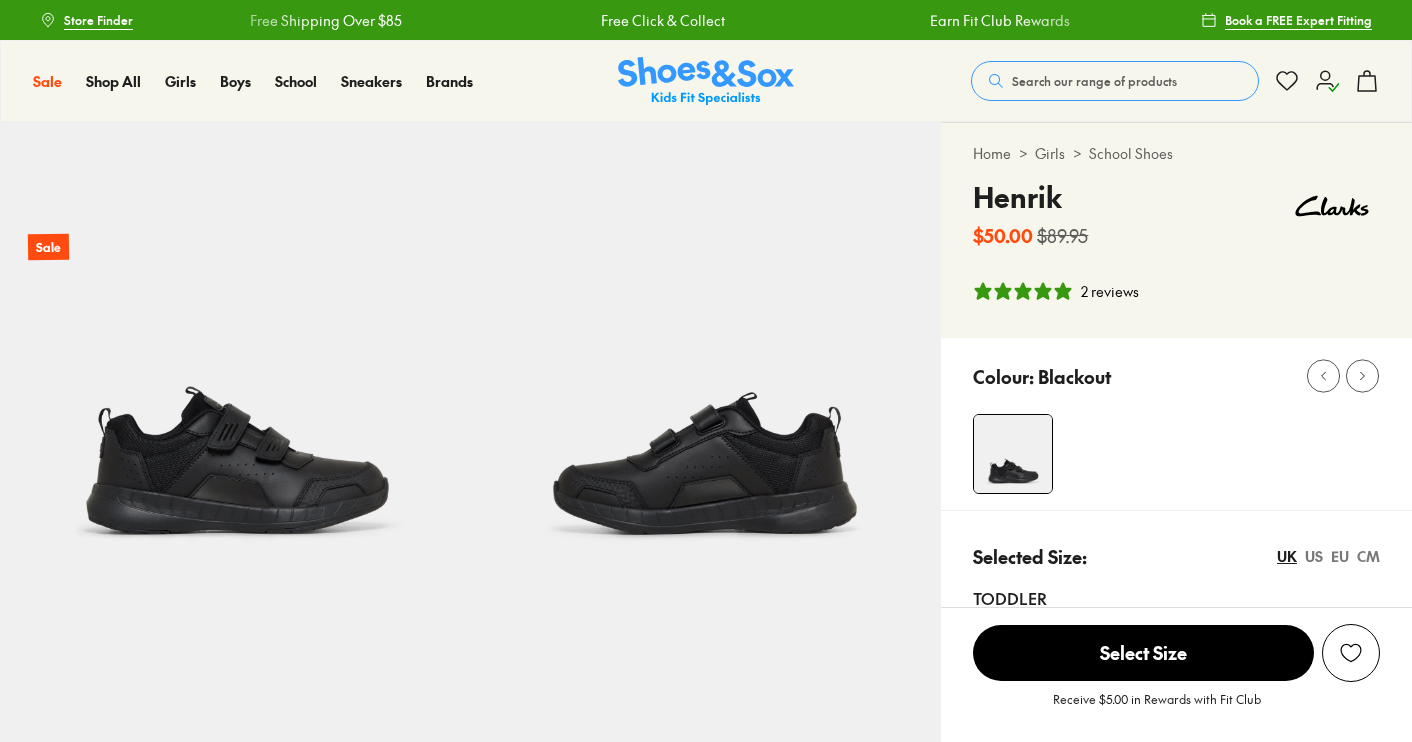 select on "*" 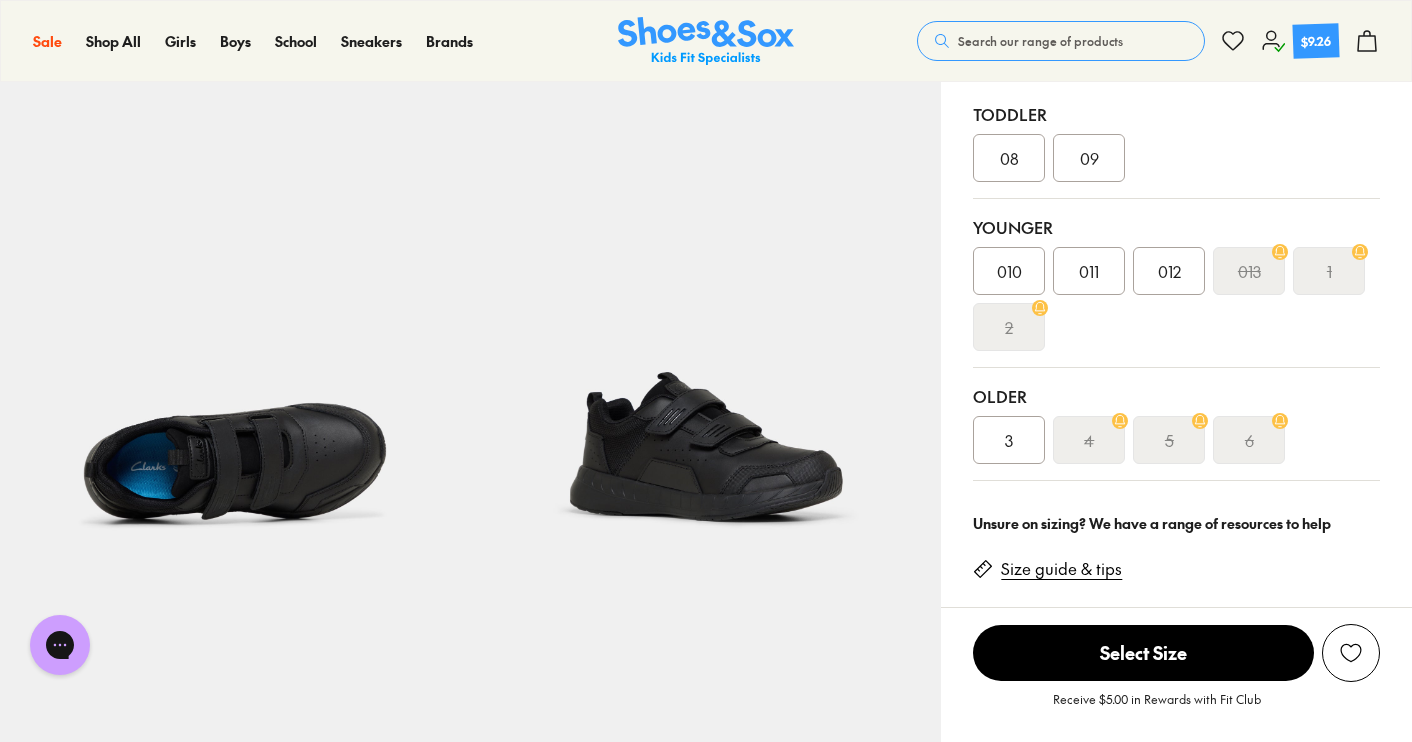 scroll, scrollTop: 530, scrollLeft: 0, axis: vertical 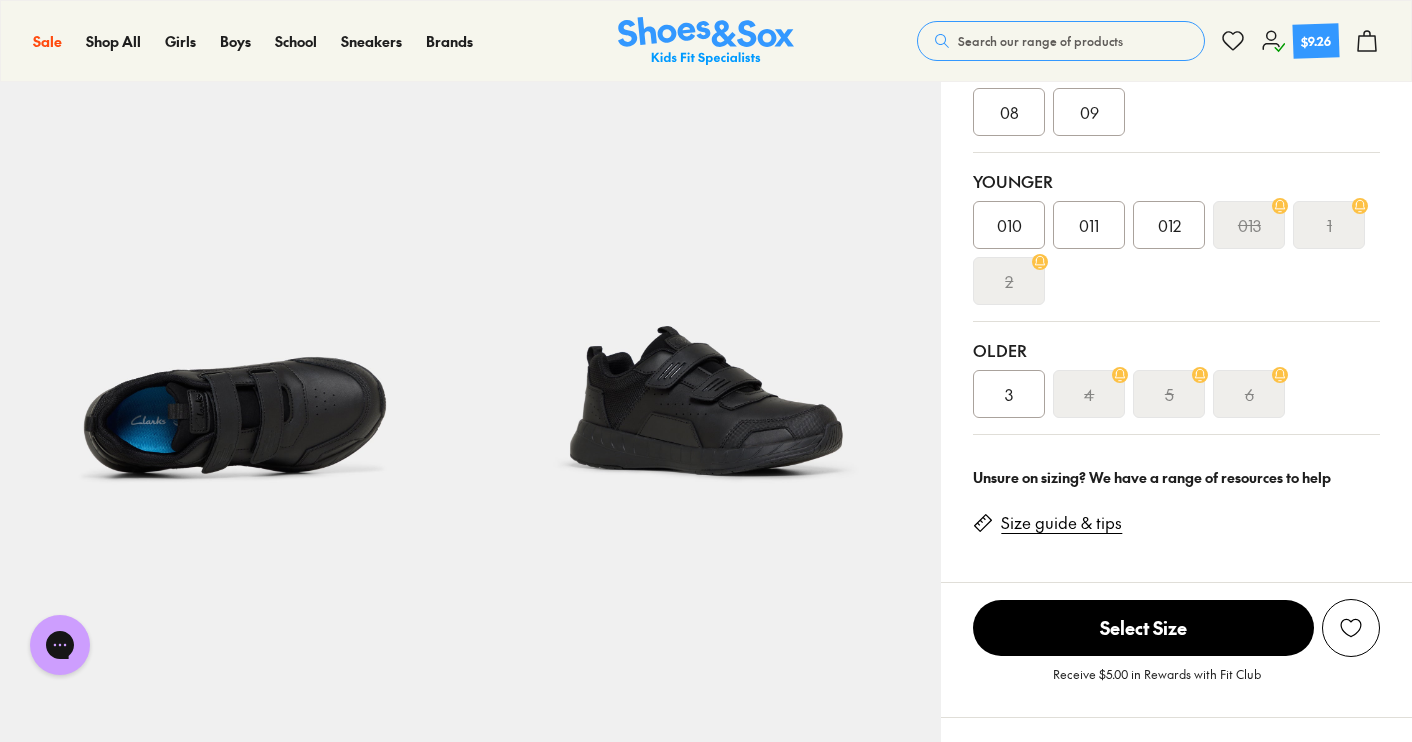 click on "3" at bounding box center [1009, 394] 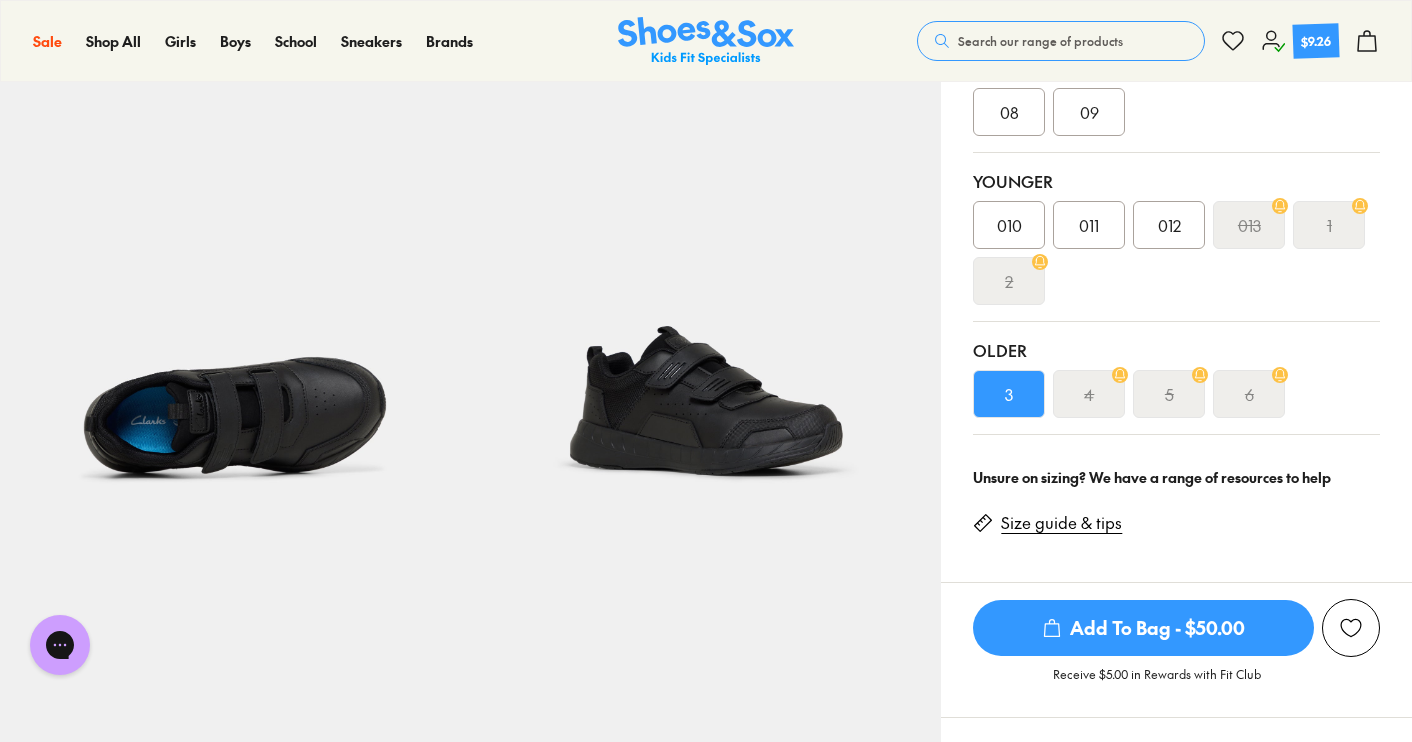click 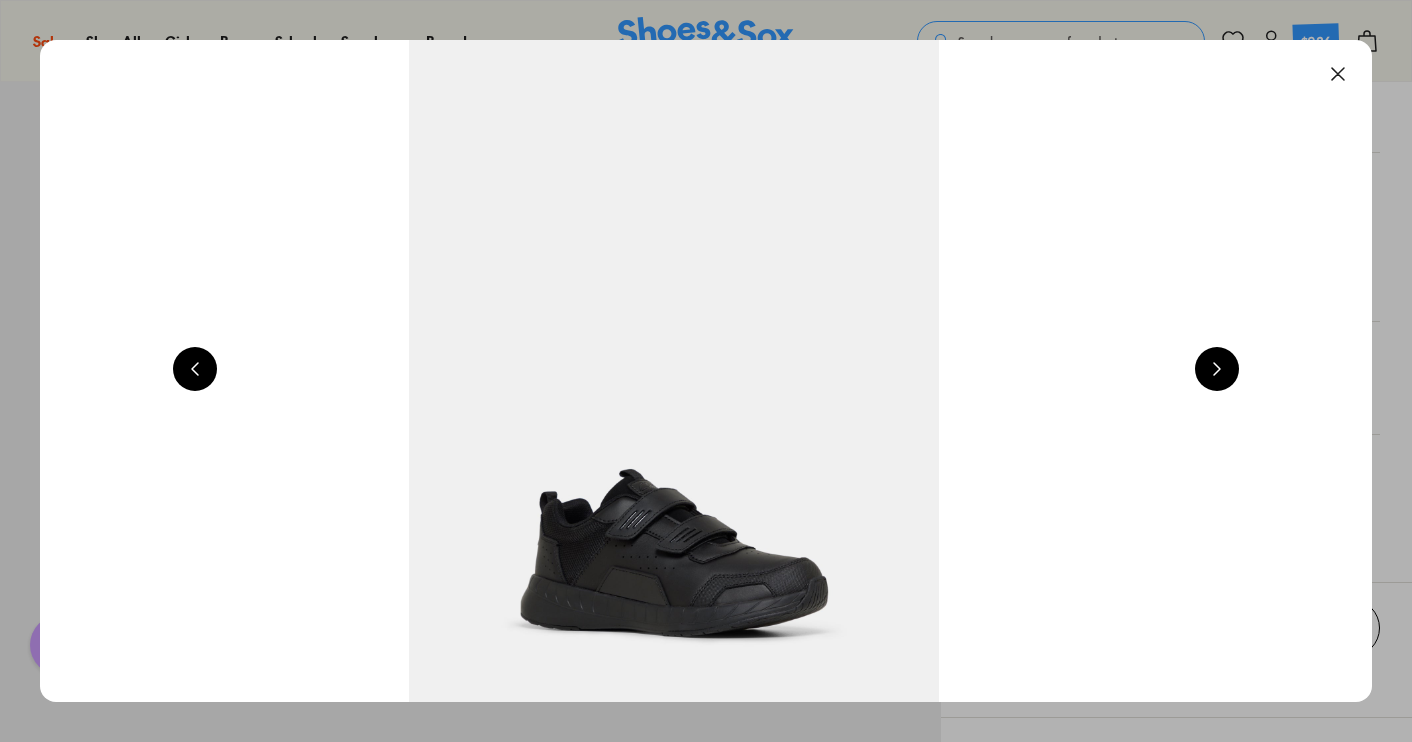 click at bounding box center (1217, 369) 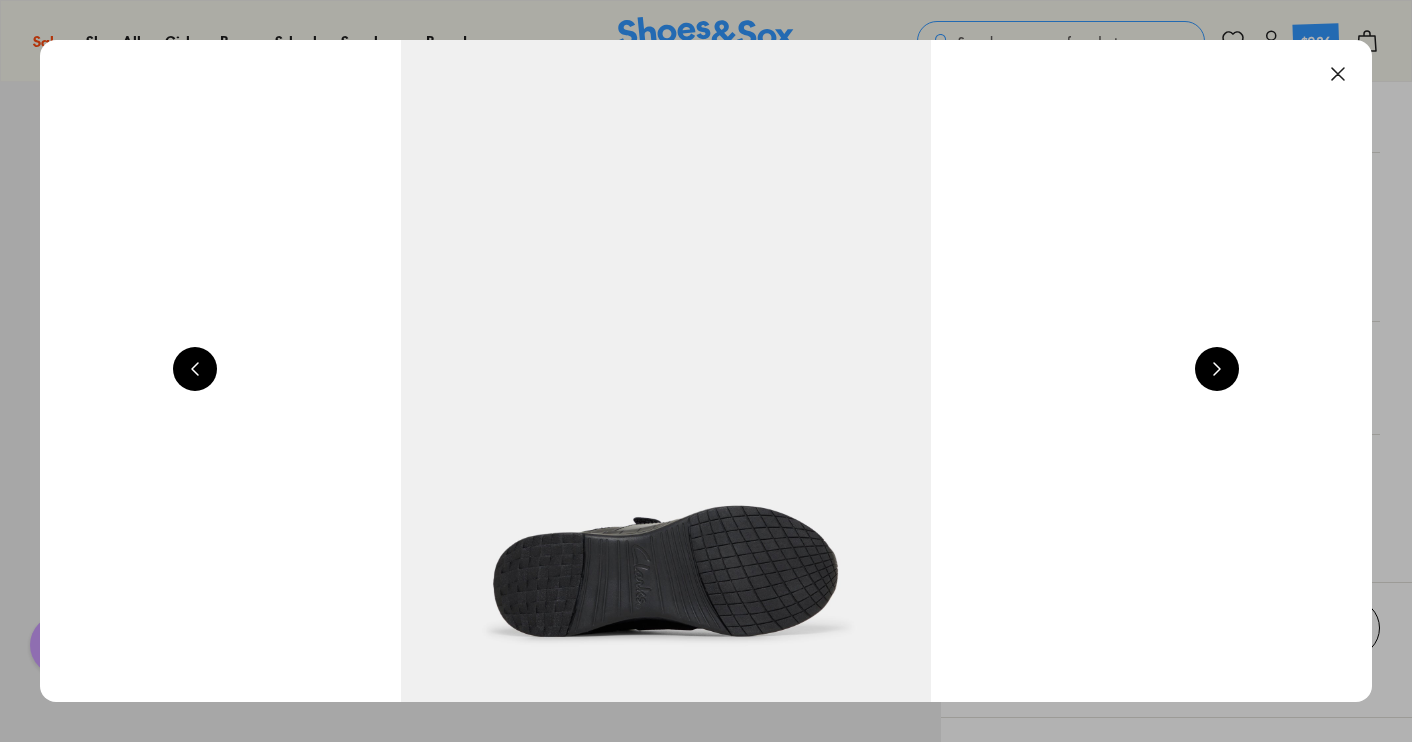 click at bounding box center (1217, 369) 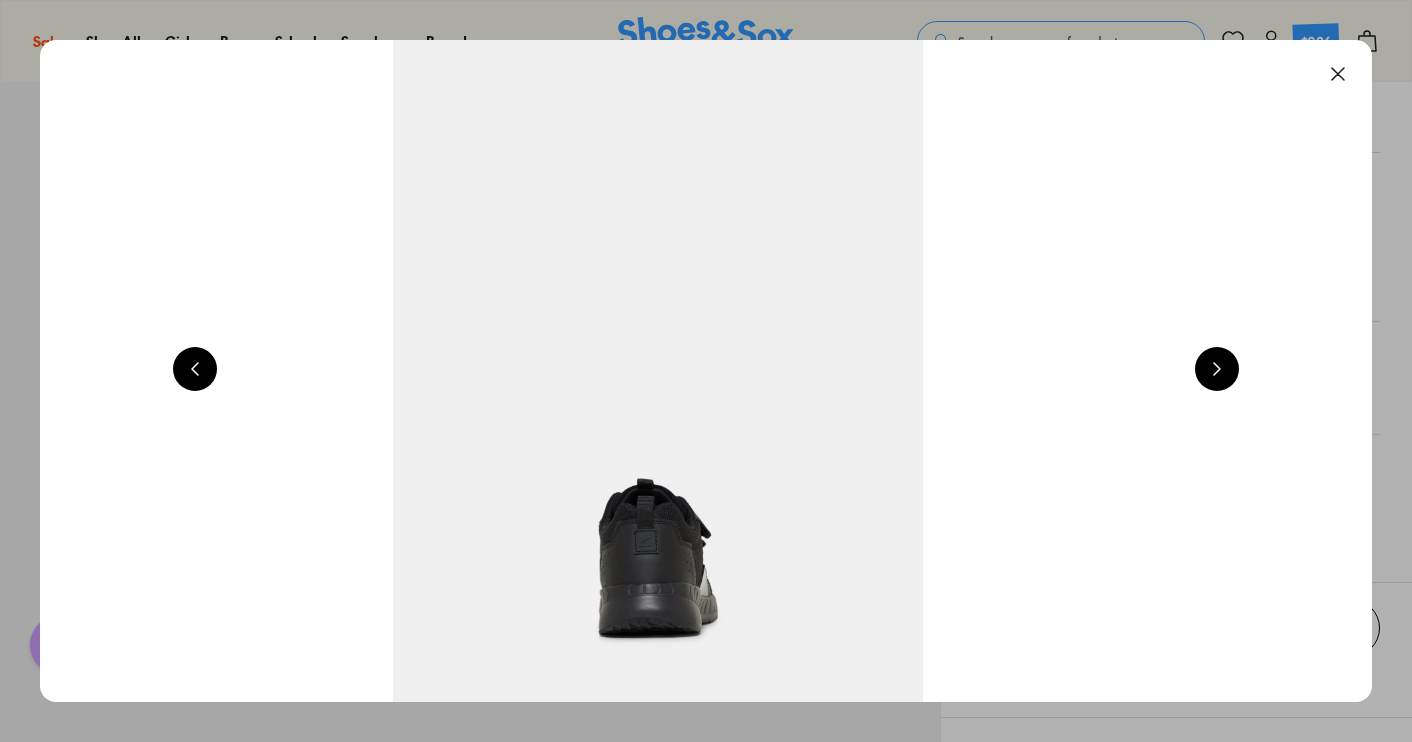 click at bounding box center [1217, 369] 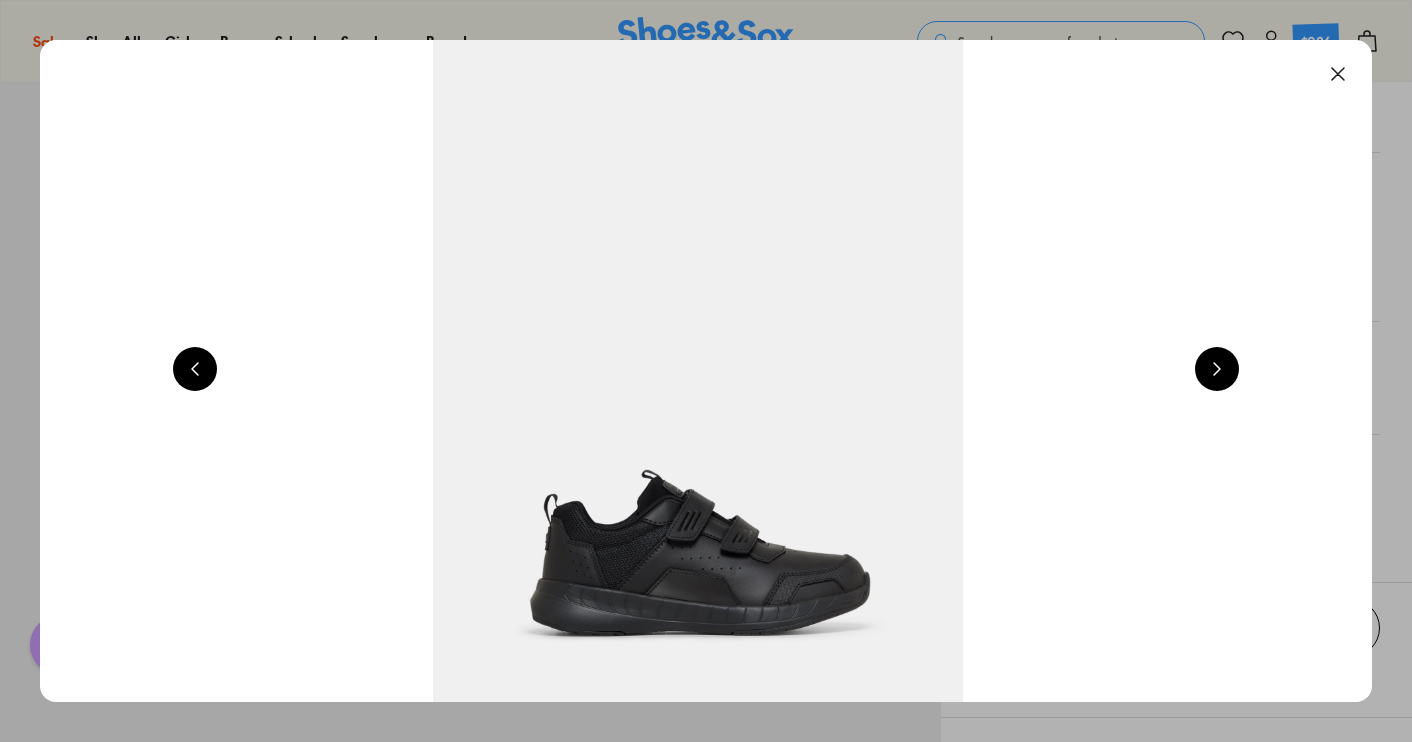 click at bounding box center [1217, 369] 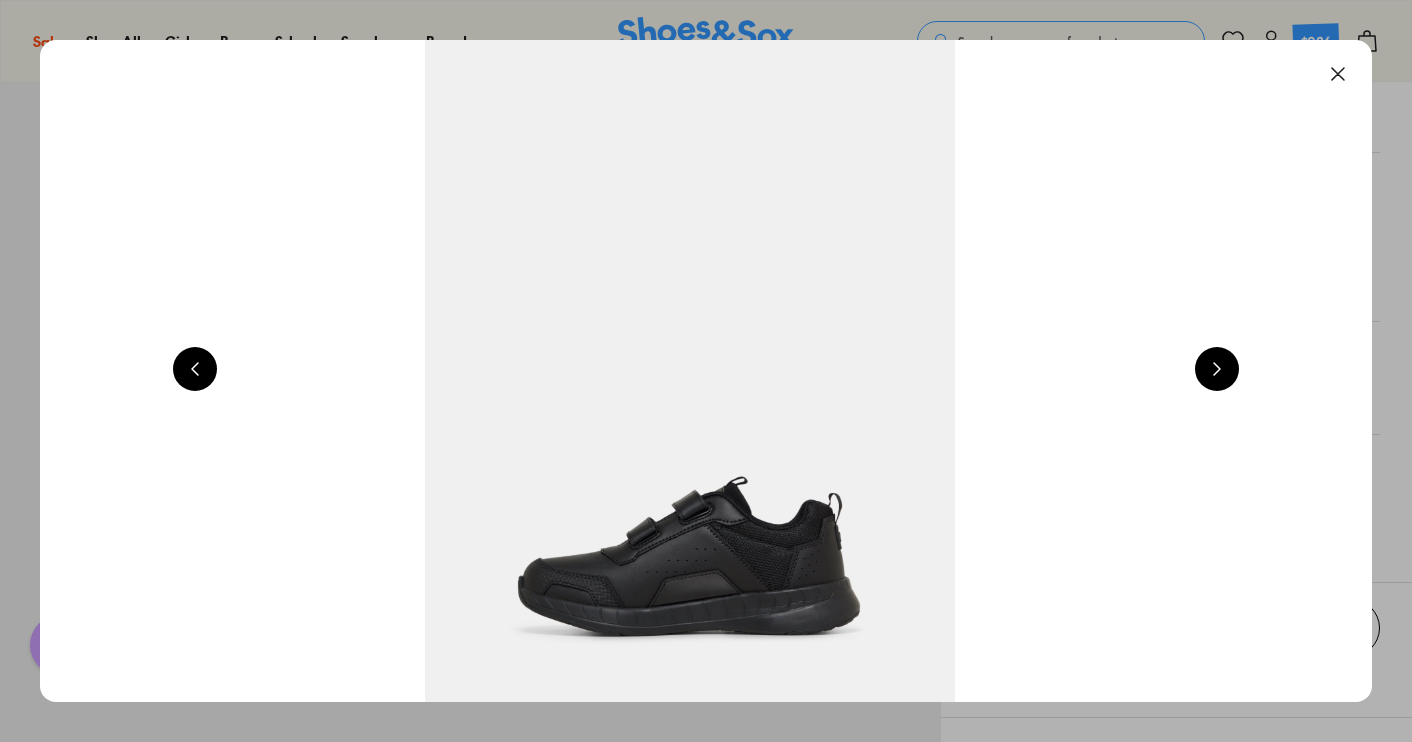 click at bounding box center (1217, 369) 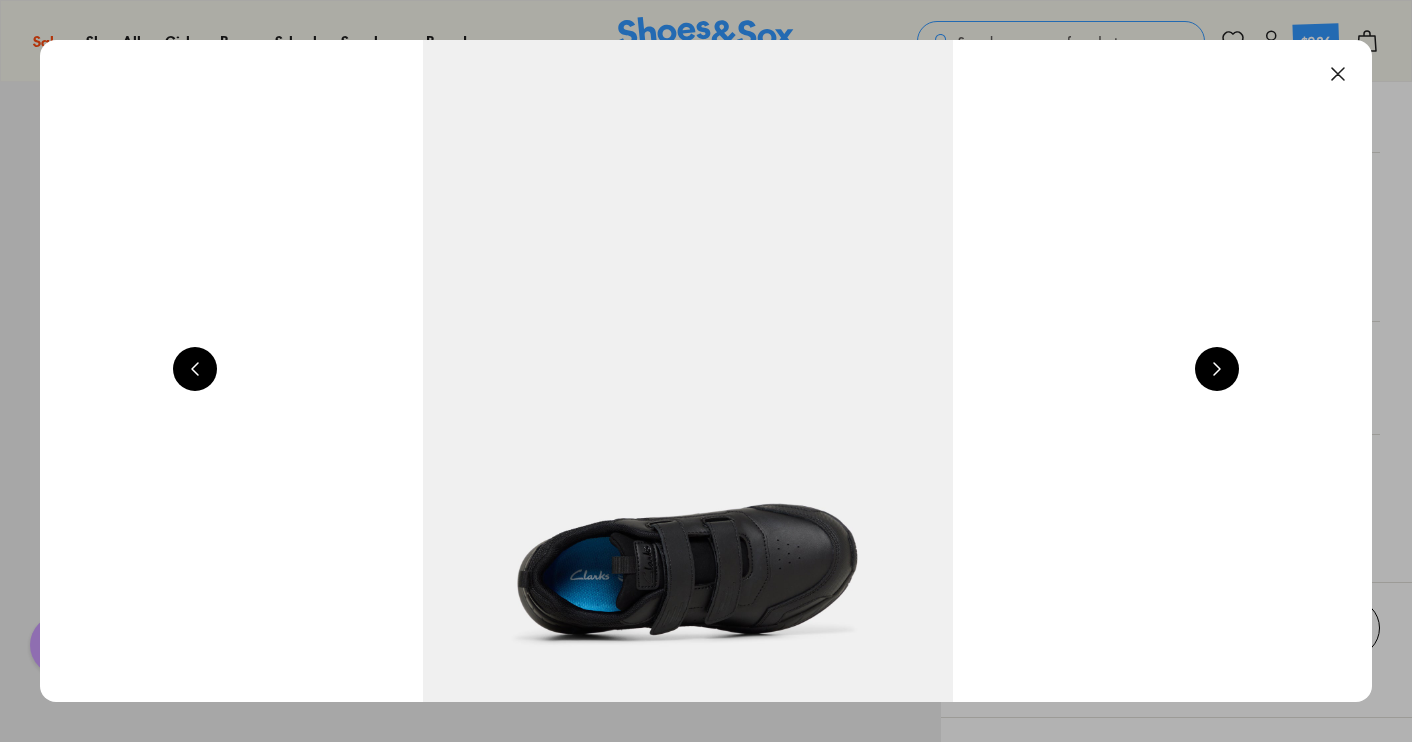 scroll, scrollTop: 0, scrollLeft: 4020, axis: horizontal 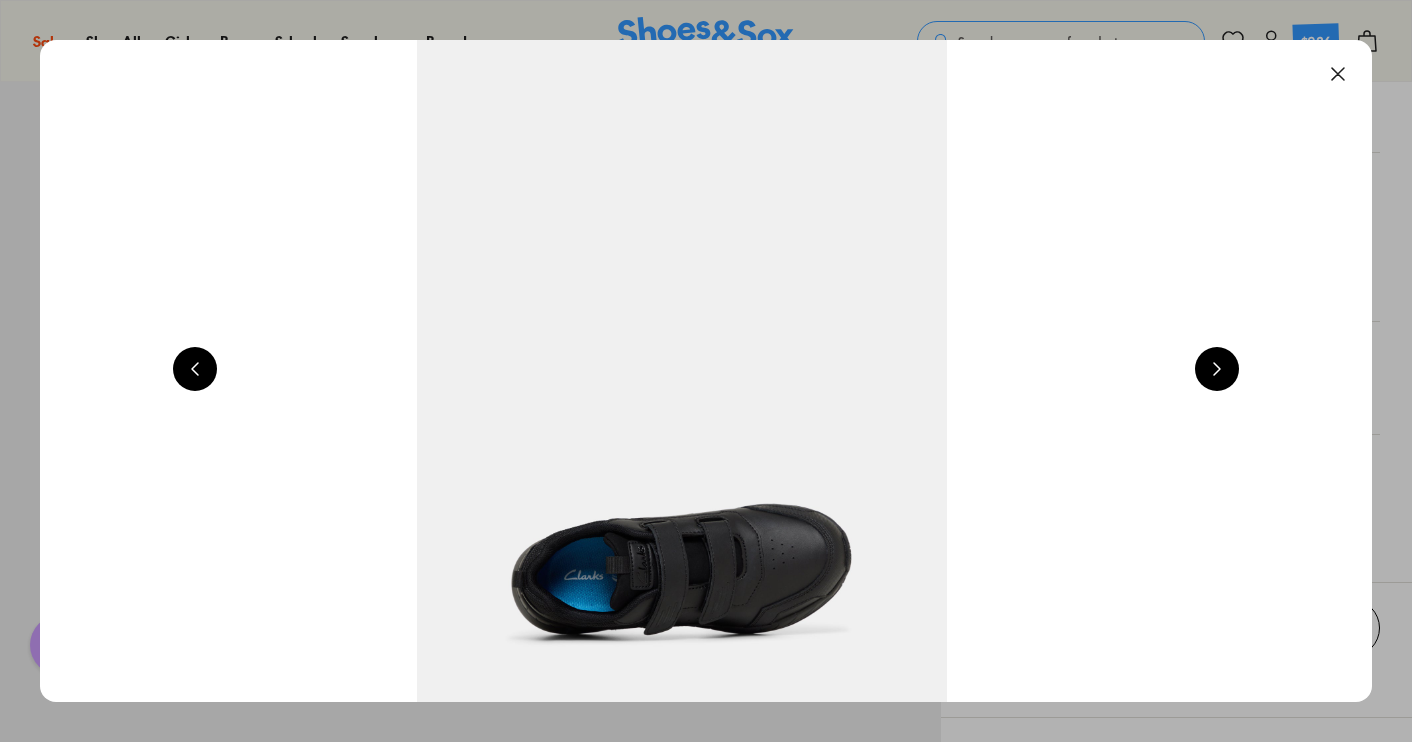 click at bounding box center [1217, 369] 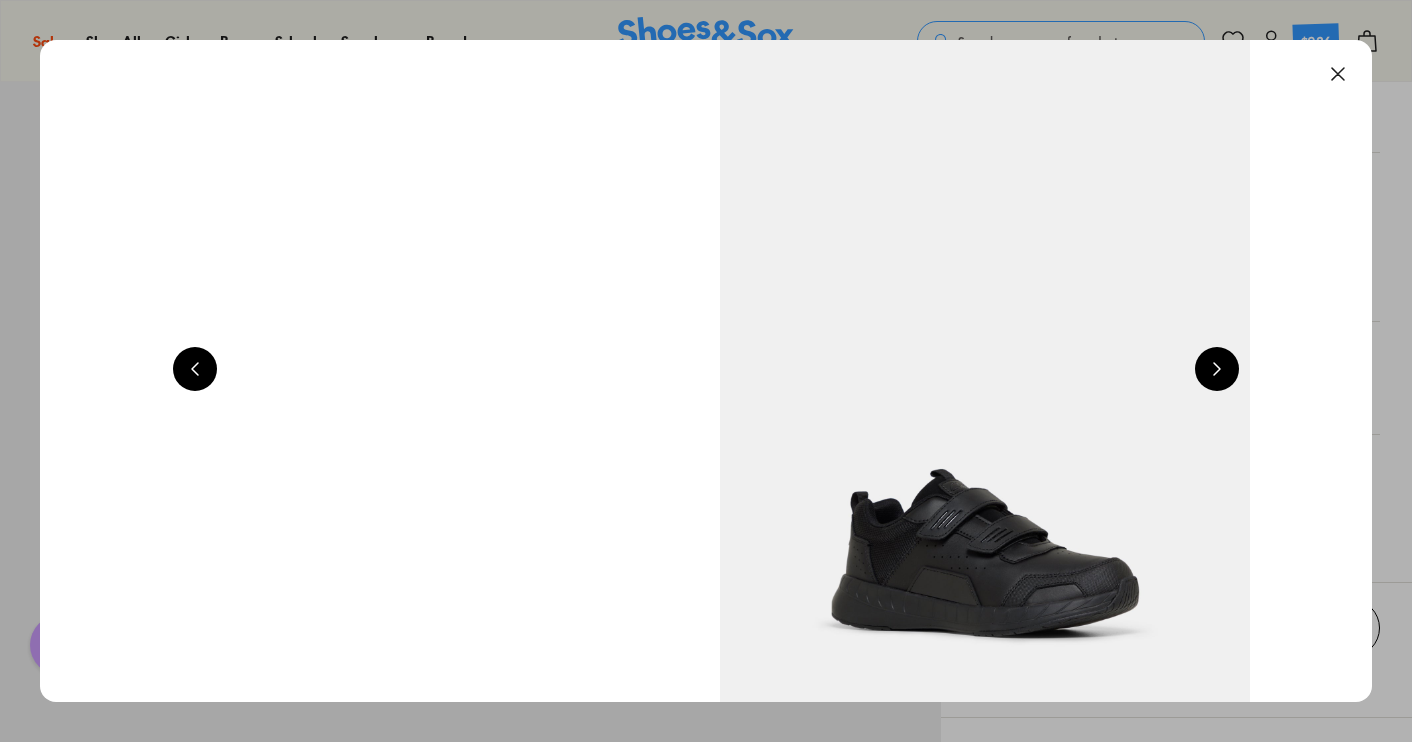 scroll, scrollTop: 0, scrollLeft: 5360, axis: horizontal 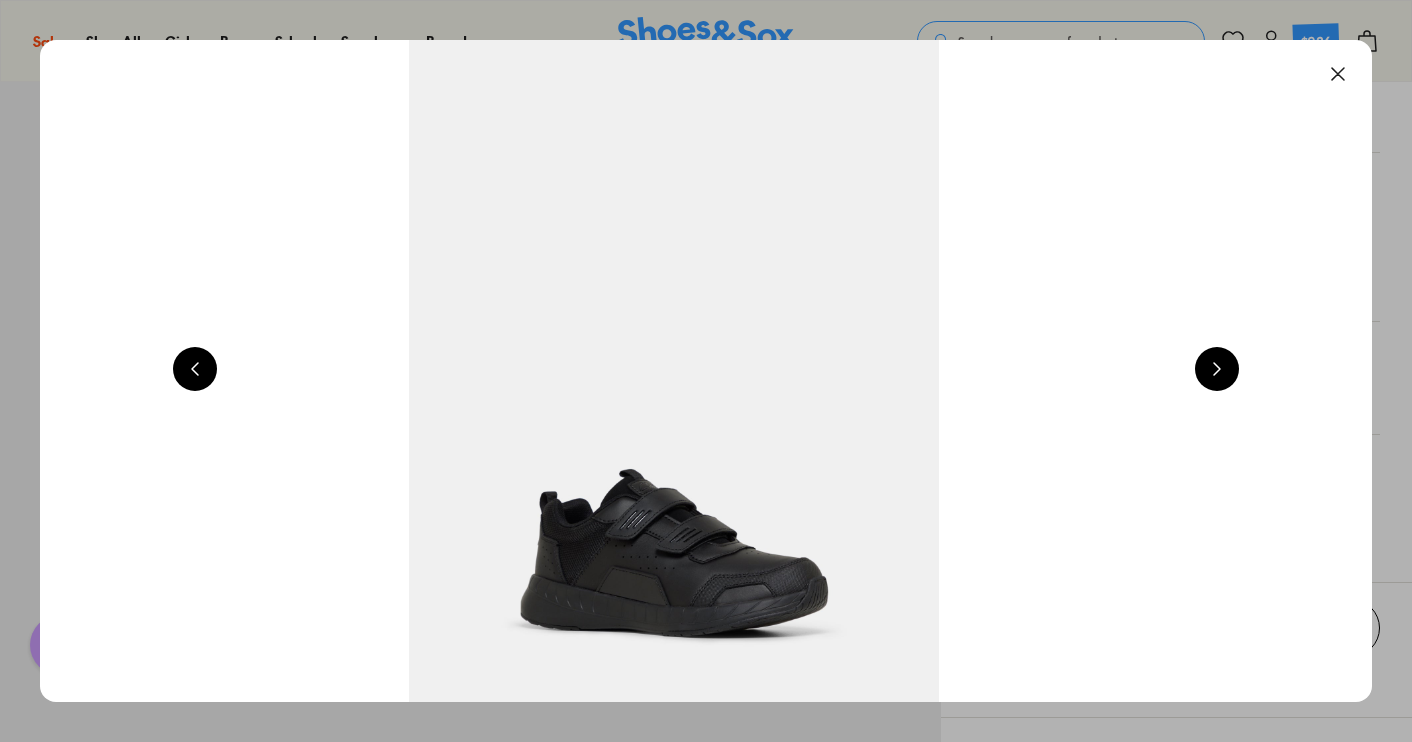 click at bounding box center [1217, 369] 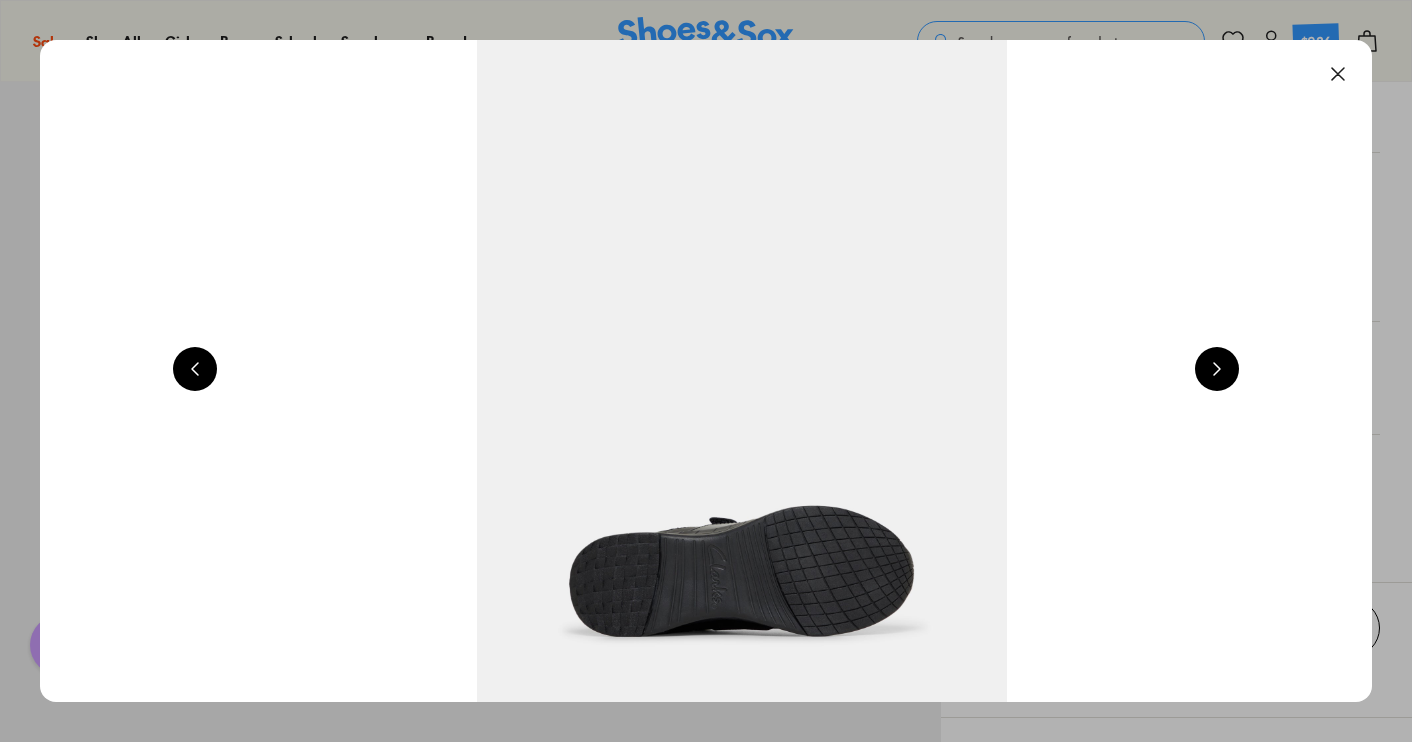 scroll, scrollTop: 0, scrollLeft: 6700, axis: horizontal 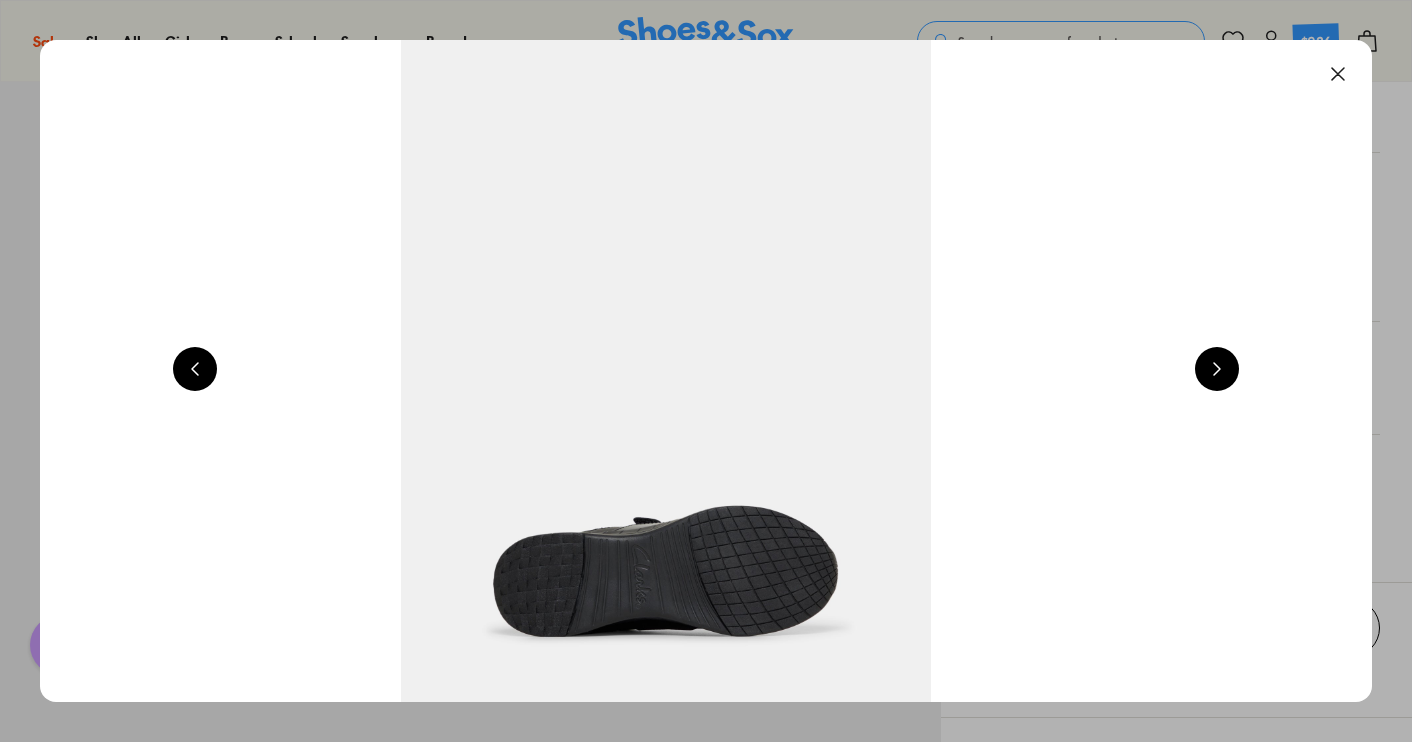 click at bounding box center (1338, 74) 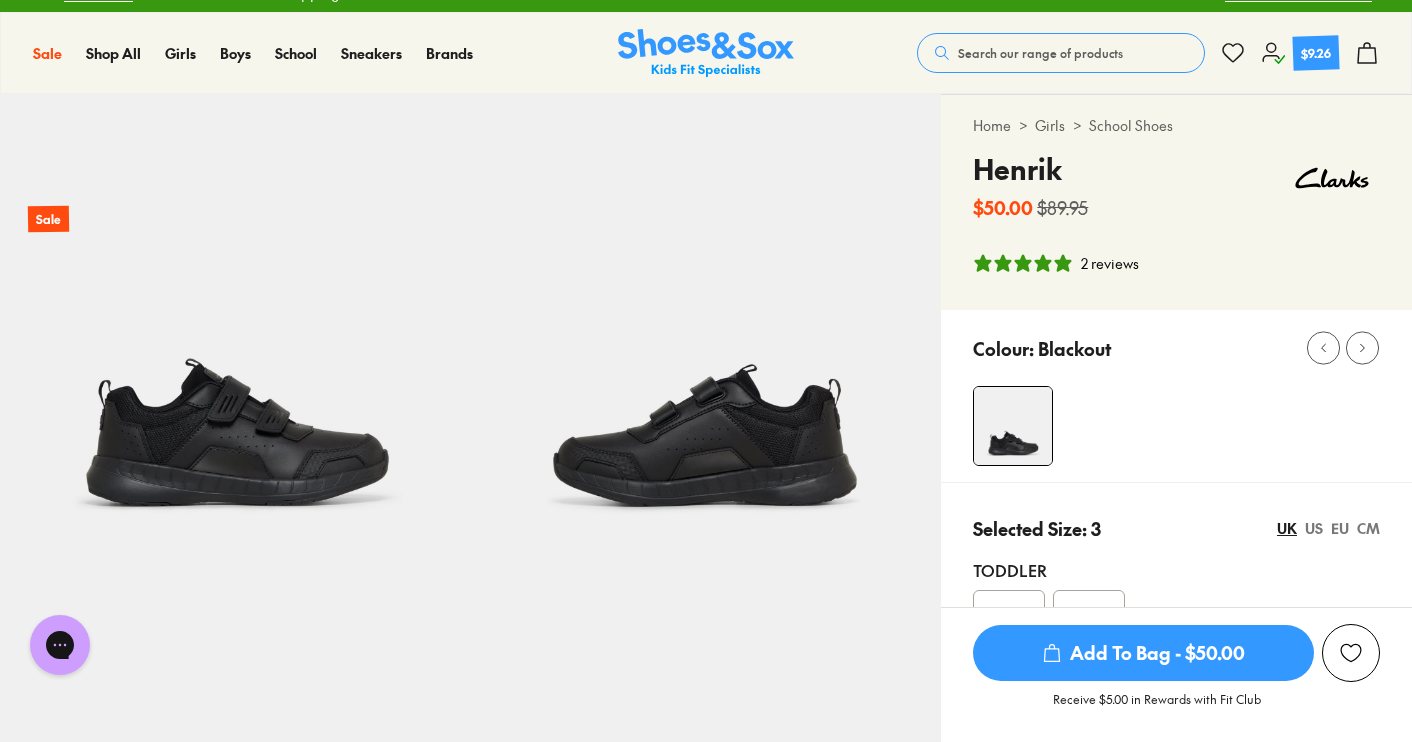 scroll, scrollTop: 0, scrollLeft: 0, axis: both 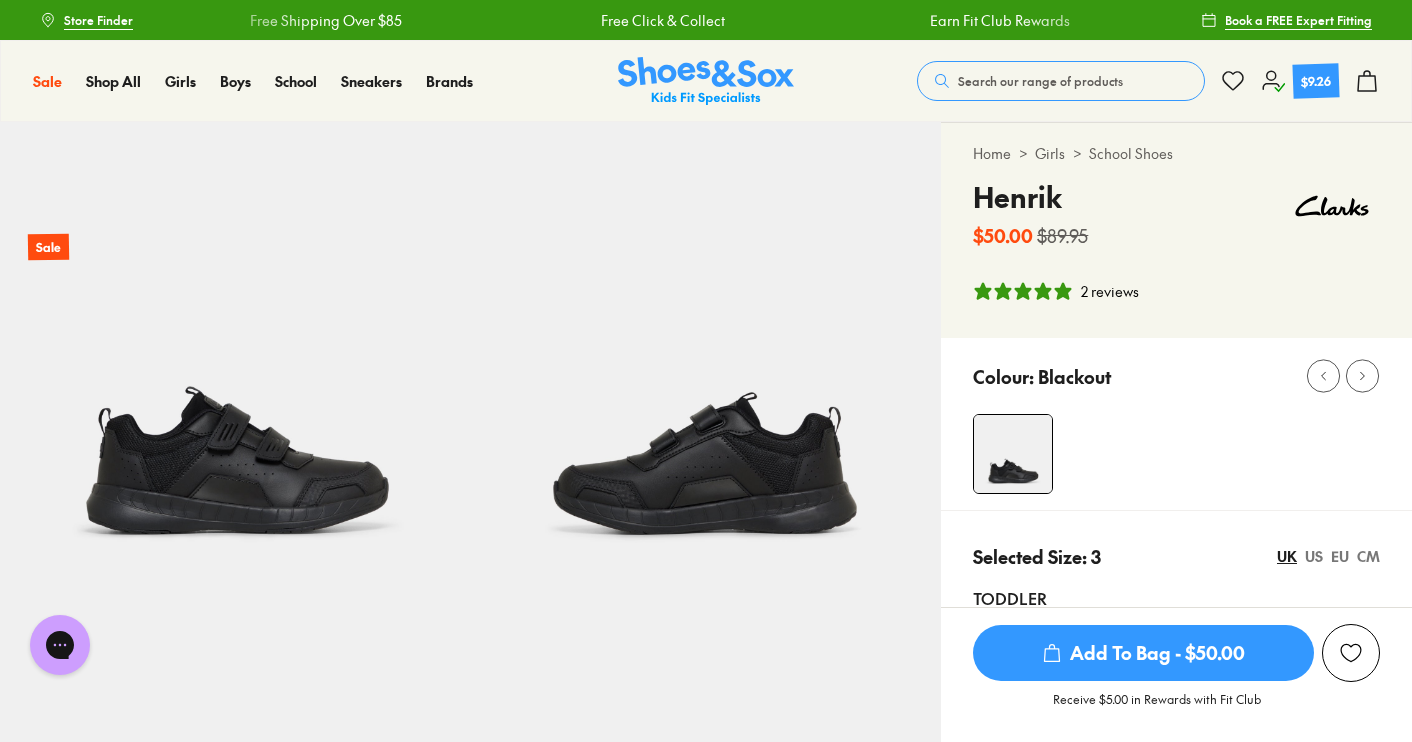 click 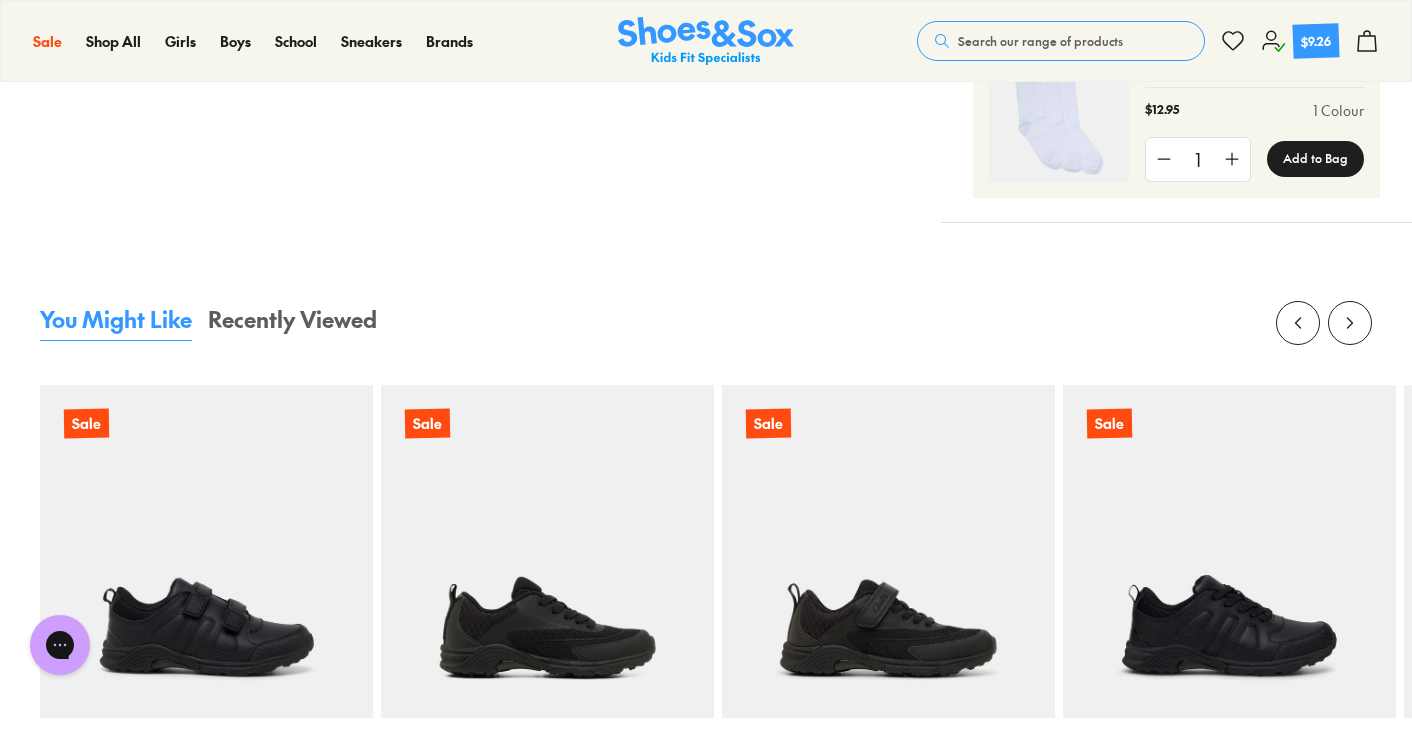 scroll, scrollTop: 1958, scrollLeft: 0, axis: vertical 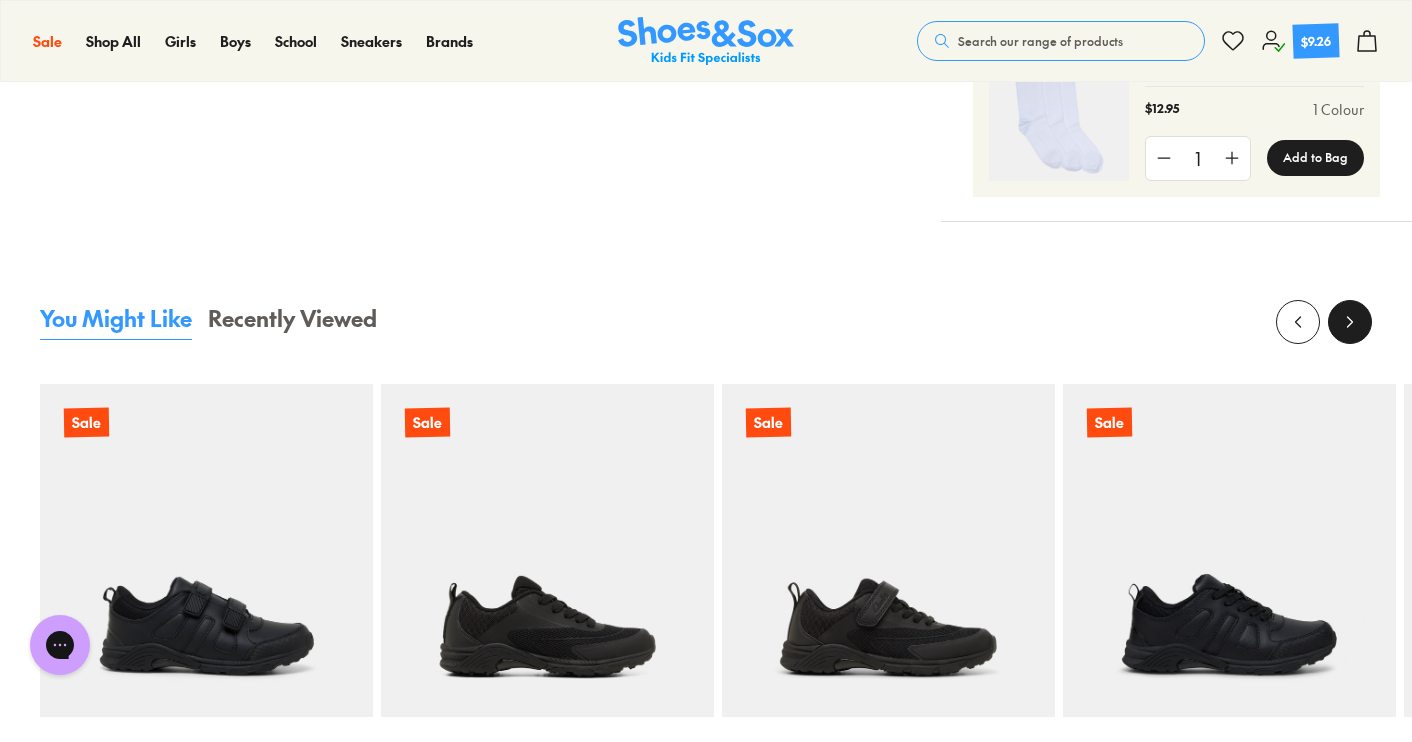 click at bounding box center (1350, 322) 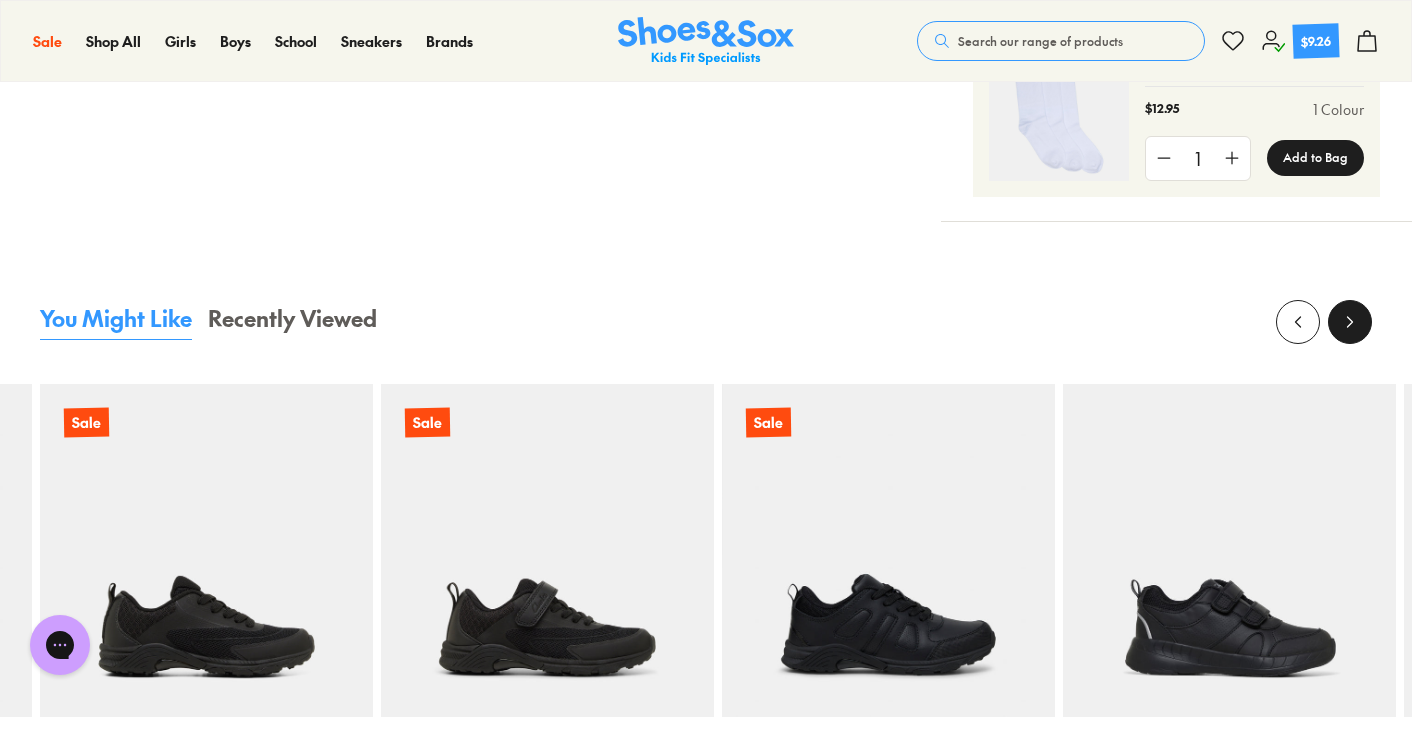 click at bounding box center [1350, 322] 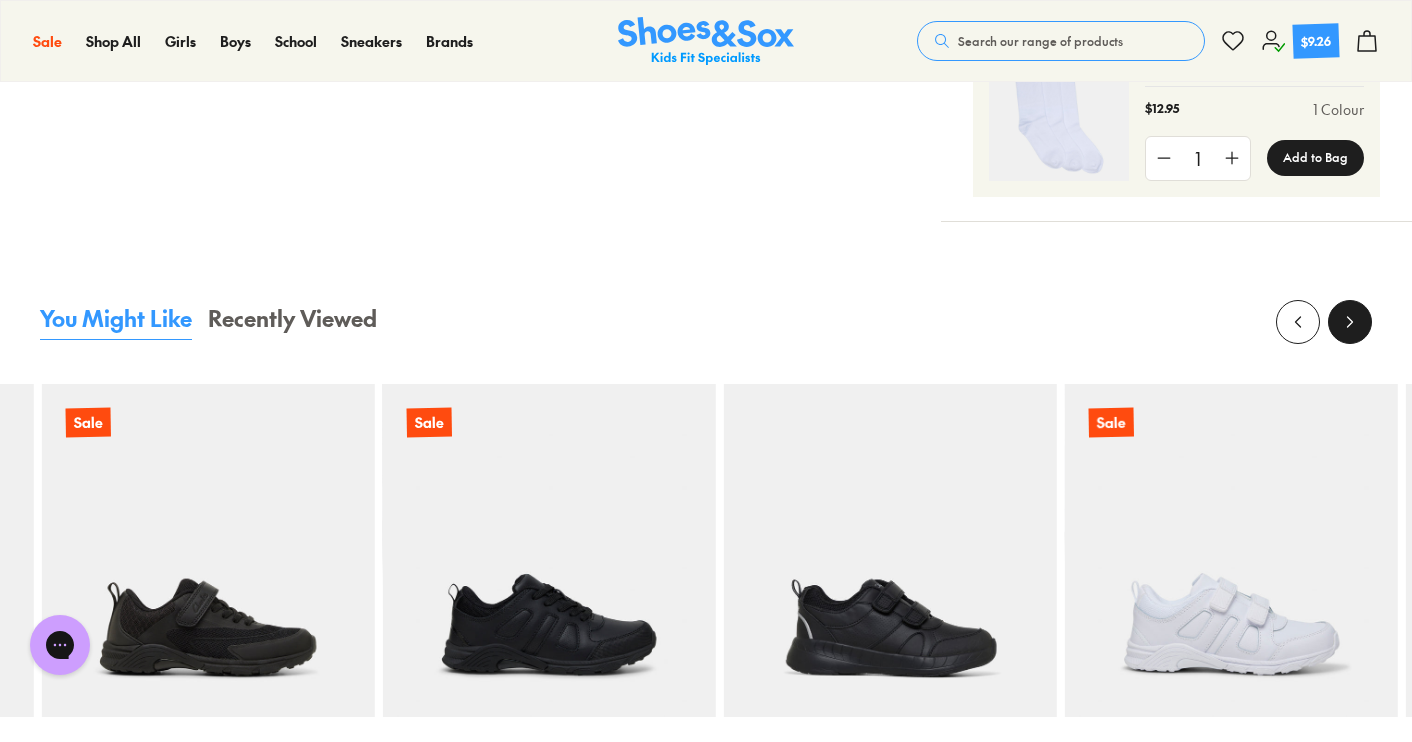 click at bounding box center [1350, 322] 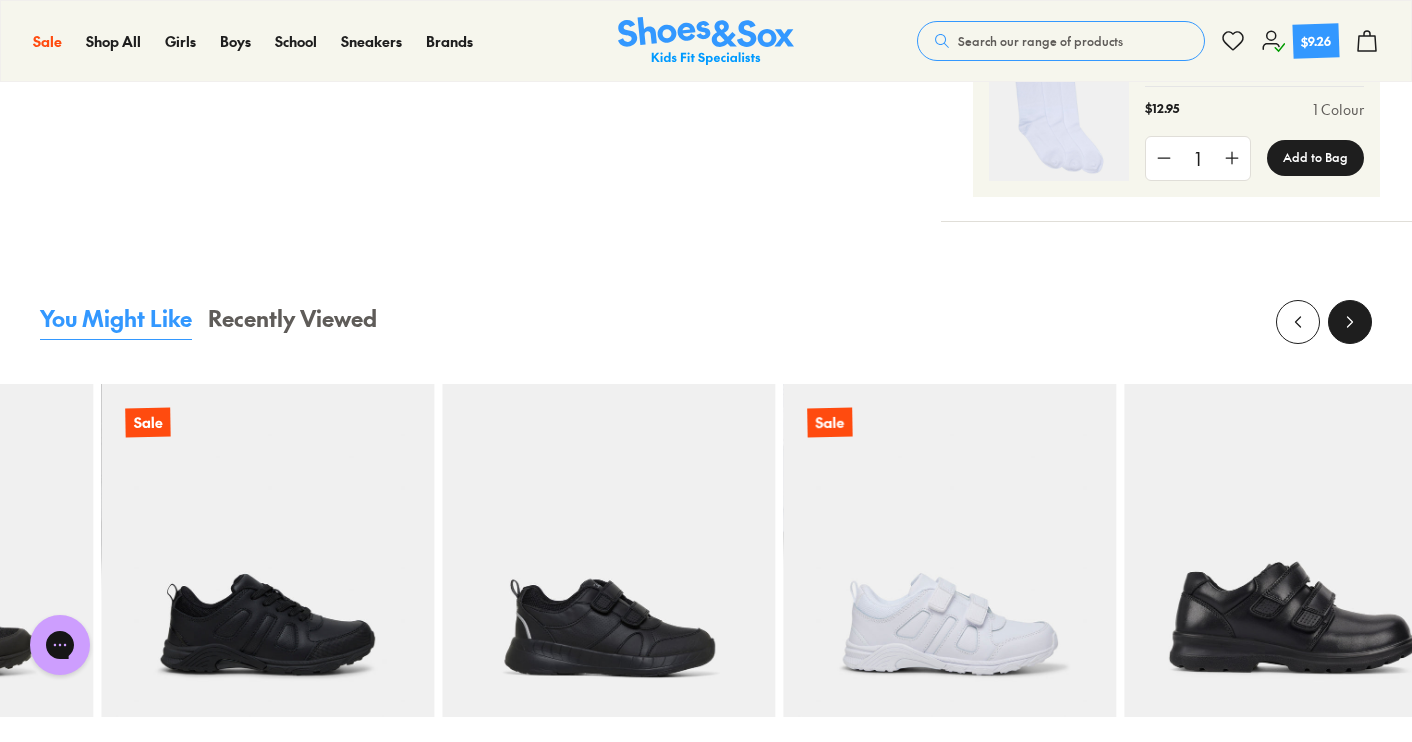 click at bounding box center [1350, 322] 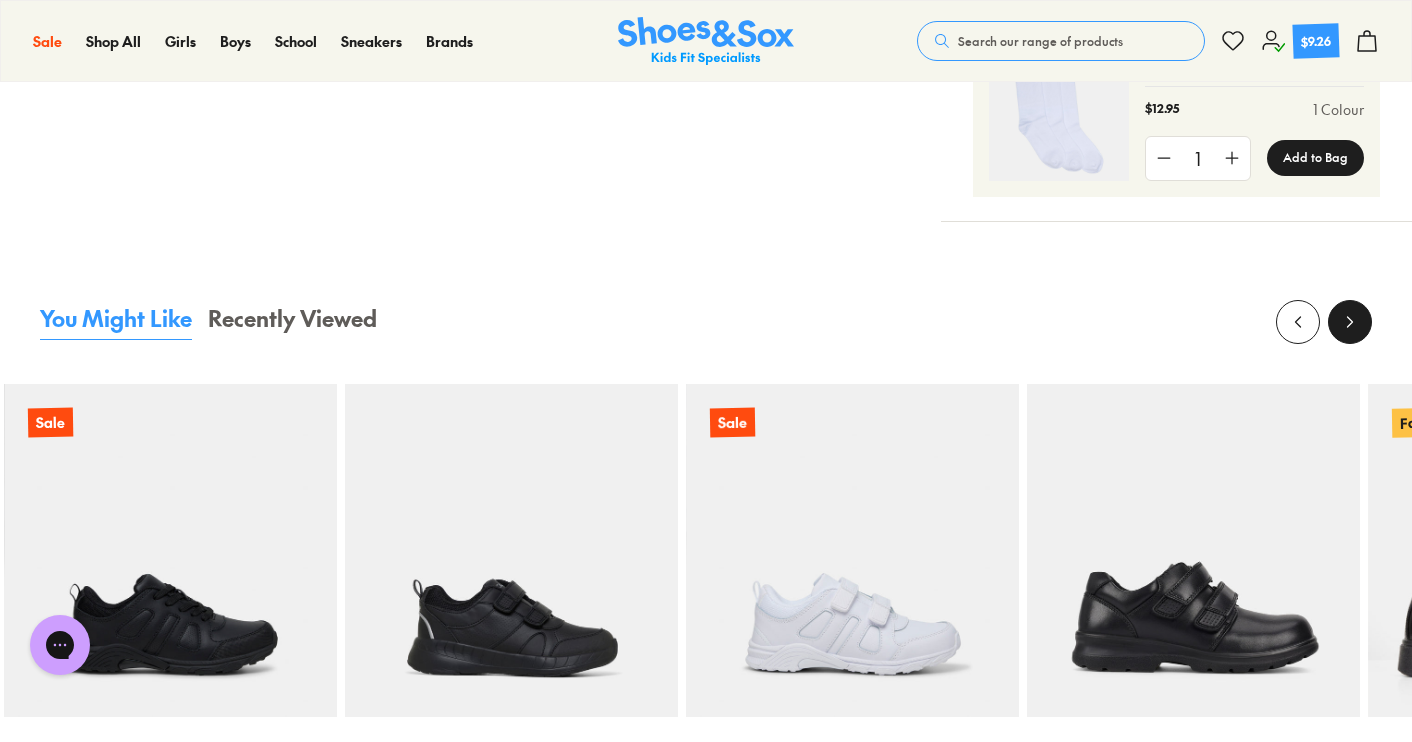 click at bounding box center [1350, 322] 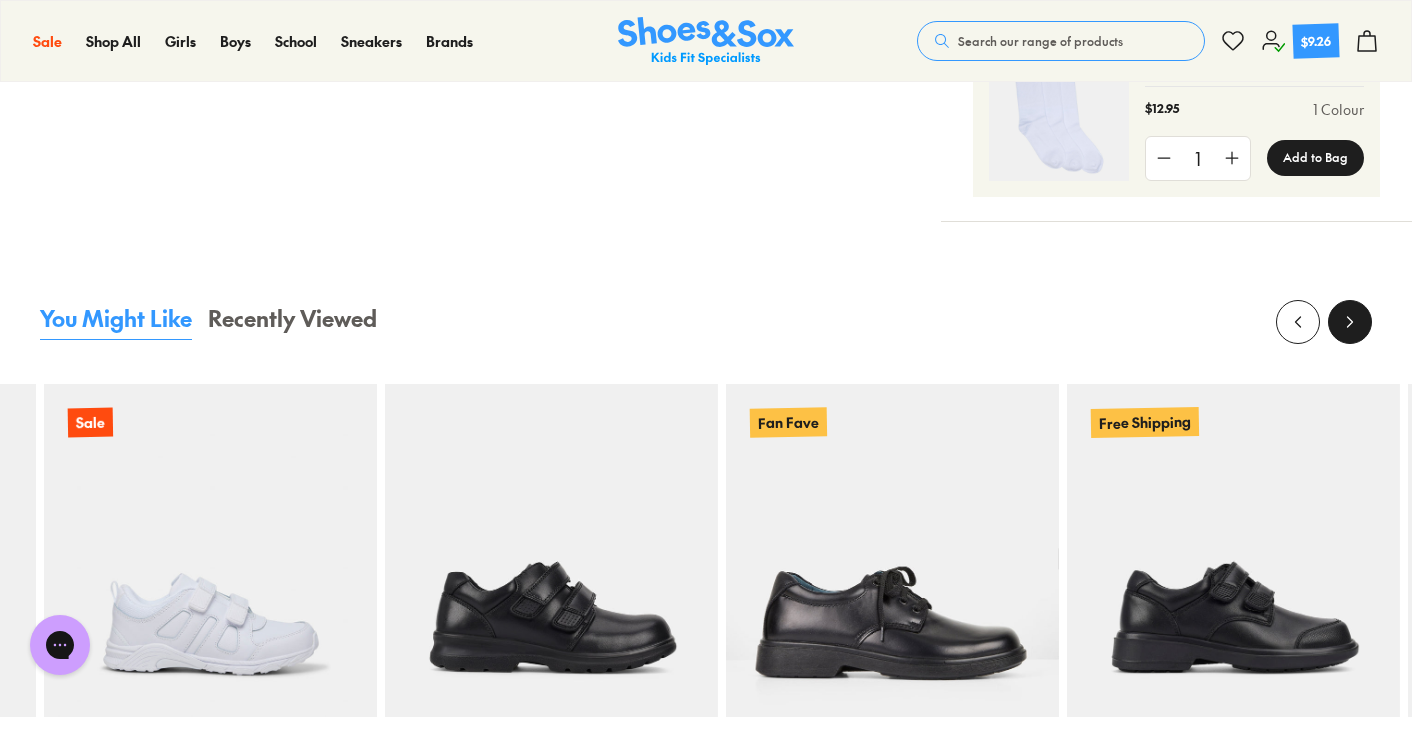 click at bounding box center [1350, 322] 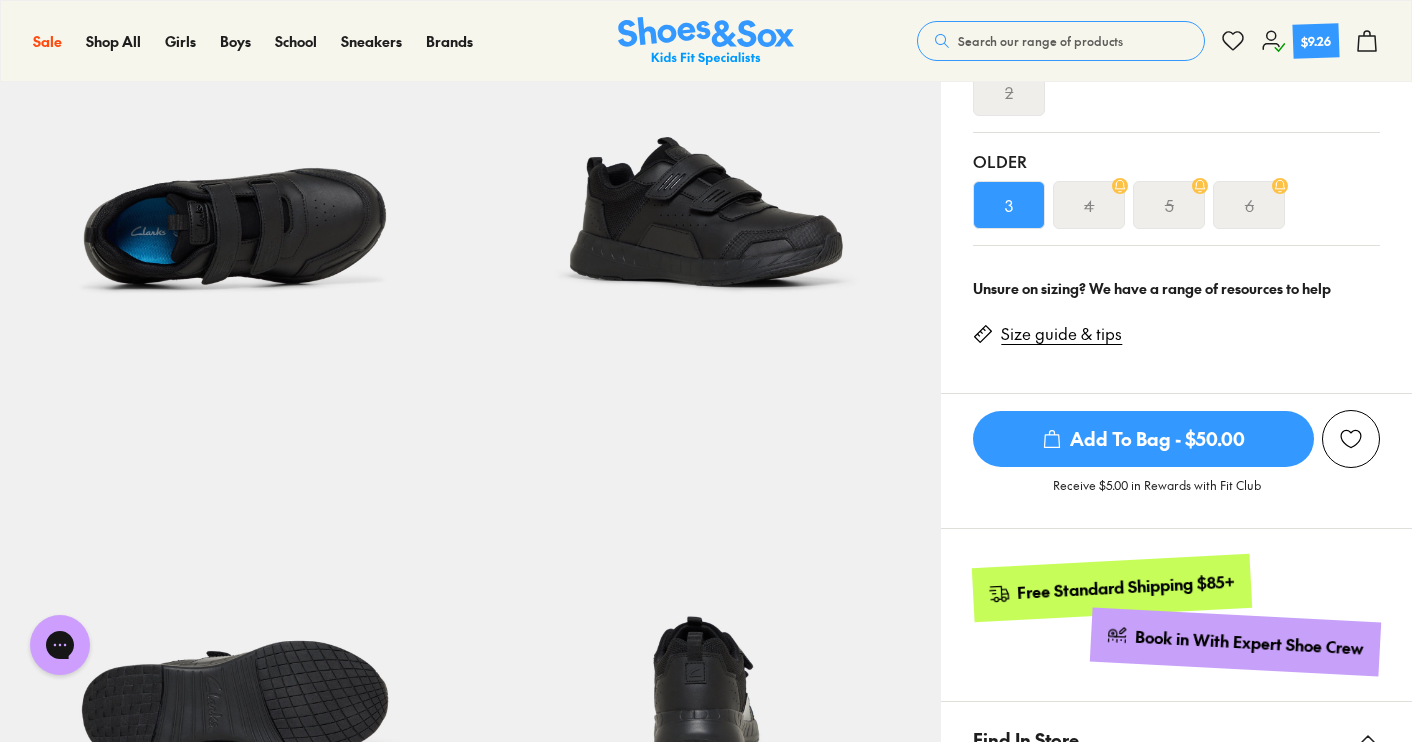 scroll, scrollTop: 692, scrollLeft: 0, axis: vertical 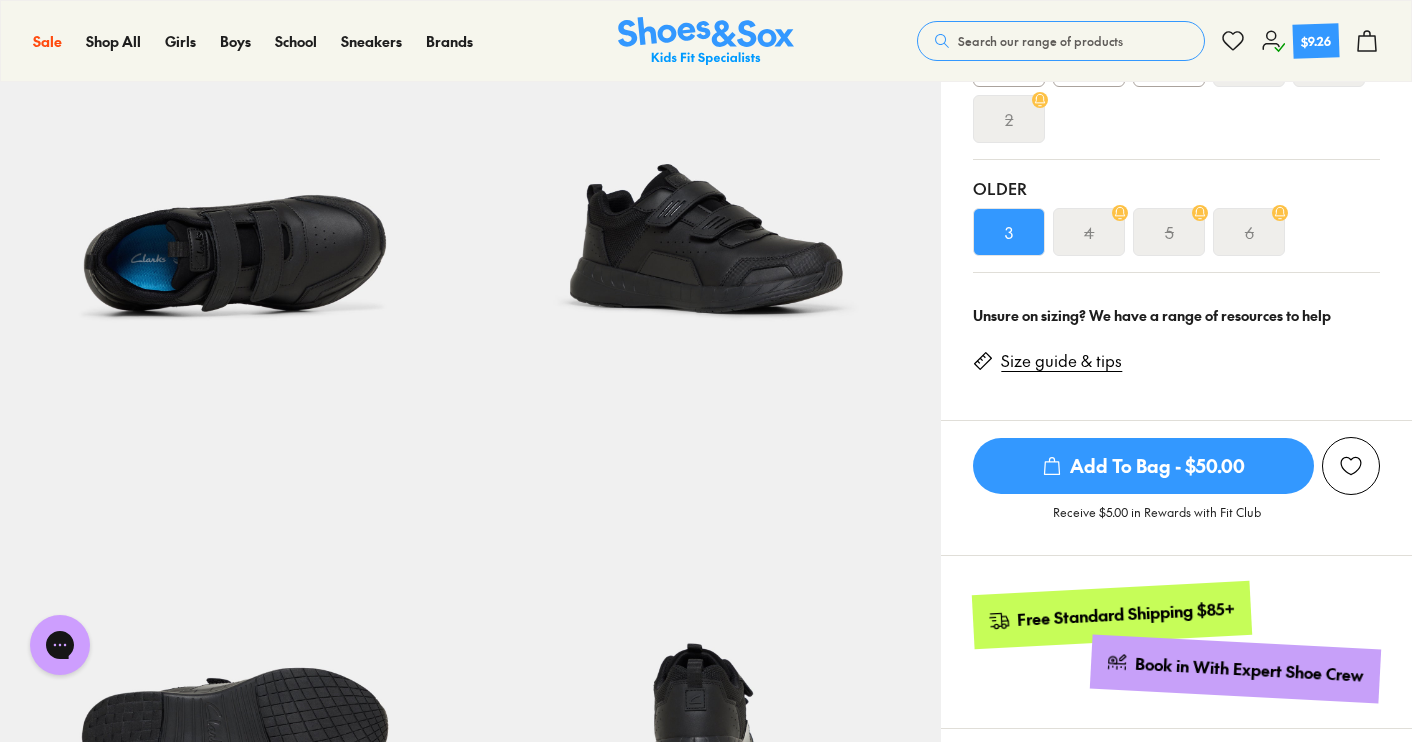 click on "Size guide & tips" at bounding box center (1061, 361) 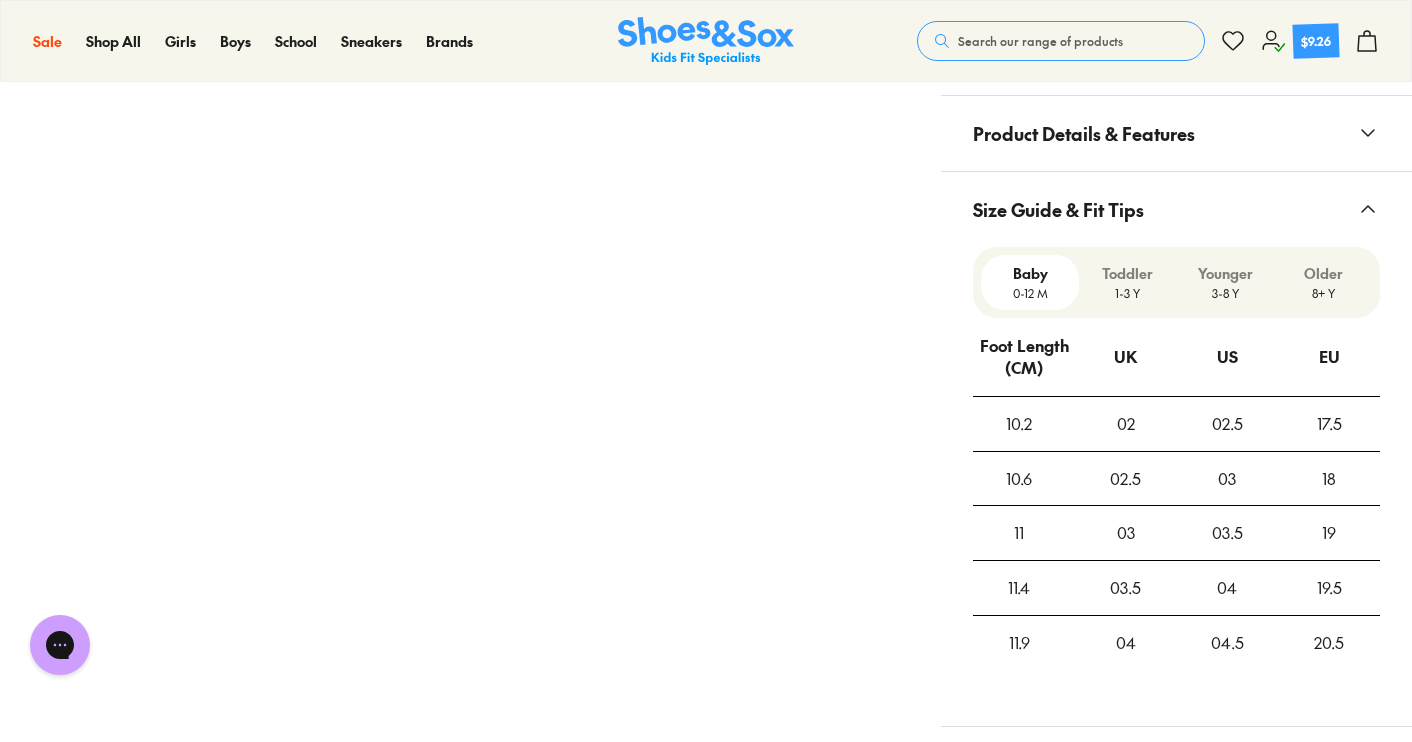 scroll, scrollTop: 1502, scrollLeft: 0, axis: vertical 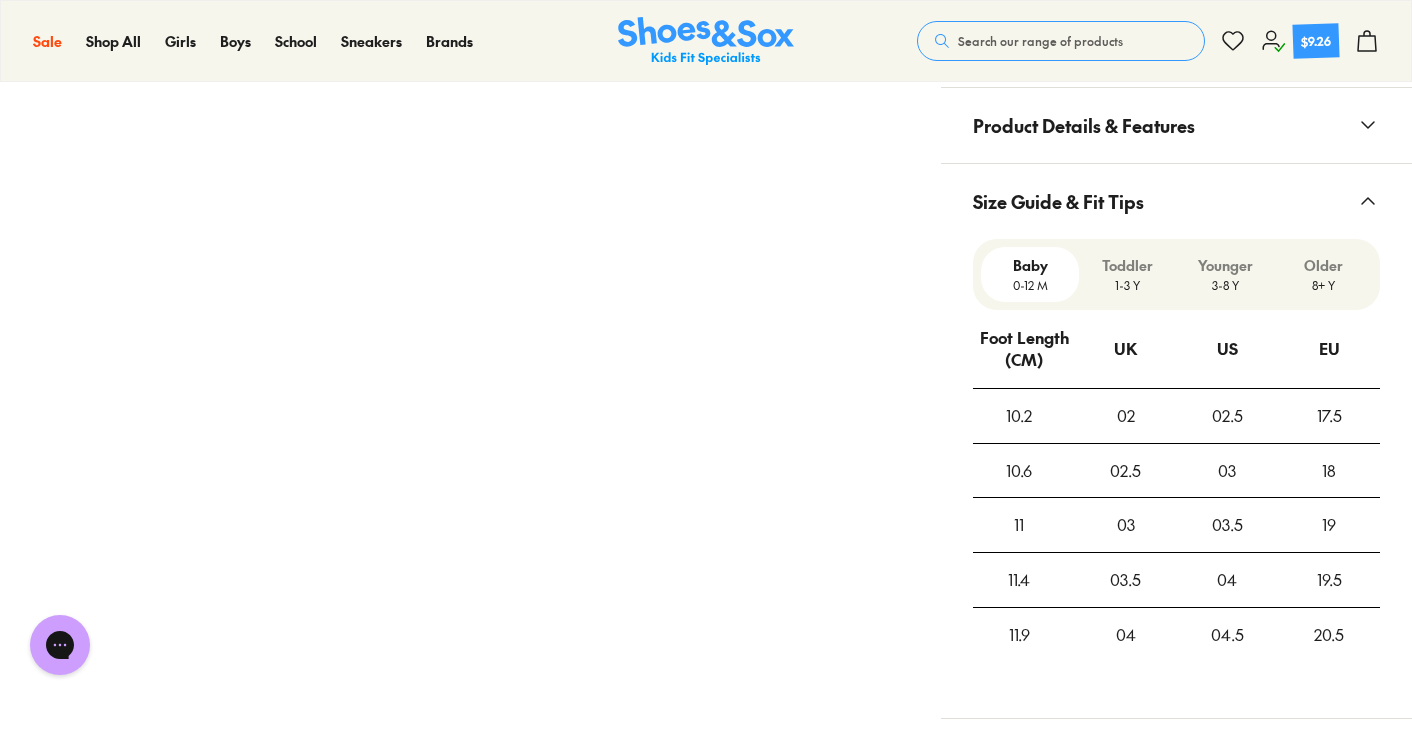 click on "Younger 3-8 Y" at bounding box center (1226, 274) 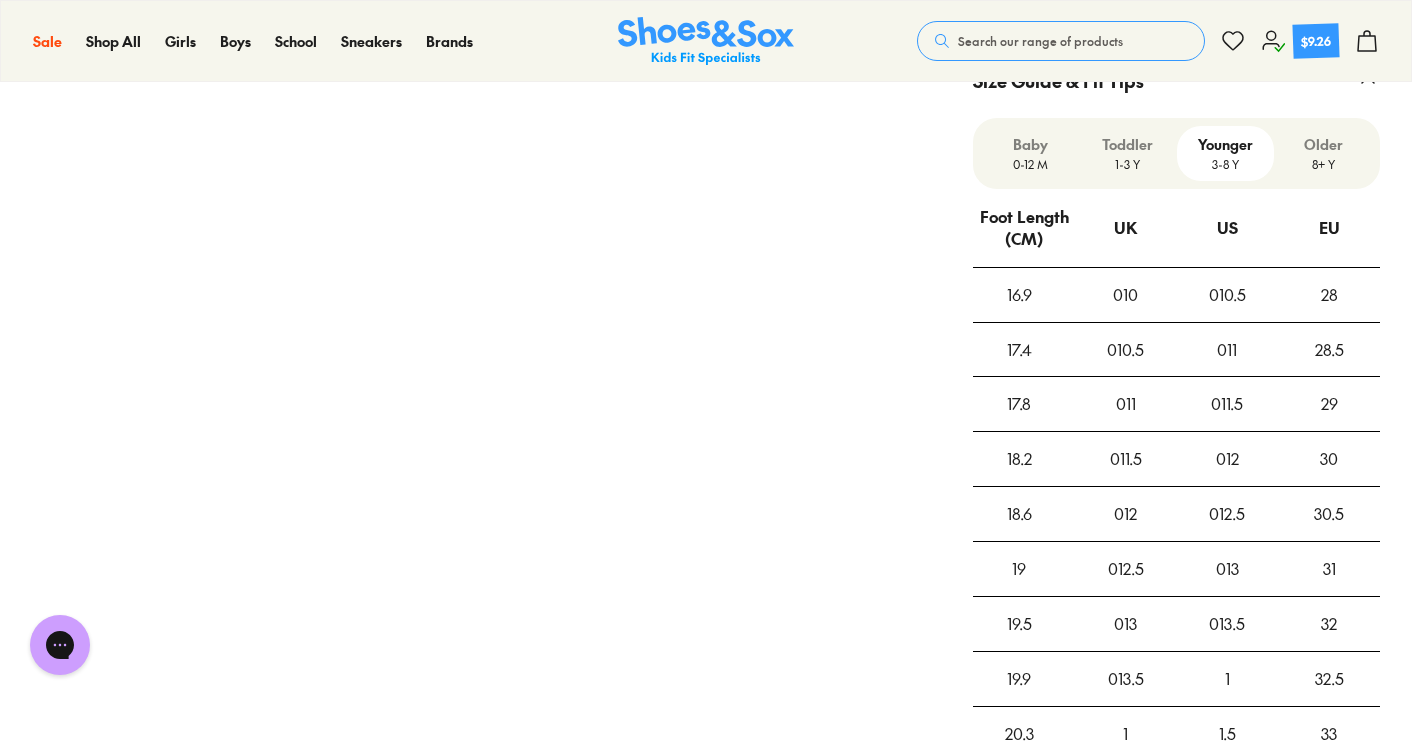 scroll, scrollTop: 1605, scrollLeft: 0, axis: vertical 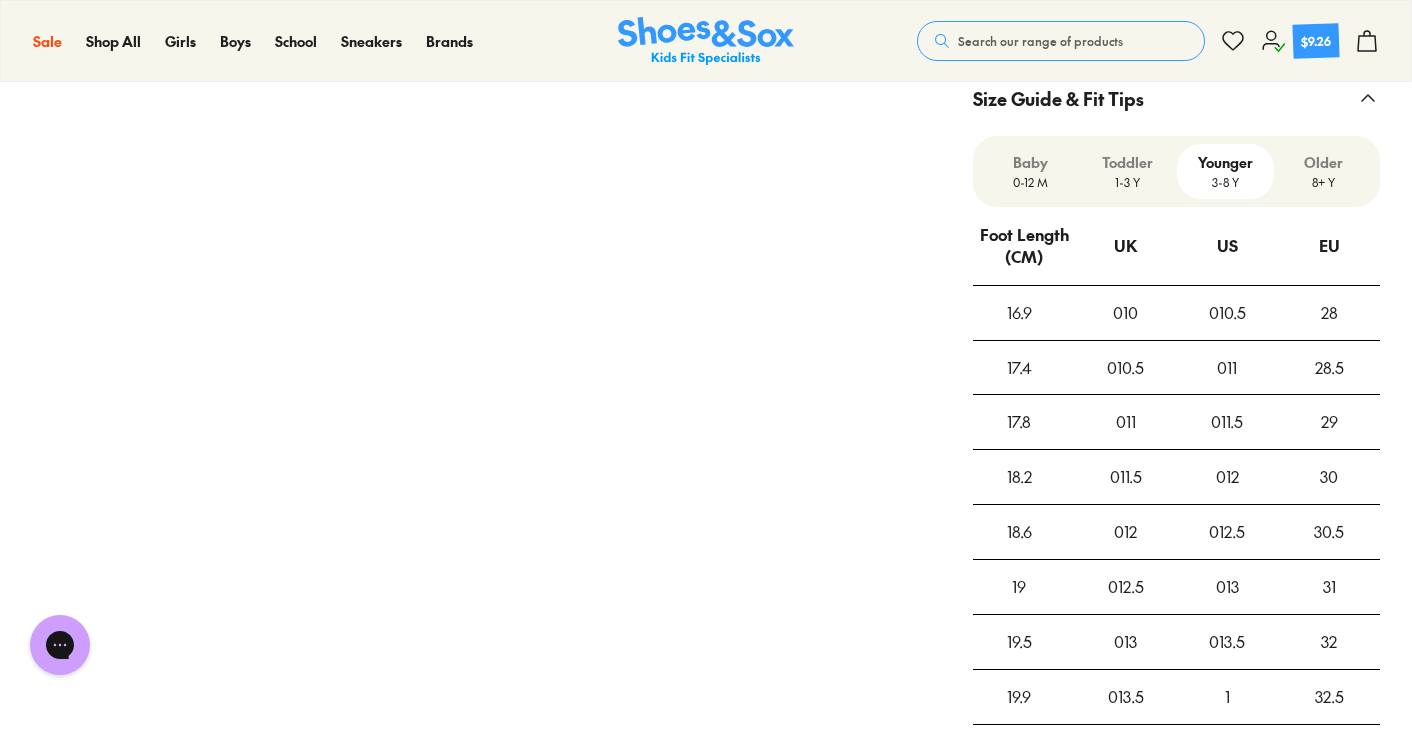 click on "Older 8+ Y" at bounding box center [1323, 171] 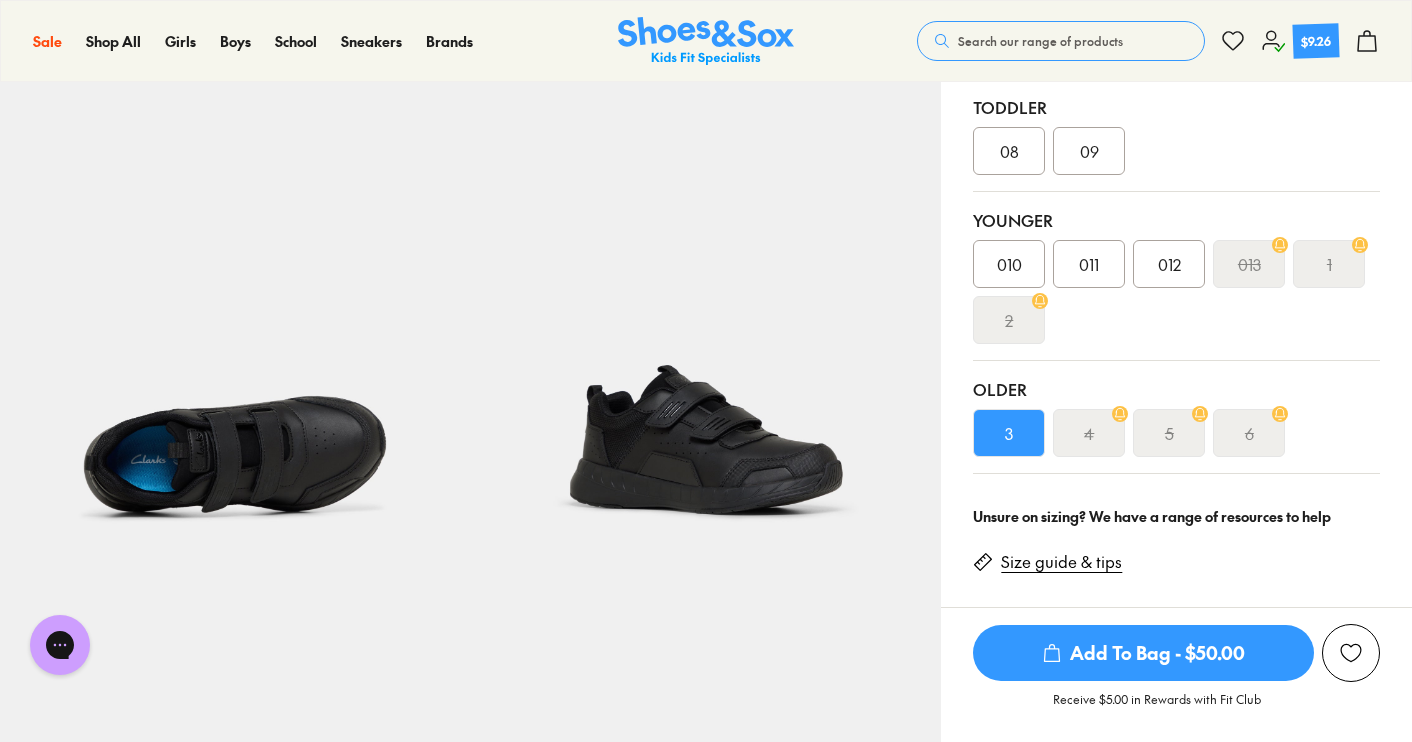 scroll, scrollTop: 496, scrollLeft: 0, axis: vertical 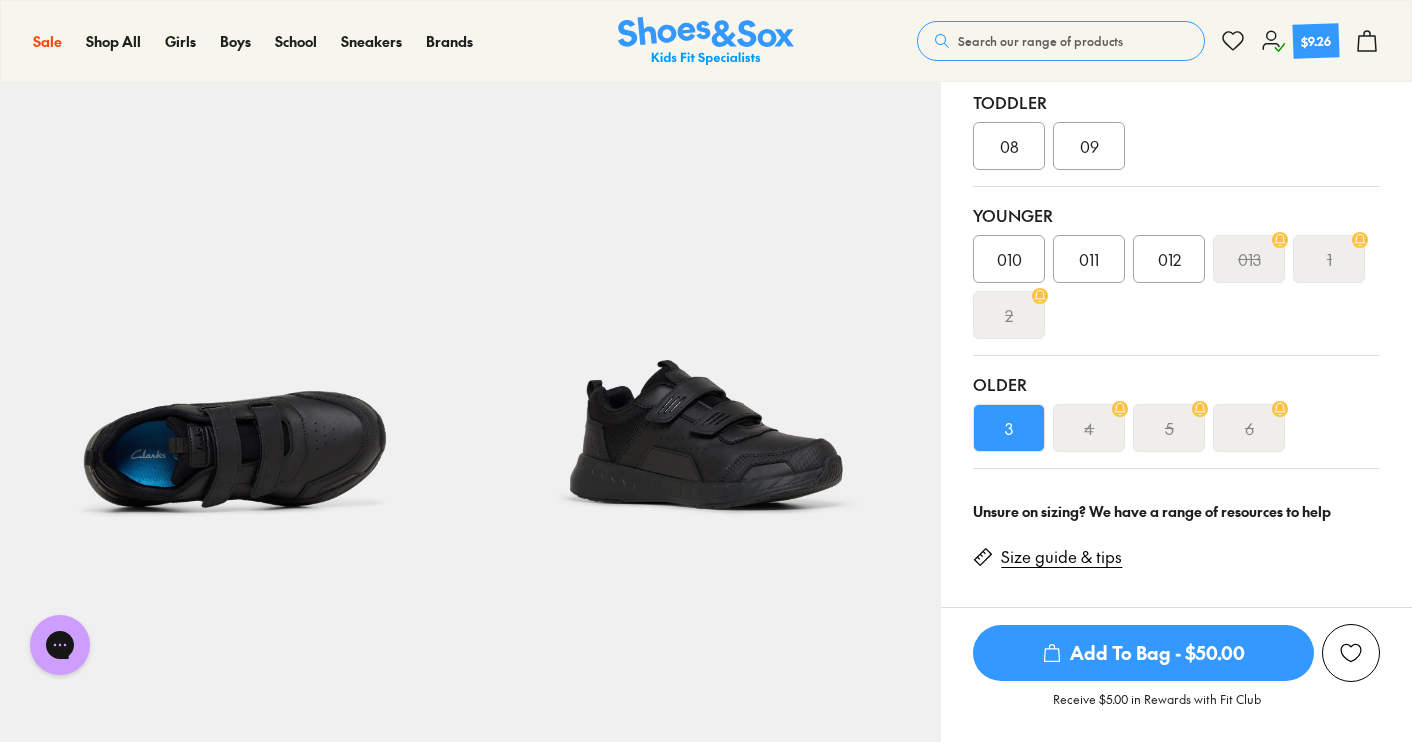 click 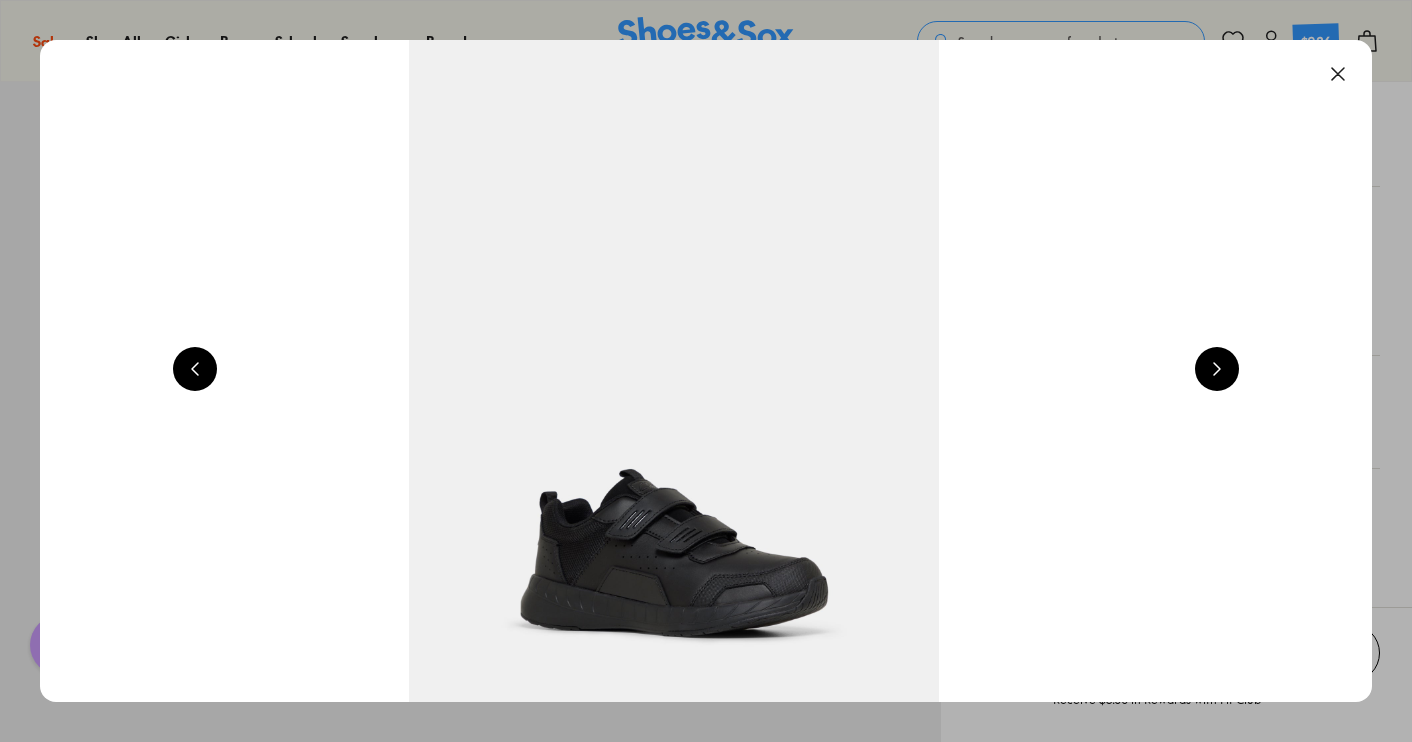 click at bounding box center (1217, 369) 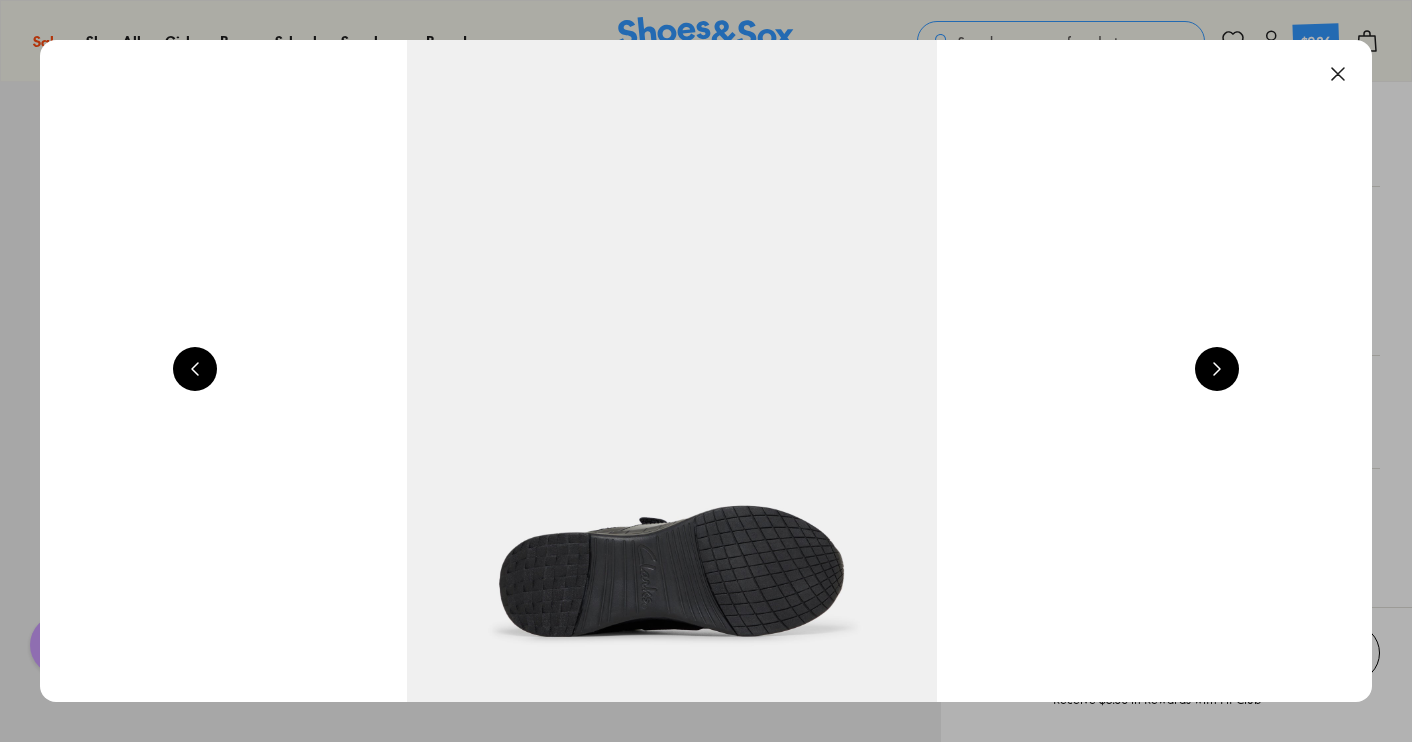 scroll, scrollTop: 0, scrollLeft: 6700, axis: horizontal 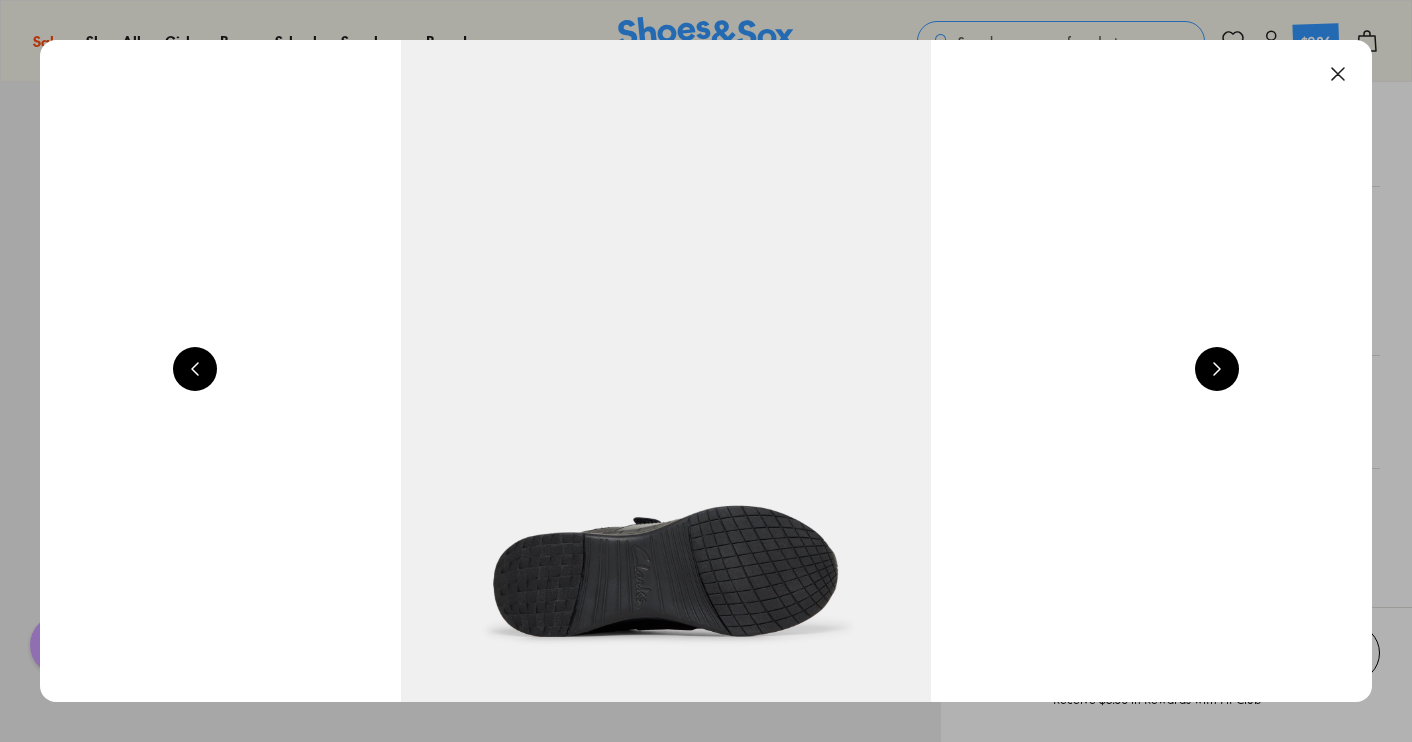 click at bounding box center (1217, 369) 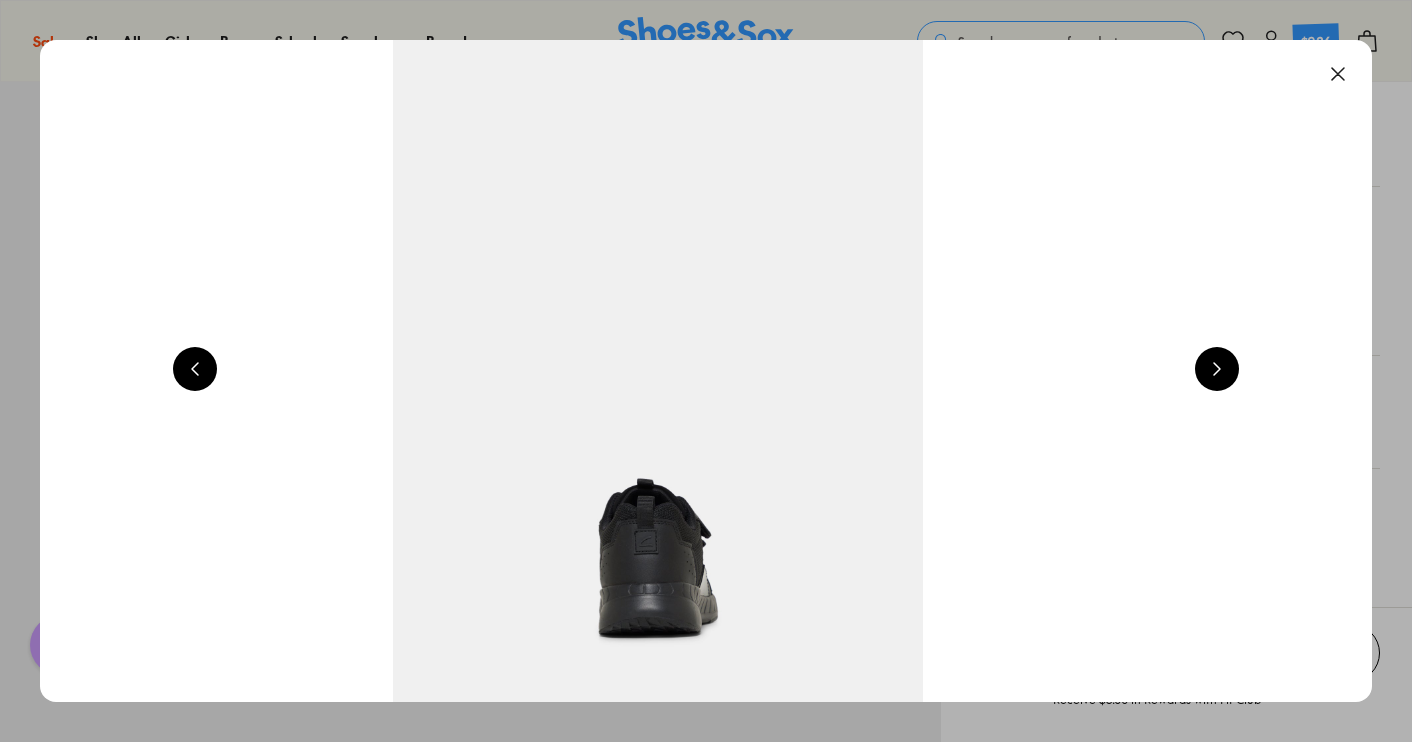 click at bounding box center [1217, 369] 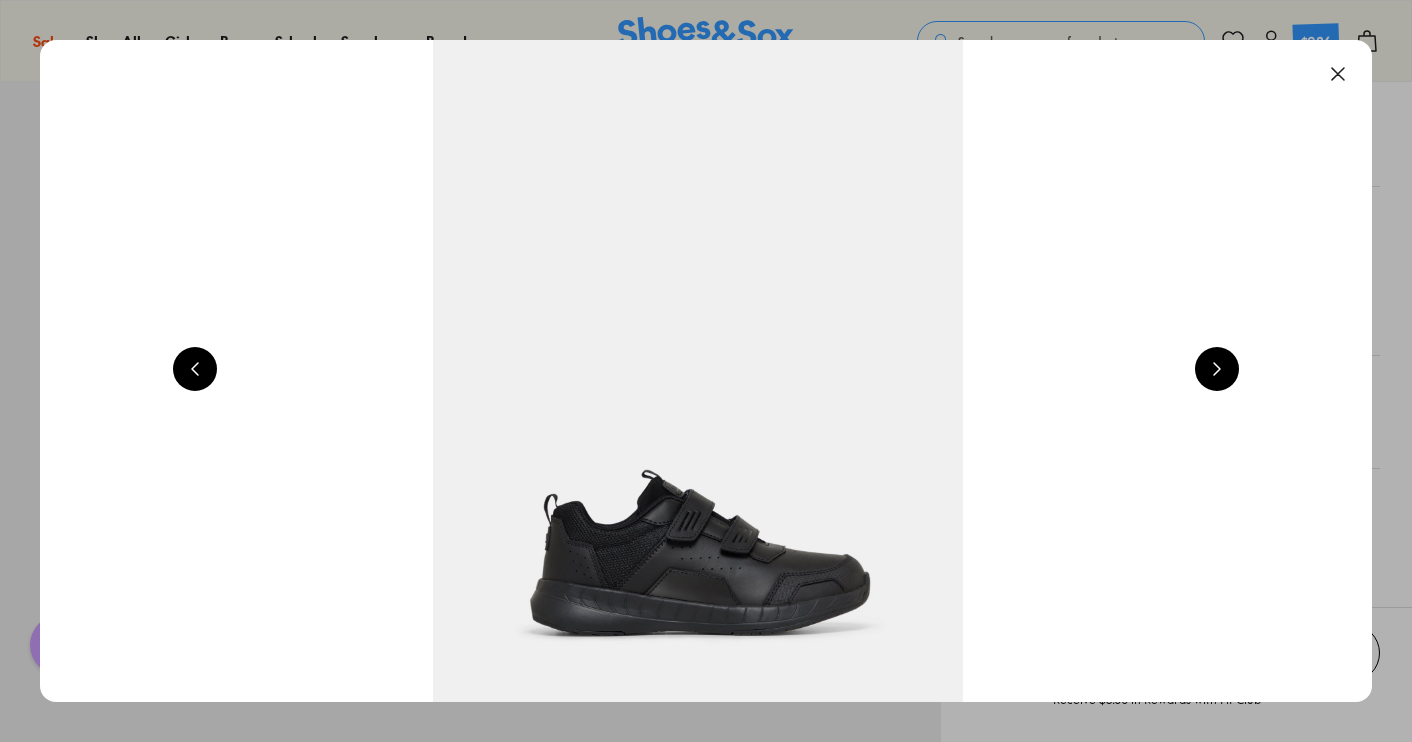 click at bounding box center [1217, 369] 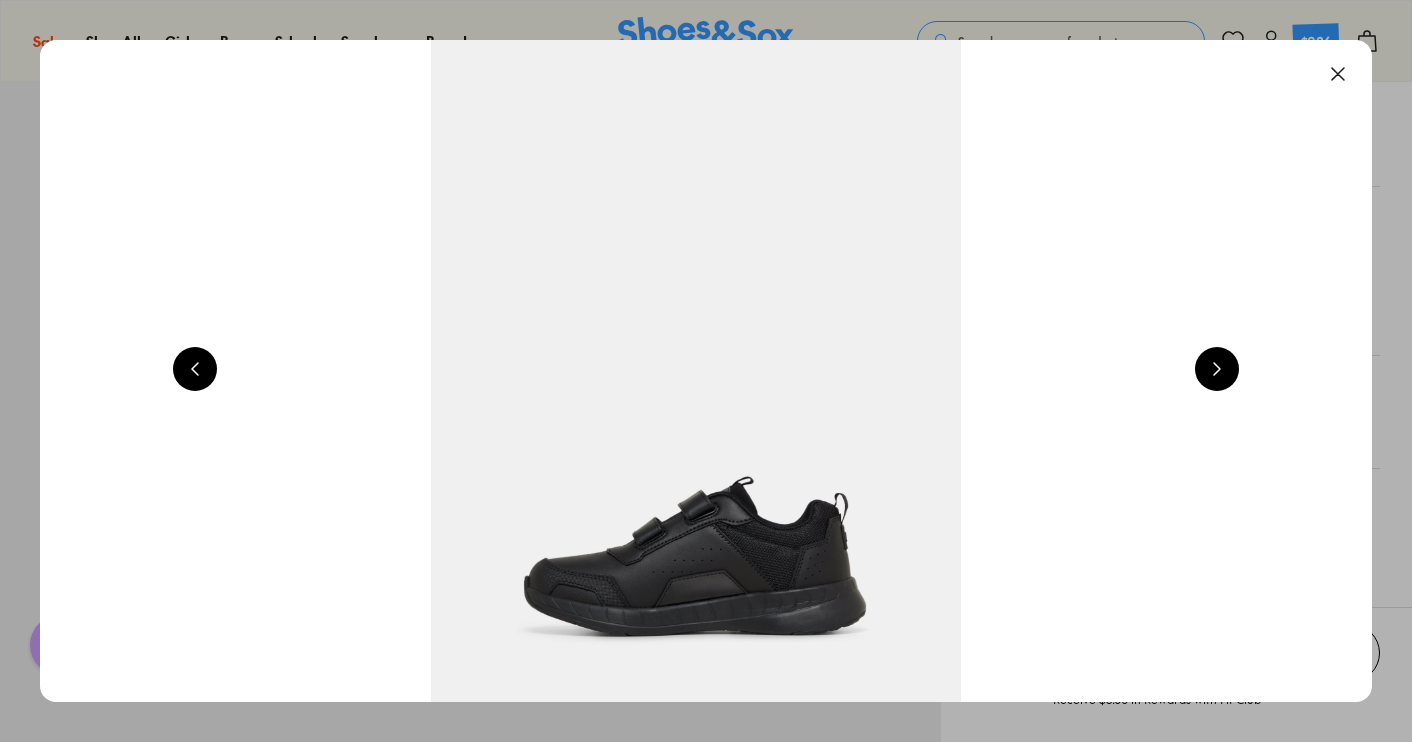scroll, scrollTop: 0, scrollLeft: 2680, axis: horizontal 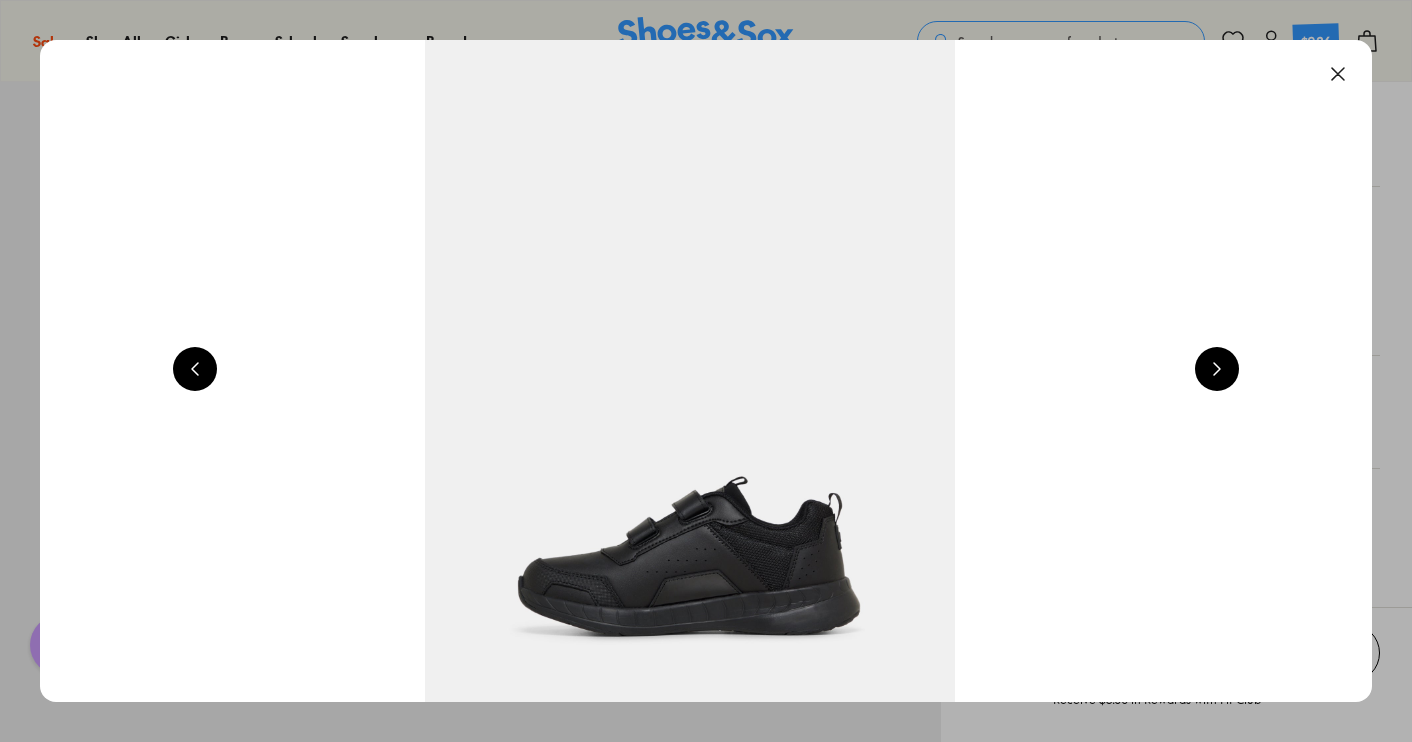 click at bounding box center (1217, 369) 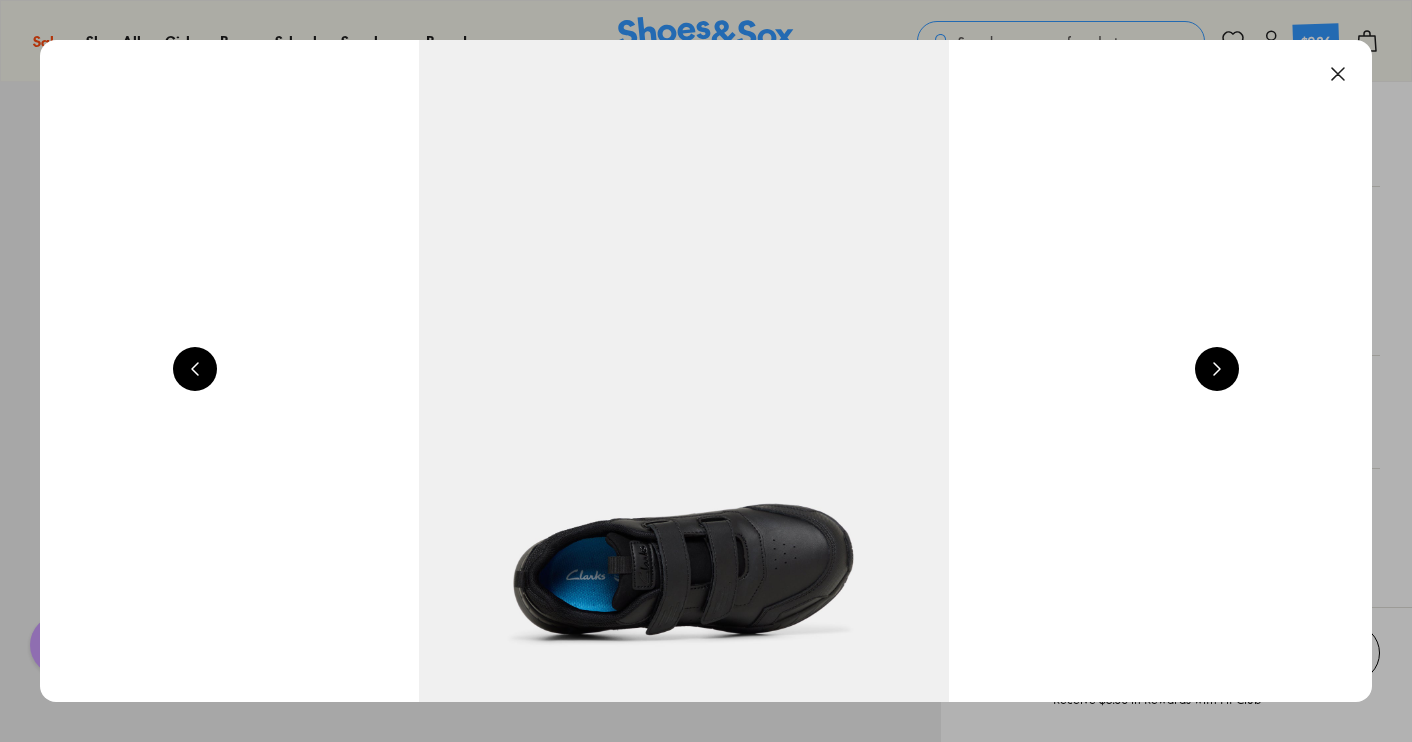scroll, scrollTop: 0, scrollLeft: 4020, axis: horizontal 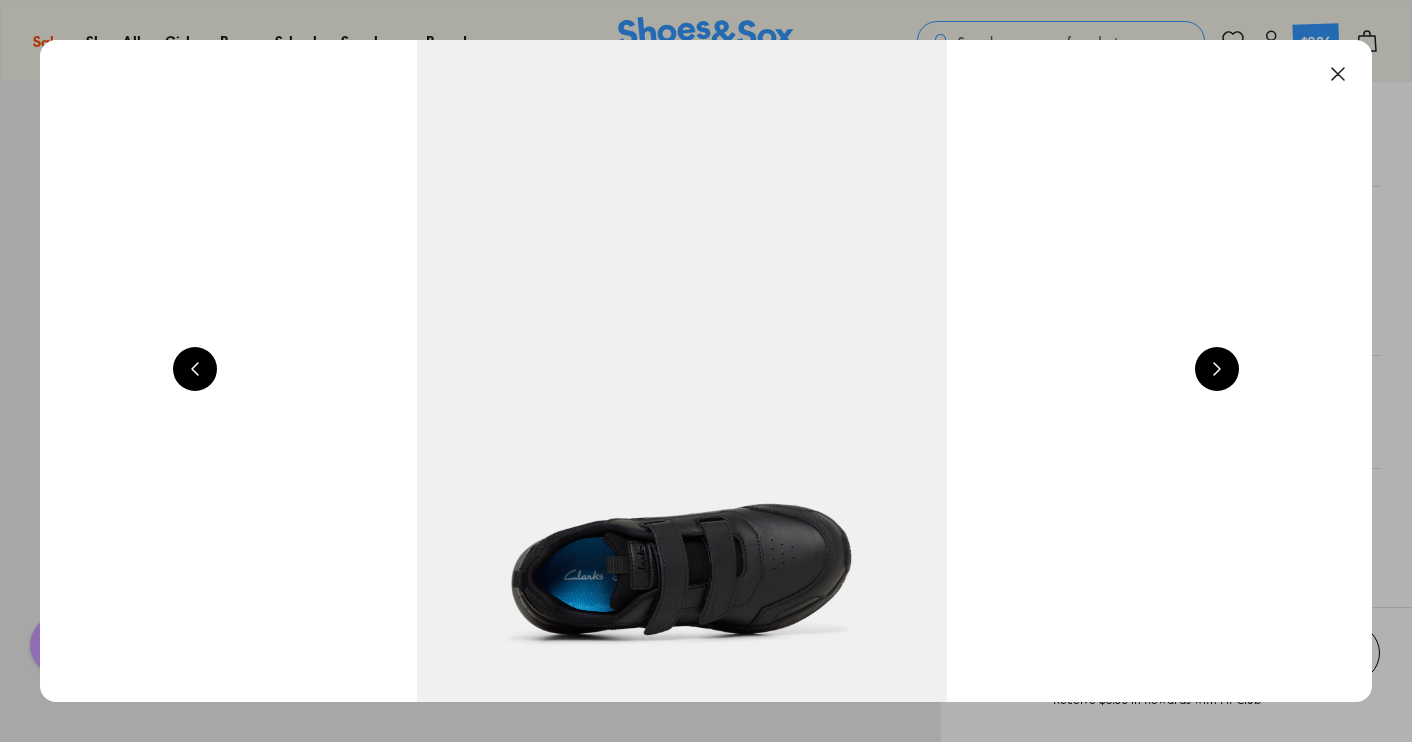 click at bounding box center (1338, 74) 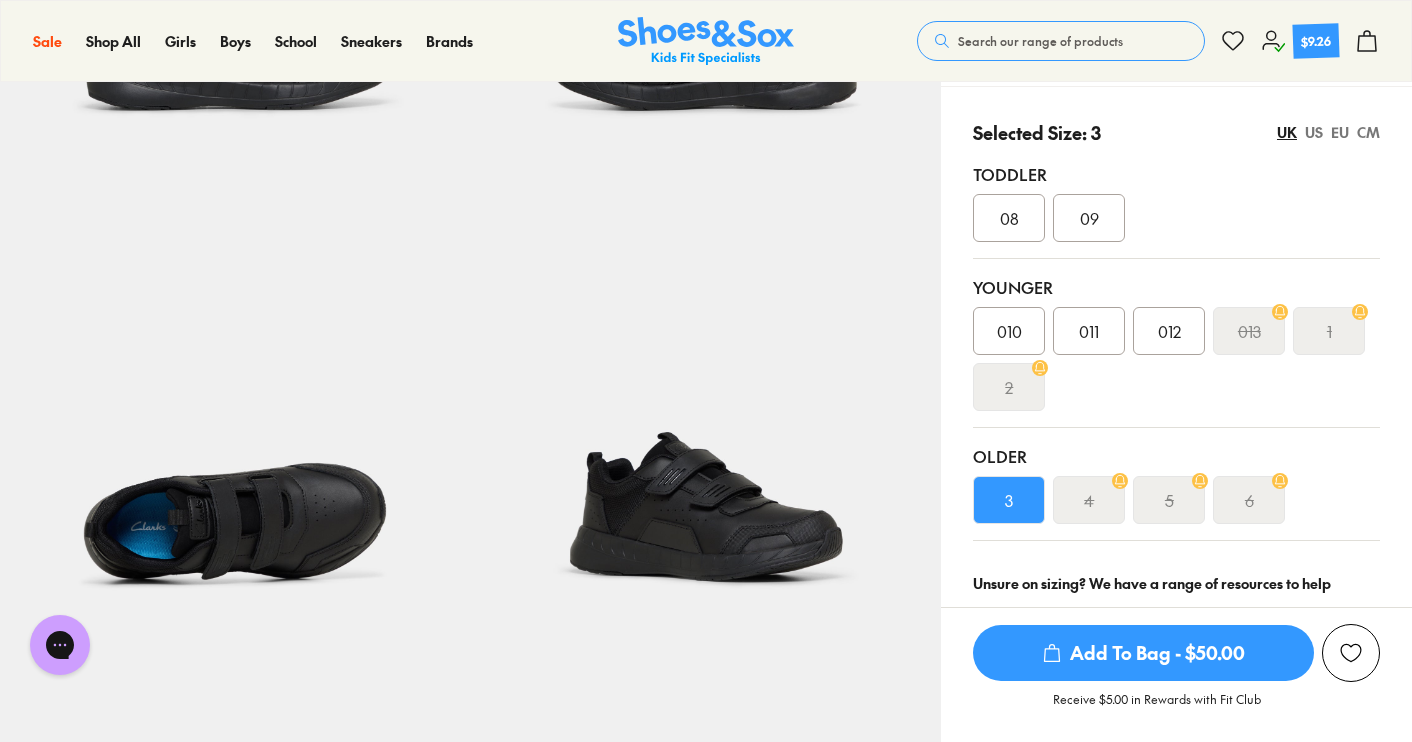 scroll, scrollTop: 378, scrollLeft: 0, axis: vertical 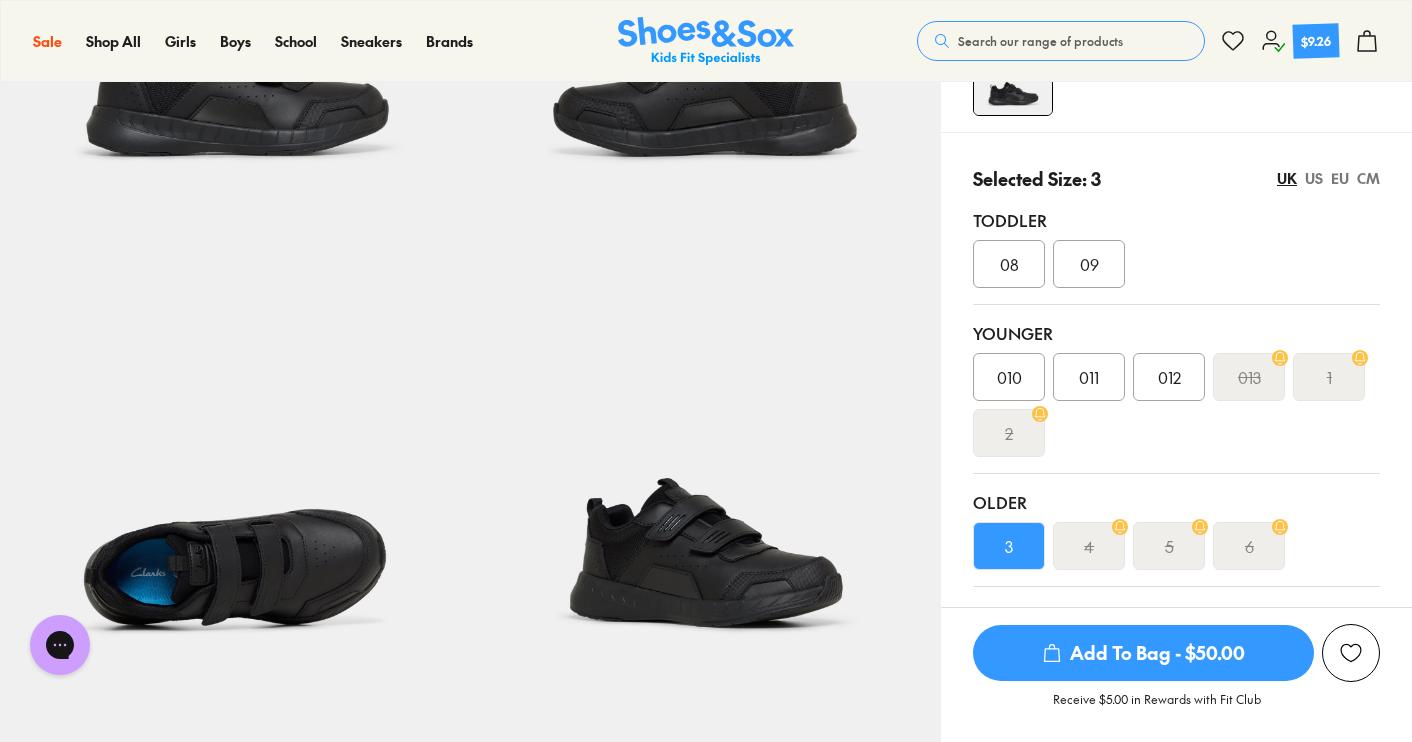 click on "CM" at bounding box center (1368, 178) 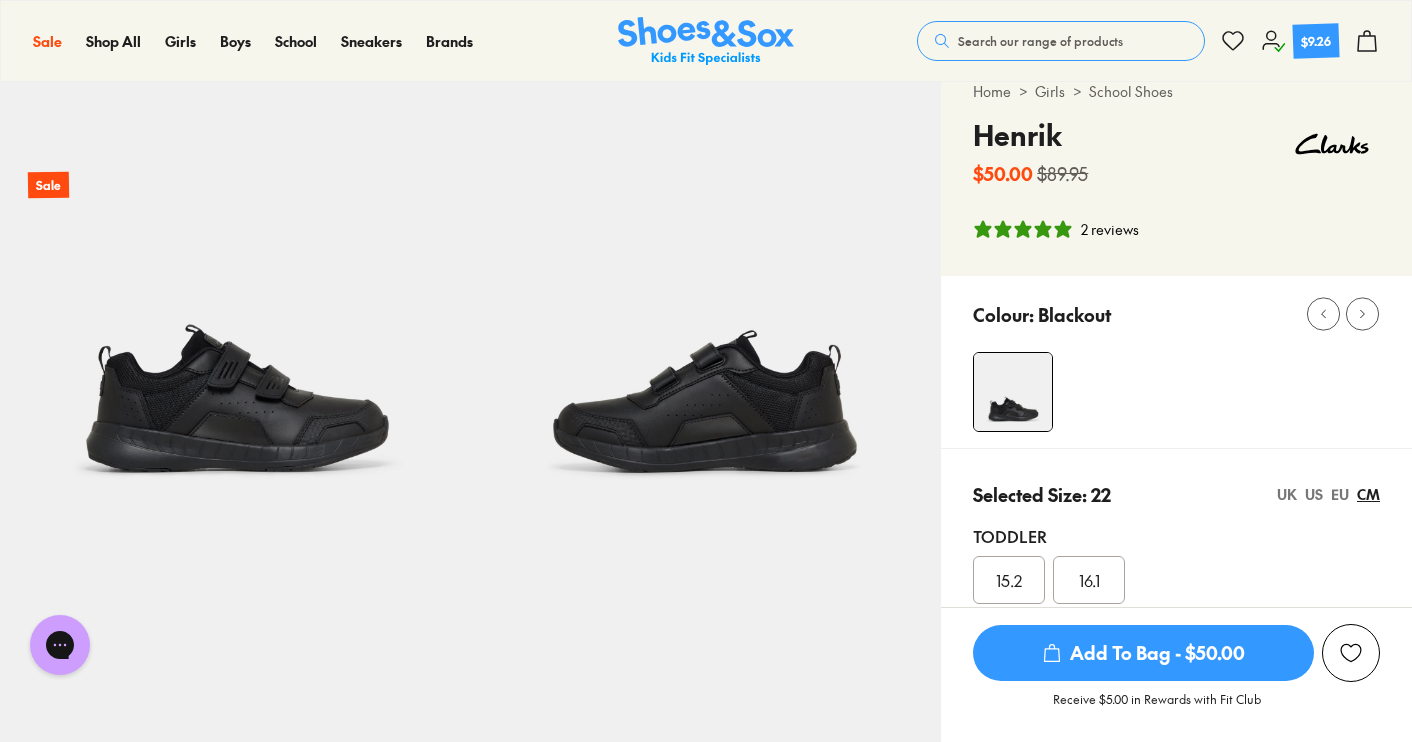 scroll, scrollTop: 375, scrollLeft: 0, axis: vertical 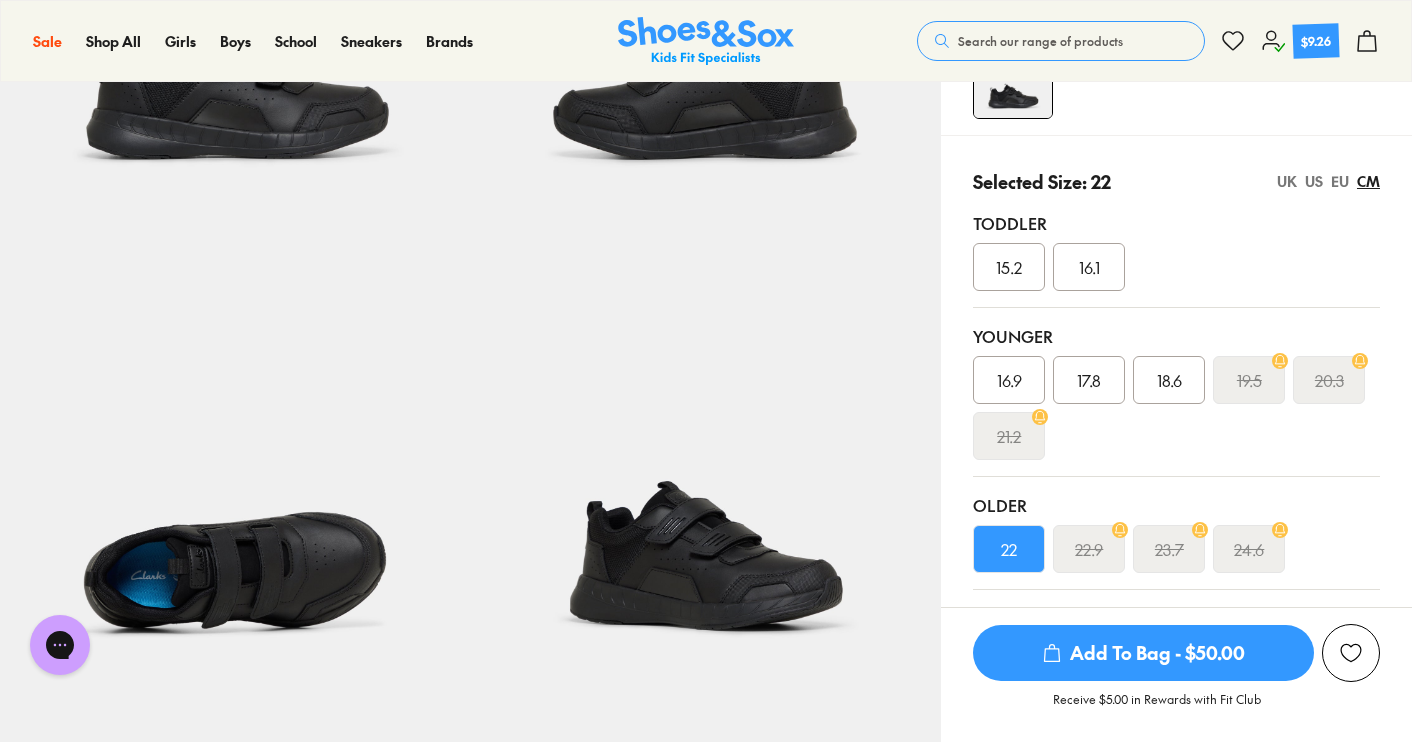 click on "UK US EU CM" at bounding box center [1328, 181] 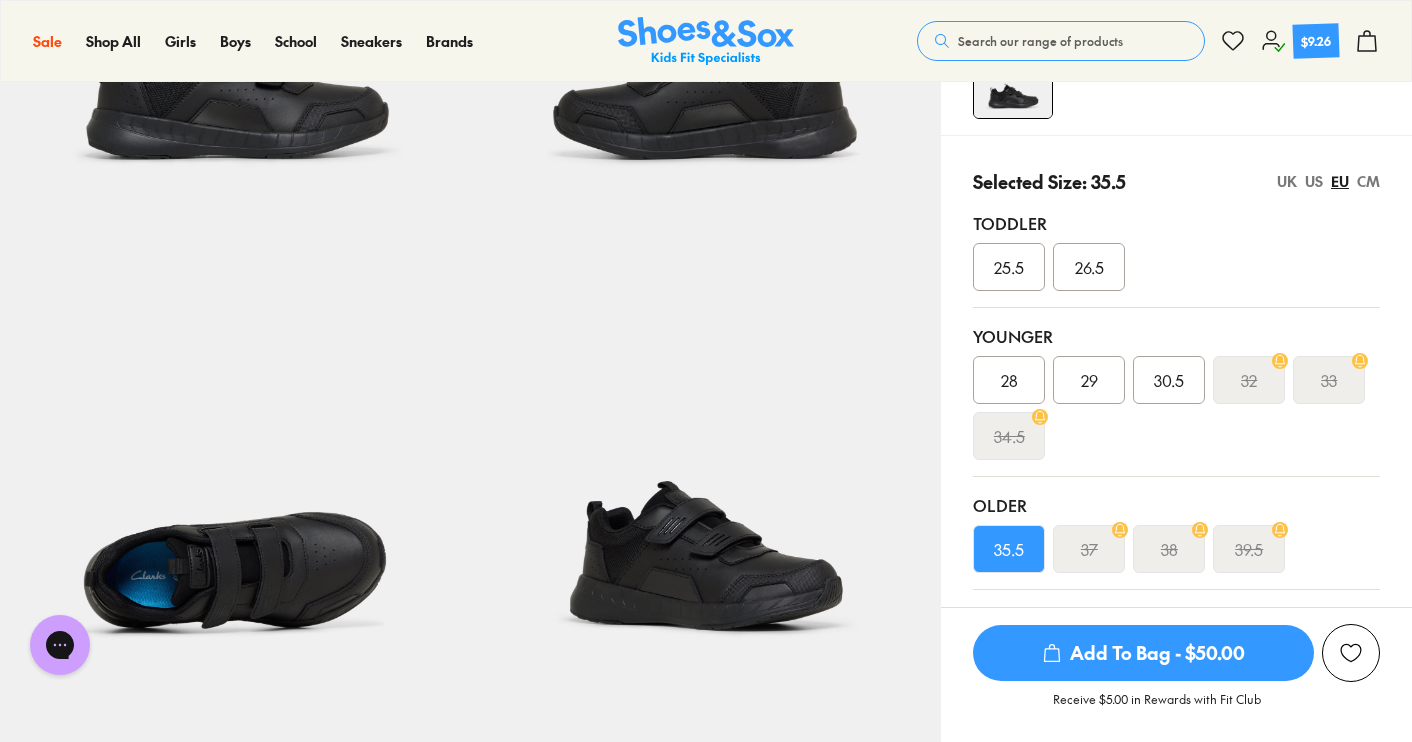 click on "US" at bounding box center (1314, 181) 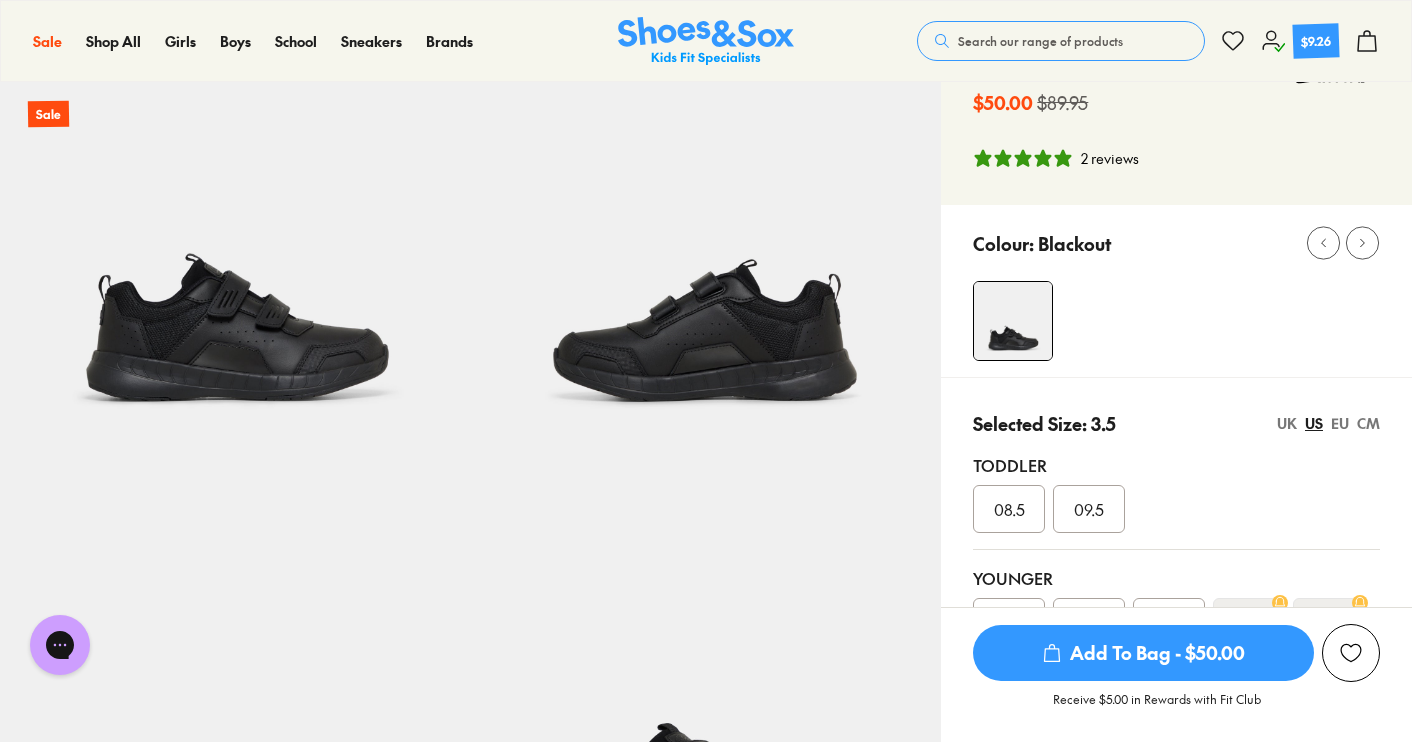 scroll, scrollTop: 0, scrollLeft: 0, axis: both 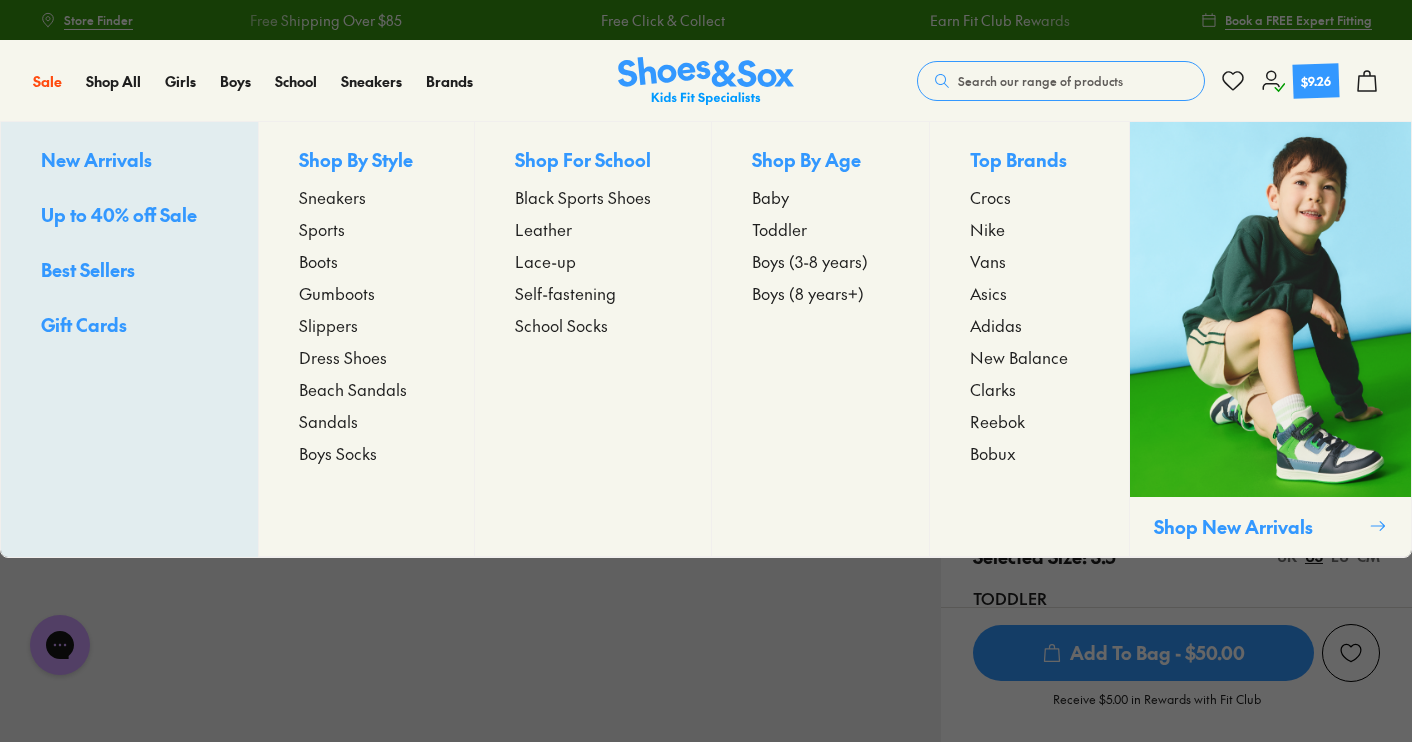 click on "Clarks" at bounding box center [993, 389] 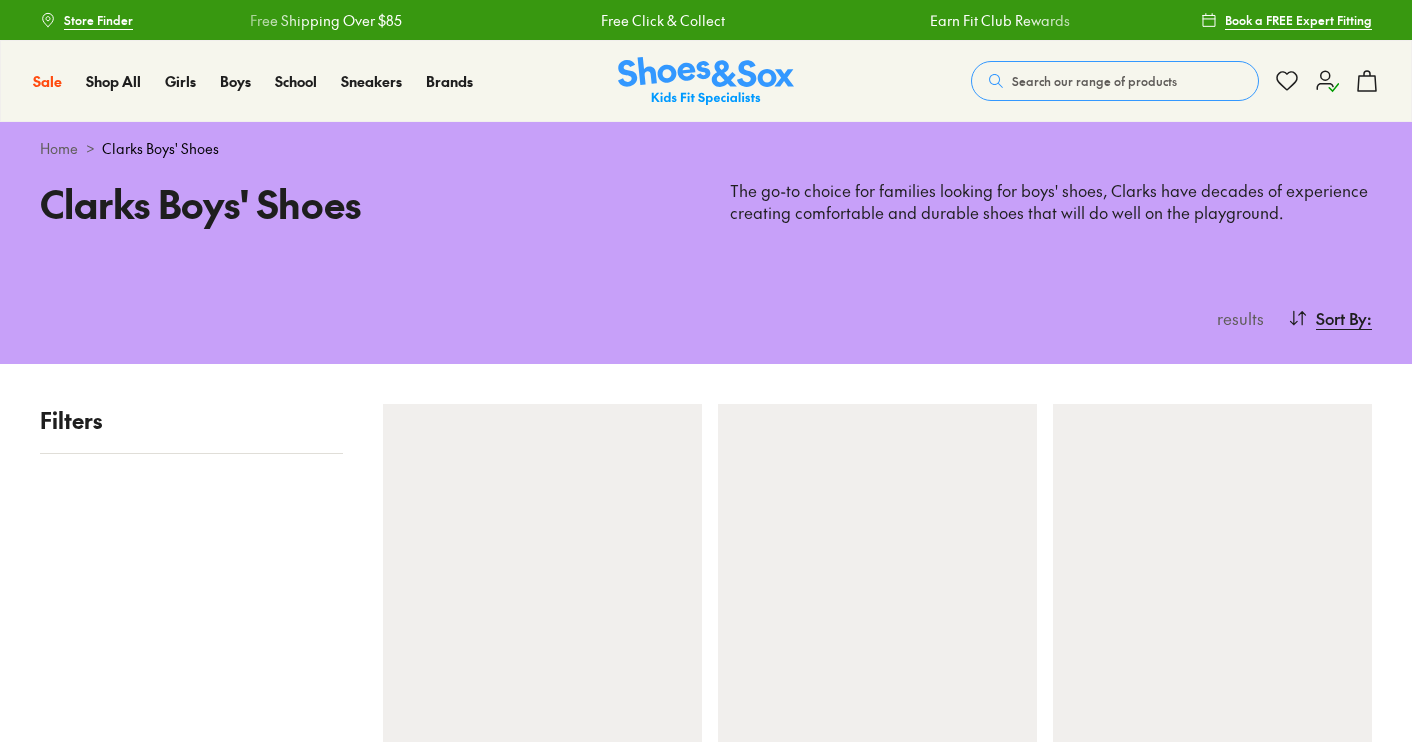 scroll, scrollTop: 0, scrollLeft: 0, axis: both 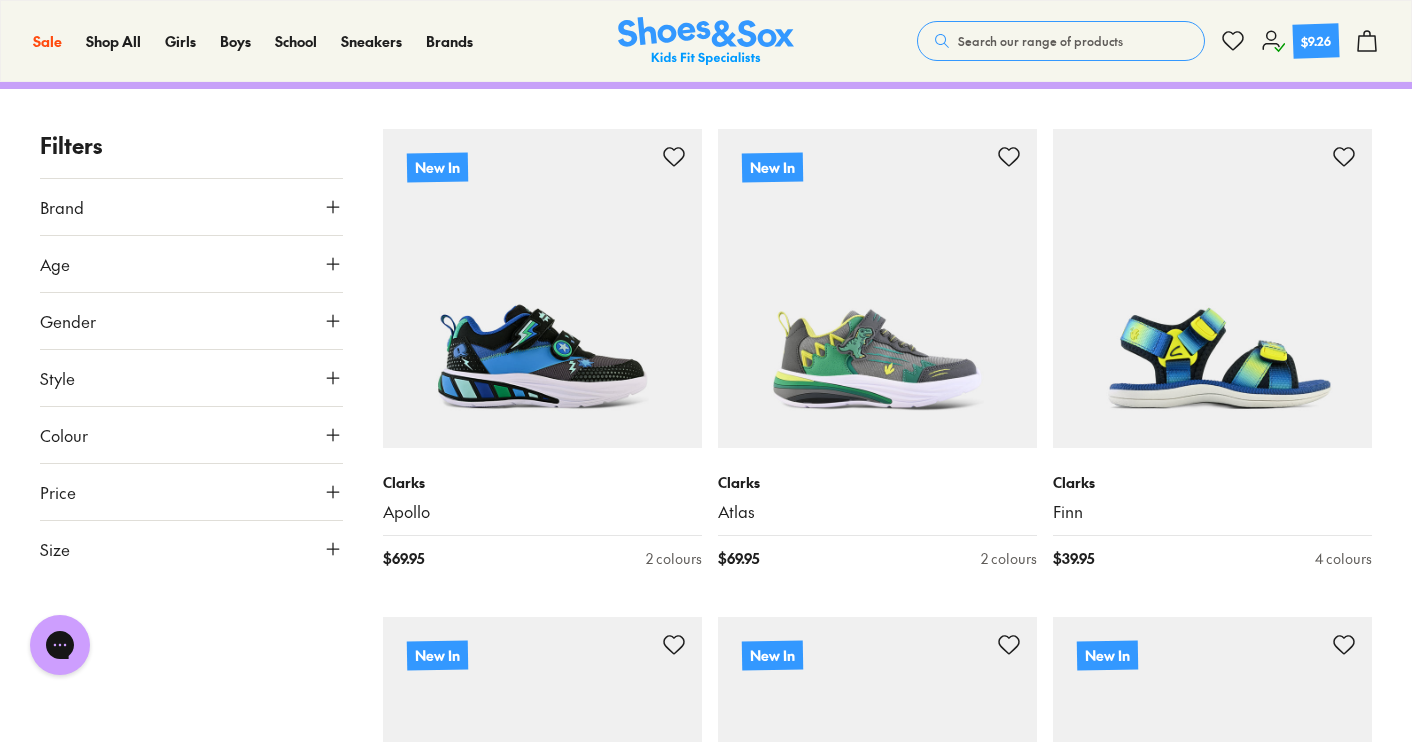 click on "Colour" at bounding box center [191, 435] 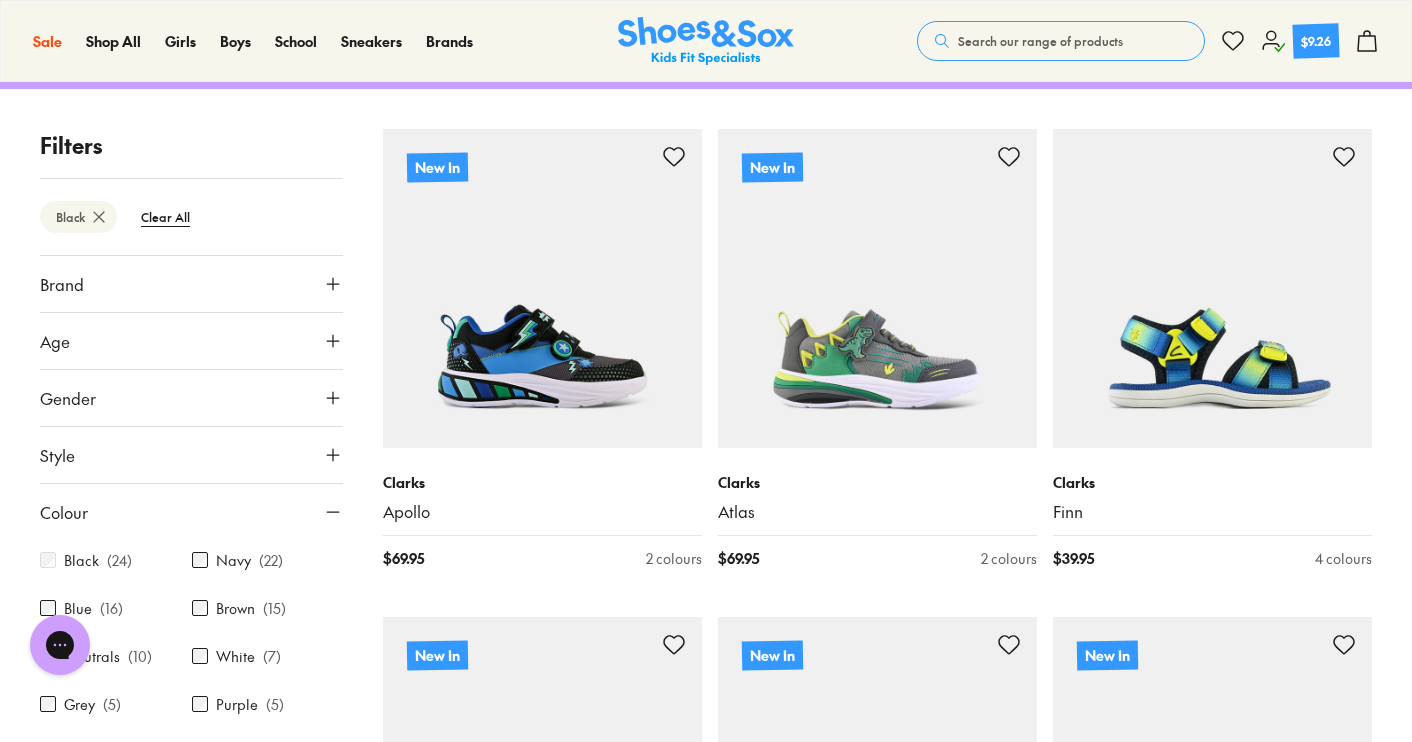 scroll, scrollTop: 98, scrollLeft: 0, axis: vertical 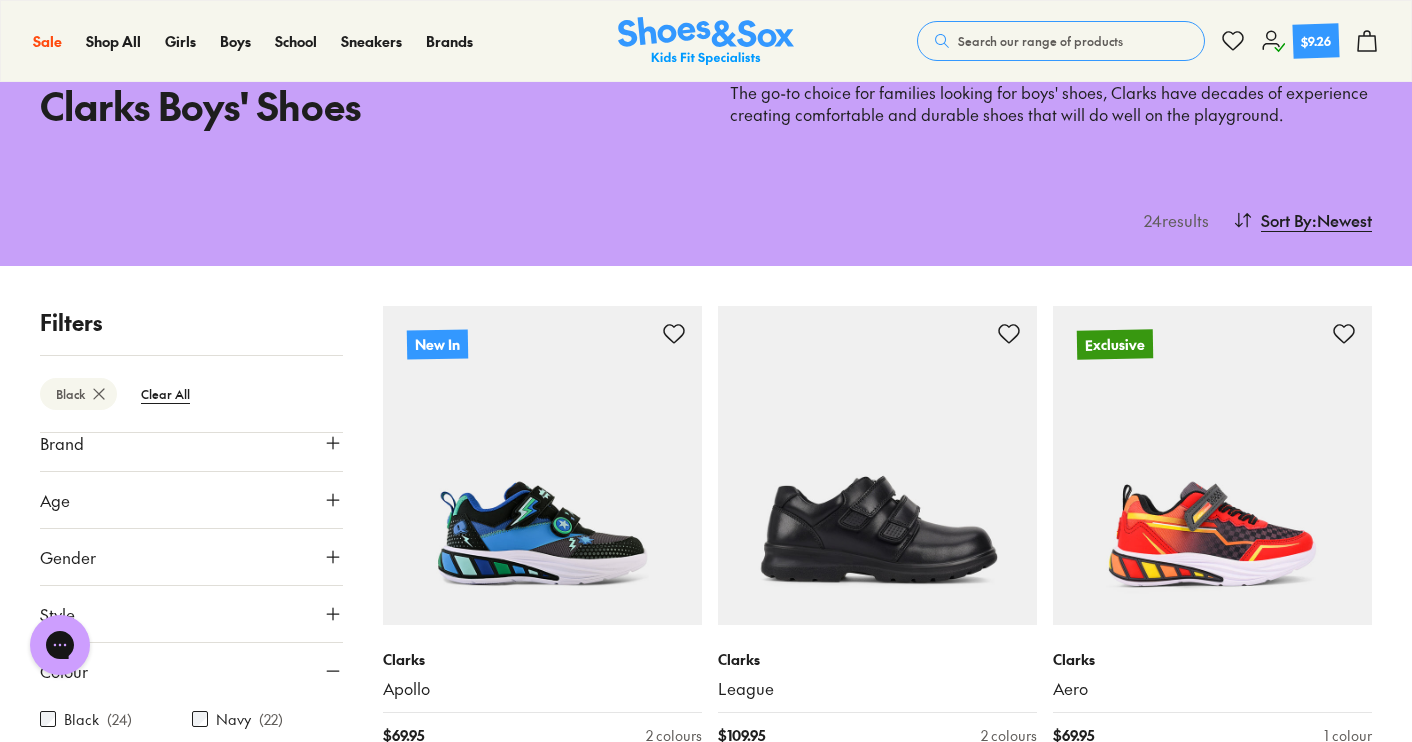 click on "Gender" at bounding box center (191, 557) 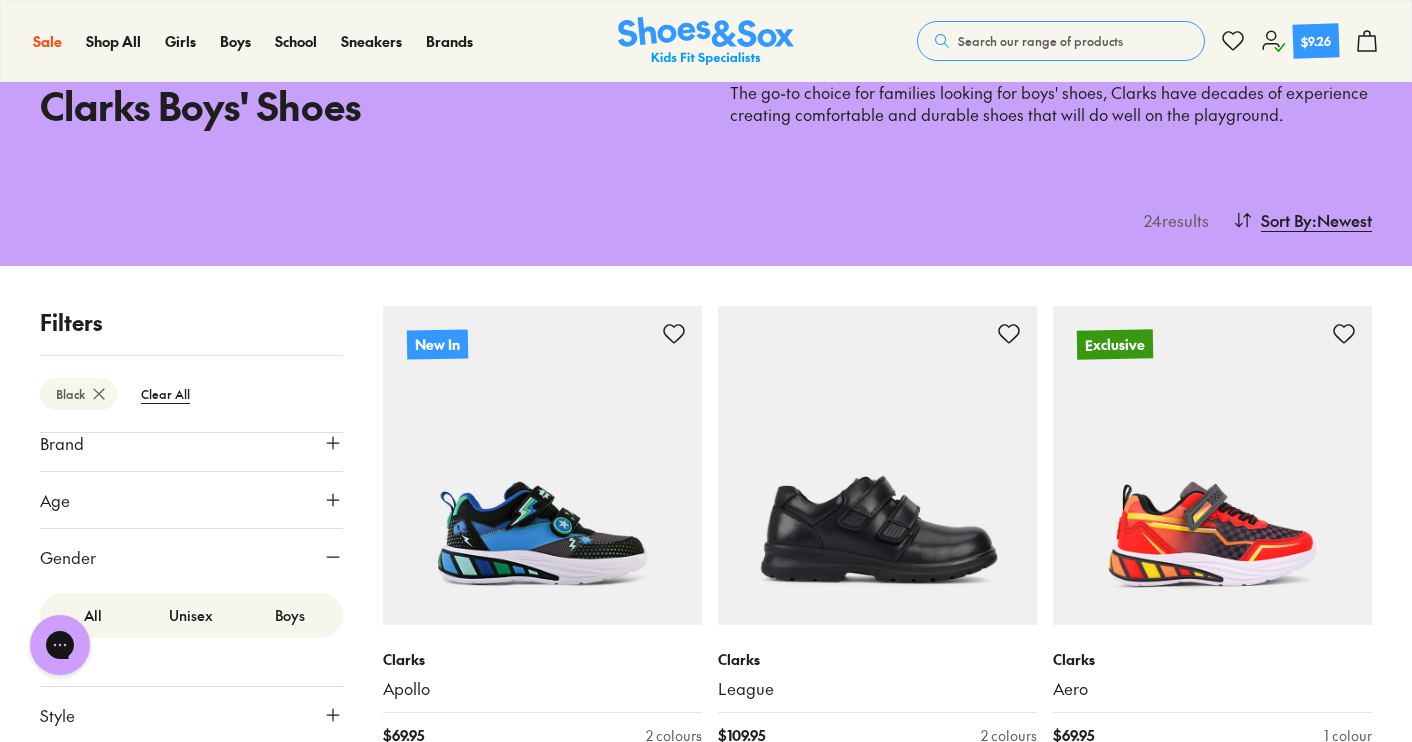 click on "Boys" at bounding box center (290, 615) 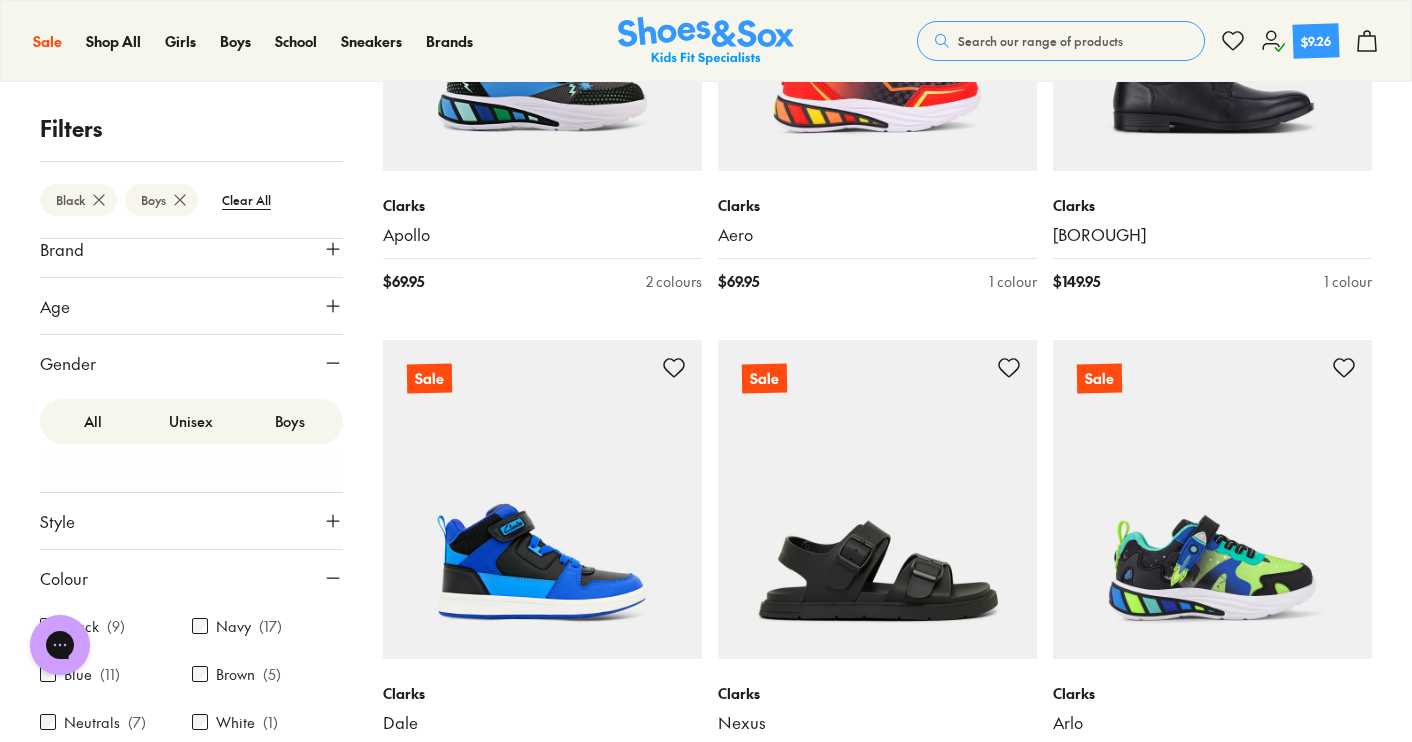 click on "Unisex" at bounding box center (191, 421) 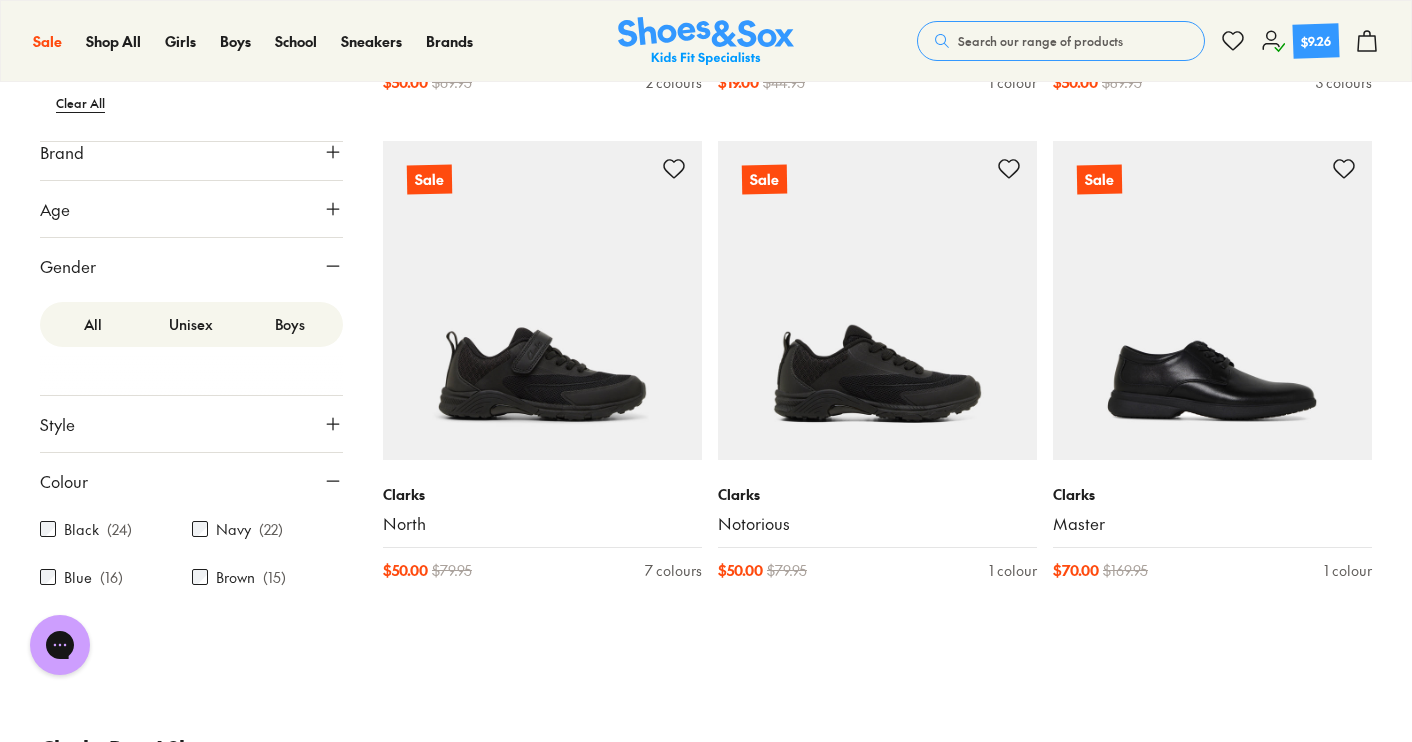 scroll, scrollTop: 3683, scrollLeft: 0, axis: vertical 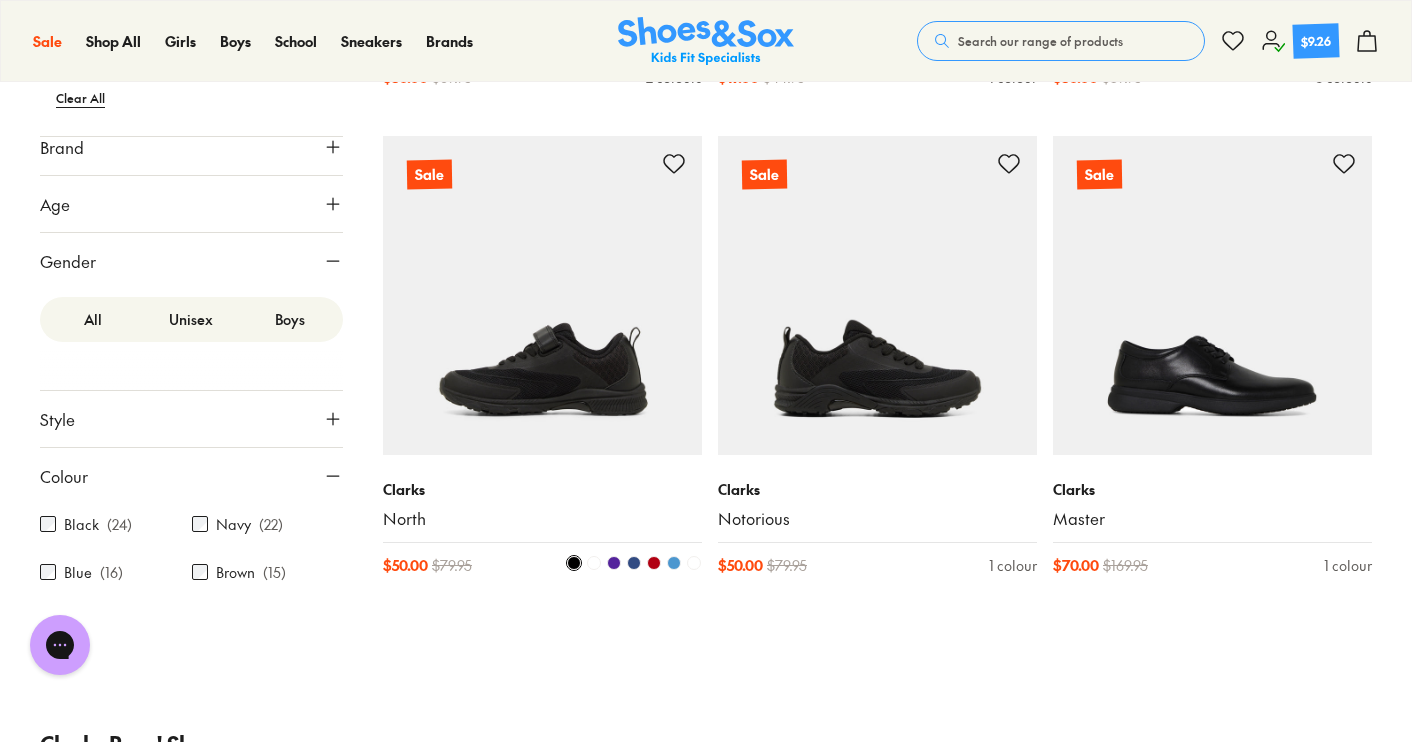 click at bounding box center [542, 295] 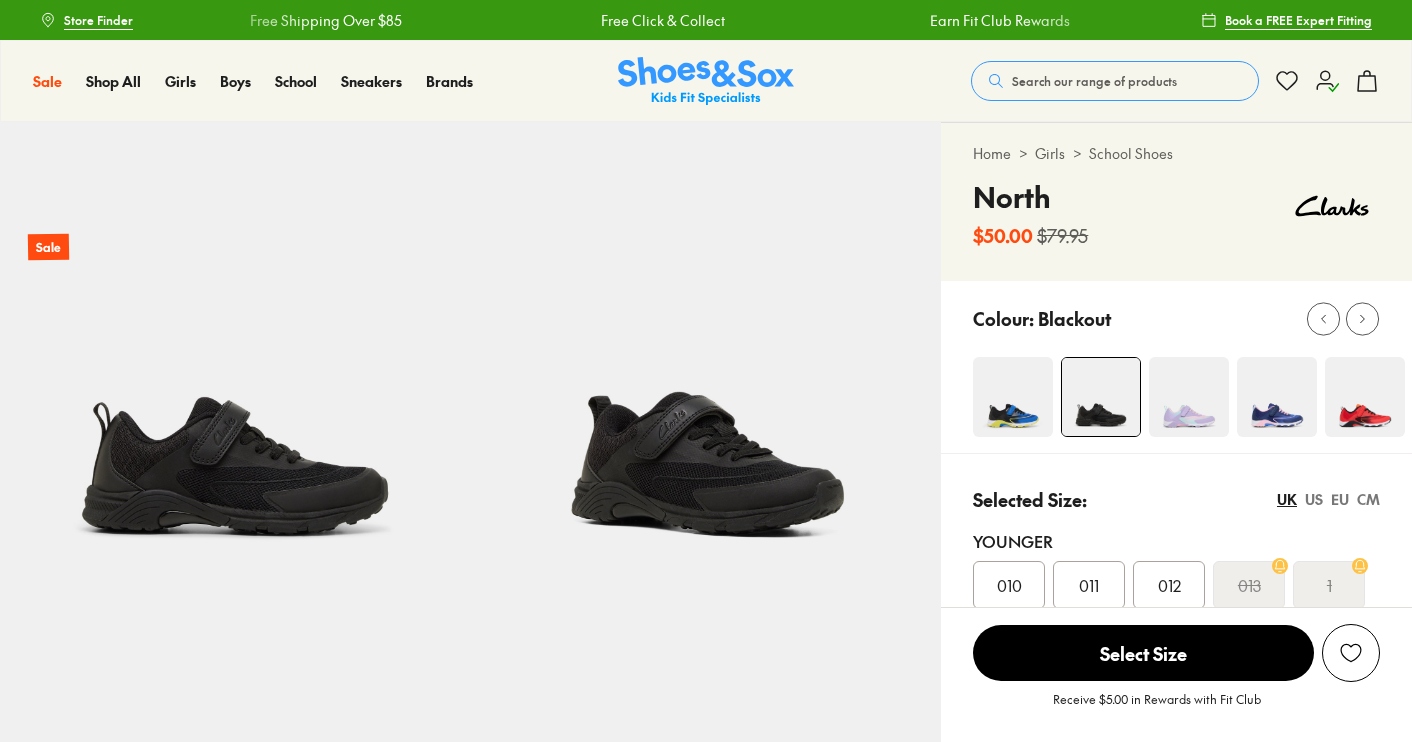 scroll, scrollTop: 0, scrollLeft: 0, axis: both 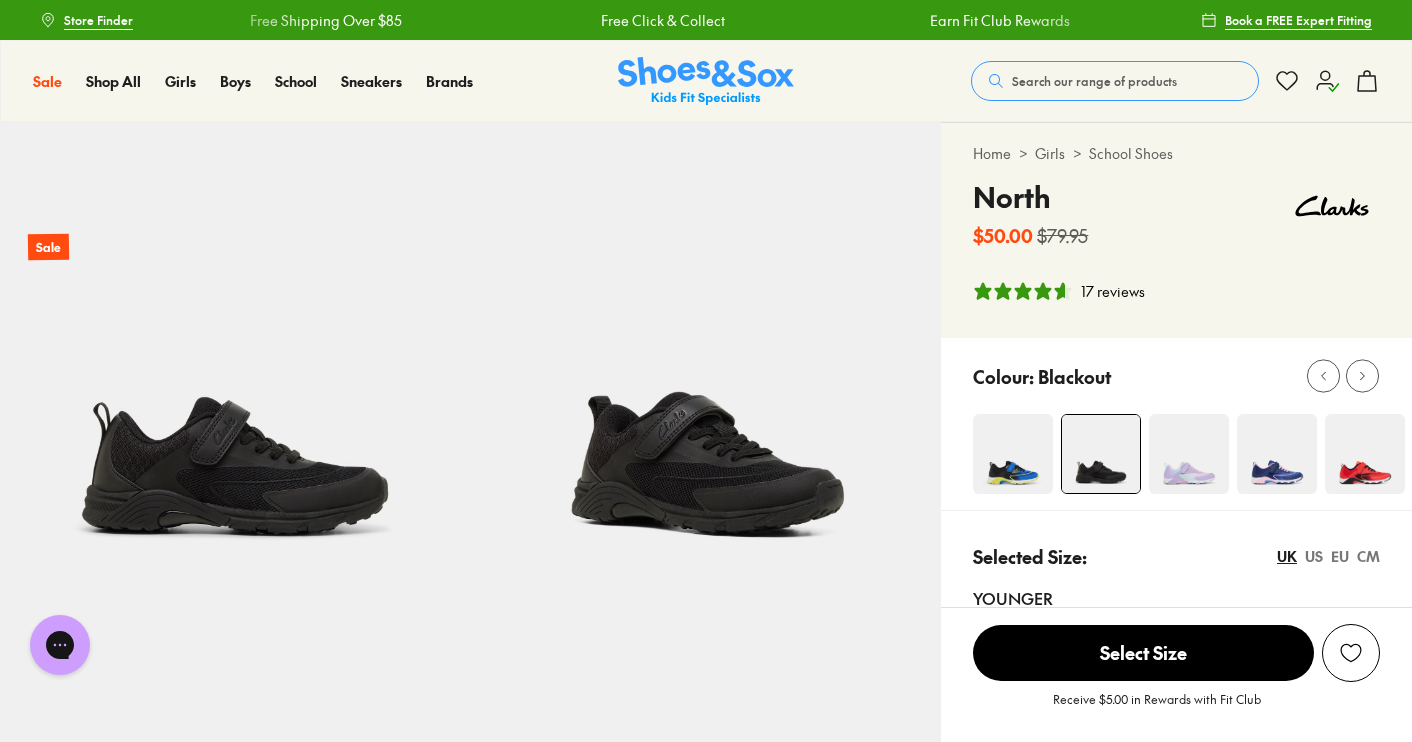 click 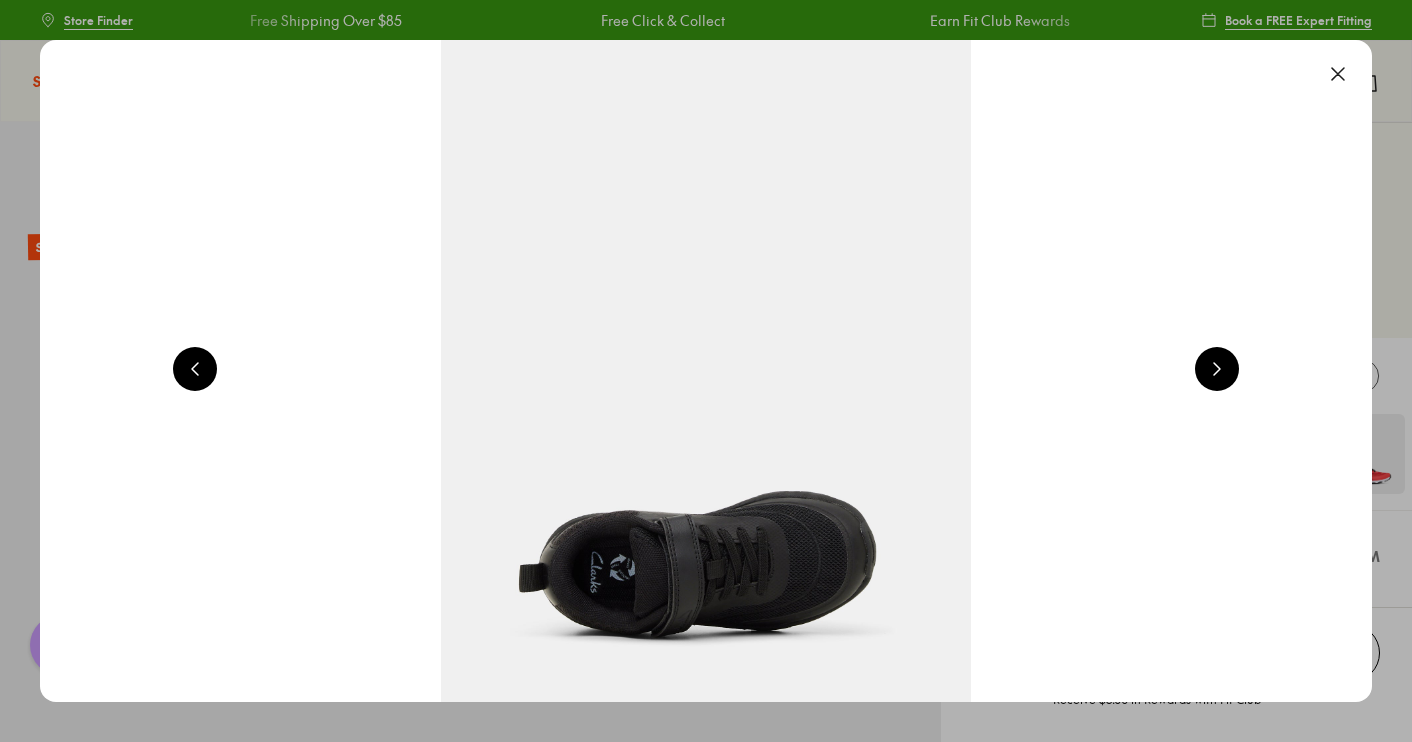 scroll, scrollTop: 0, scrollLeft: 1340, axis: horizontal 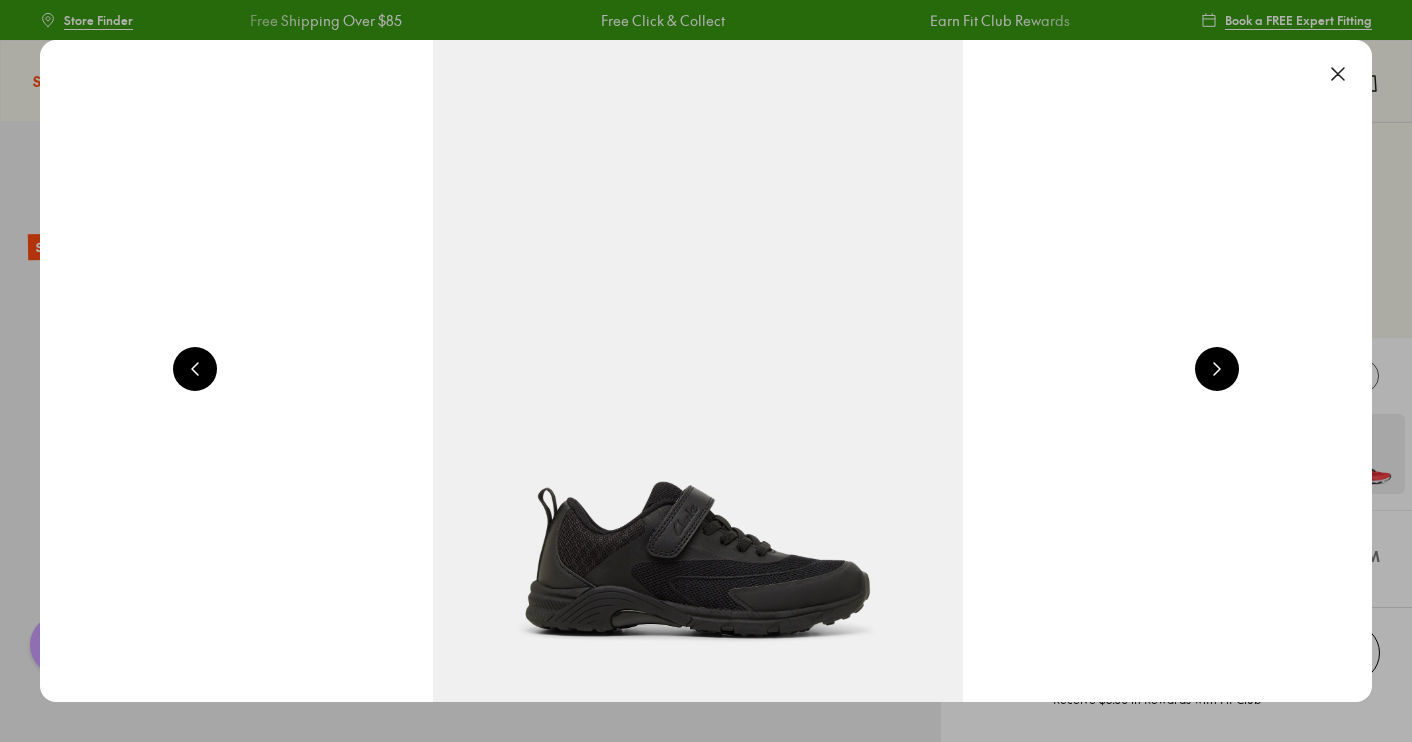 select on "*" 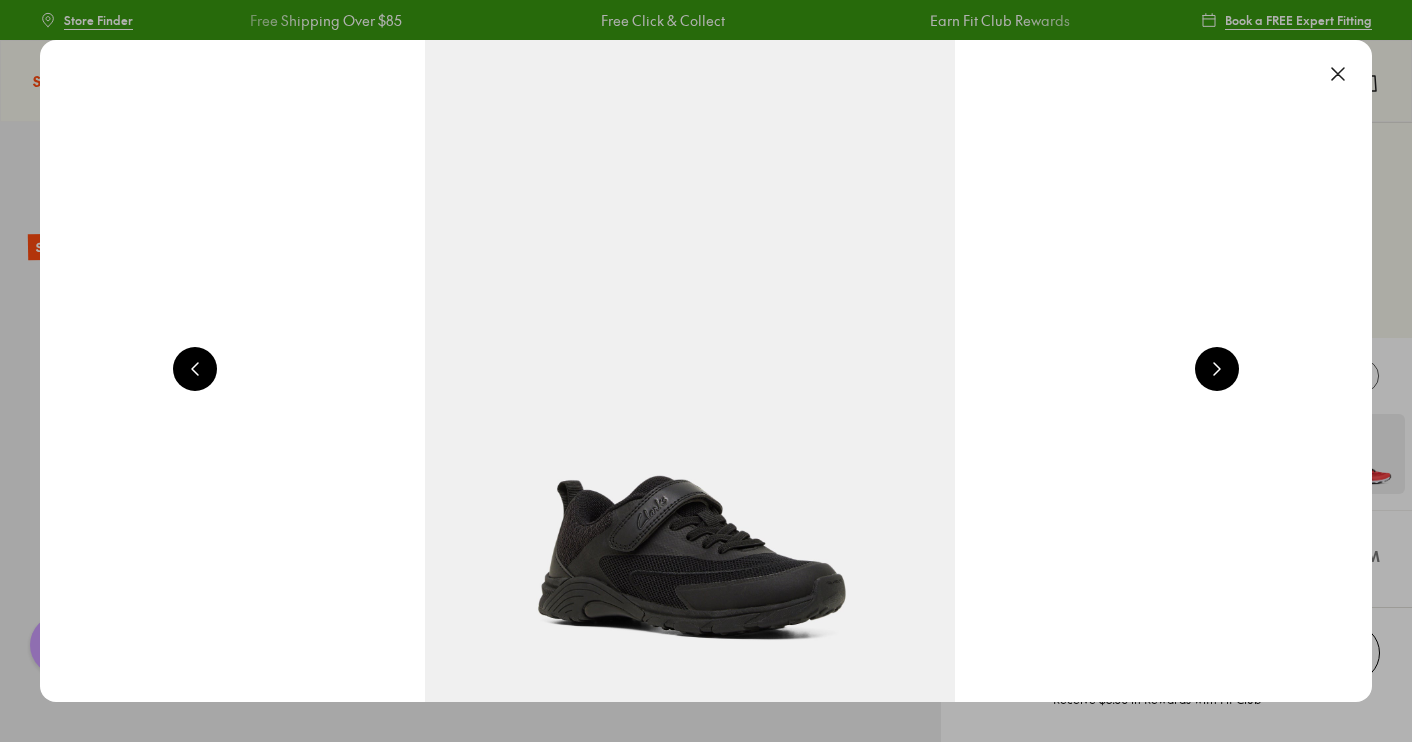 click at bounding box center [1217, 369] 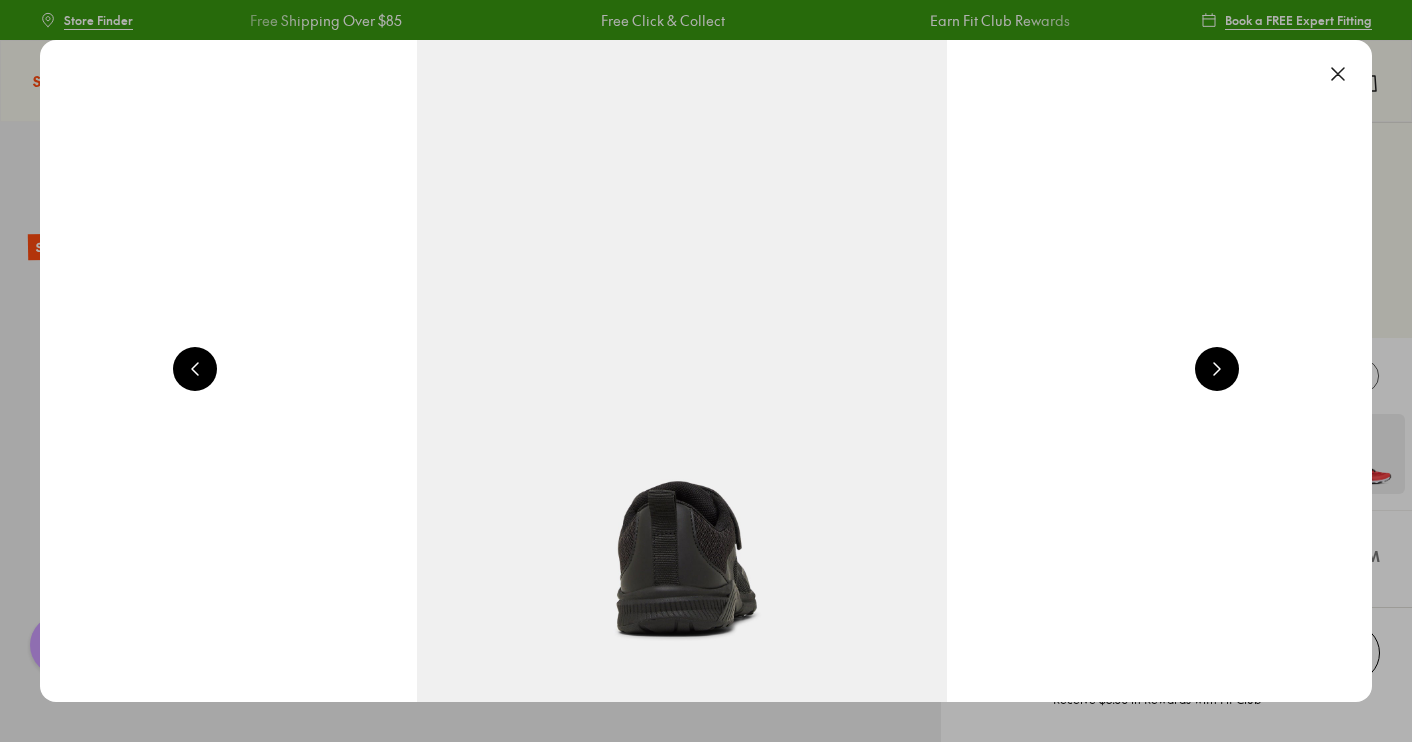 click at bounding box center (1217, 369) 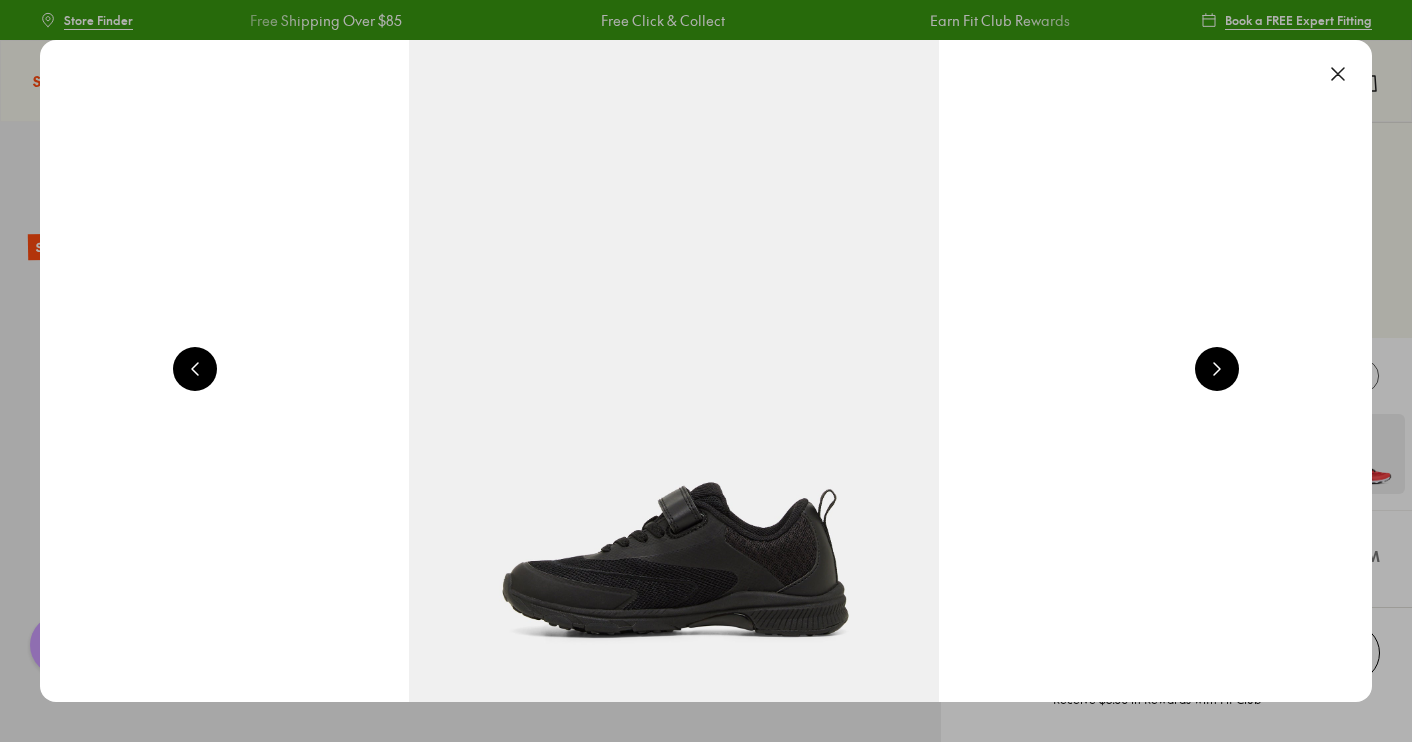 click at bounding box center (1217, 369) 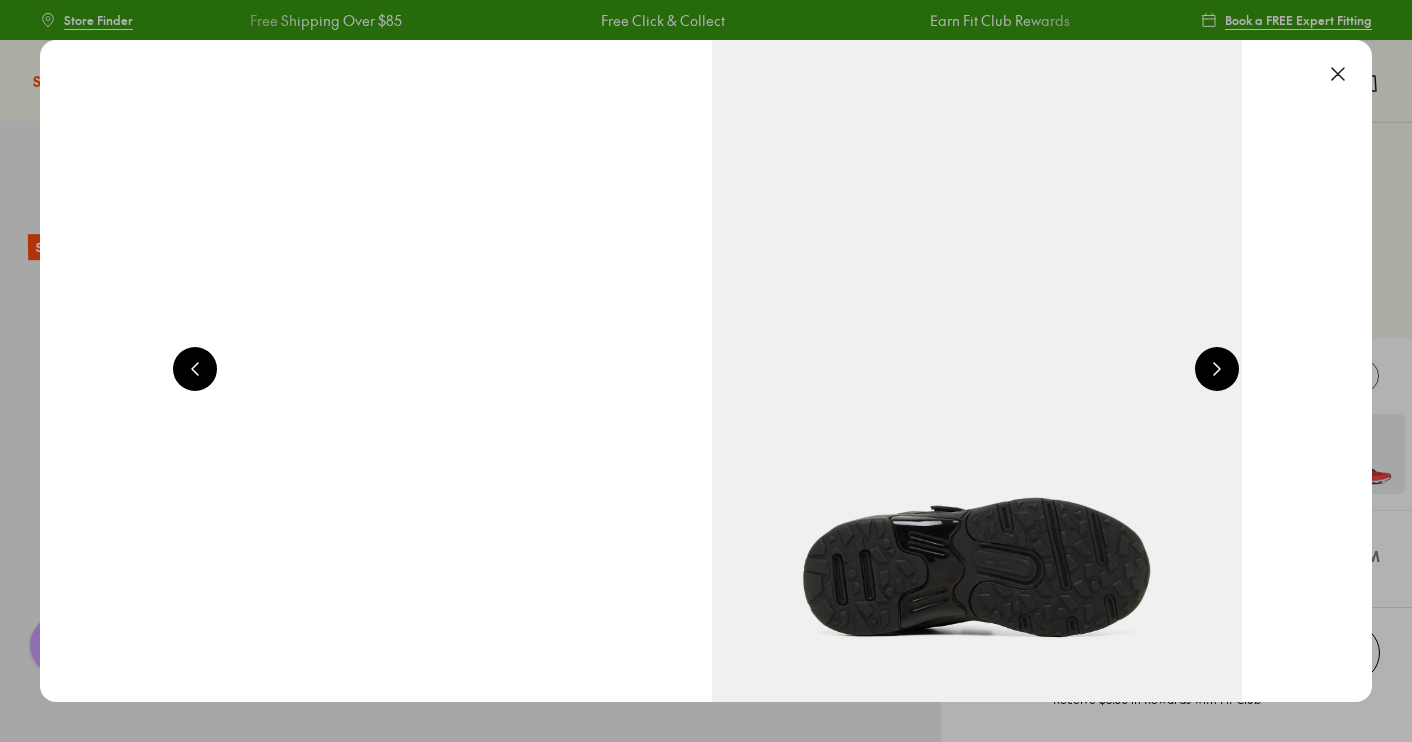 scroll, scrollTop: 0, scrollLeft: 6700, axis: horizontal 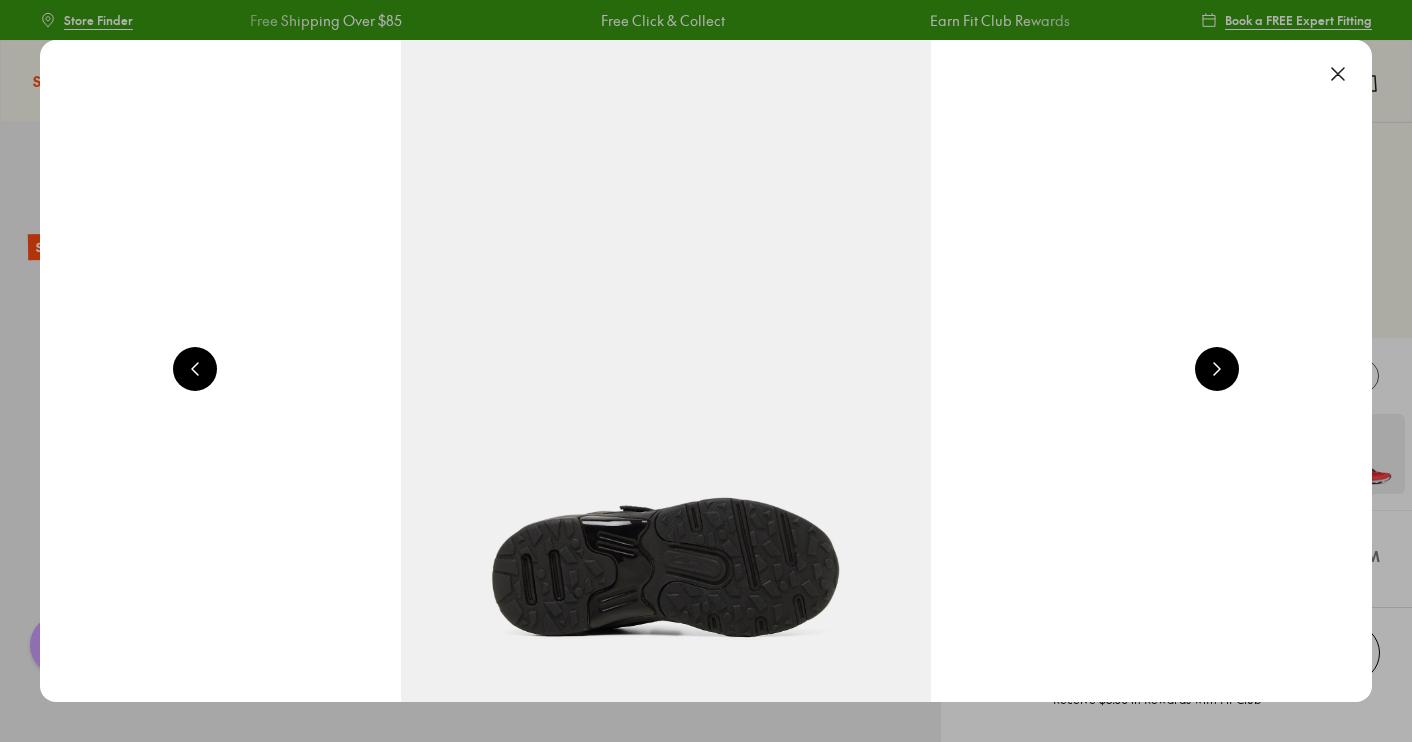 click at bounding box center [1217, 369] 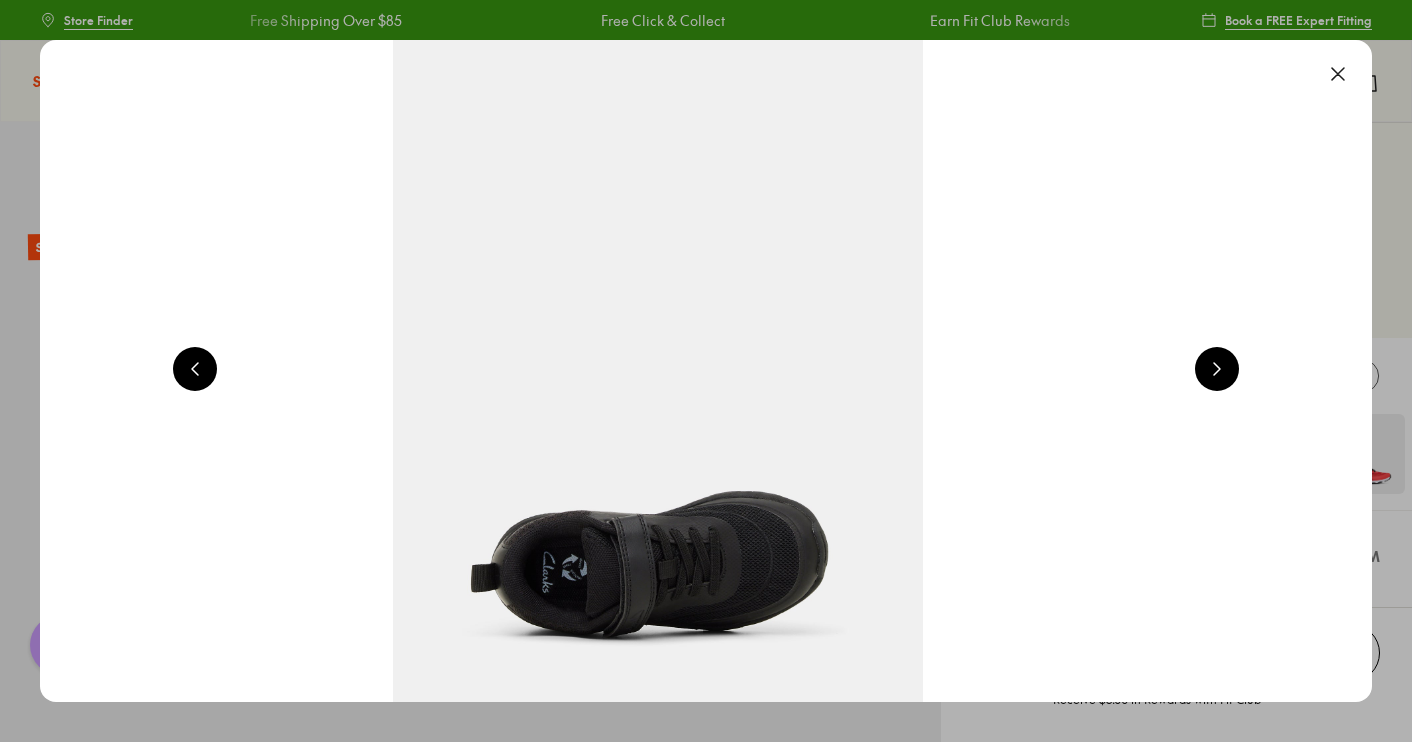 click at bounding box center (1217, 369) 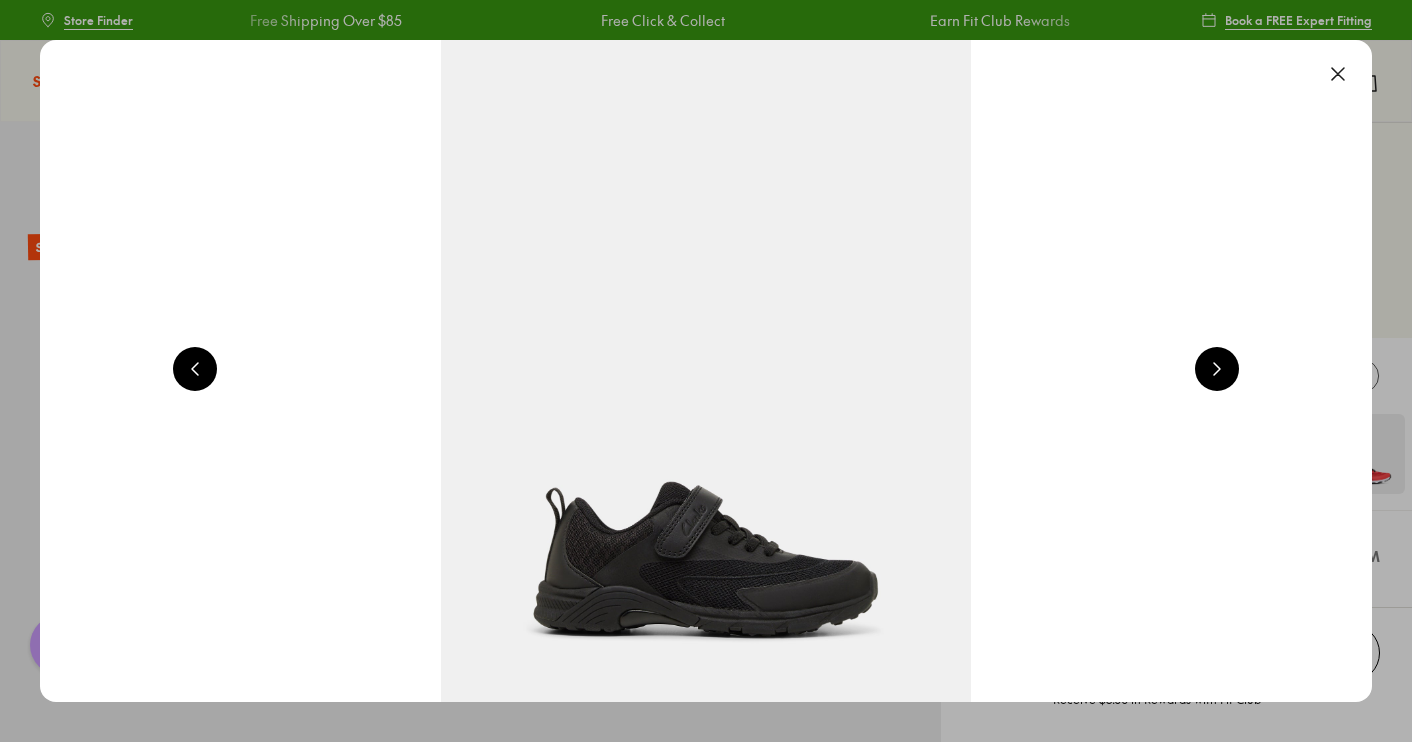 scroll, scrollTop: 0, scrollLeft: 1340, axis: horizontal 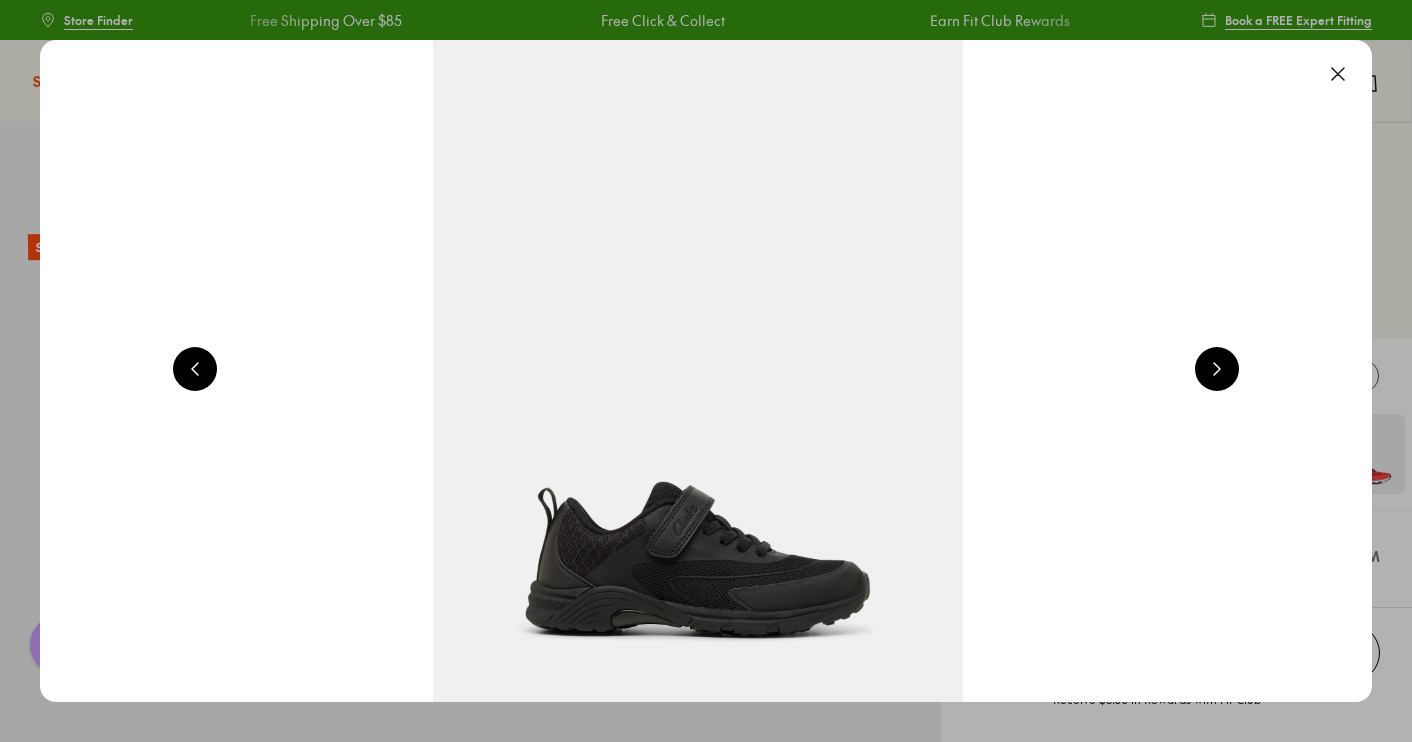 click at bounding box center (1338, 74) 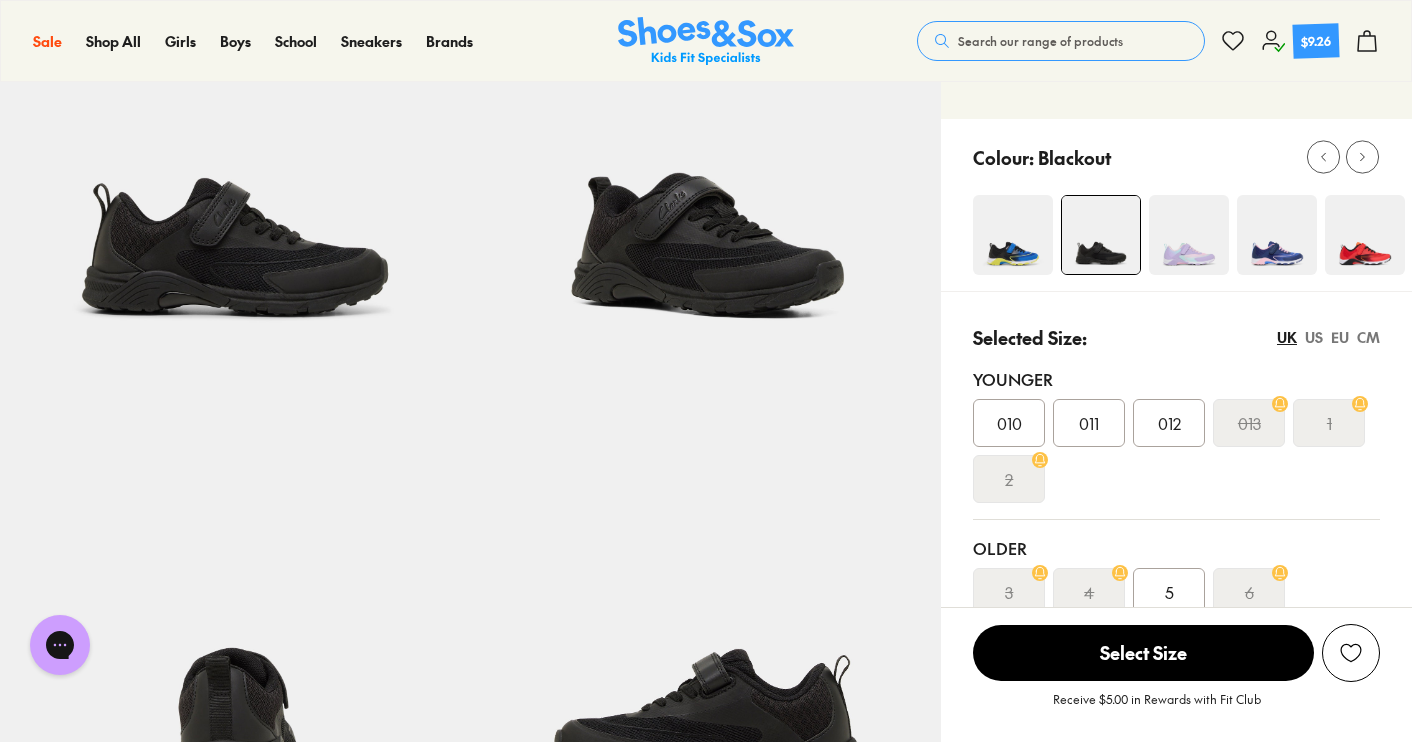 scroll, scrollTop: 0, scrollLeft: 0, axis: both 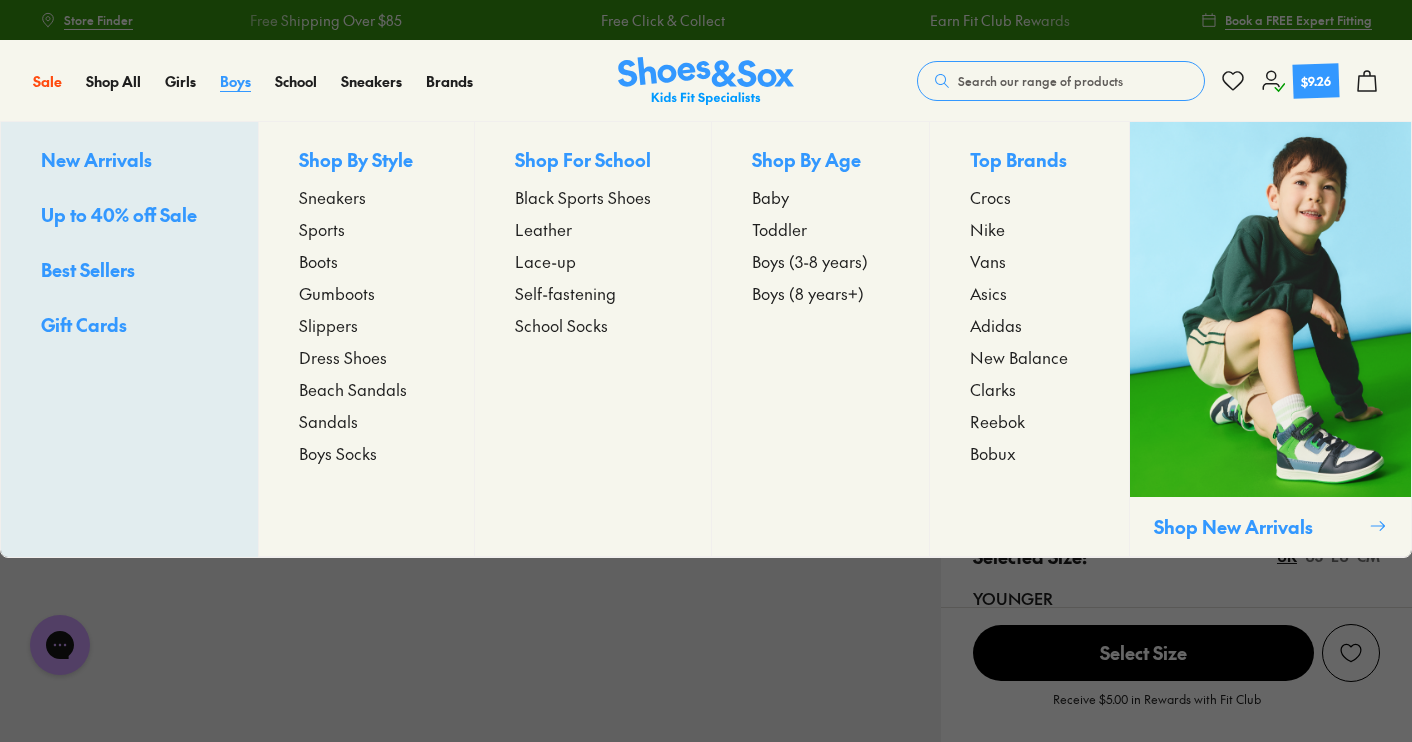 click on "Boys" at bounding box center [235, 81] 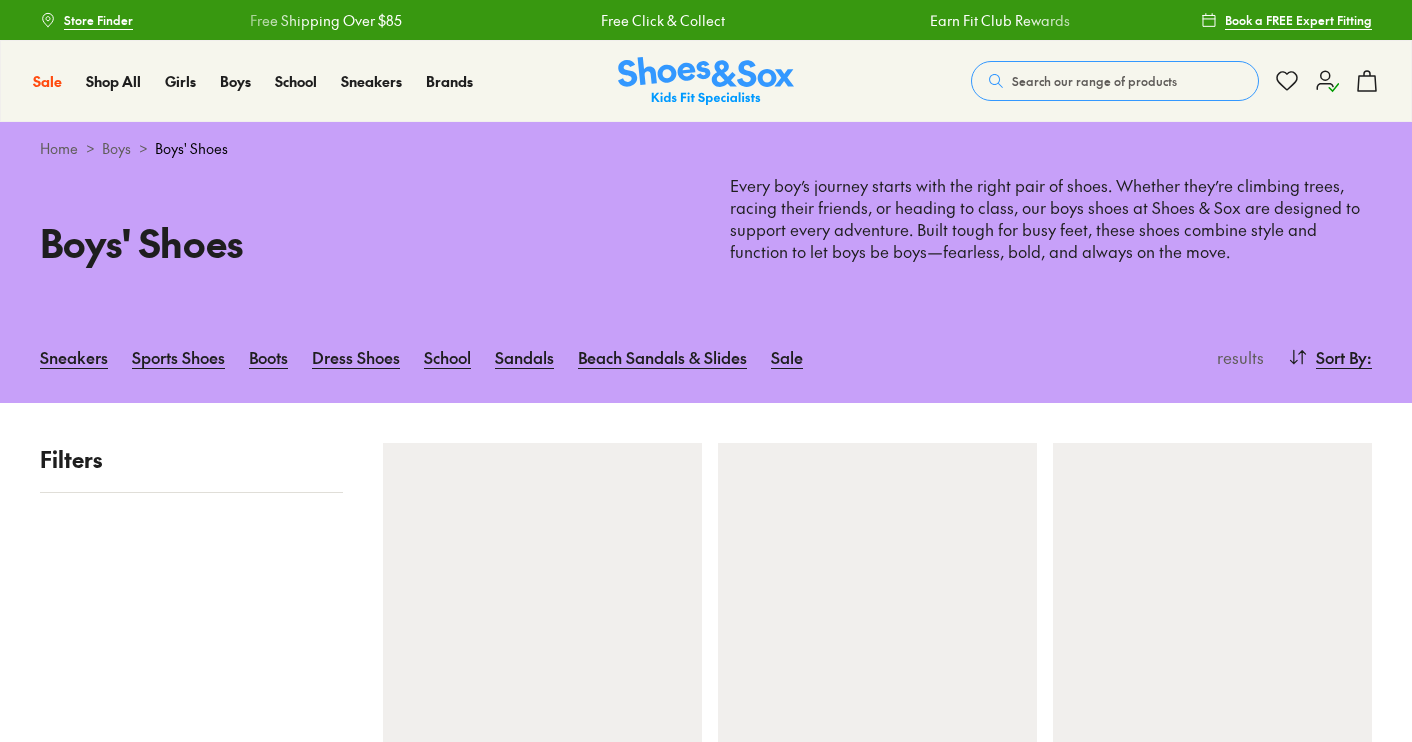 scroll, scrollTop: 0, scrollLeft: 0, axis: both 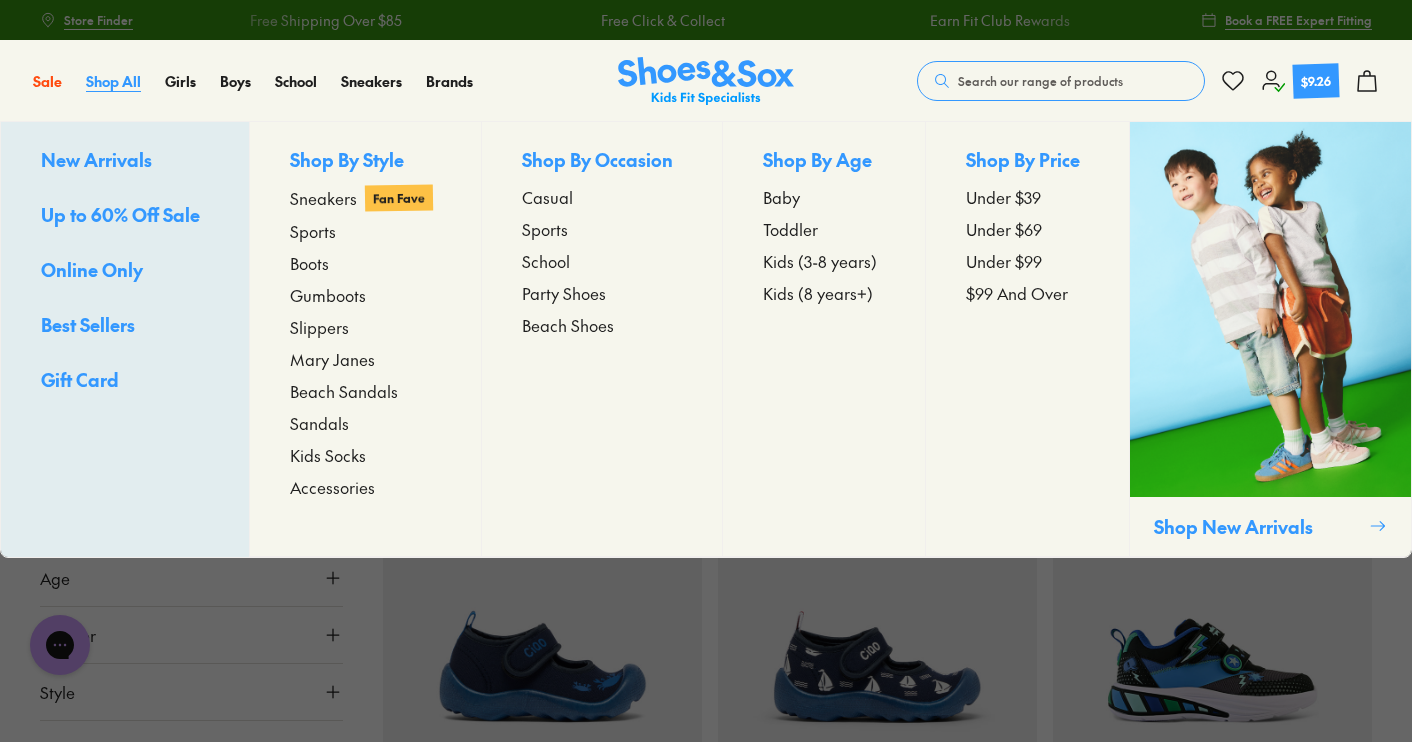 click on "Shop All" at bounding box center [113, 81] 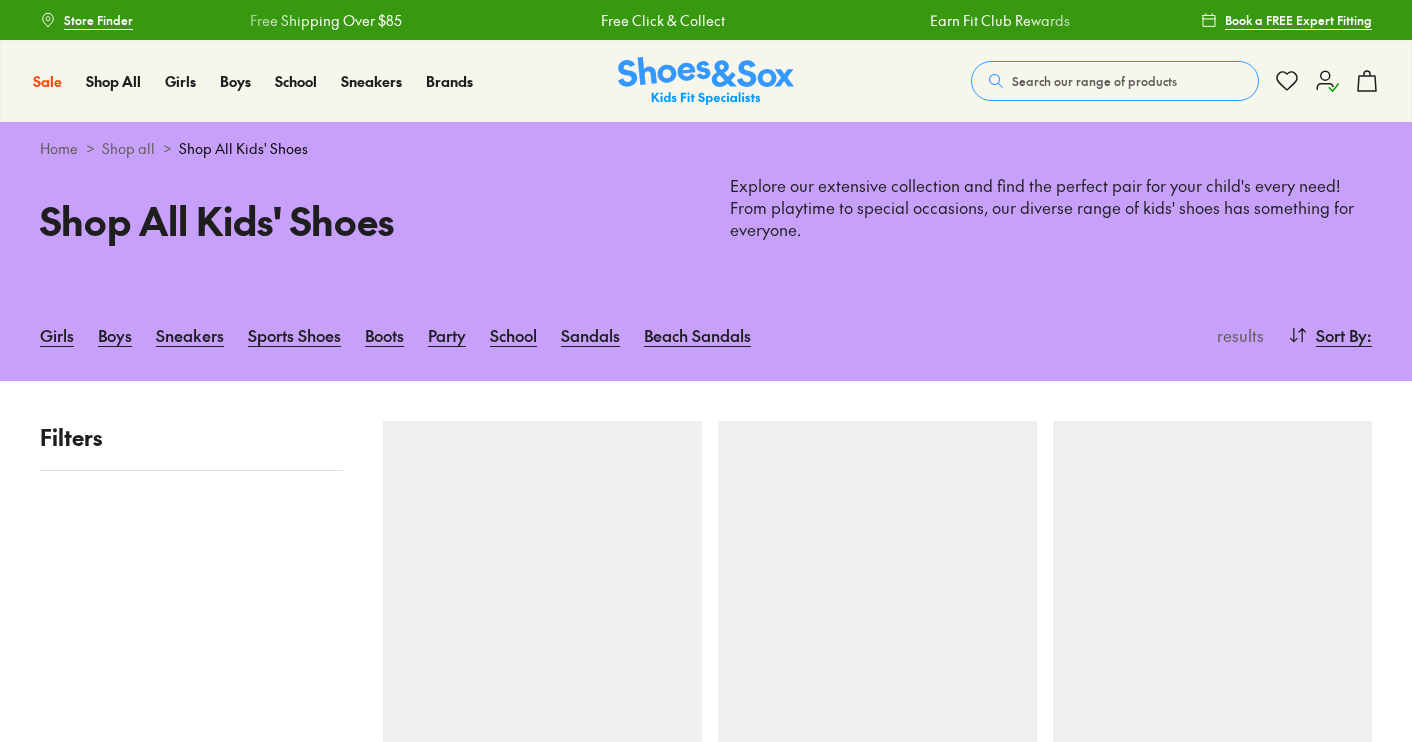 scroll, scrollTop: 0, scrollLeft: 0, axis: both 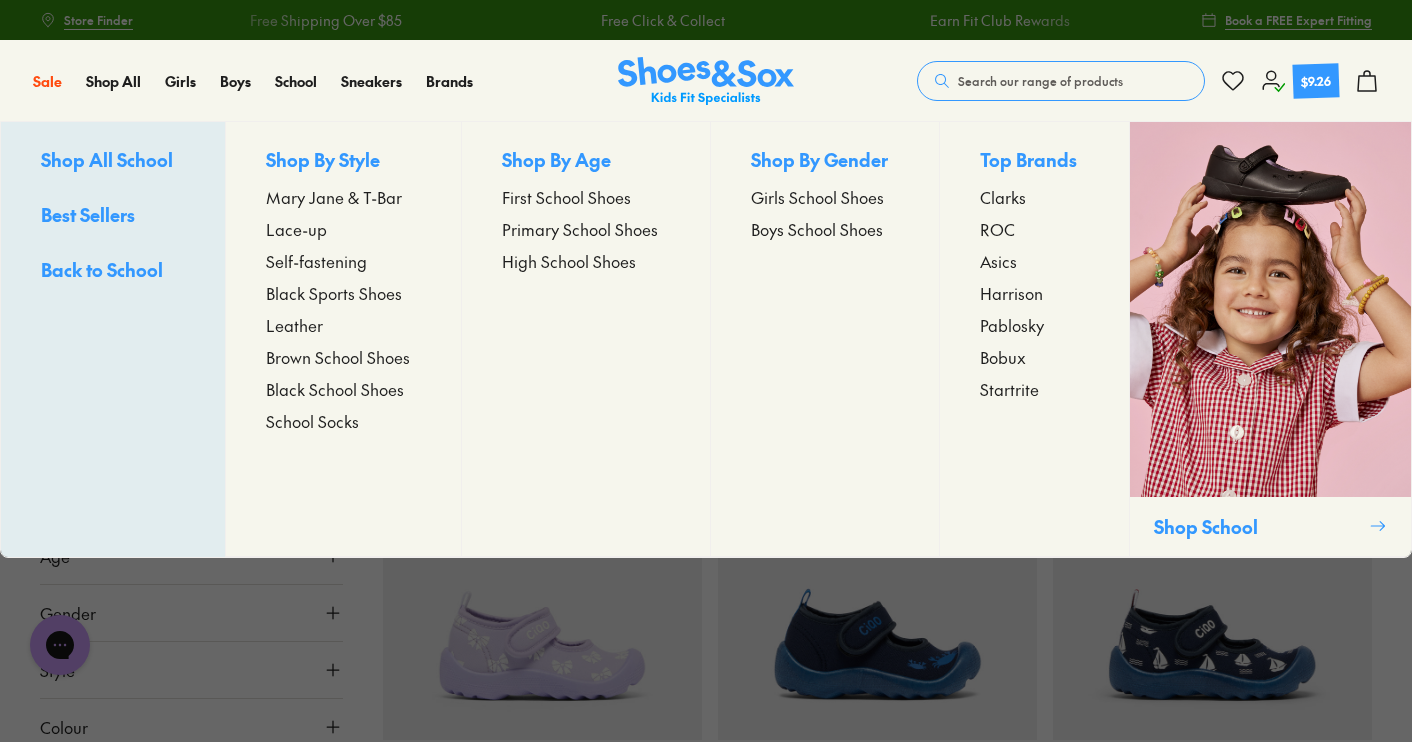 click on "Leather" at bounding box center [294, 325] 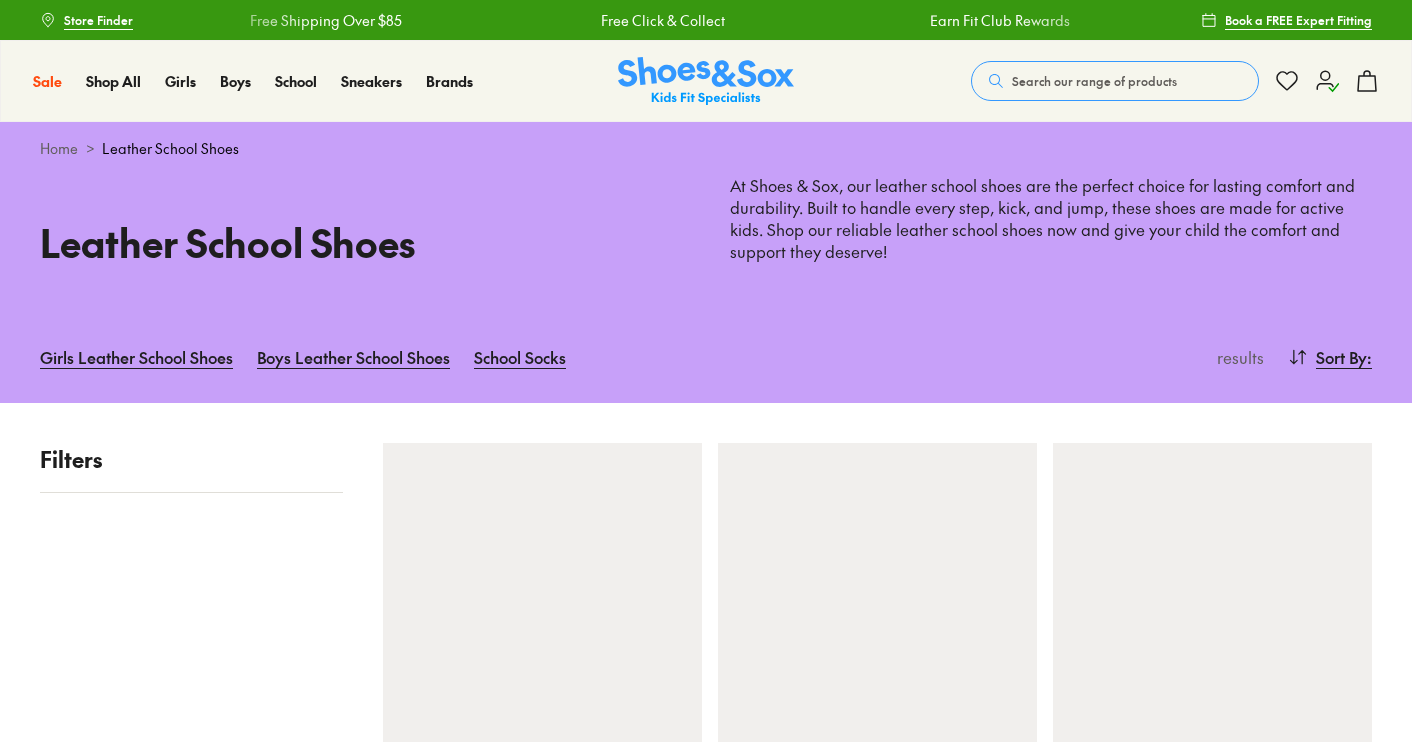 scroll, scrollTop: 0, scrollLeft: 0, axis: both 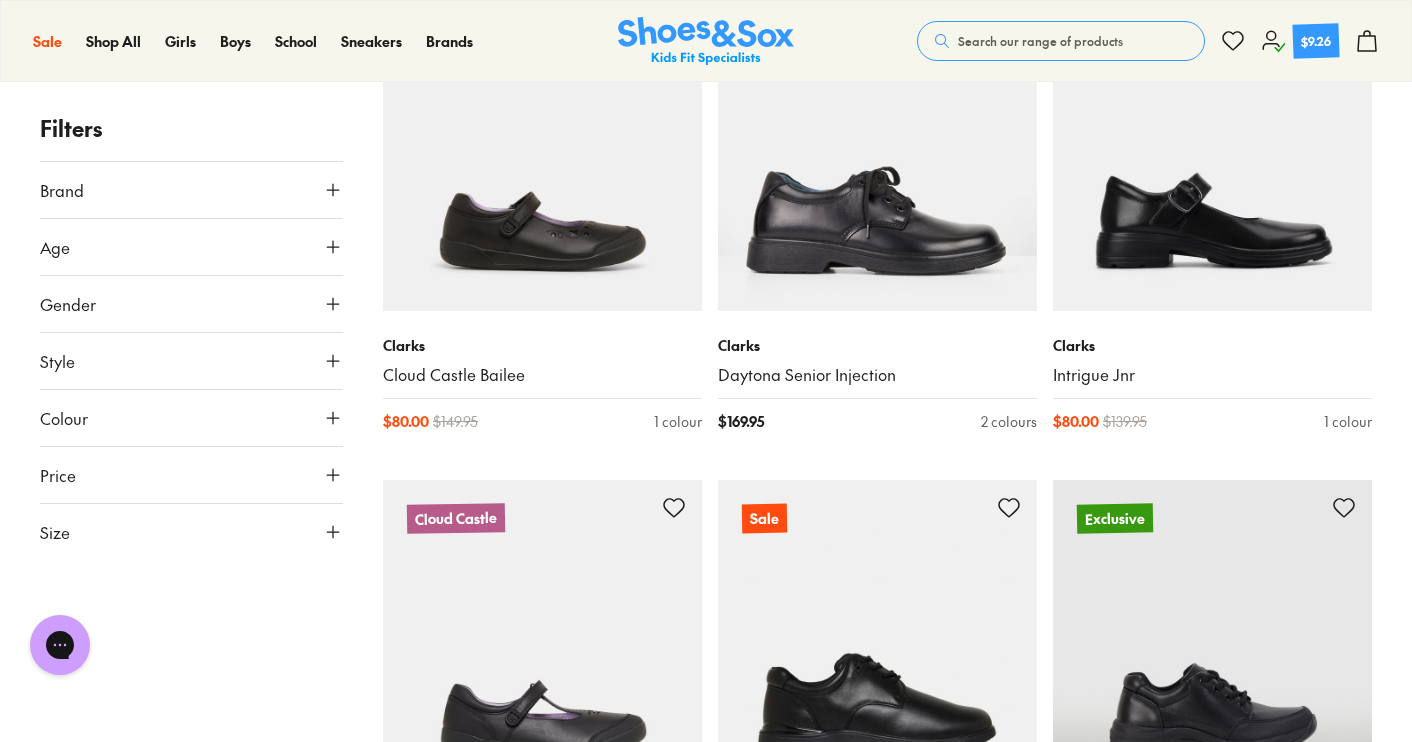 click 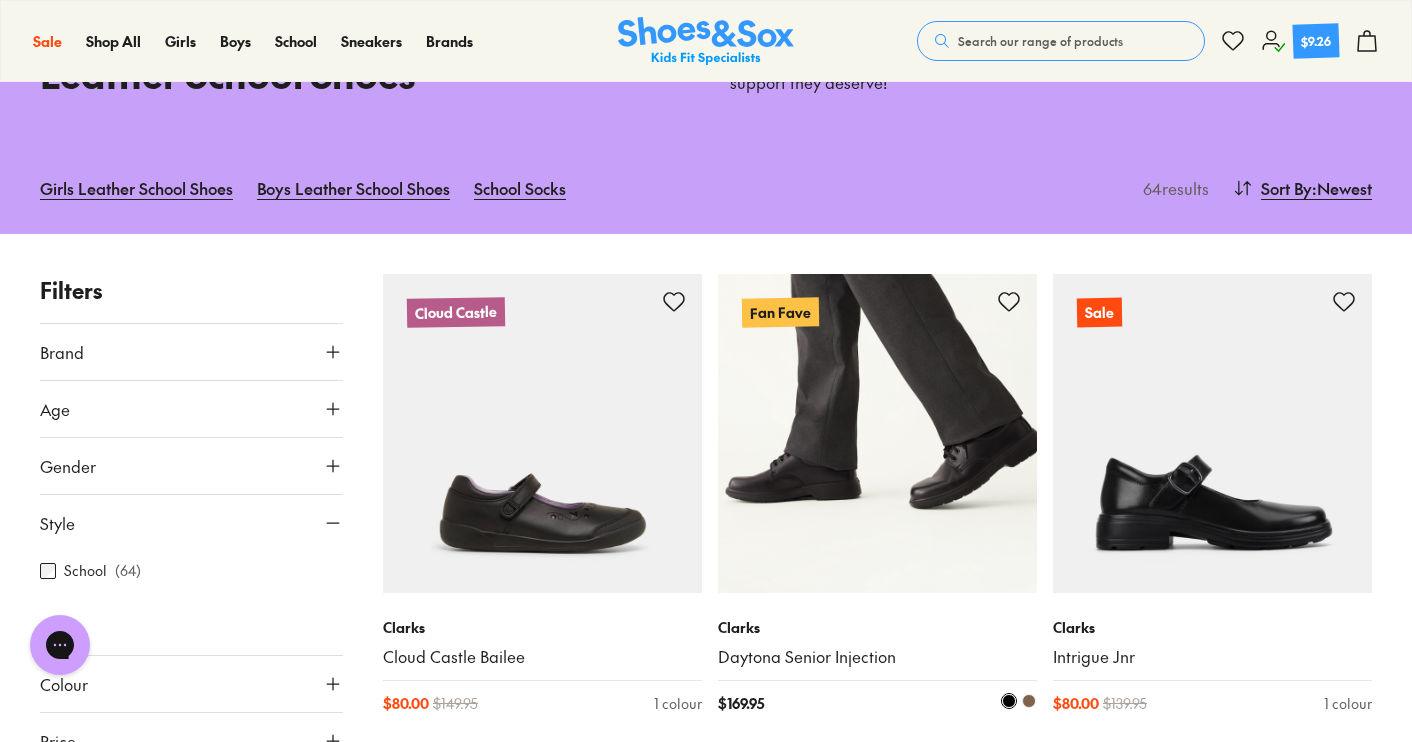 scroll, scrollTop: 337, scrollLeft: 0, axis: vertical 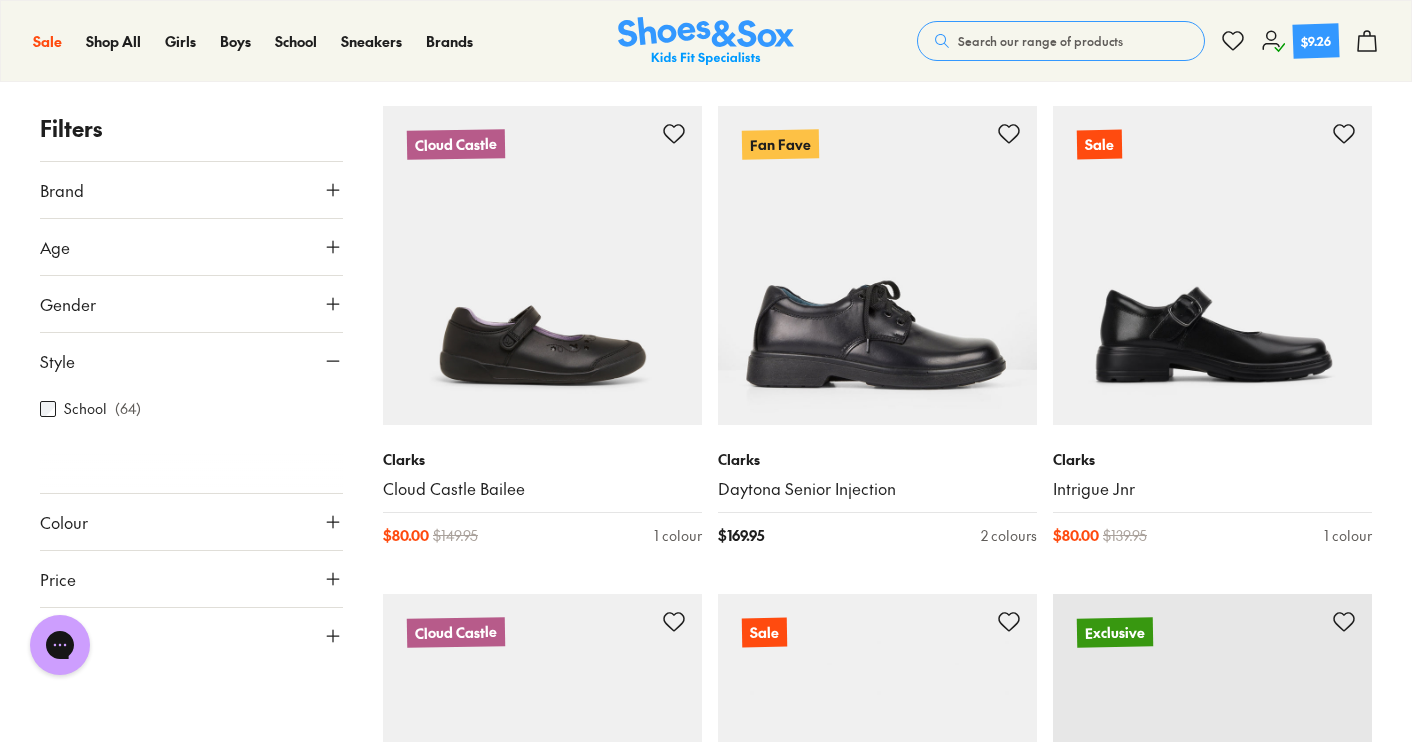 click 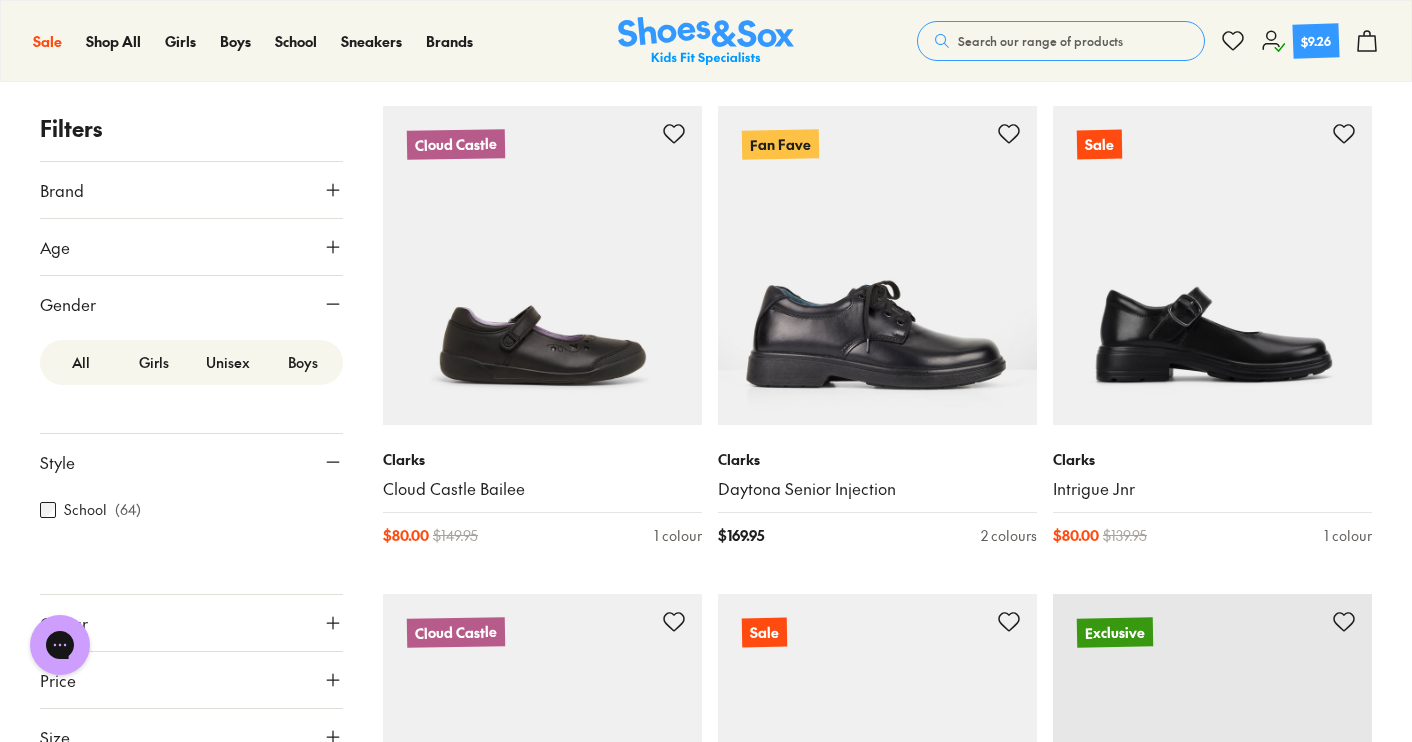 click on "Unisex" at bounding box center (228, 362) 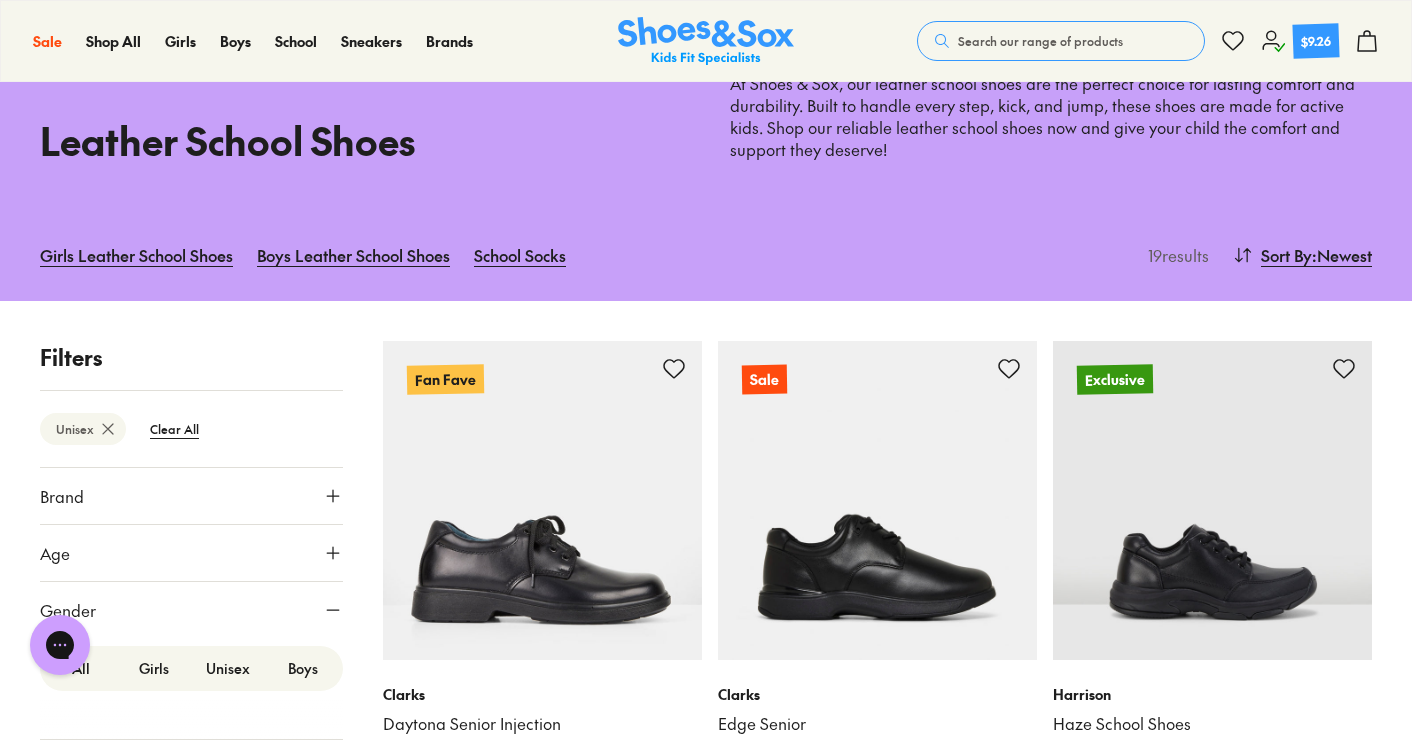 scroll, scrollTop: 0, scrollLeft: 0, axis: both 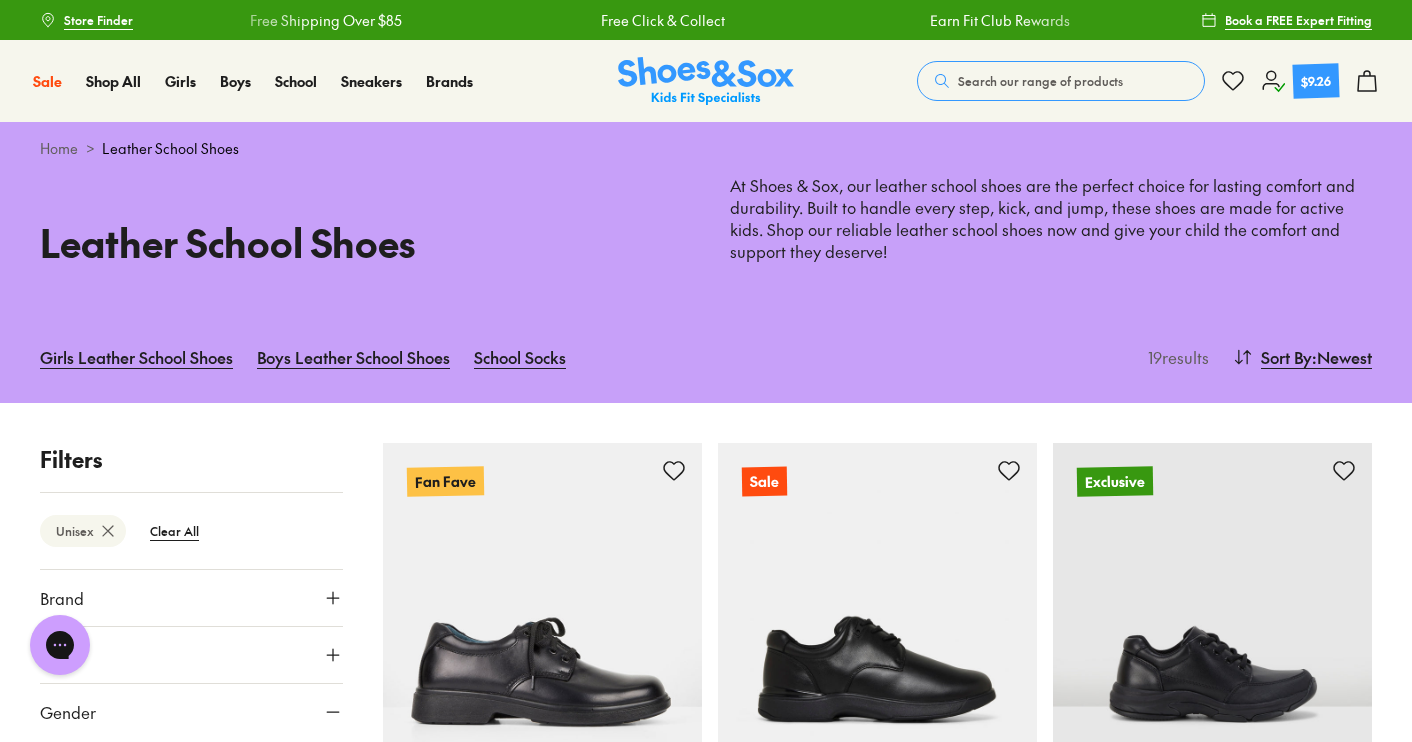 click on "Search our range of products" at bounding box center (1040, 81) 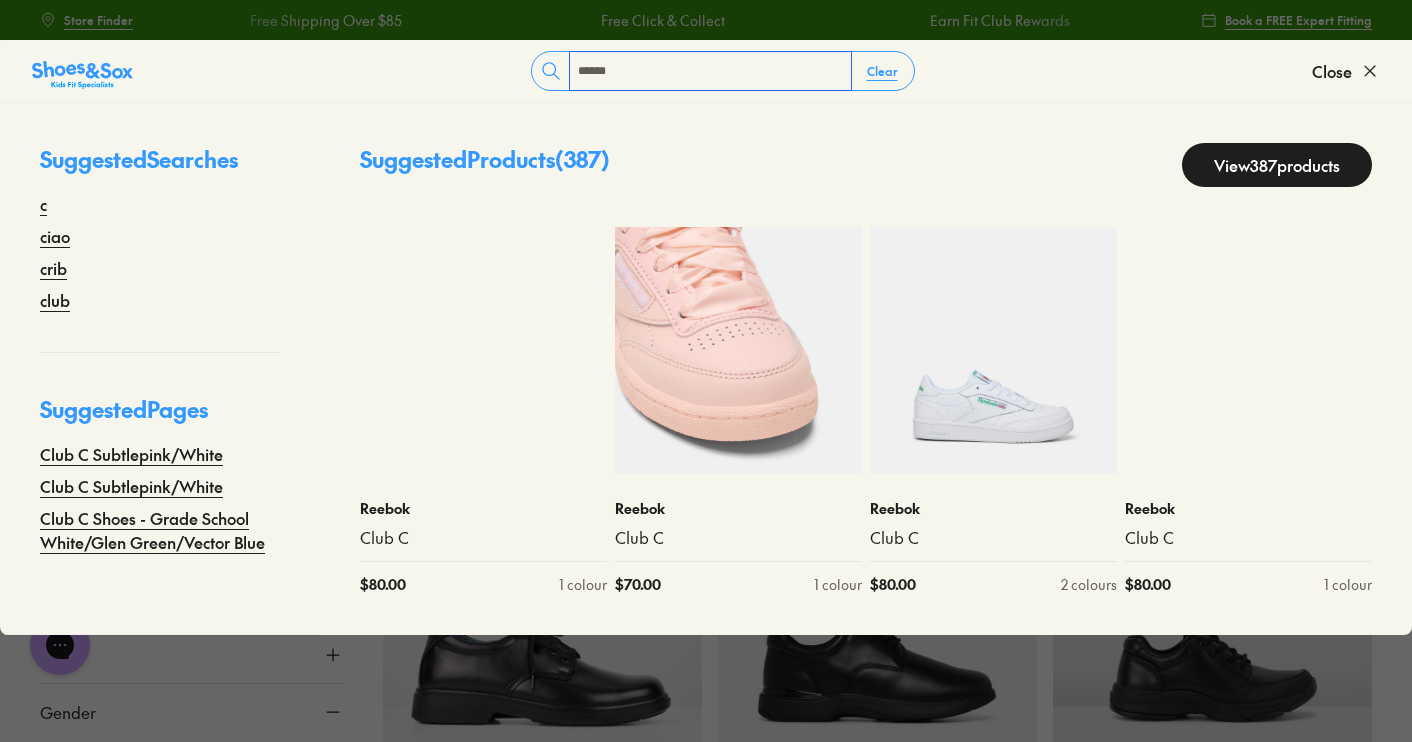 type on "******" 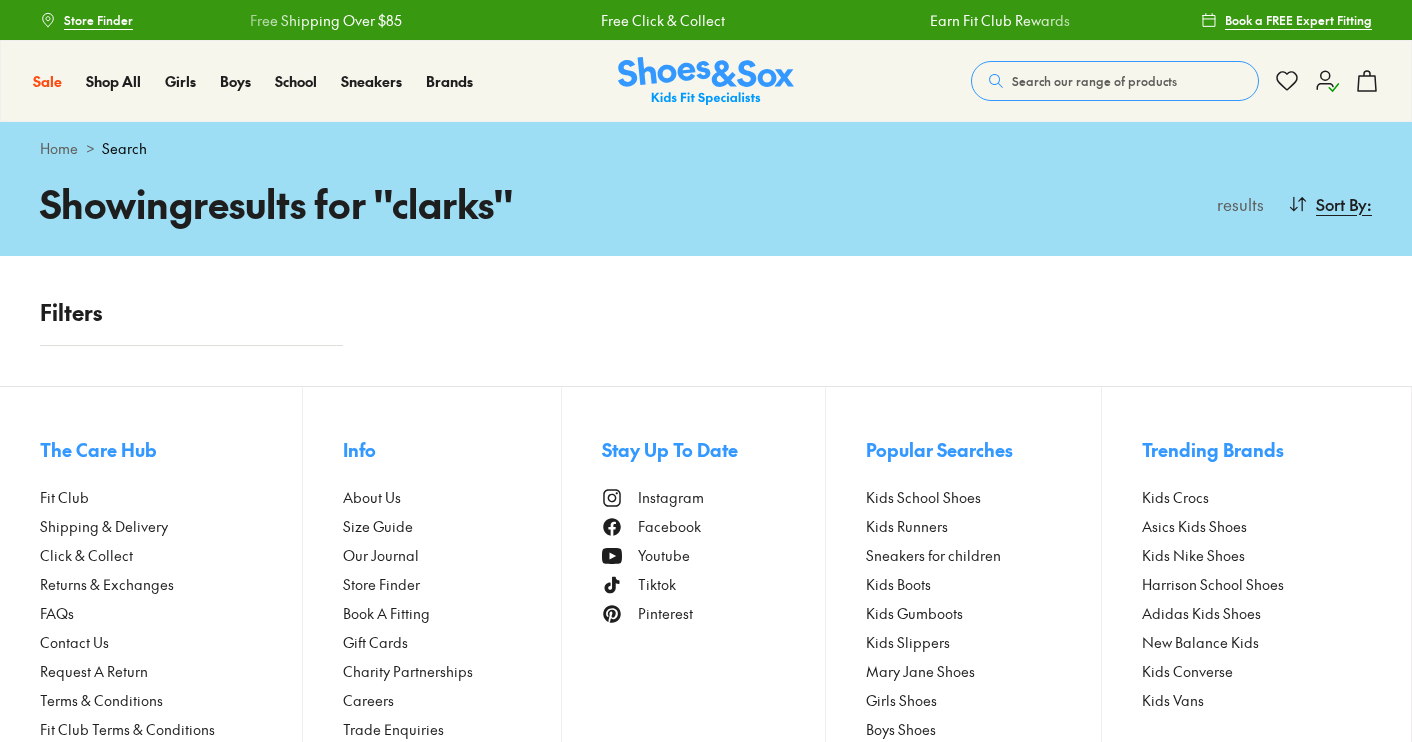 scroll, scrollTop: 0, scrollLeft: 0, axis: both 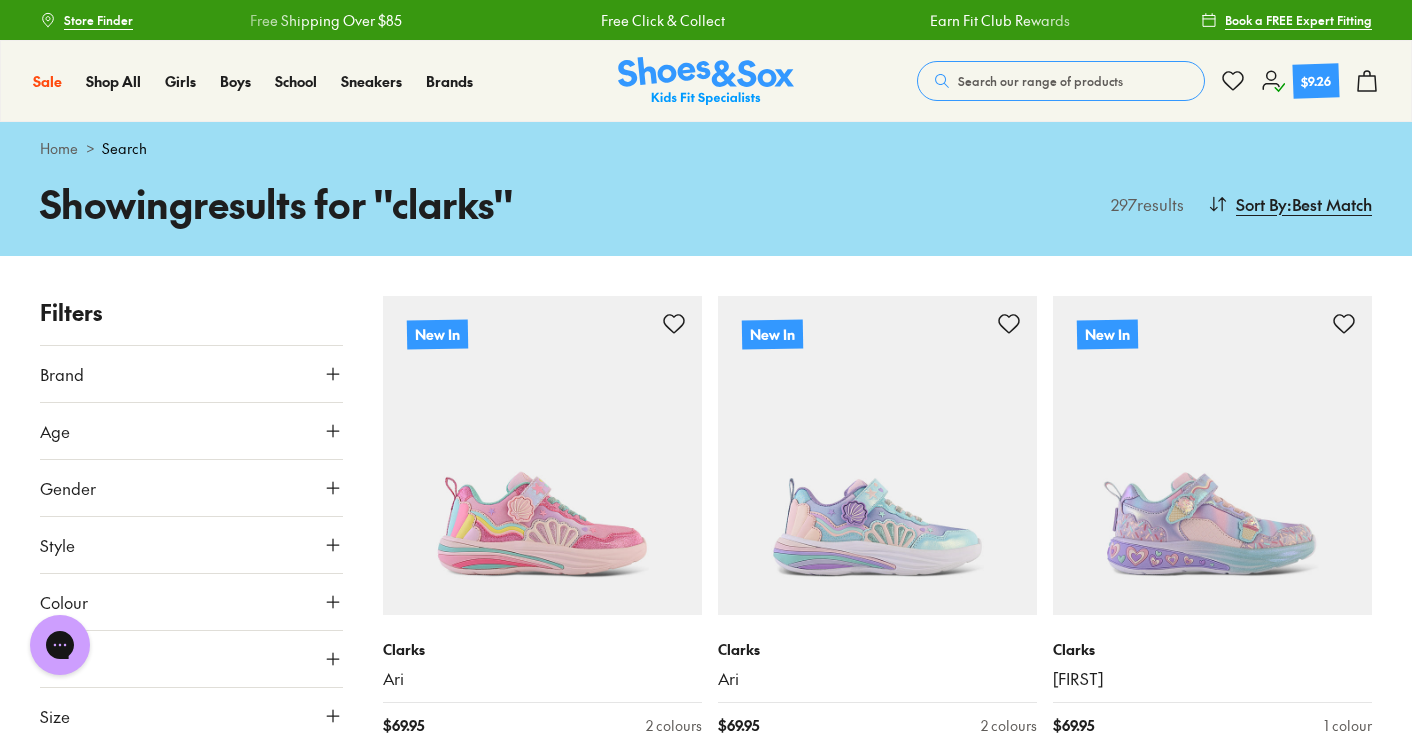 click on "Colour" at bounding box center [191, 602] 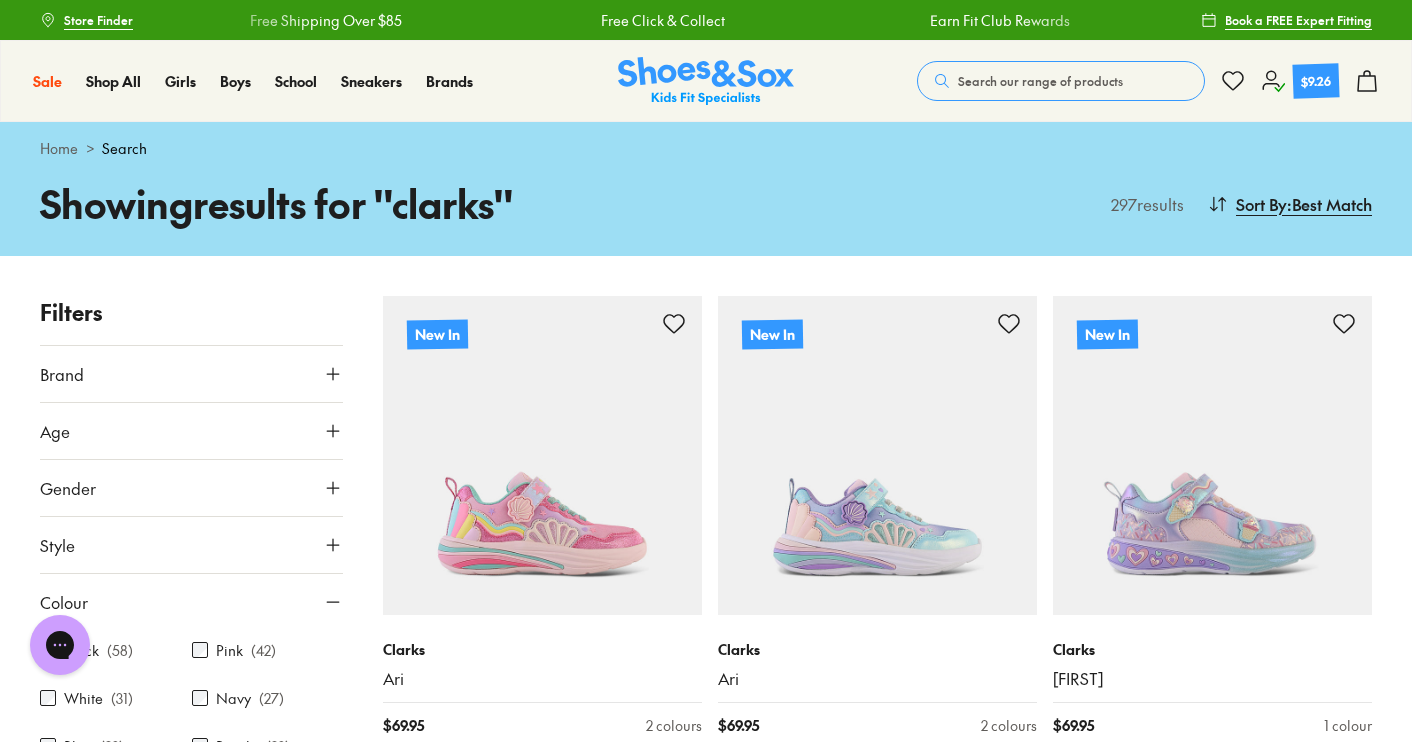 click on "( 58 )" at bounding box center (120, 650) 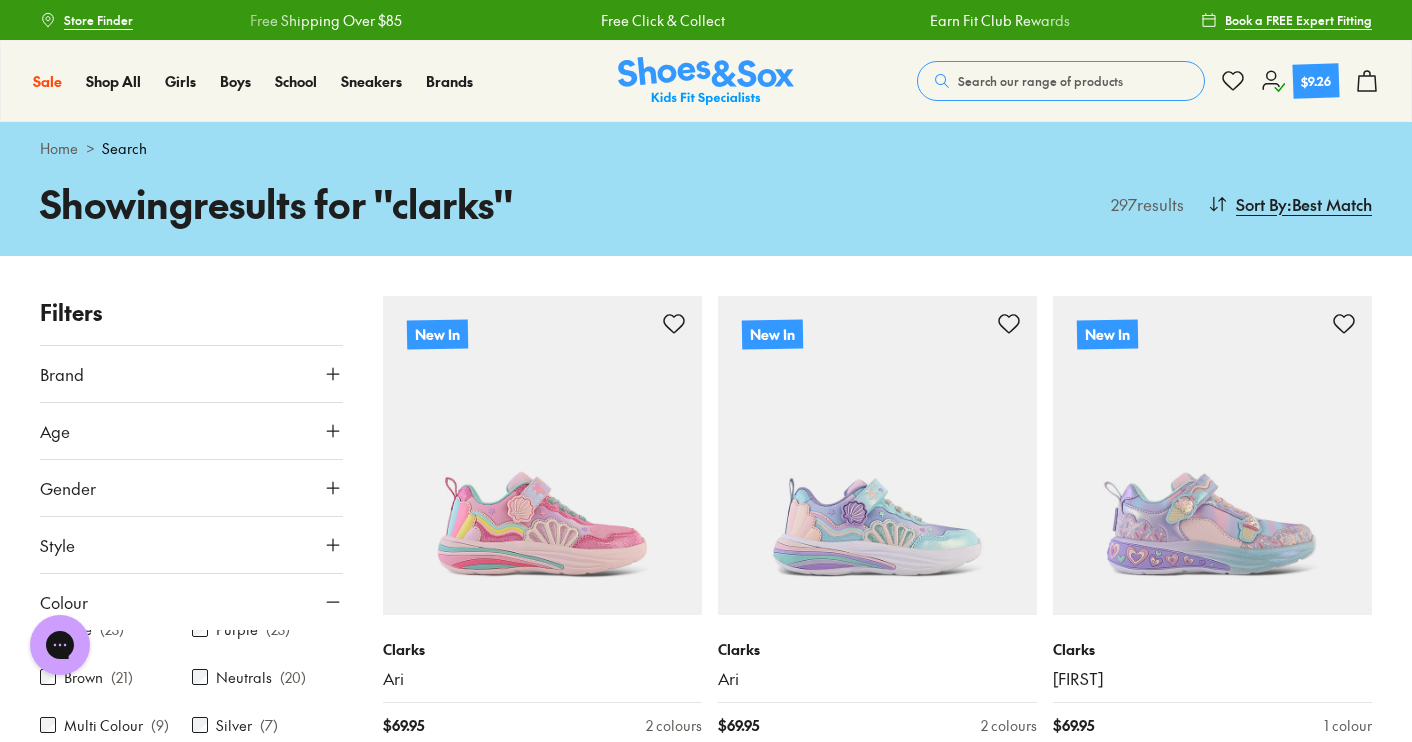 scroll, scrollTop: 0, scrollLeft: 0, axis: both 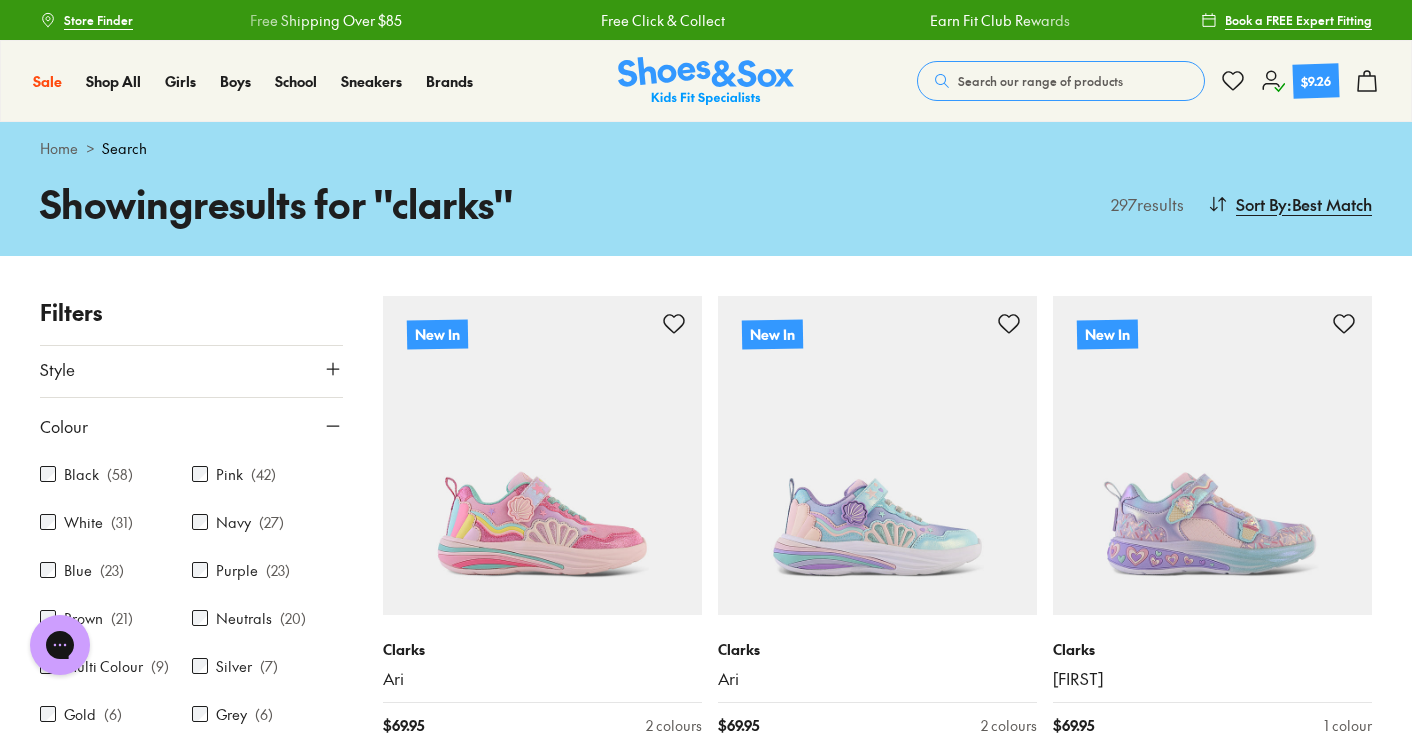 click on "Filters Brand Clarks ( 263 ) Reebok ( 34 ) Age Junior ( 153 ) Infant/Toddler ( 116 ) Senior ( 15 ) Youth ( 10 ) NON ( 1 ) Gender All Girls Boys Unisex NON Style Sandals ( 57 ) Sneakers ( 53 ) Boots ( 50 ) School ( 44 ) Beach Sandals ( 27 ) Sport ( 25 ) Shoes ( 24 ) Gumboots ( 12 ) Accessories ( 5 ) Colour Black ( 58 ) Pink ( 42 ) White ( 31 ) Navy ( 27 ) Blue ( 23 ) Purple ( 23 ) Brown ( 21 ) Neutrals ( 20 ) Multi Colour ( 9 ) Silver ( 7 ) Gold ( 6 ) Grey ( 6 ) Green ( 3 ) Light Purple ( 2 ) Orange ( 2 ) Red ( 2 ) Light Pink ( 1 ) Tan ( 1 ) Yellow ( 1 ) Price Min $ 10 Max $ 170 Size EU UK US 1-3 Years 21 22 23 24 25 26 27 3-8 Years 28 29 30 31 32 33 34 8+ Years 35 36 37 38 39 40 Adult 39.5 40.5 42 New In Clarks Ari $ 69.95 2 colours New In Clarks Ari $ 69.95 2 colours New In Clarks Annie $ 69.95 1 colour New In Clarks Apollo $ 69.95 2 colours New In Clarks Atlas $ 69.95 2 colours New In Clarks Arden Jnr $ 59.95 2 colours New In Clarks Arden Jnr $ 59.95 2 colours New In Clarks Yola $ 79.95 1 colour Clarks $ $" at bounding box center [706, 3710] 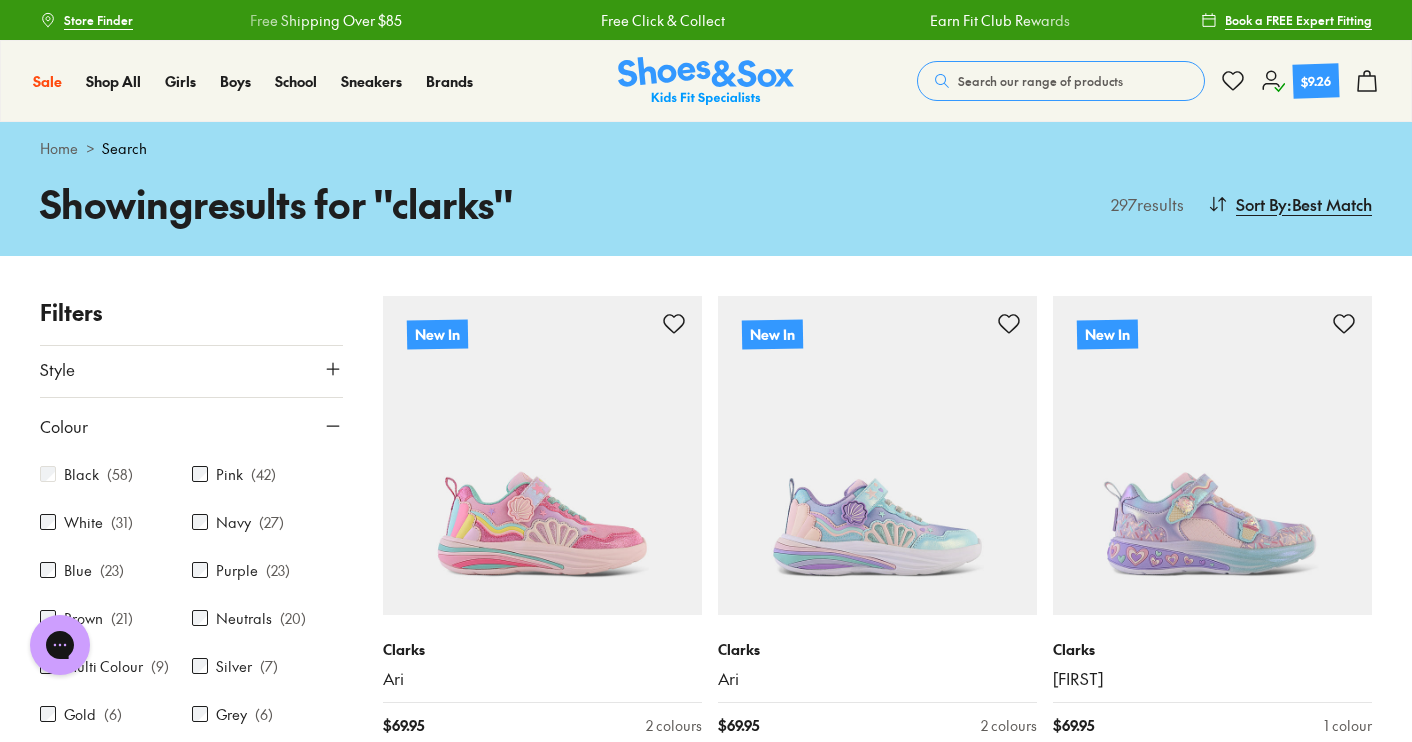 scroll, scrollTop: 156, scrollLeft: 0, axis: vertical 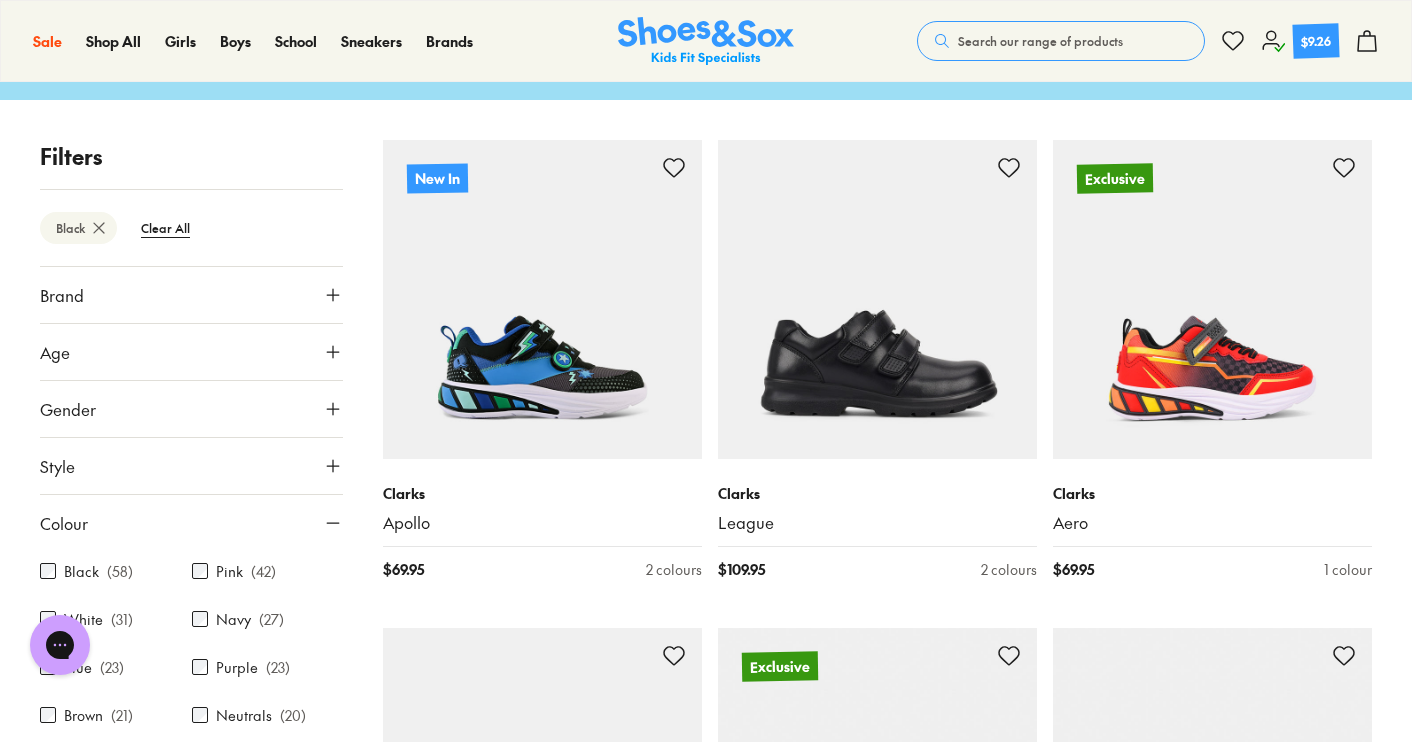 click on "Age" at bounding box center [191, 352] 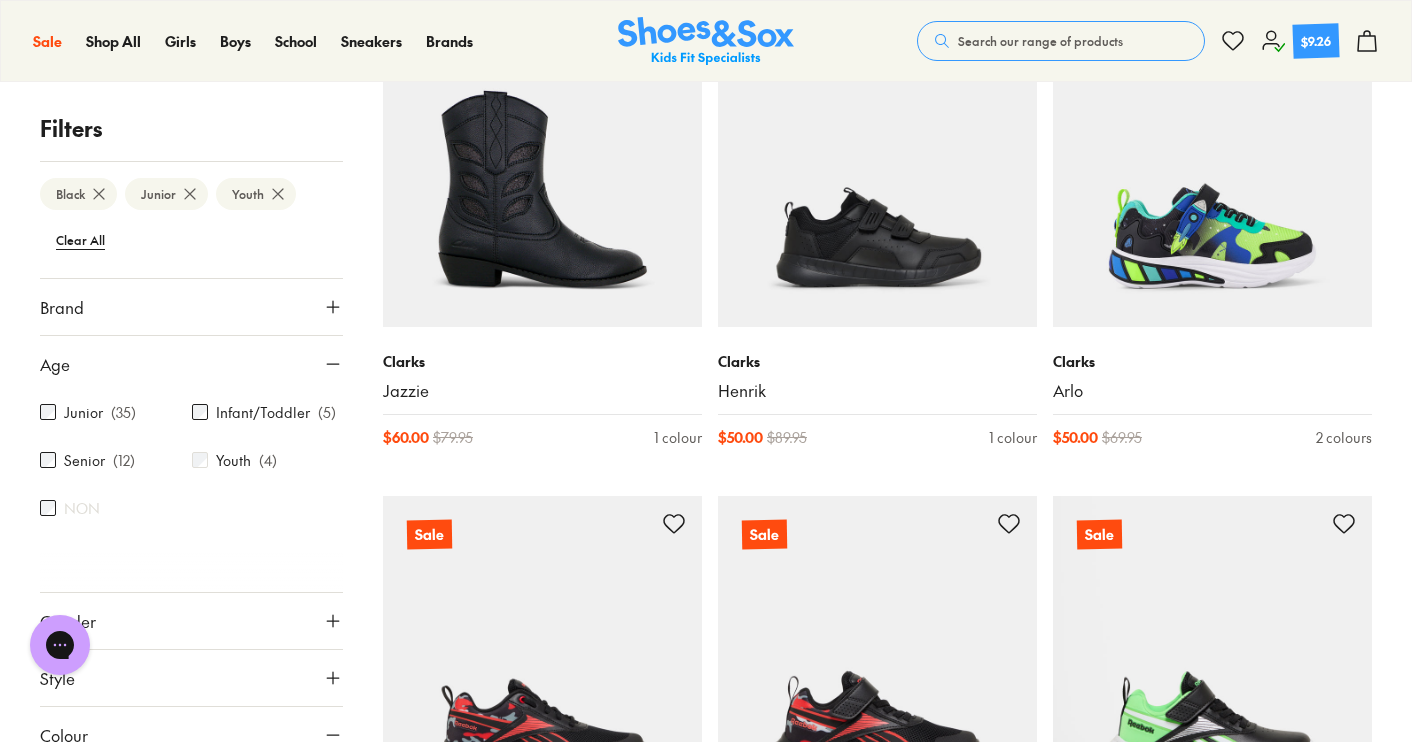 scroll, scrollTop: 4260, scrollLeft: 0, axis: vertical 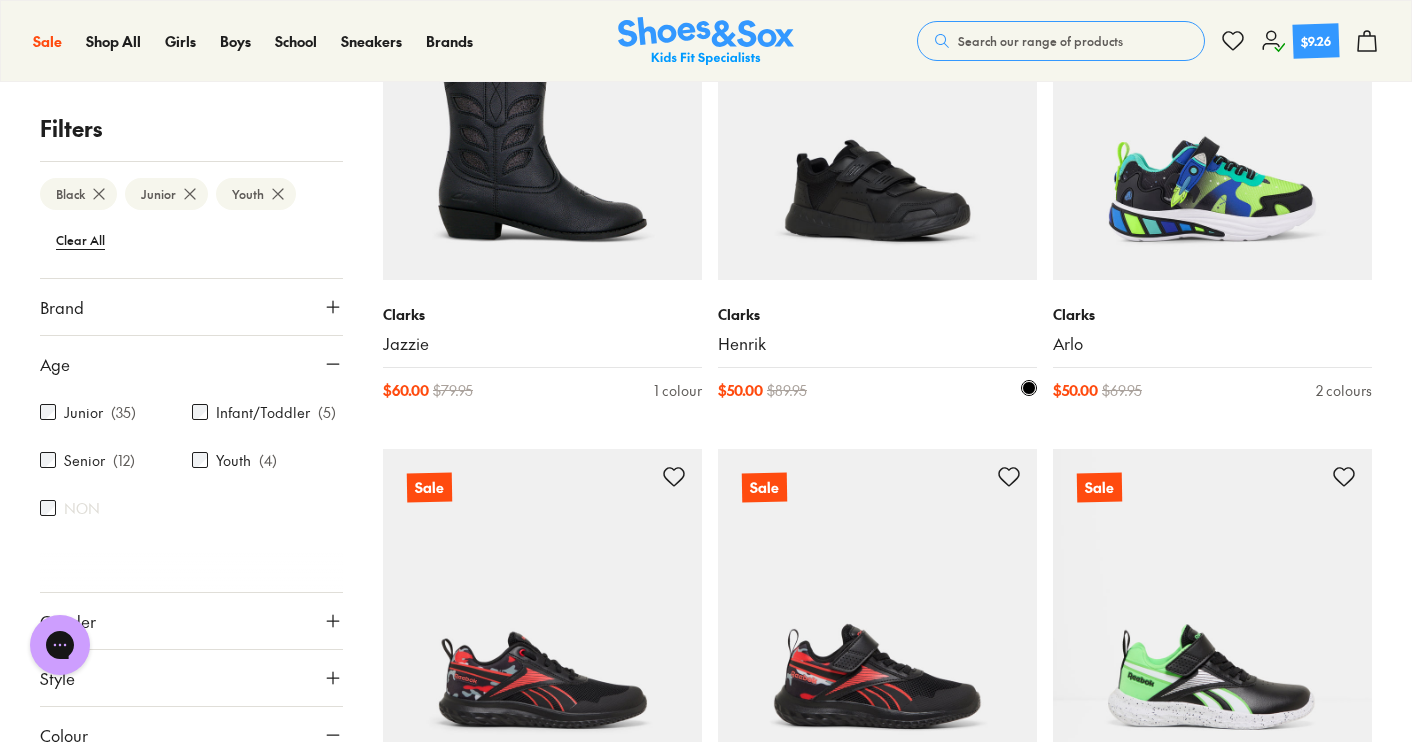 click at bounding box center [877, 120] 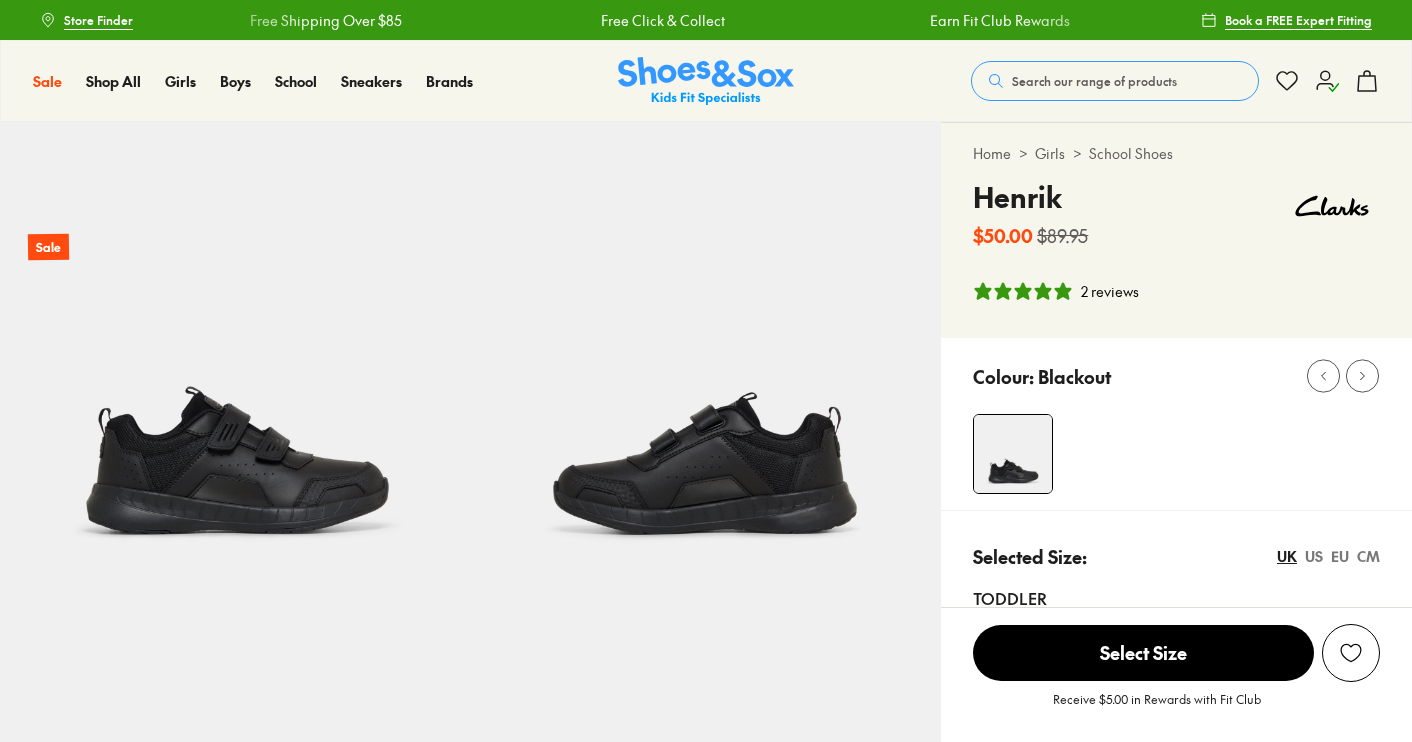 select on "*" 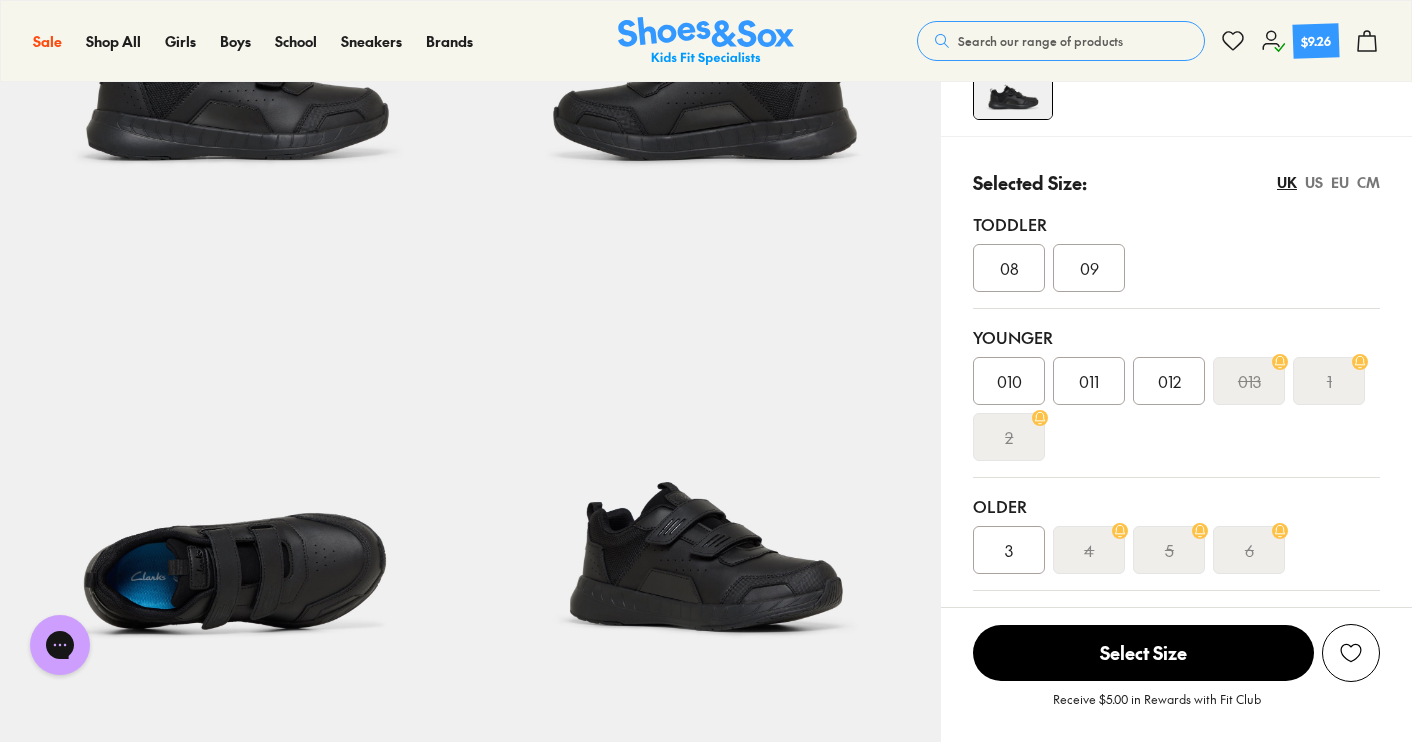 scroll, scrollTop: 372, scrollLeft: 0, axis: vertical 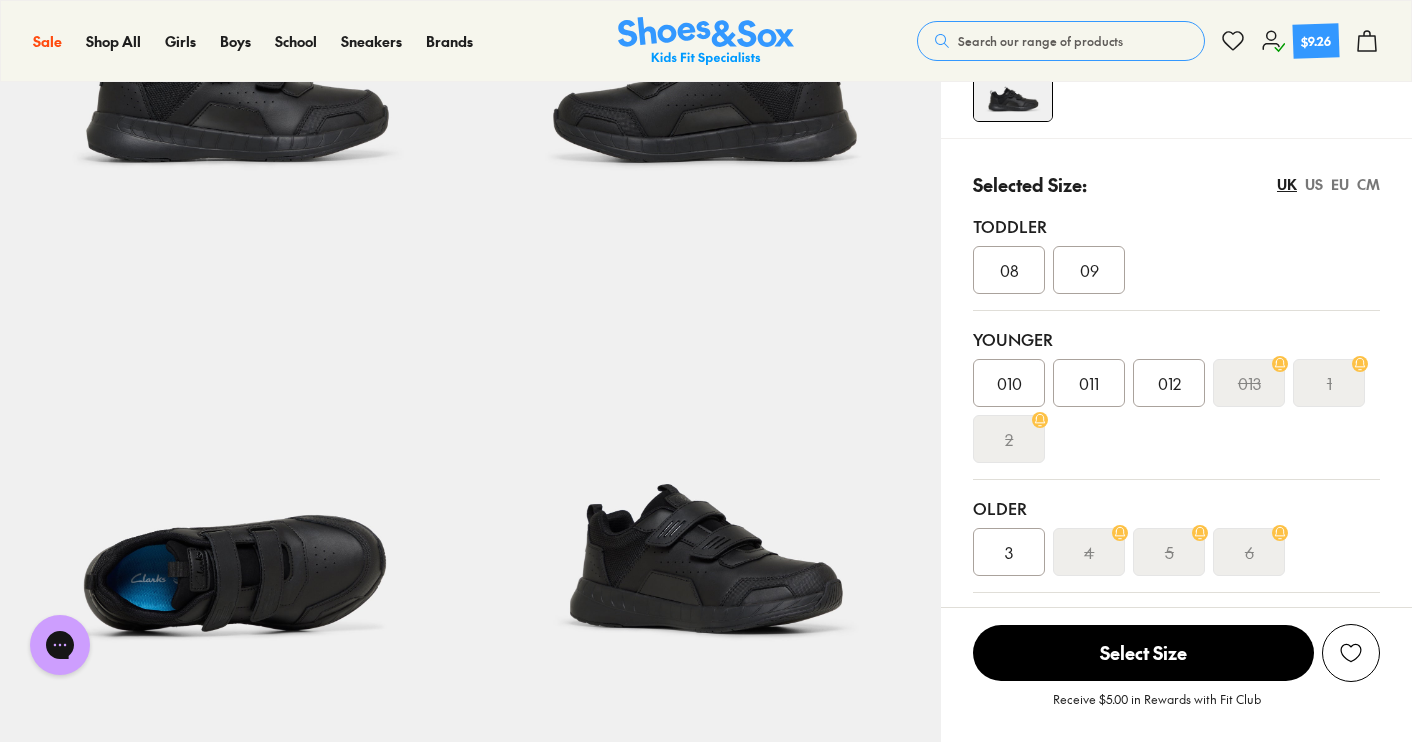 click on "3" at bounding box center [1009, 552] 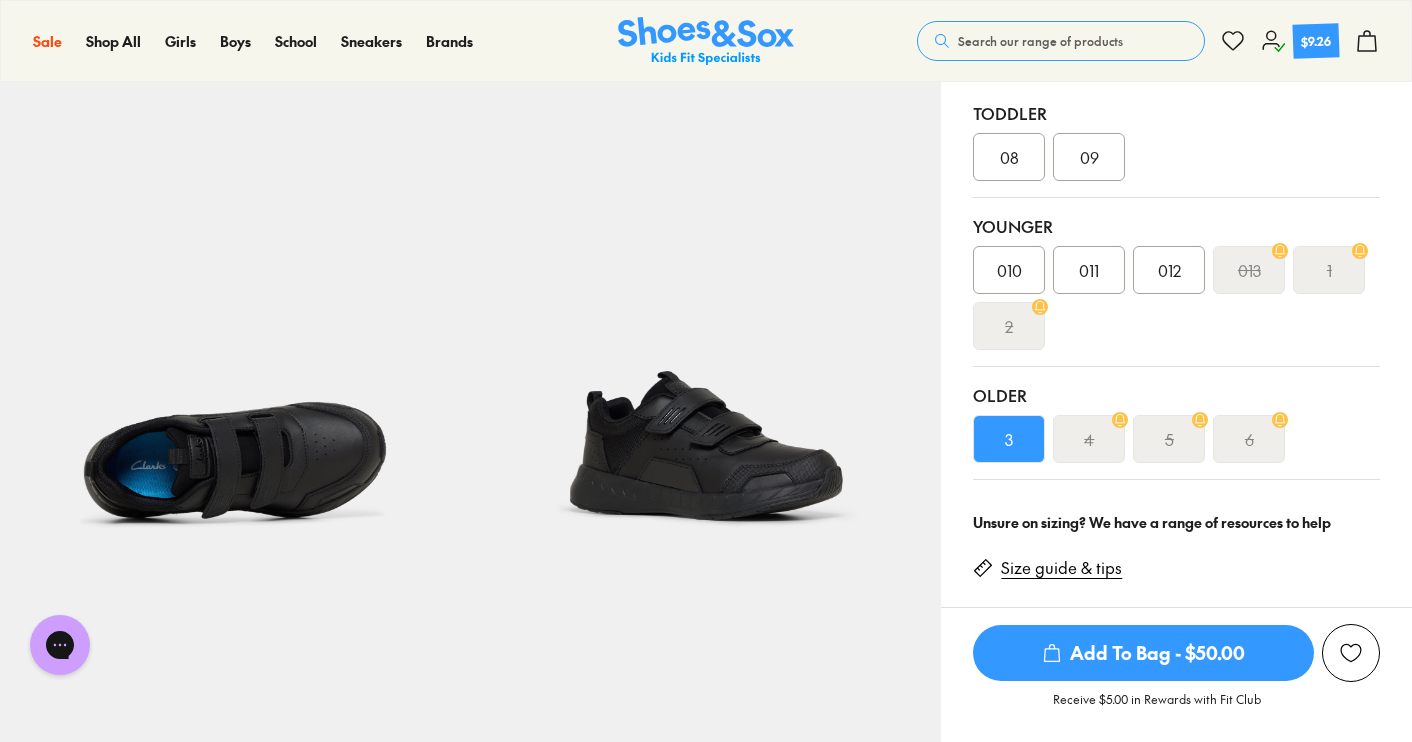 scroll, scrollTop: 487, scrollLeft: 0, axis: vertical 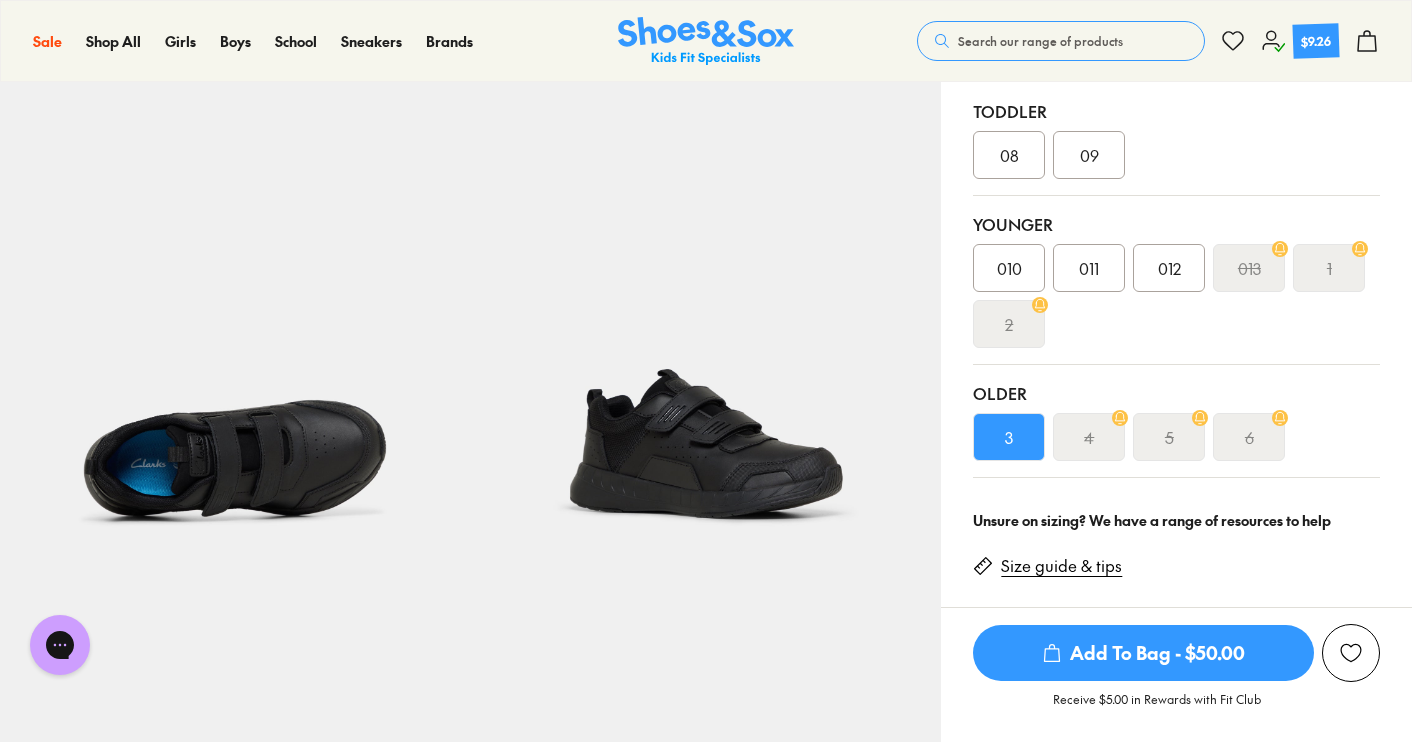 click on "Add To Bag - $50.00" at bounding box center (1143, 653) 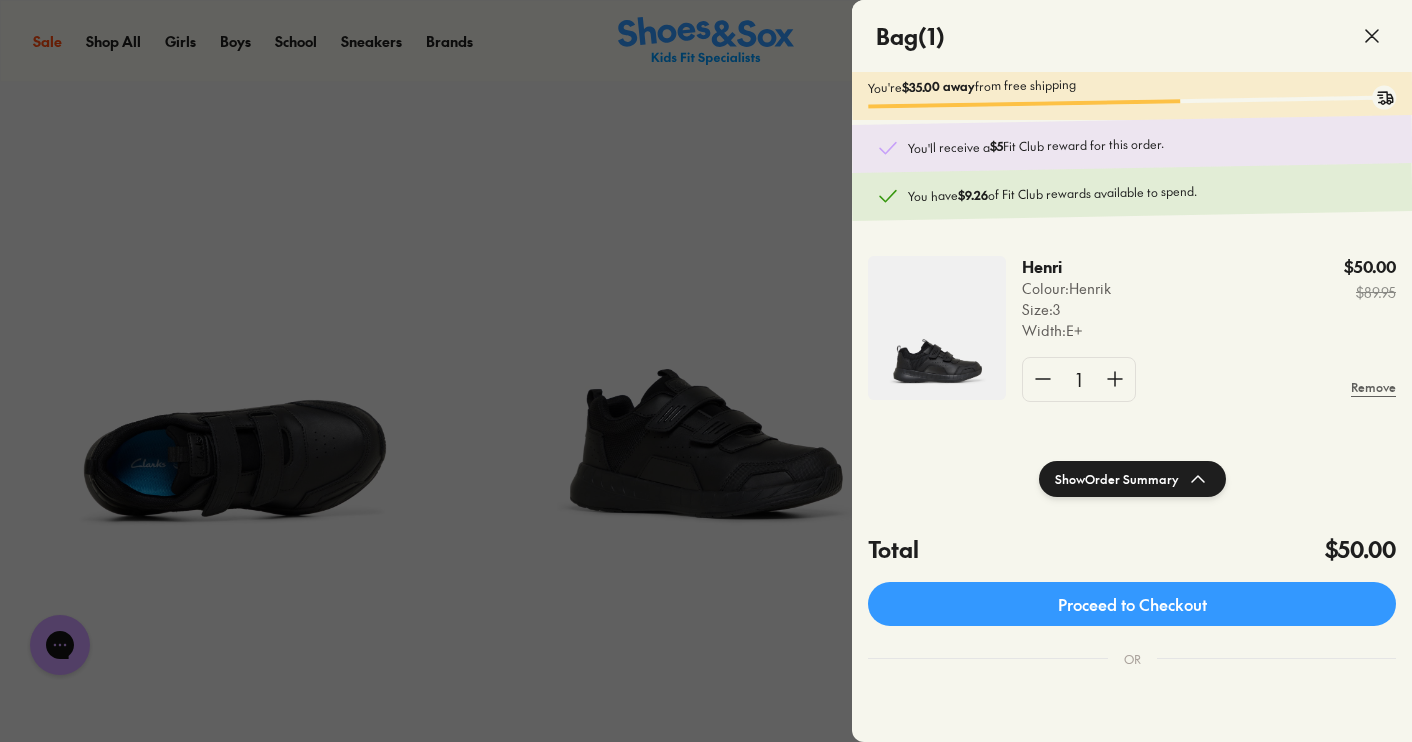 scroll, scrollTop: 16, scrollLeft: 0, axis: vertical 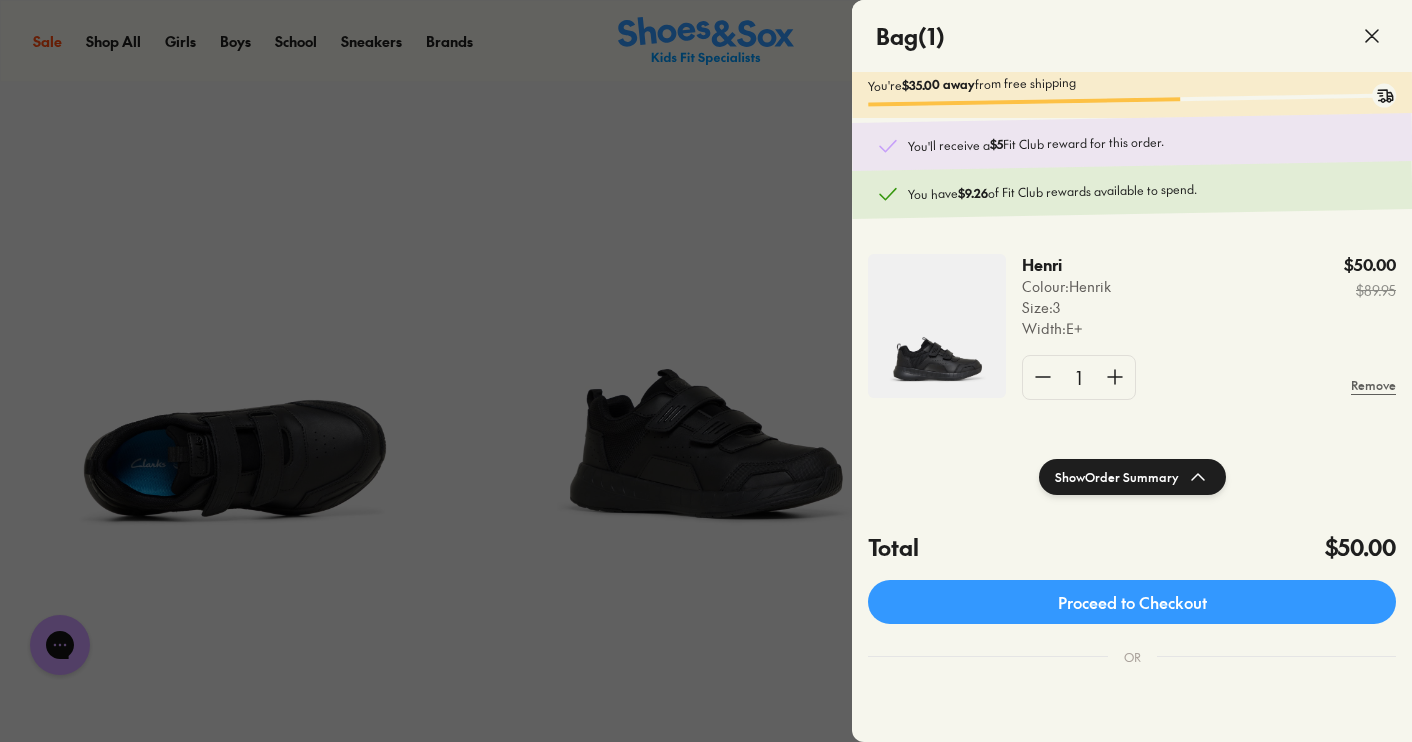click 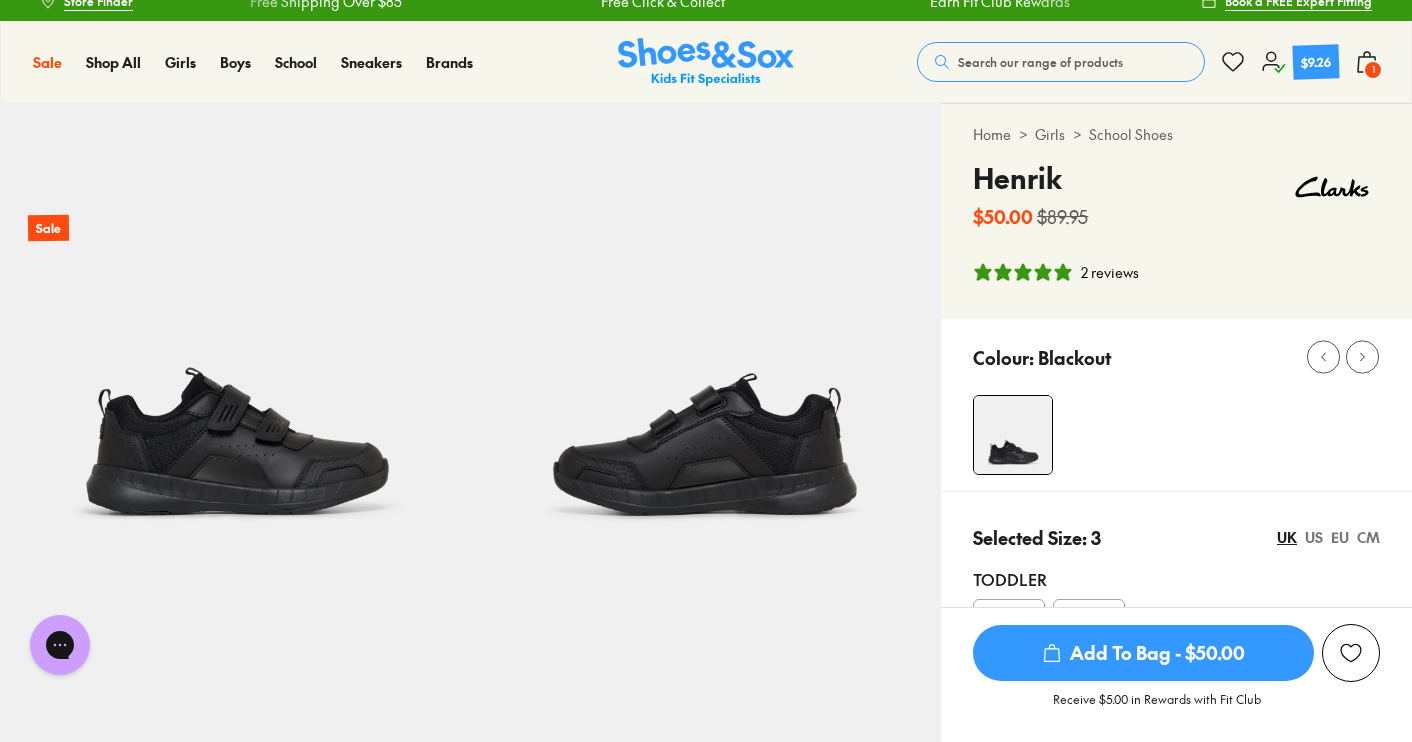 scroll, scrollTop: 0, scrollLeft: 0, axis: both 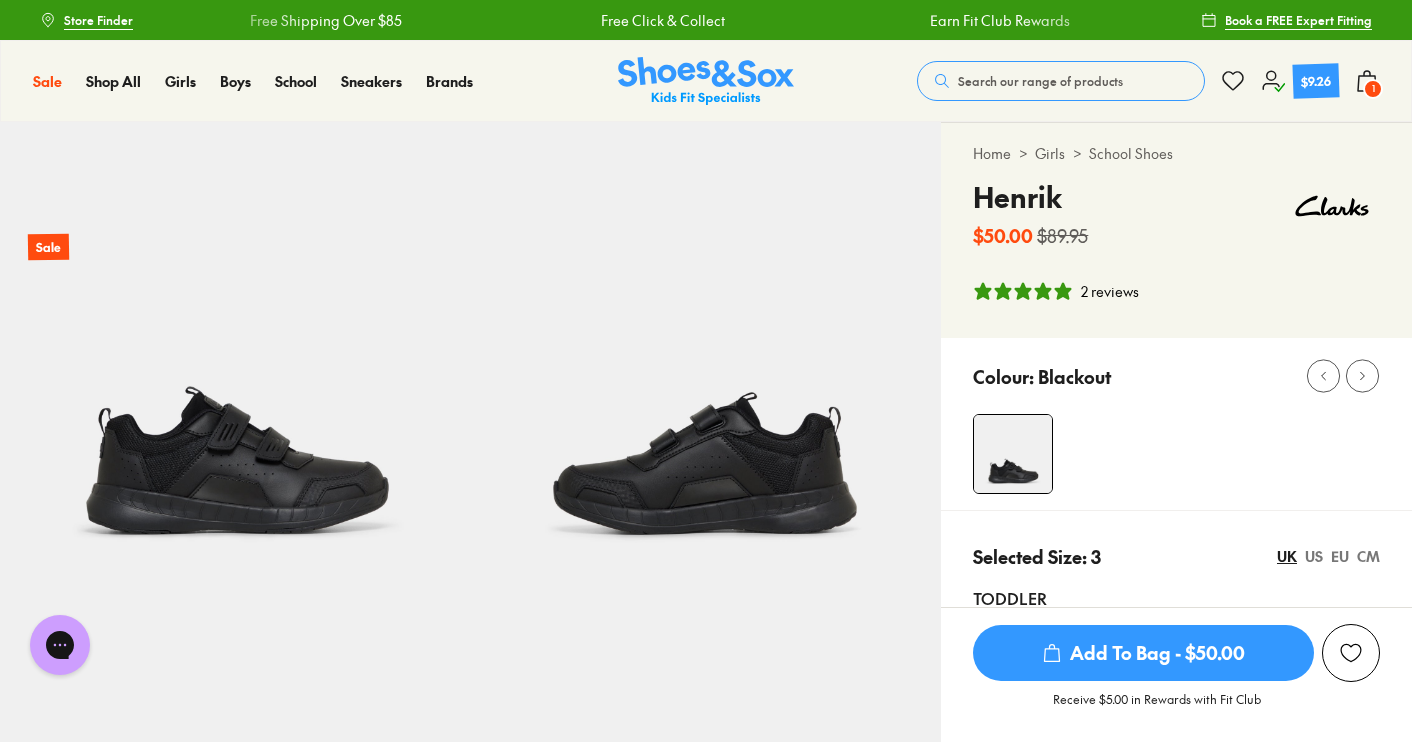 click on "2 reviews" at bounding box center [1110, 291] 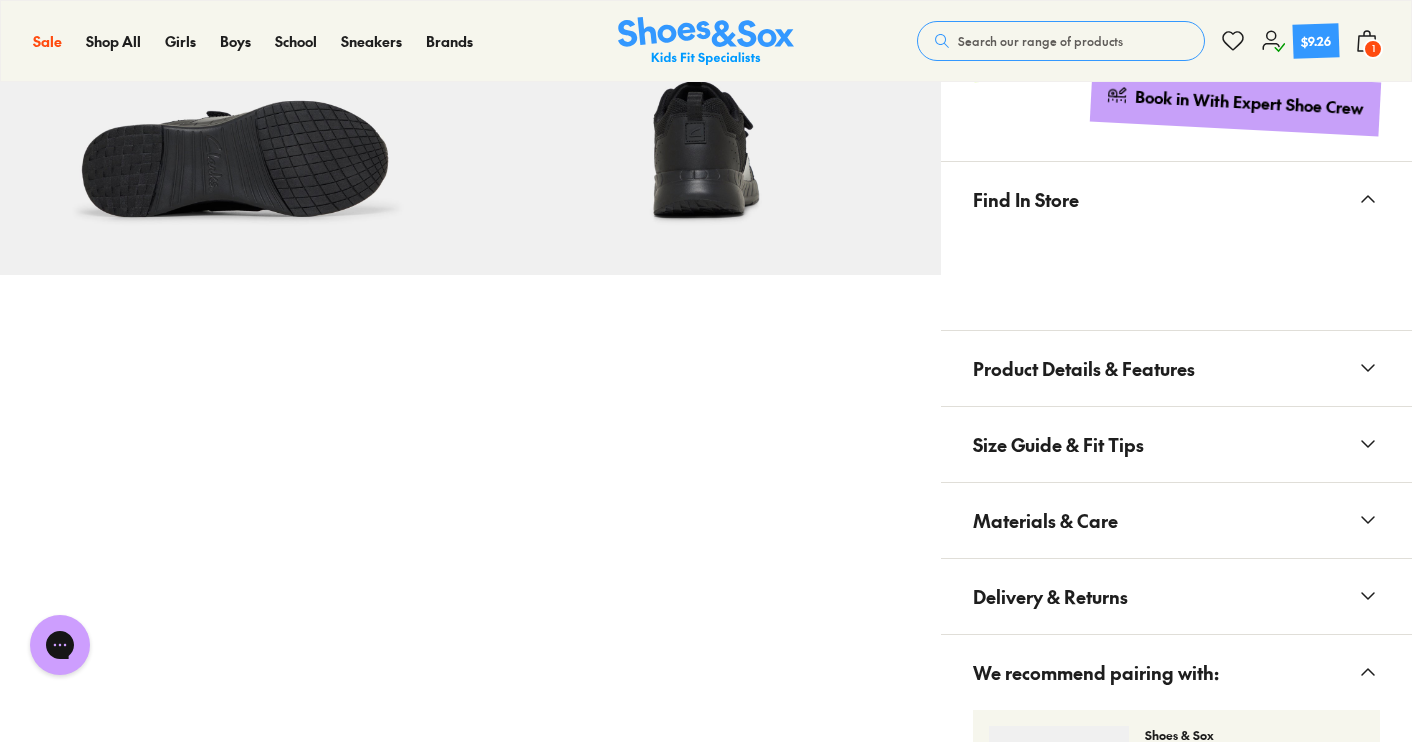scroll, scrollTop: 1300, scrollLeft: 0, axis: vertical 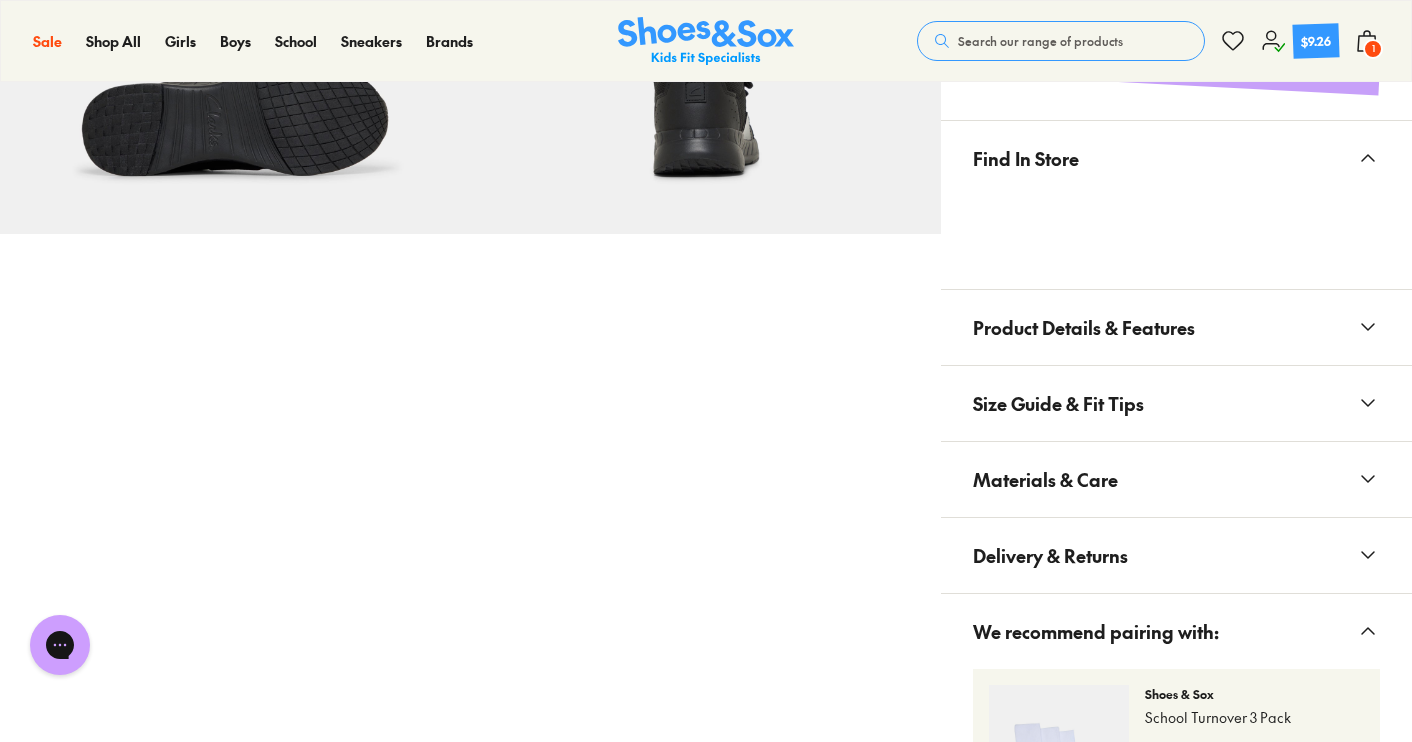 click on "Size Guide & Fit Tips" at bounding box center [1176, 403] 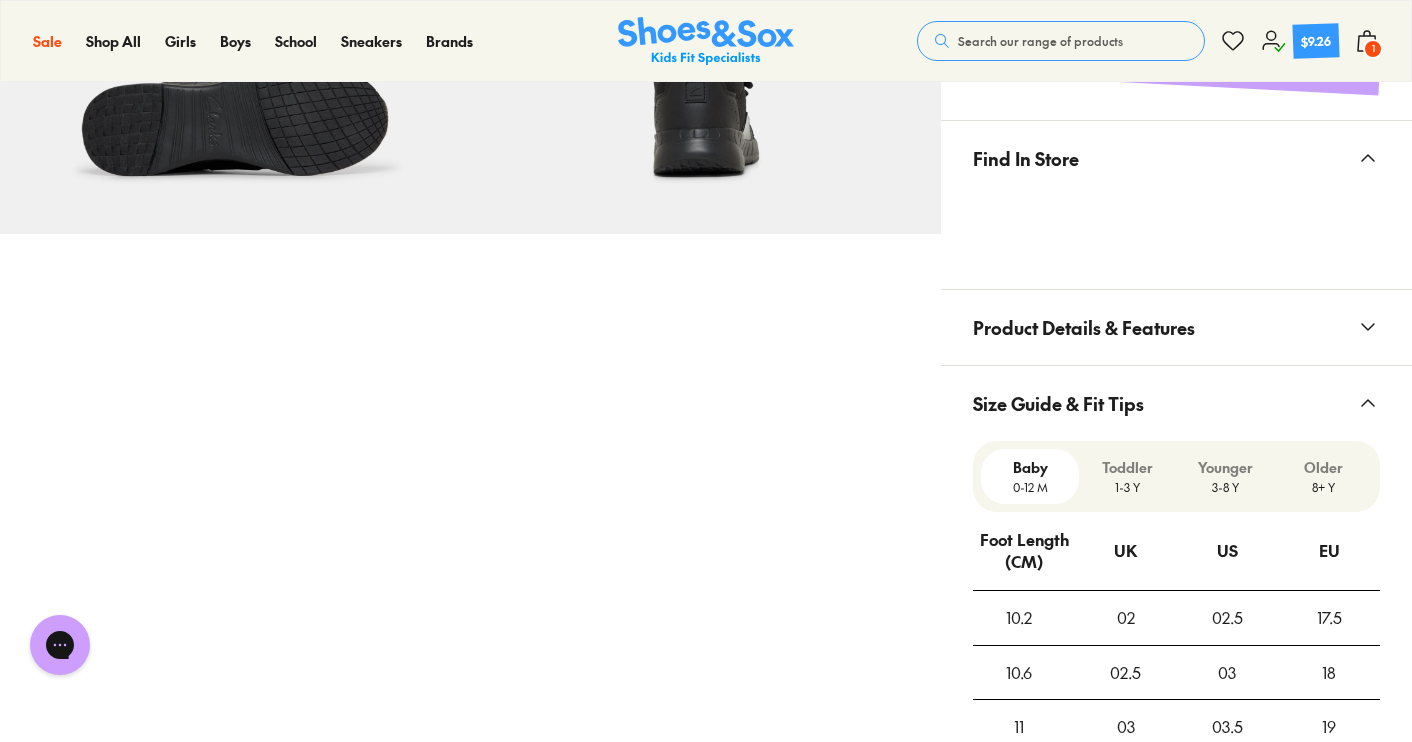 click on "Product Details & Features" at bounding box center [1176, 327] 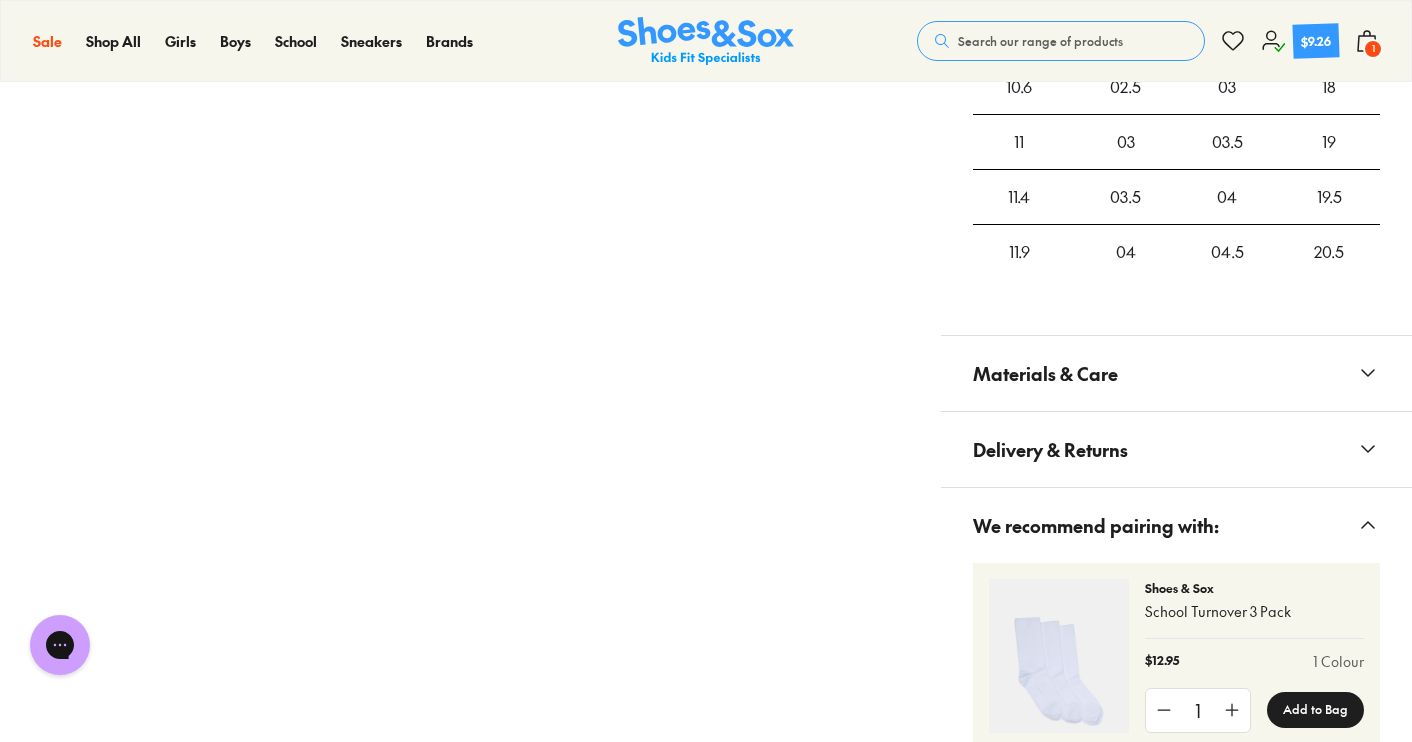 scroll, scrollTop: 2522, scrollLeft: 0, axis: vertical 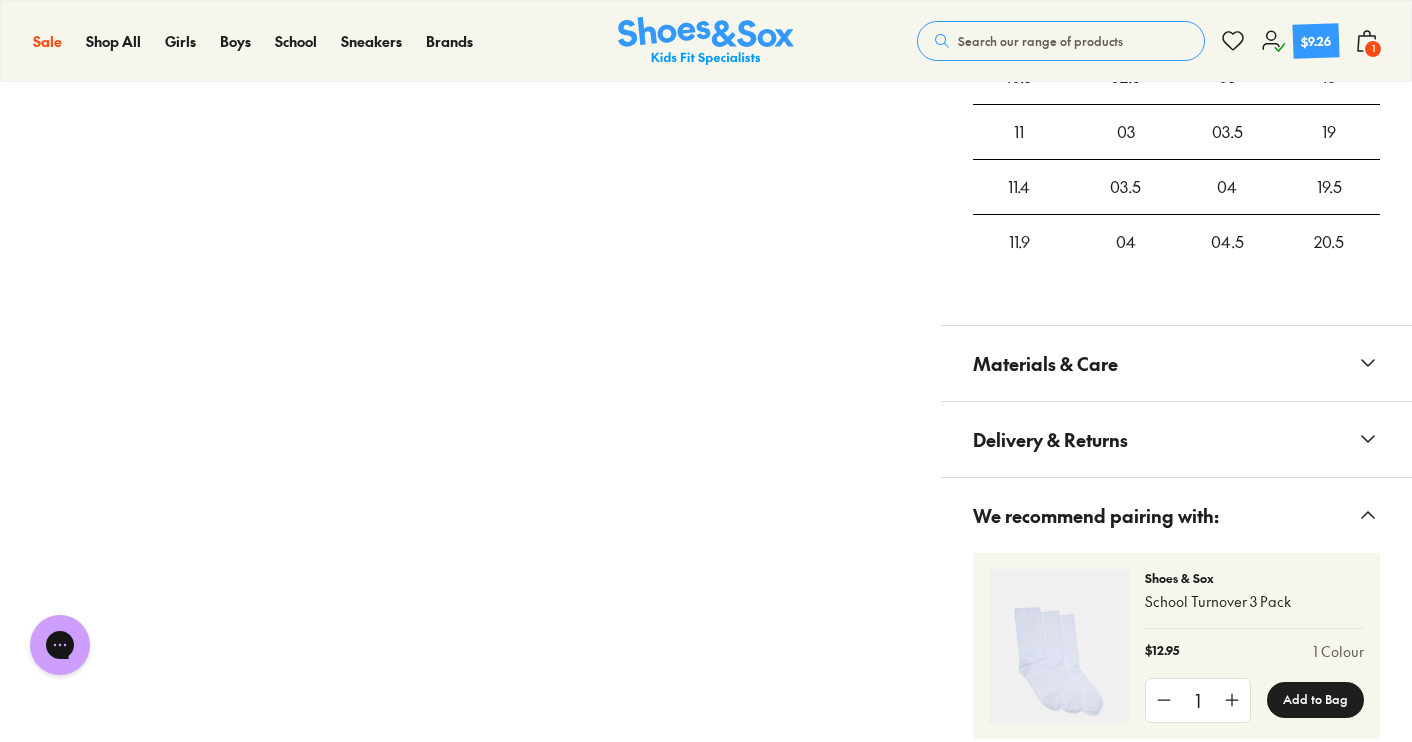 click on "Materials & Care" at bounding box center (1176, 363) 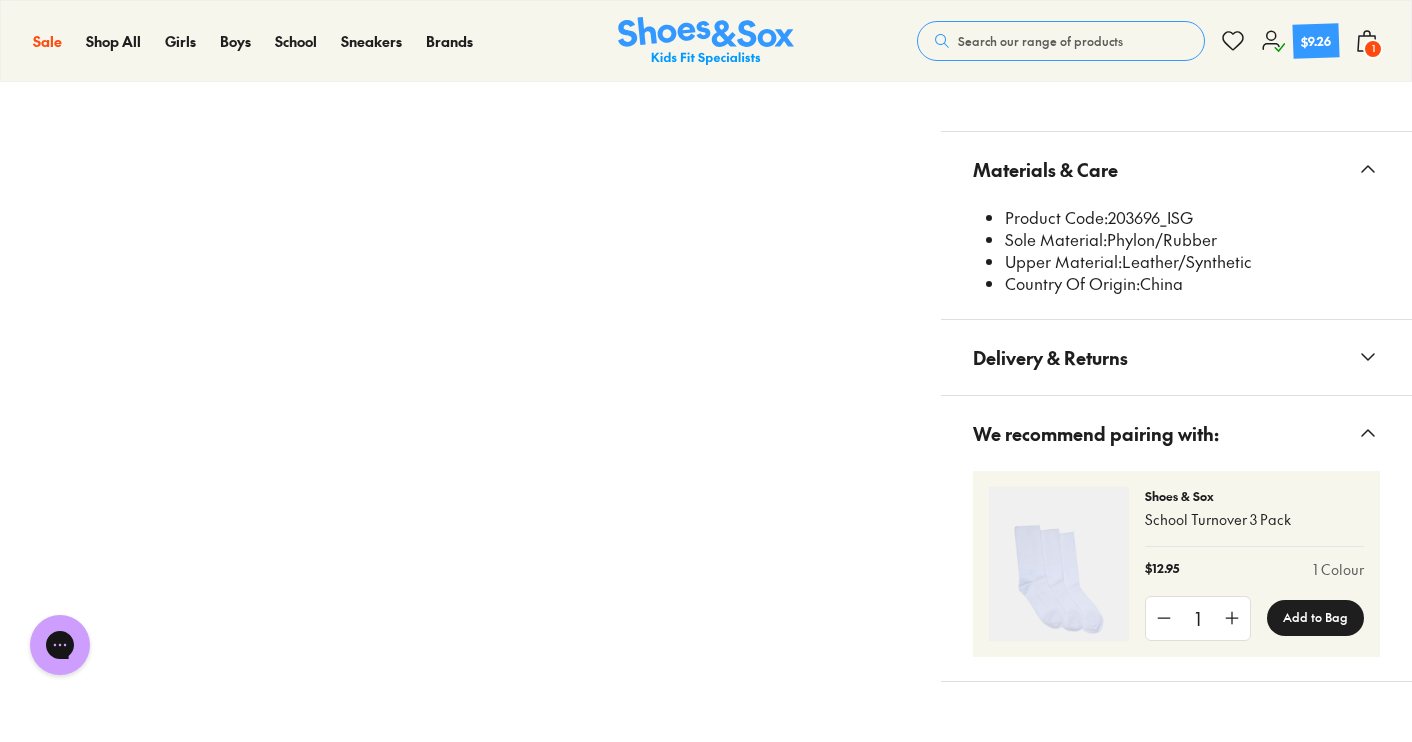 scroll, scrollTop: 2723, scrollLeft: 0, axis: vertical 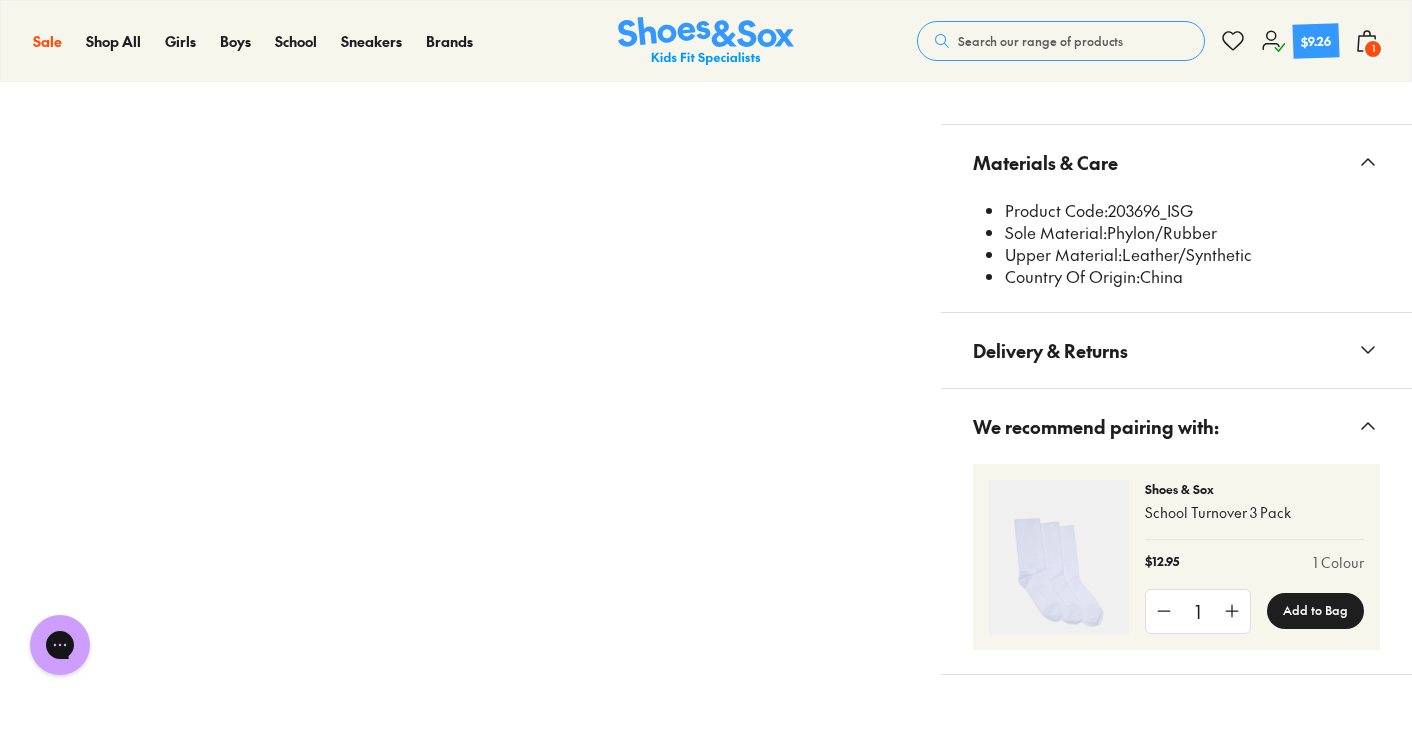 click on "Delivery & Returns" at bounding box center [1176, 350] 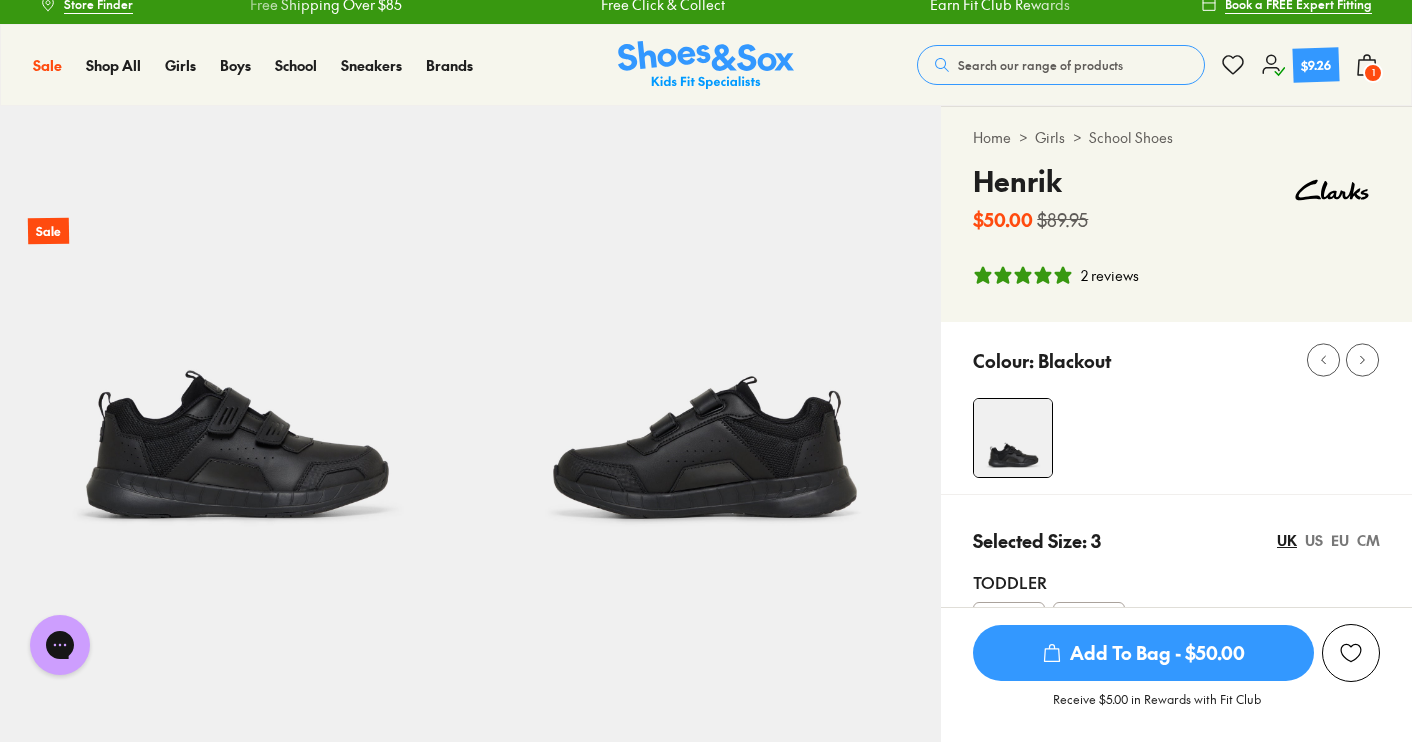 scroll, scrollTop: 0, scrollLeft: 0, axis: both 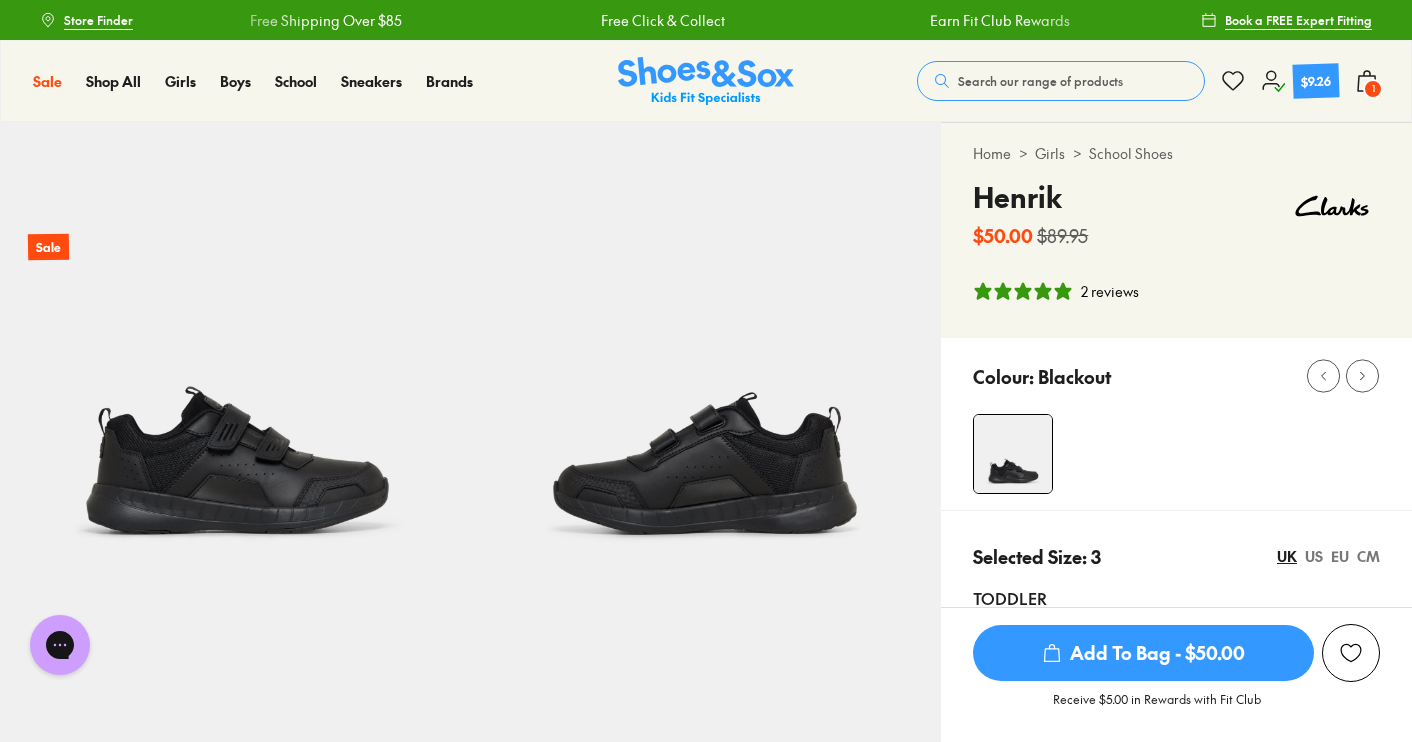 click 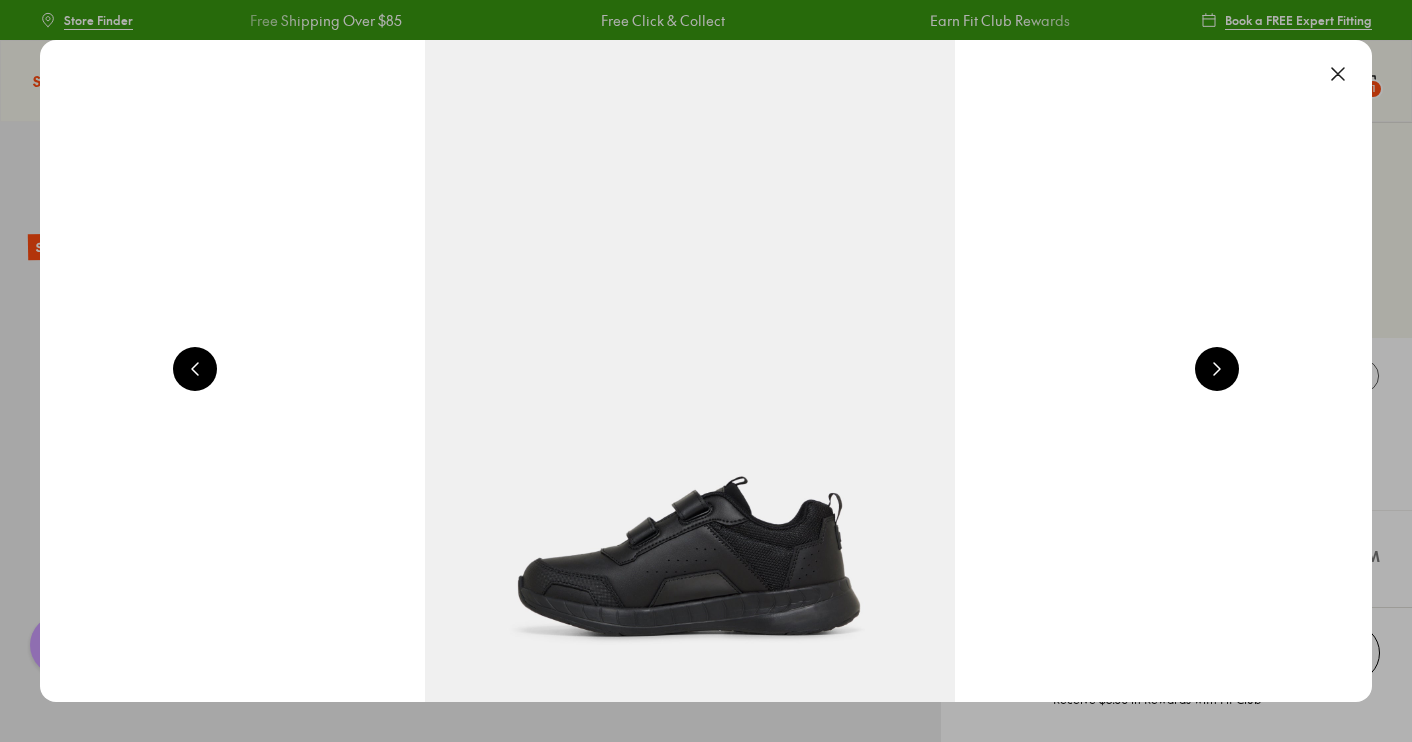 click at bounding box center [1217, 369] 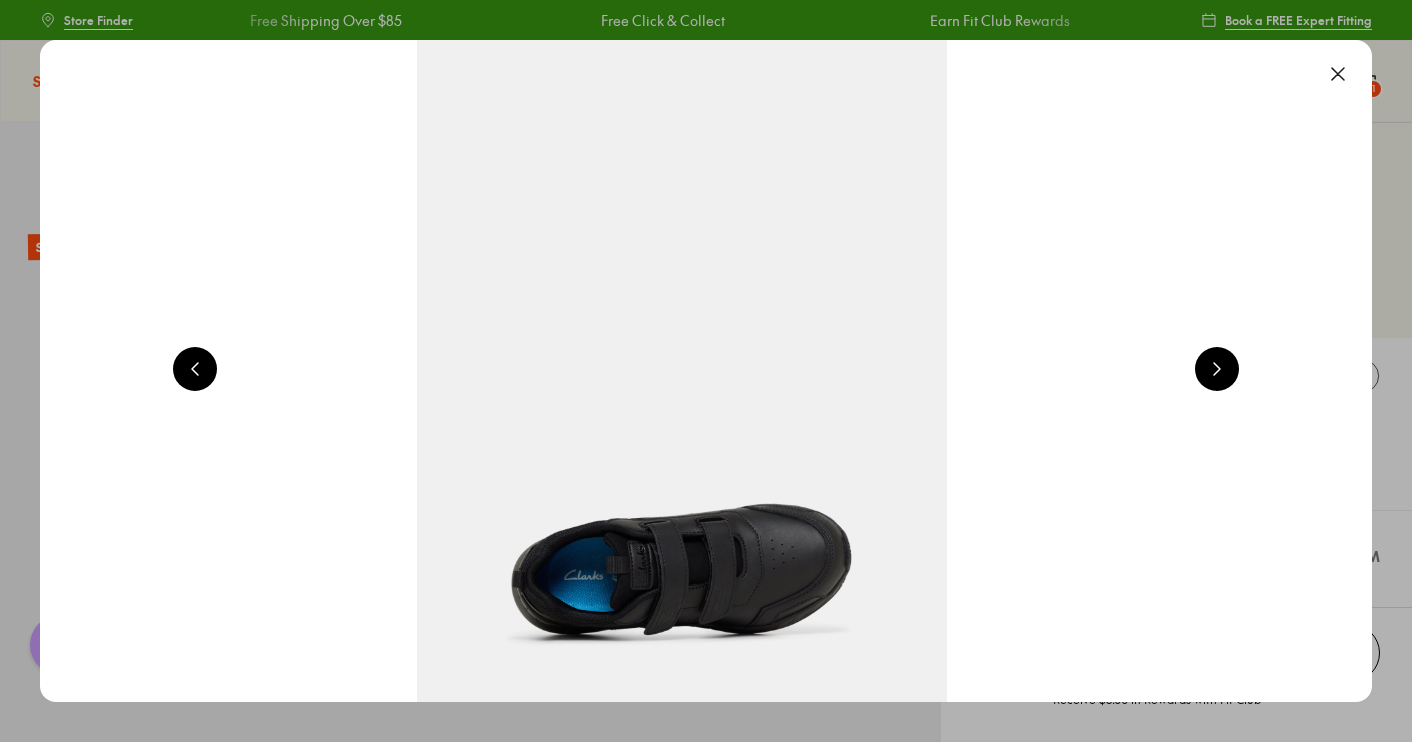 click at bounding box center (1217, 369) 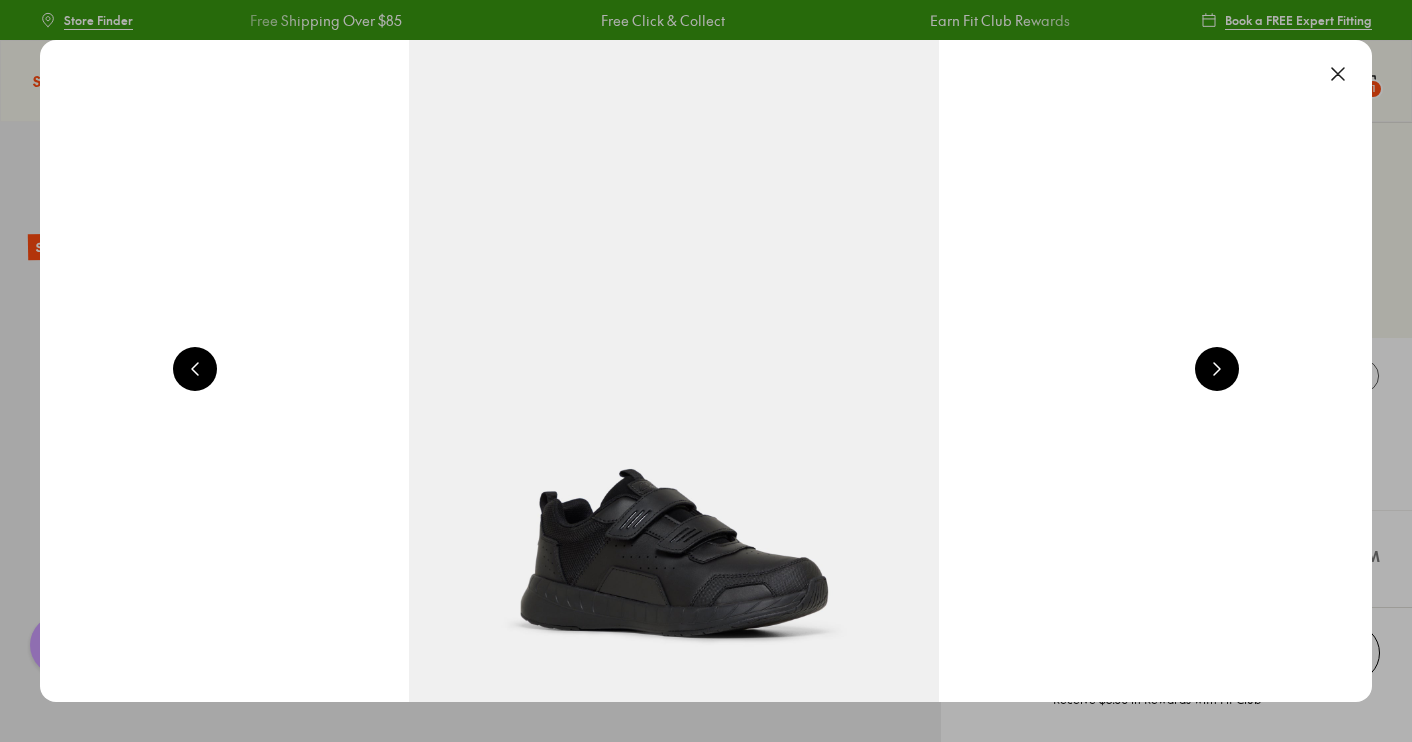 click at bounding box center [1217, 369] 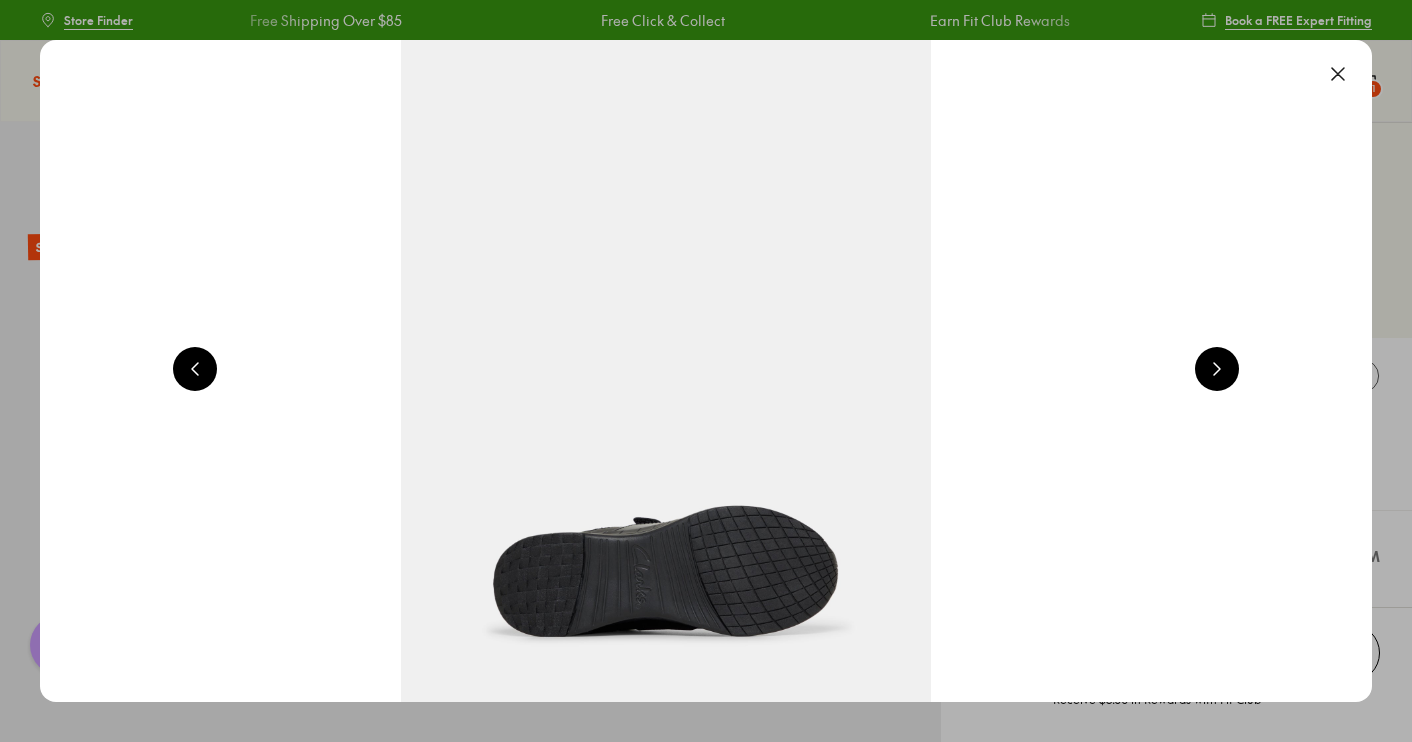 click at bounding box center (1217, 369) 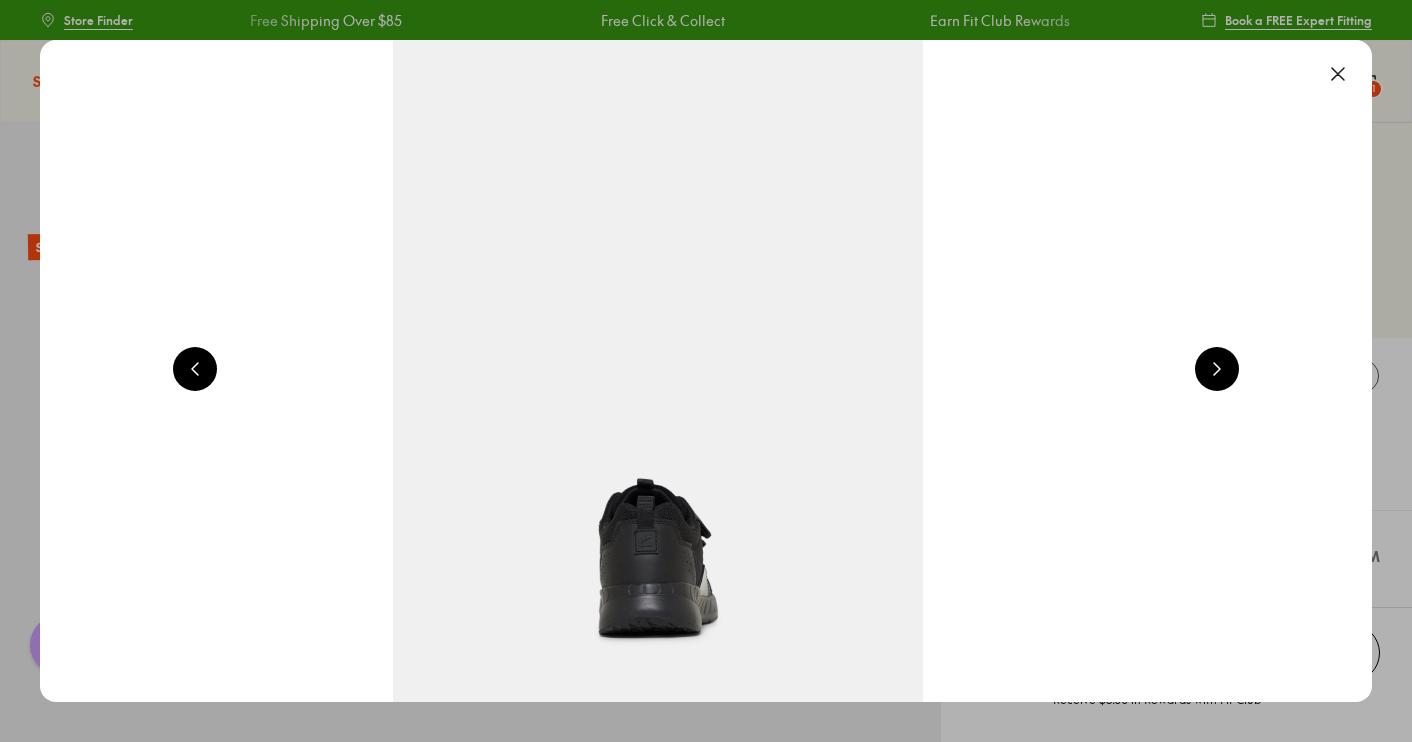 click at bounding box center (1217, 369) 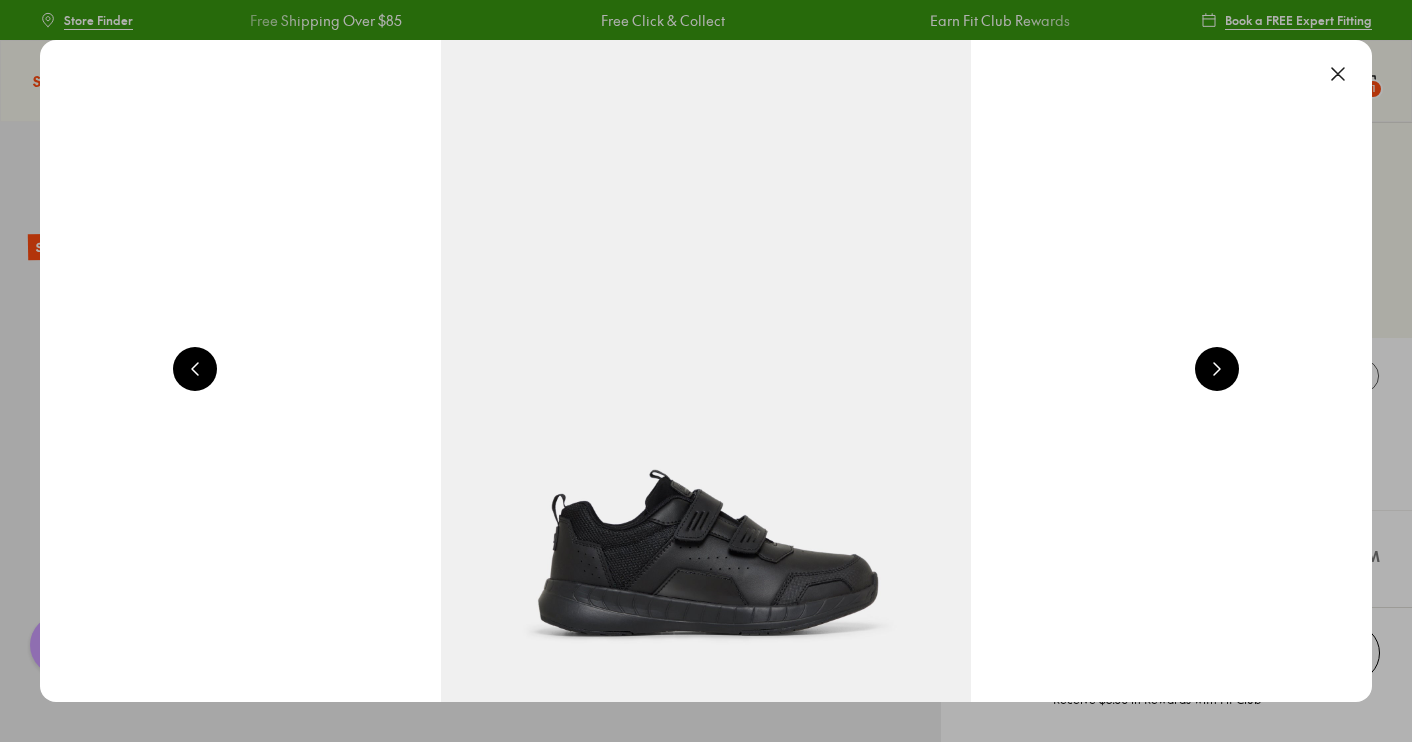scroll, scrollTop: 0, scrollLeft: 1340, axis: horizontal 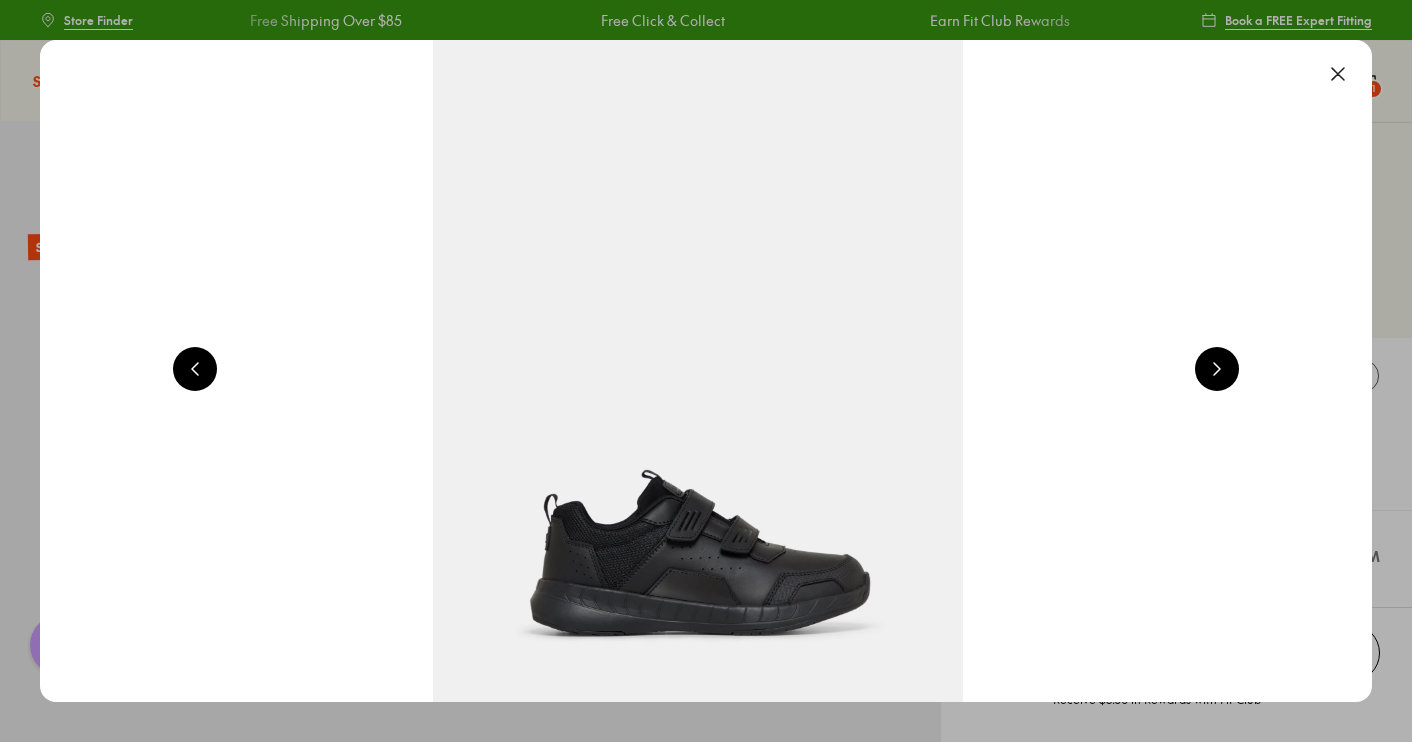click at bounding box center (1217, 369) 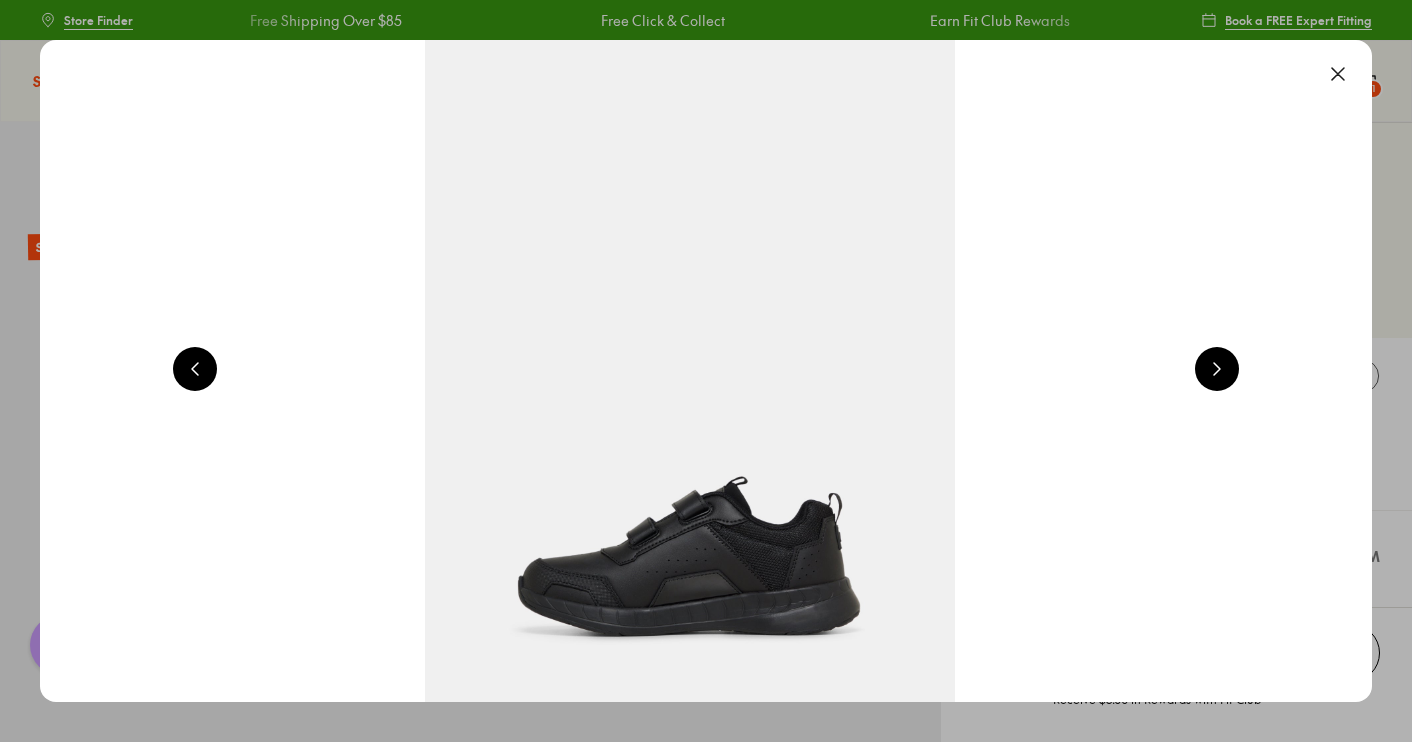 click at bounding box center (1217, 369) 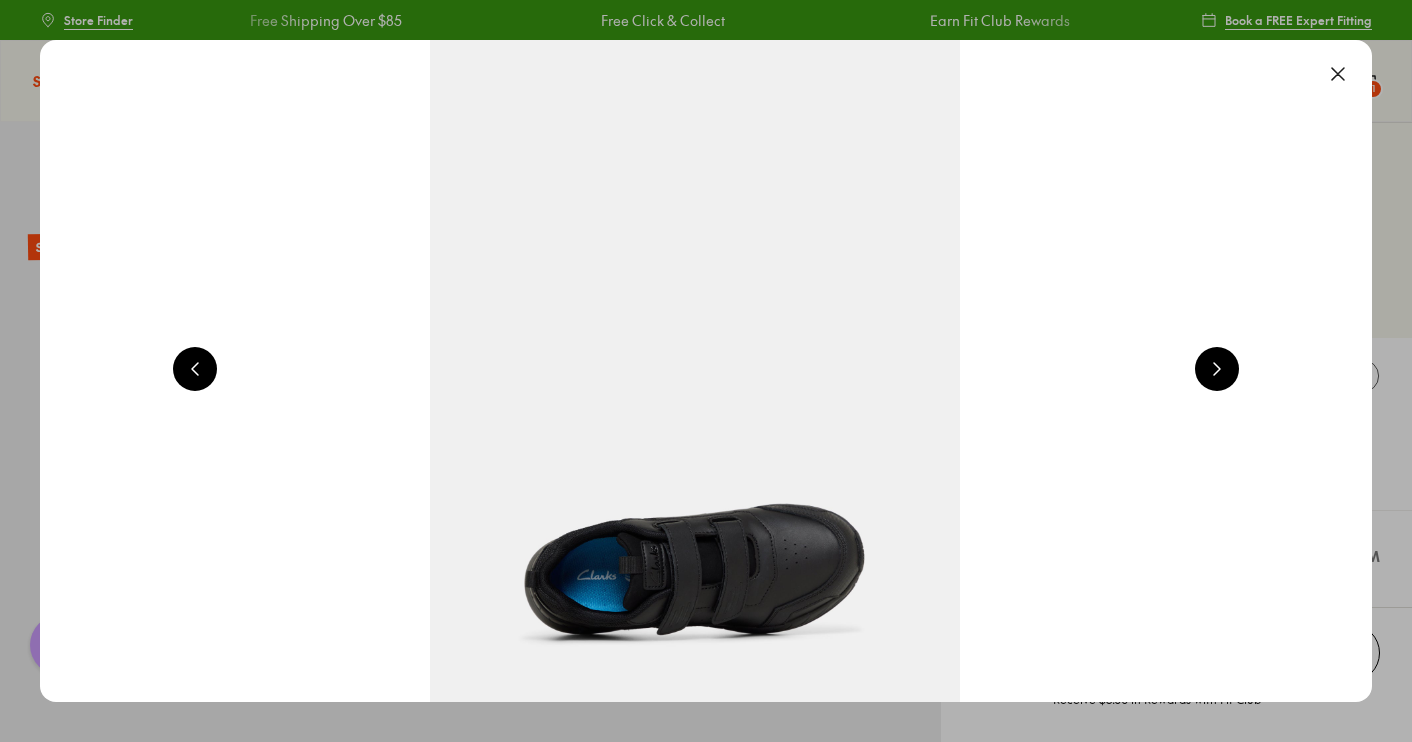 scroll, scrollTop: 0, scrollLeft: 4020, axis: horizontal 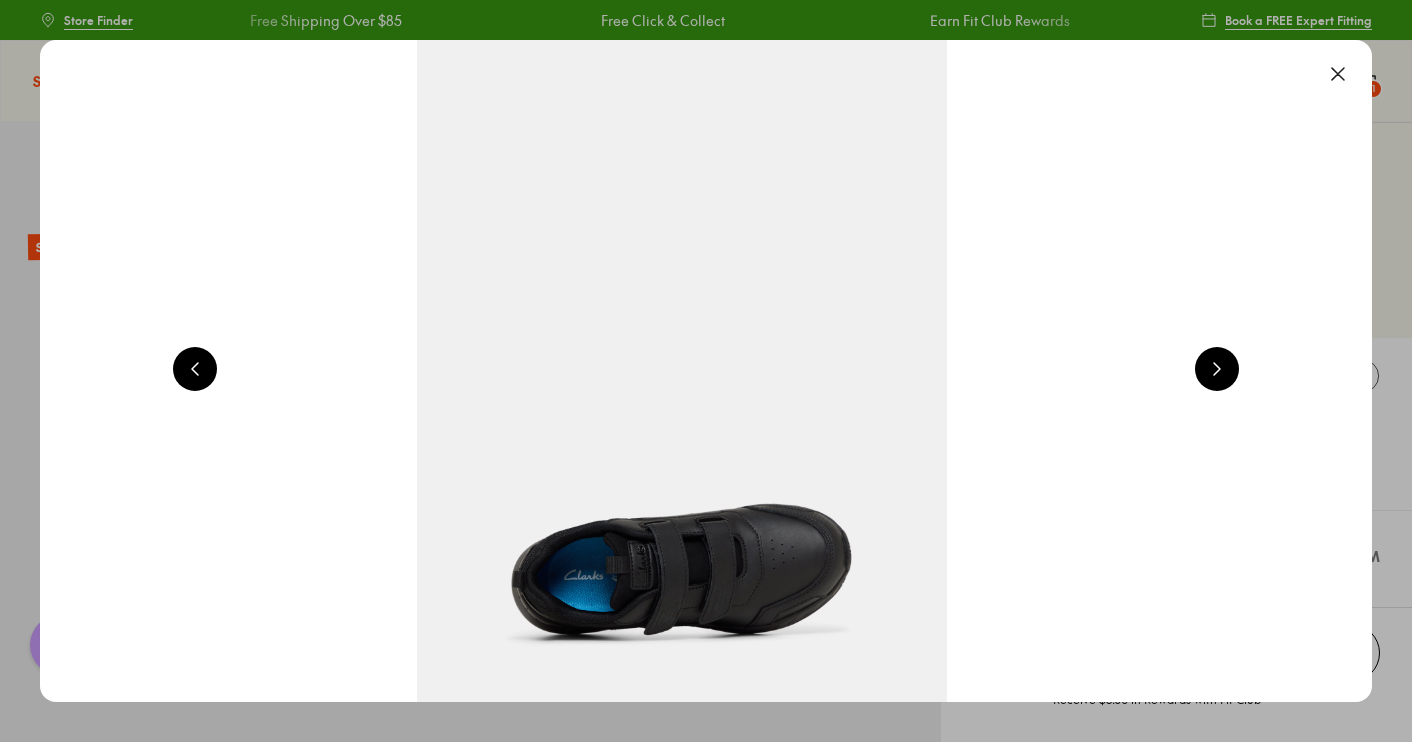 click at bounding box center [1338, 74] 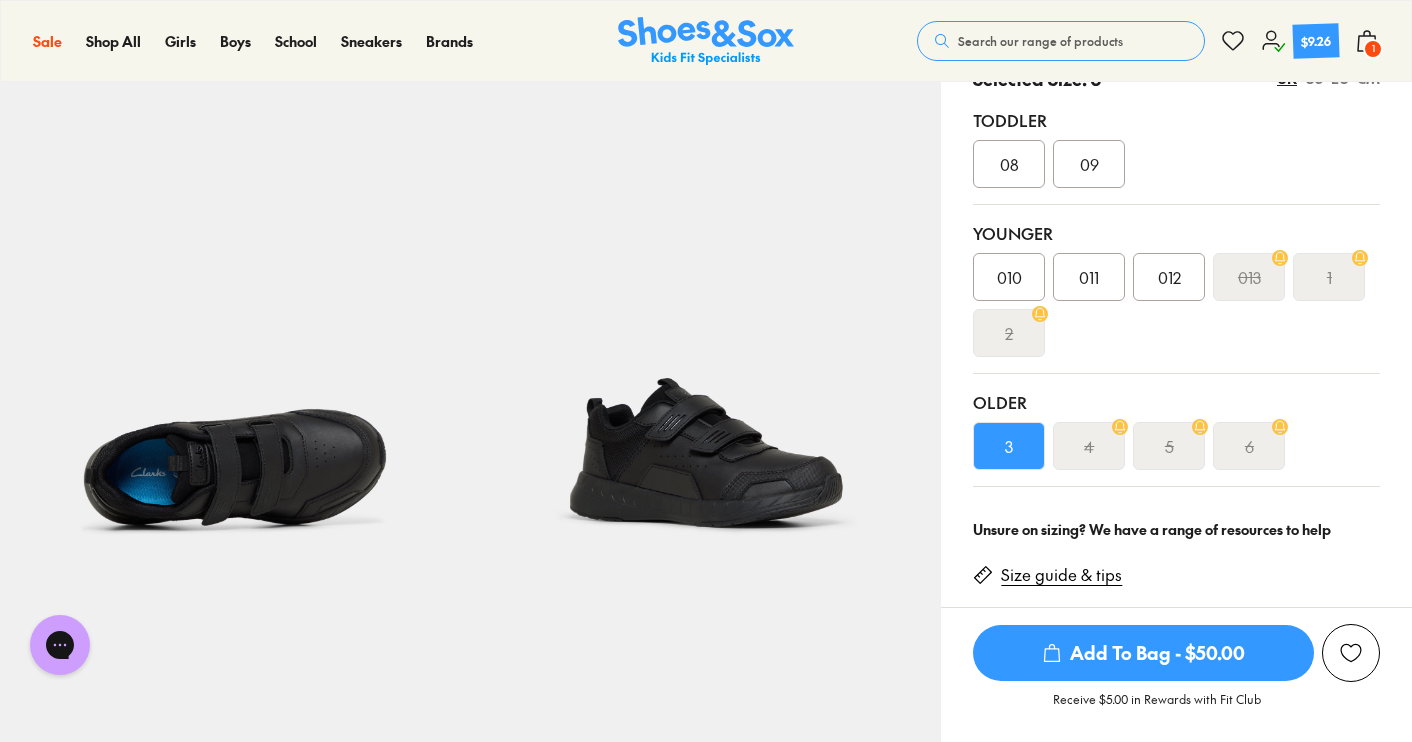 scroll, scrollTop: 619, scrollLeft: 0, axis: vertical 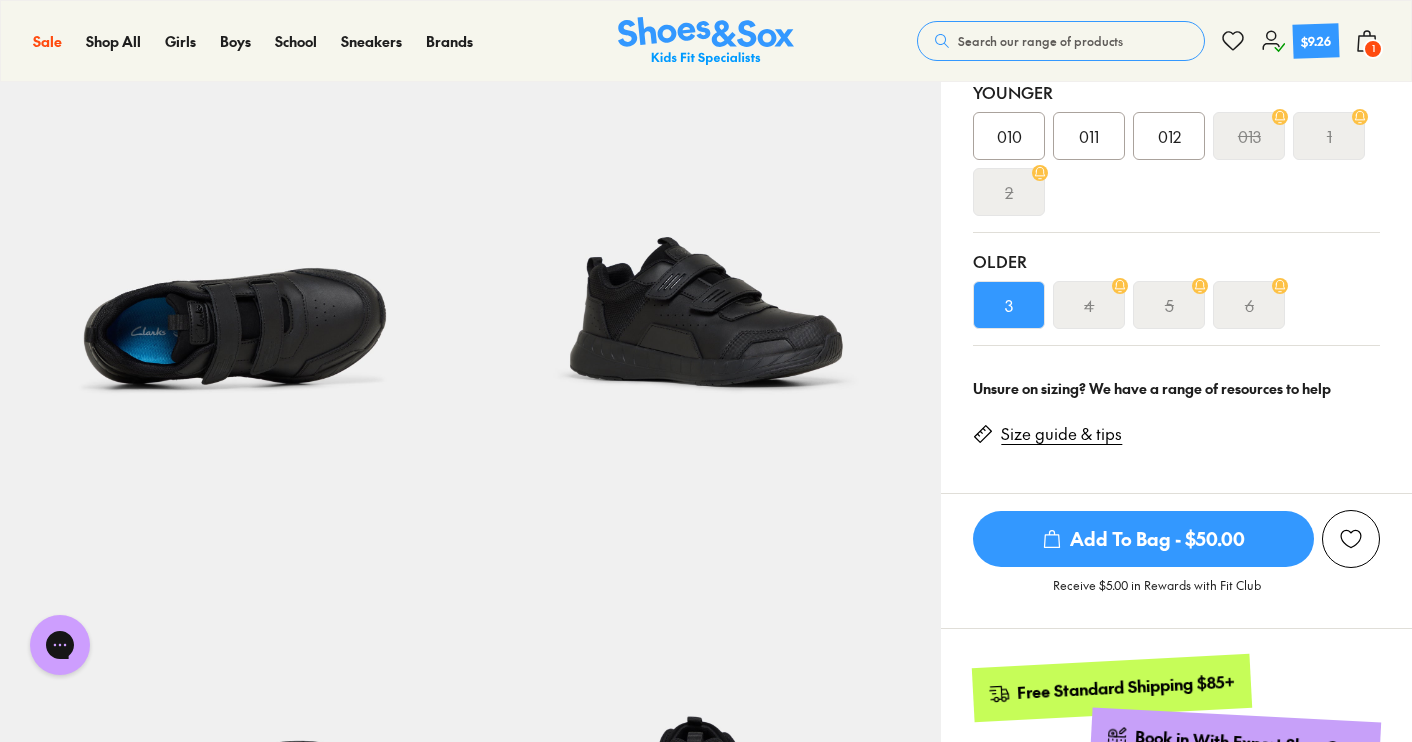 click on "Size guide & tips" at bounding box center (1061, 434) 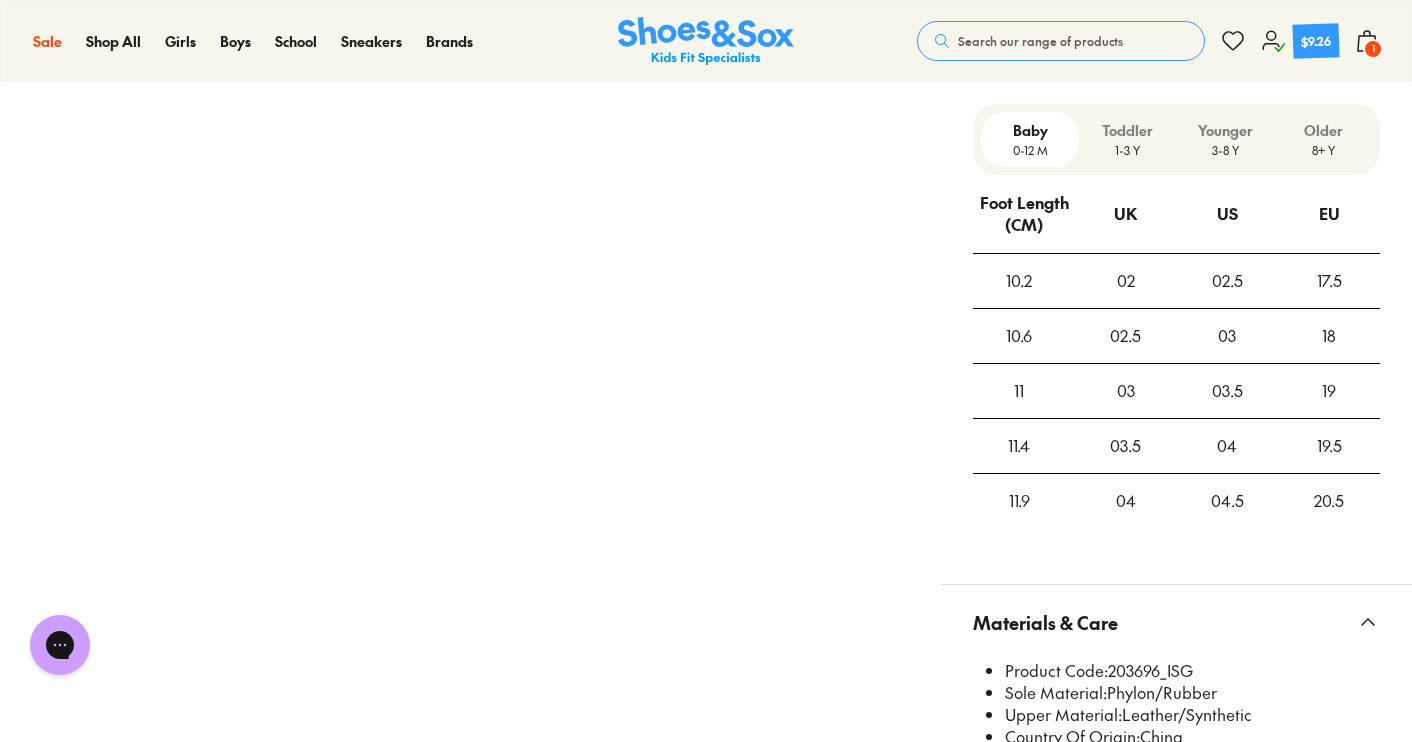 scroll, scrollTop: 2293, scrollLeft: 0, axis: vertical 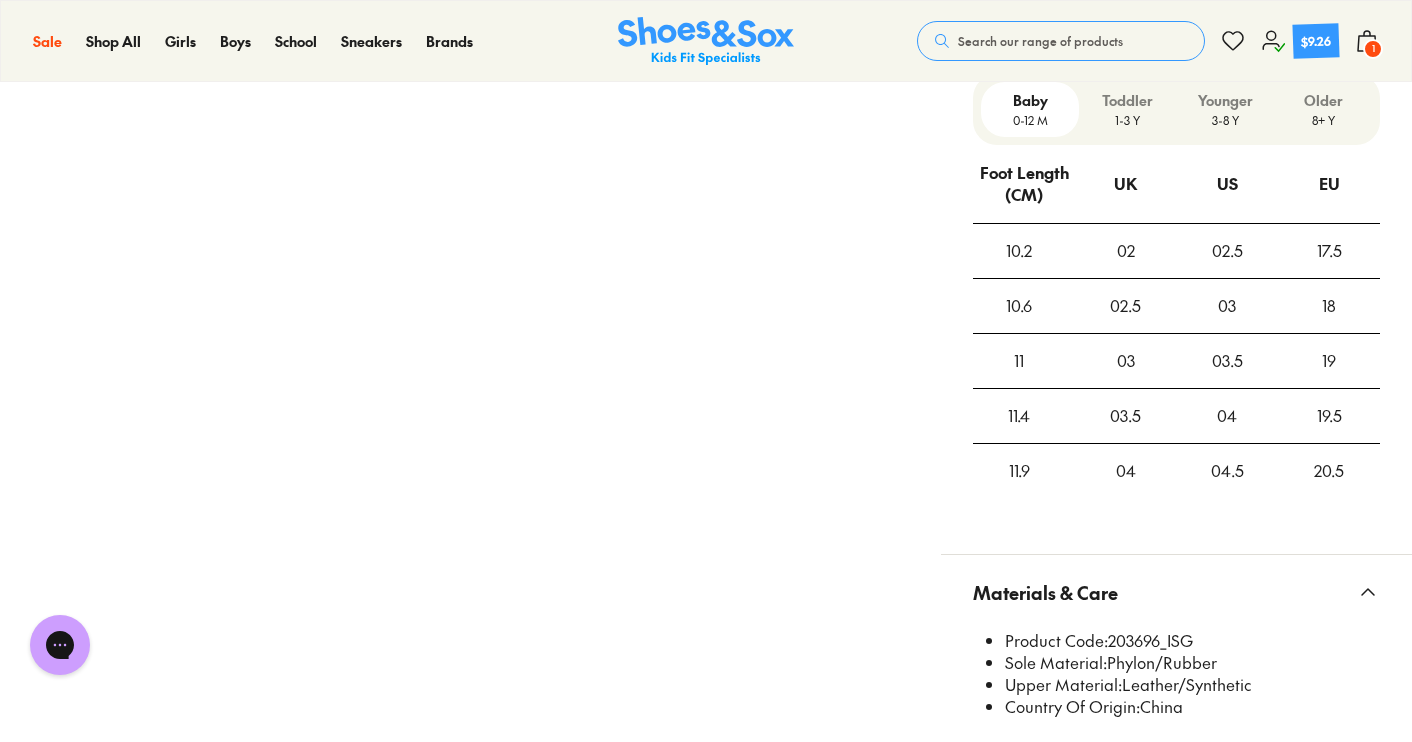 click on "Older" at bounding box center (1323, 100) 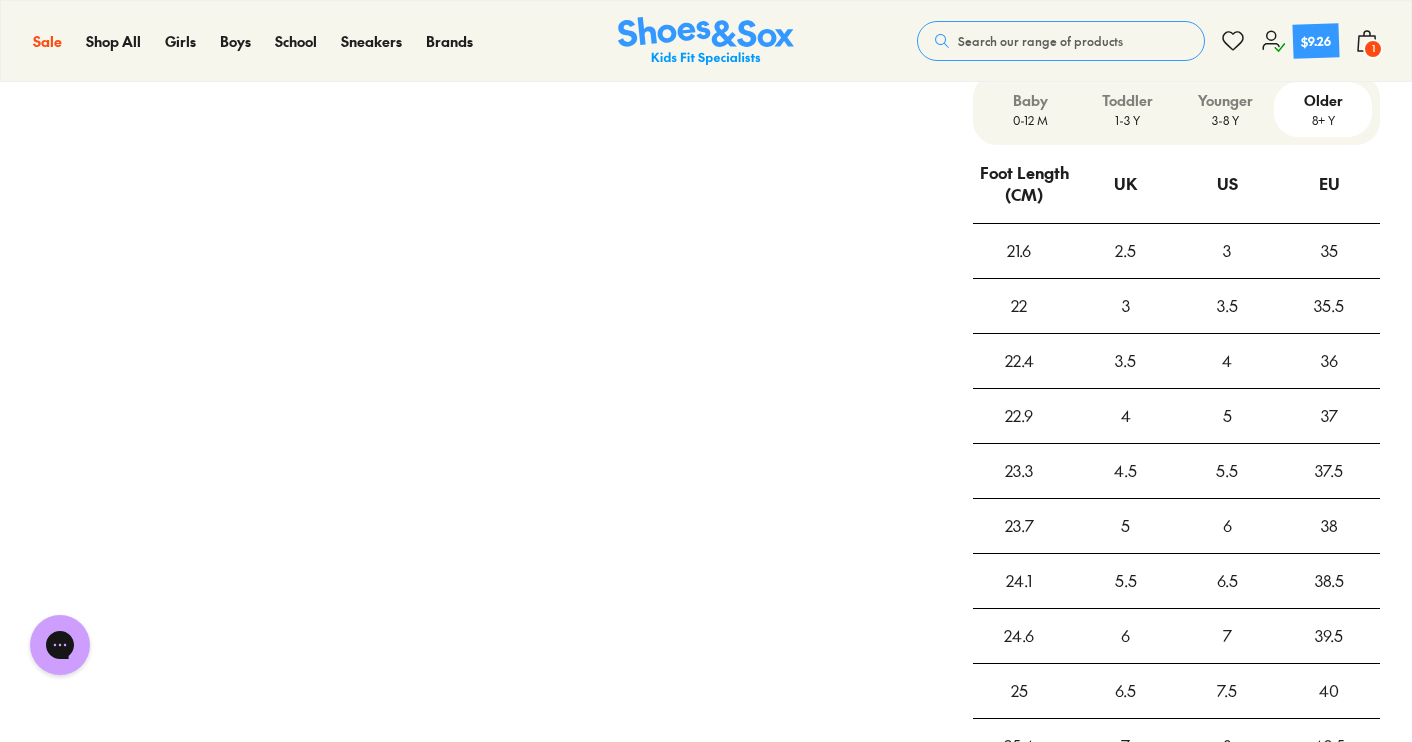 click on "3.5" at bounding box center [1126, 361] 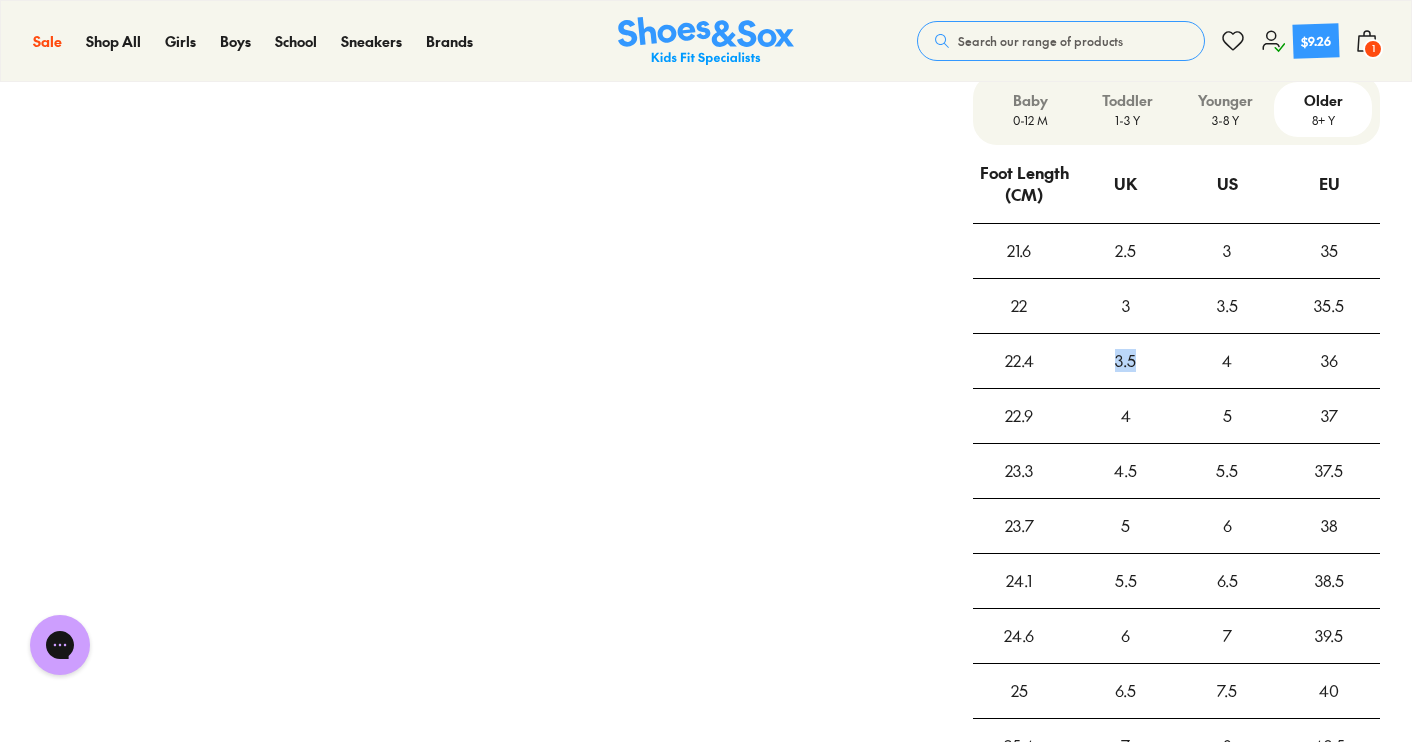 drag, startPoint x: 1139, startPoint y: 362, endPoint x: 1105, endPoint y: 363, distance: 34.0147 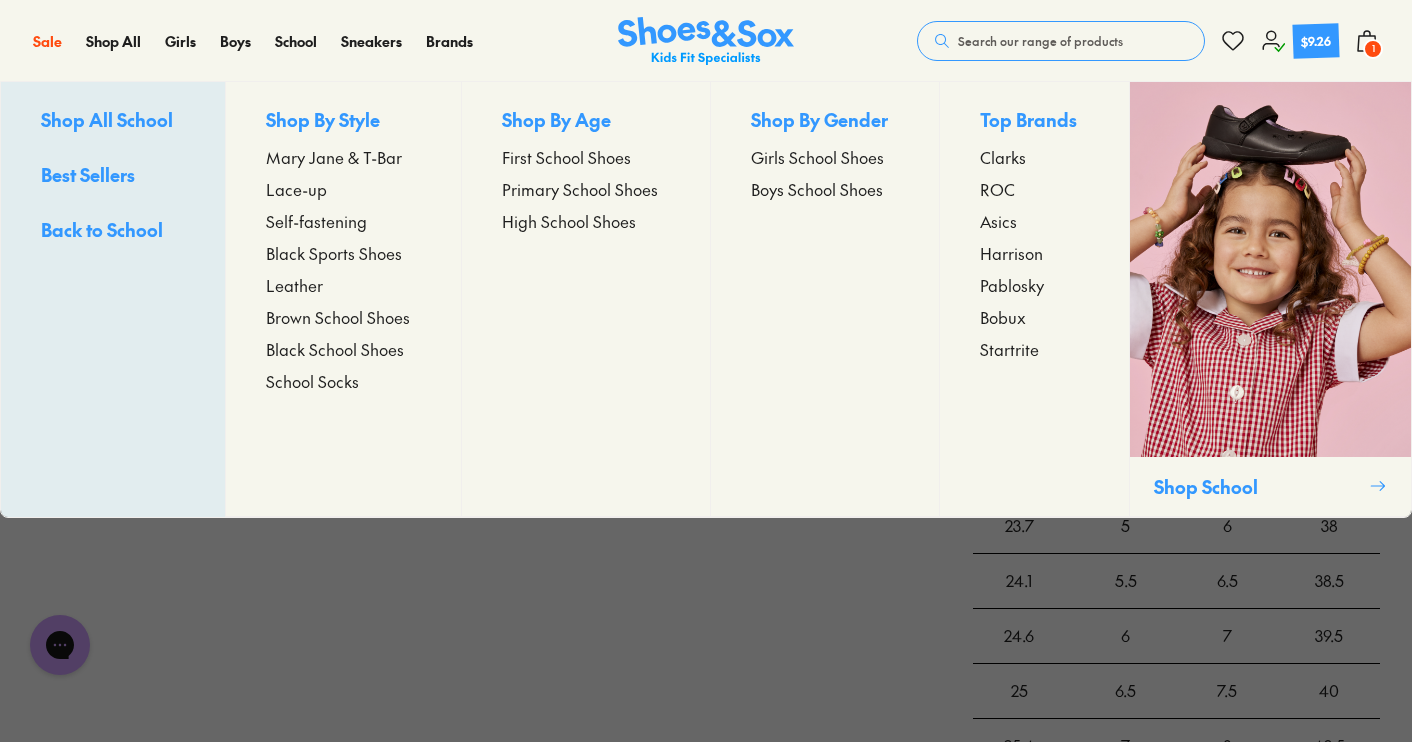click on "Clarks" at bounding box center (1003, 157) 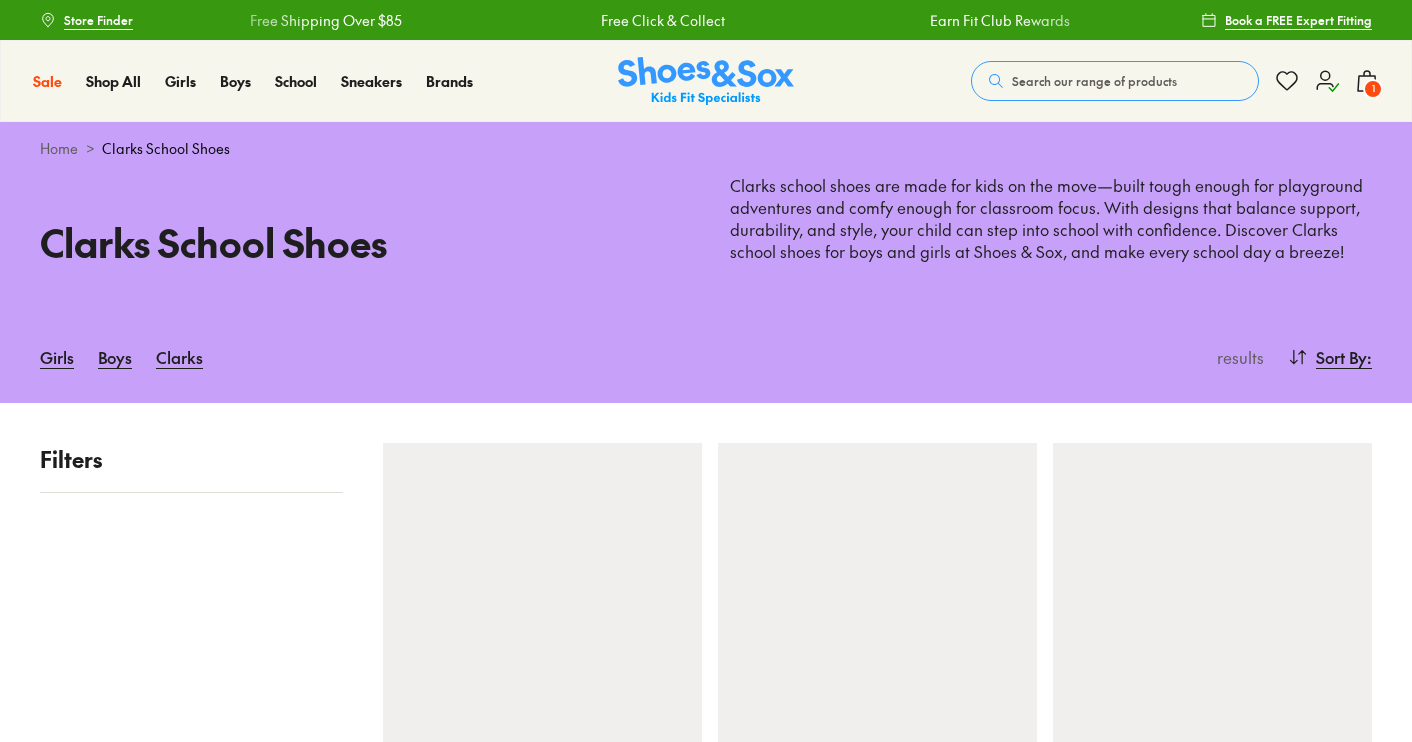 scroll, scrollTop: 0, scrollLeft: 0, axis: both 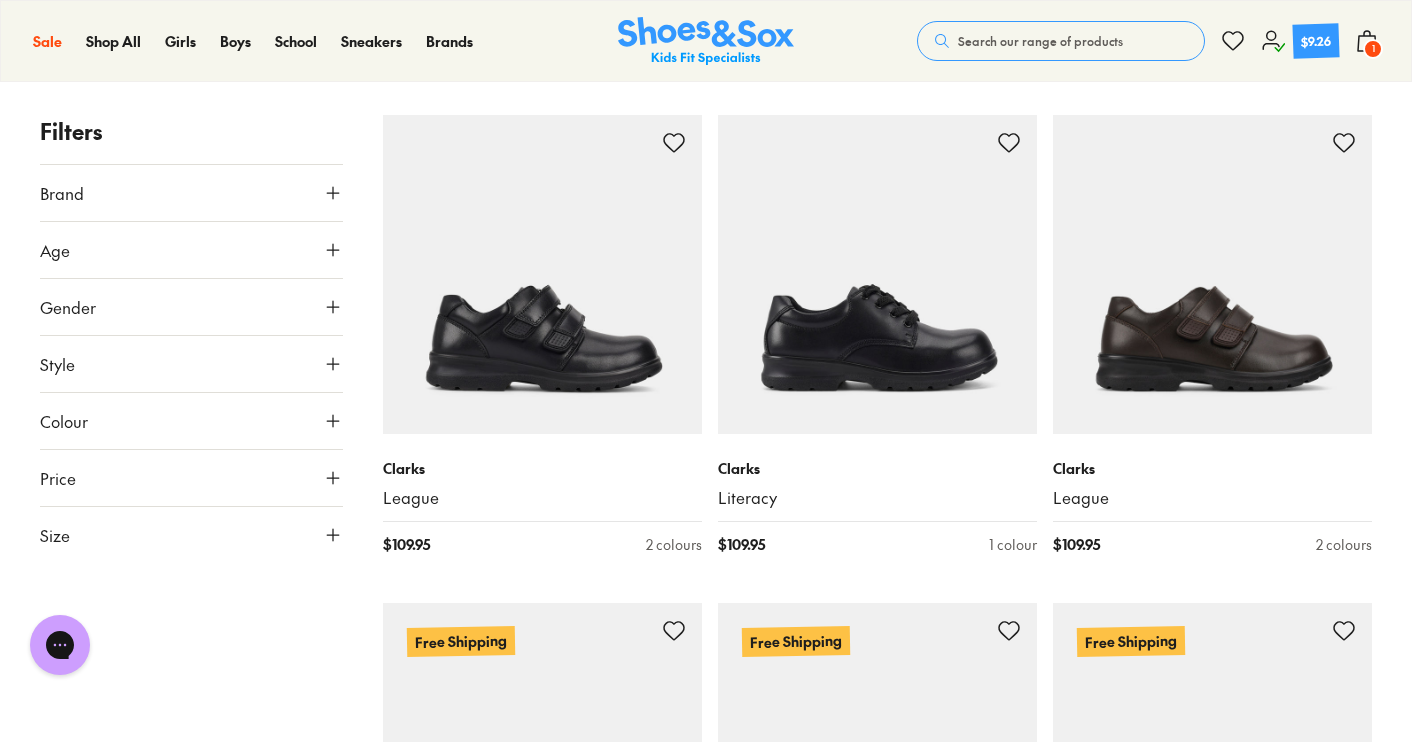 click 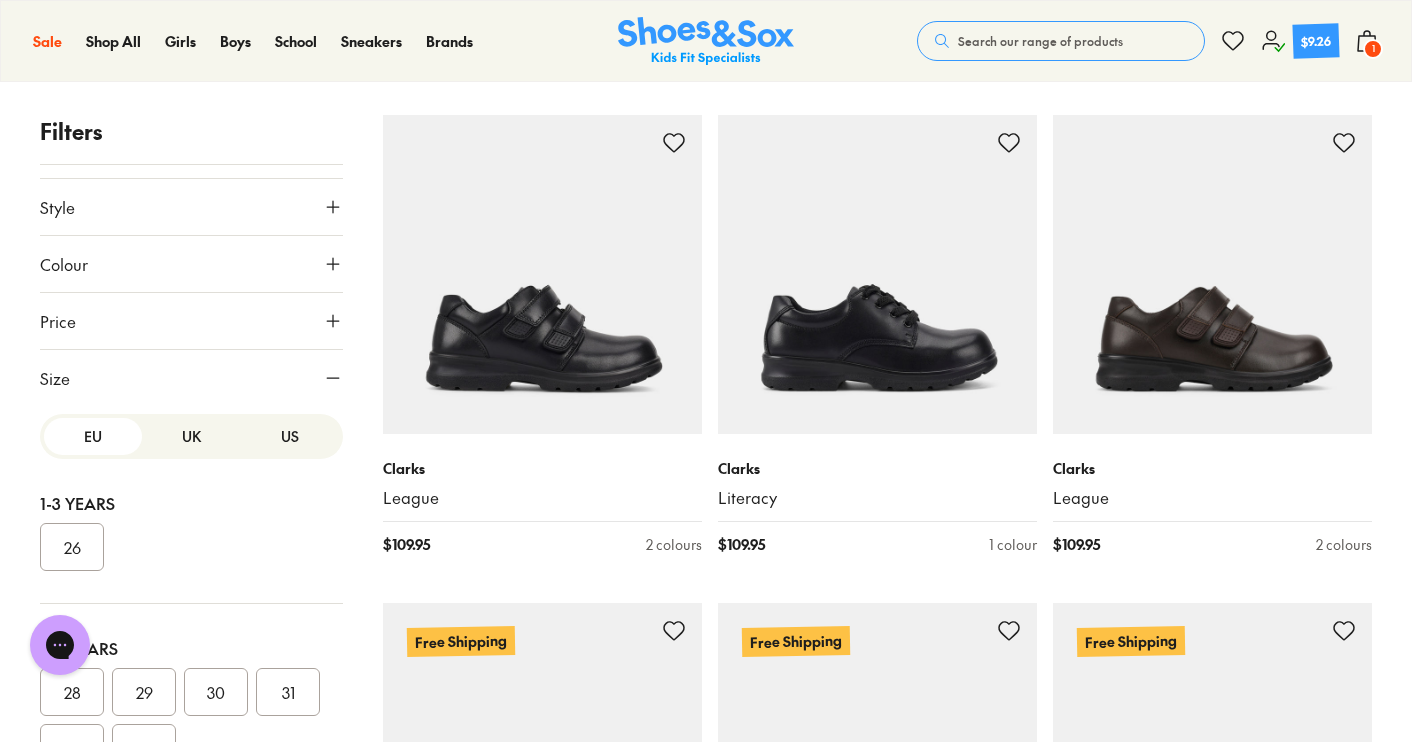 scroll, scrollTop: 202, scrollLeft: 0, axis: vertical 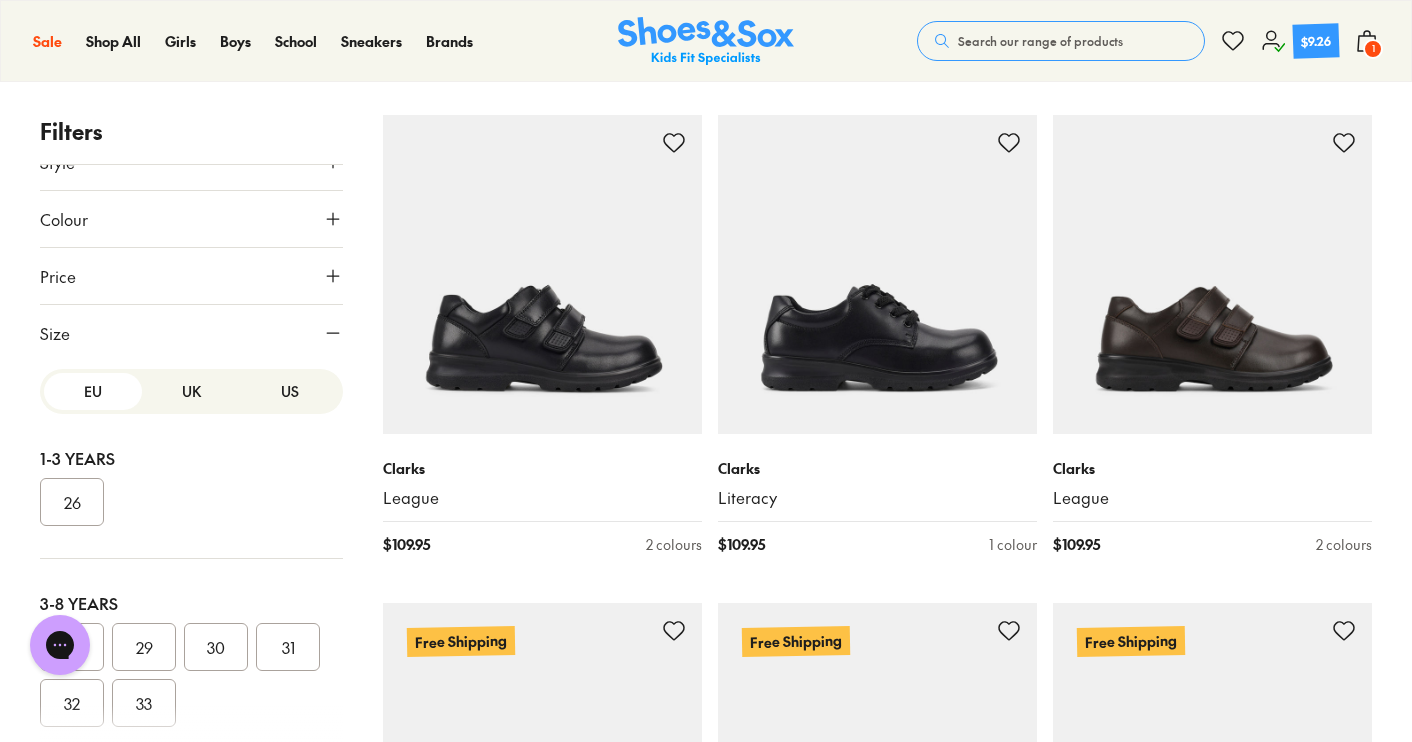 click on "UK" at bounding box center [191, 391] 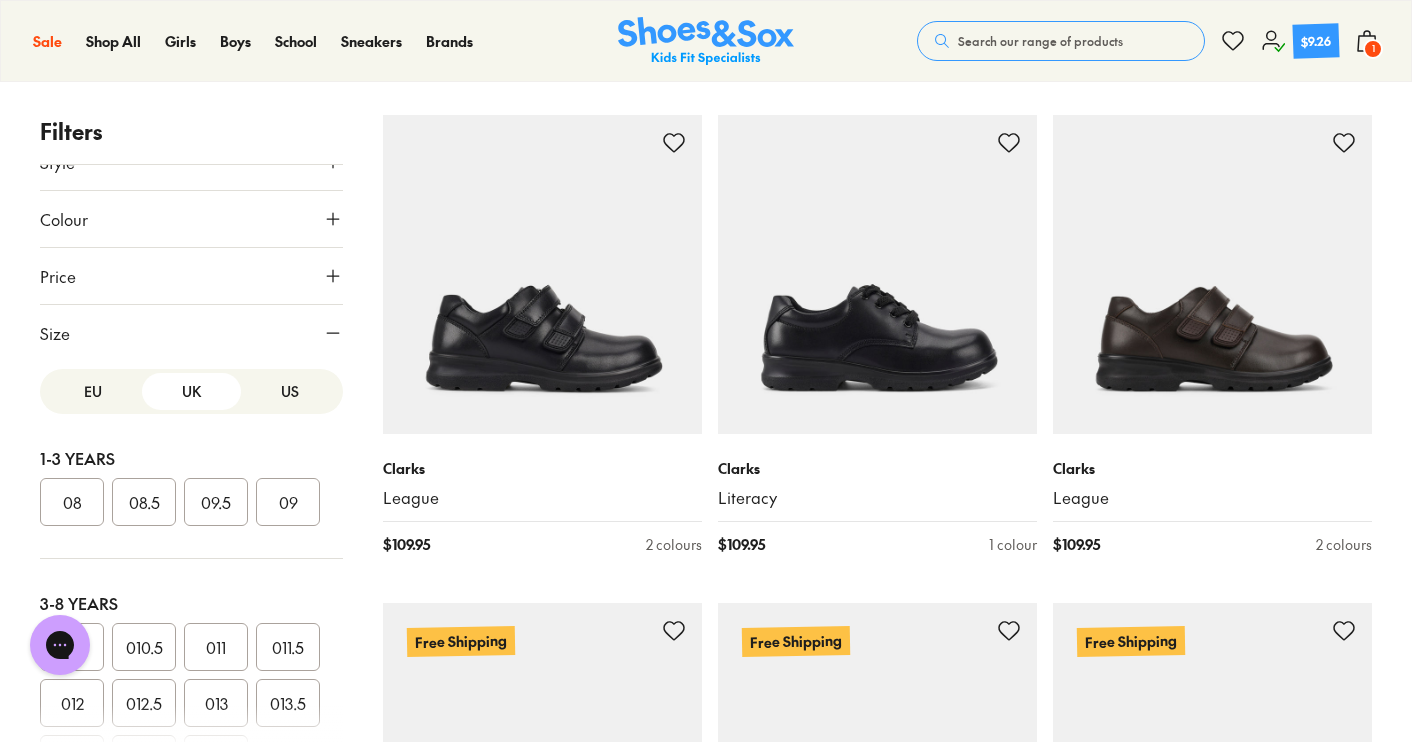 click on "US" at bounding box center [290, 391] 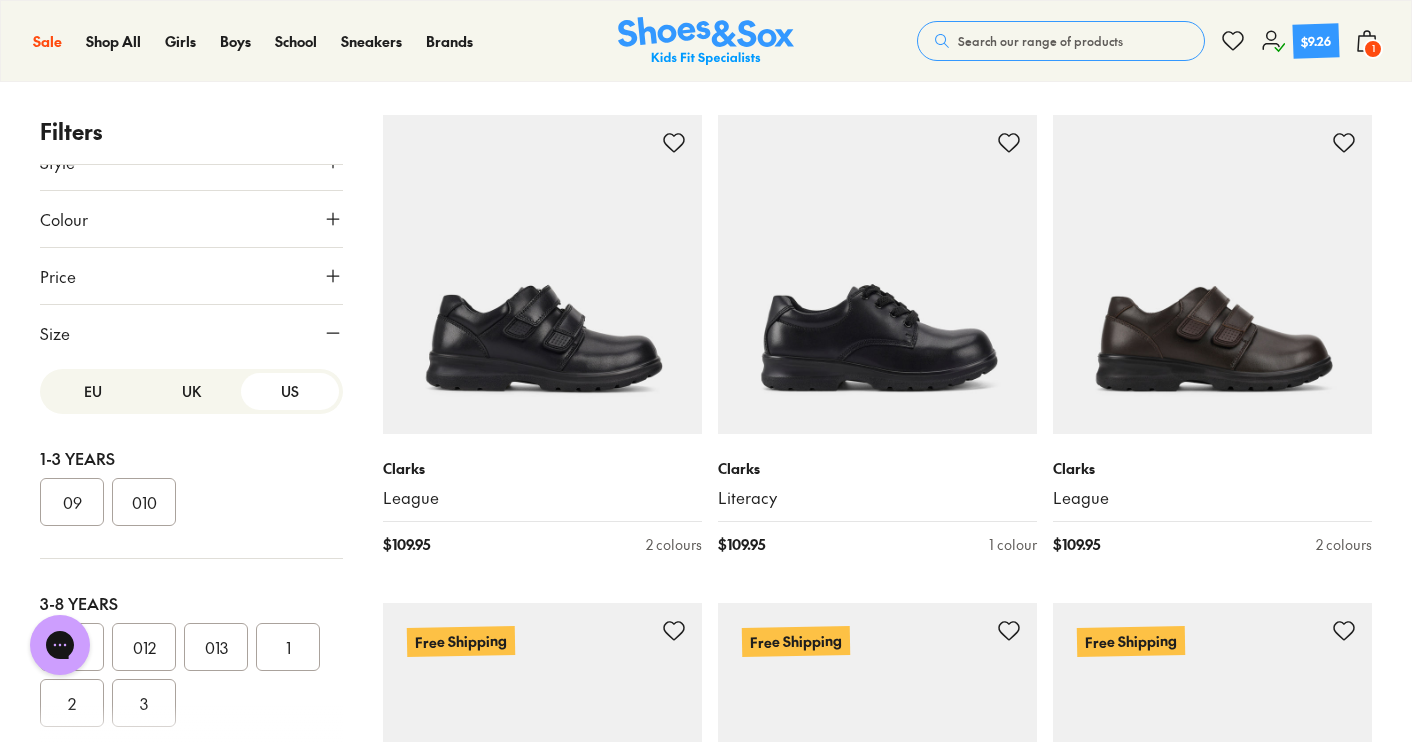 click on "EU" at bounding box center [93, 391] 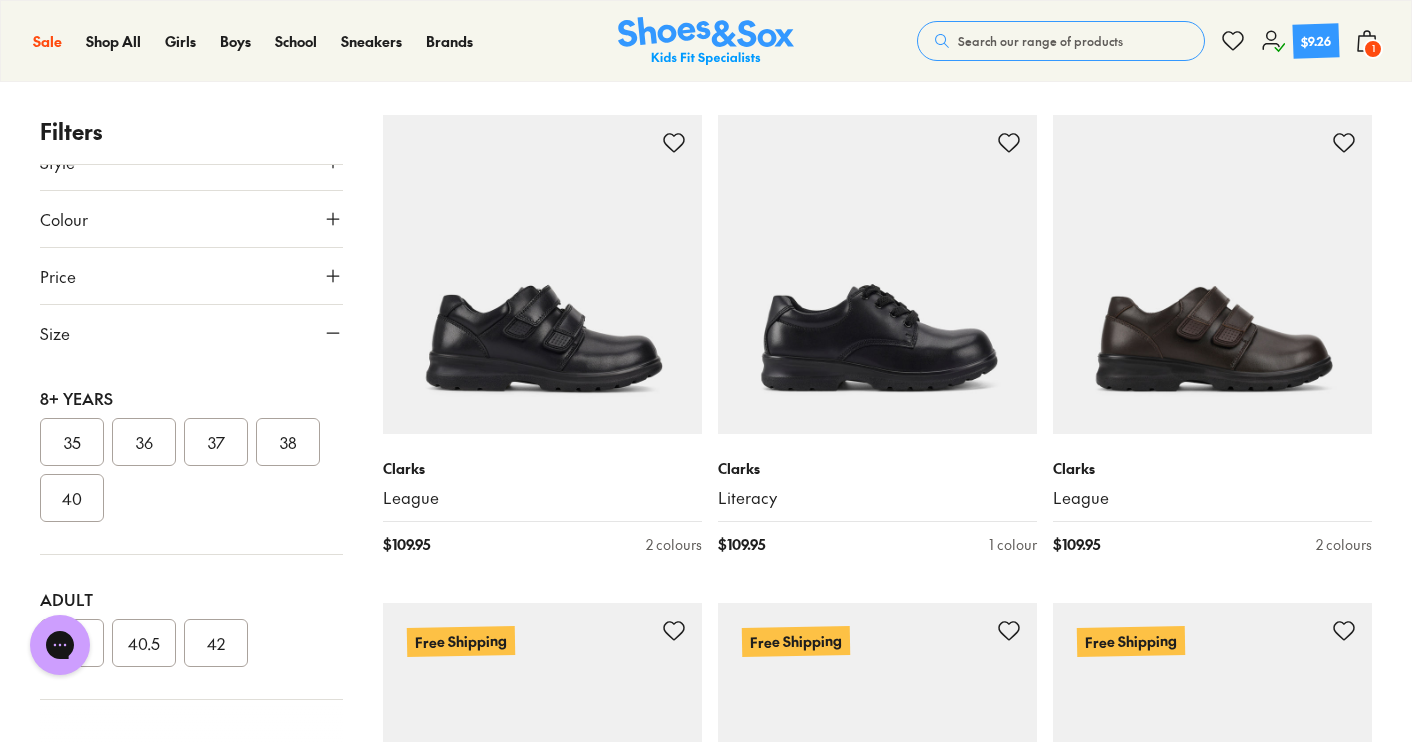 scroll, scrollTop: 409, scrollLeft: 0, axis: vertical 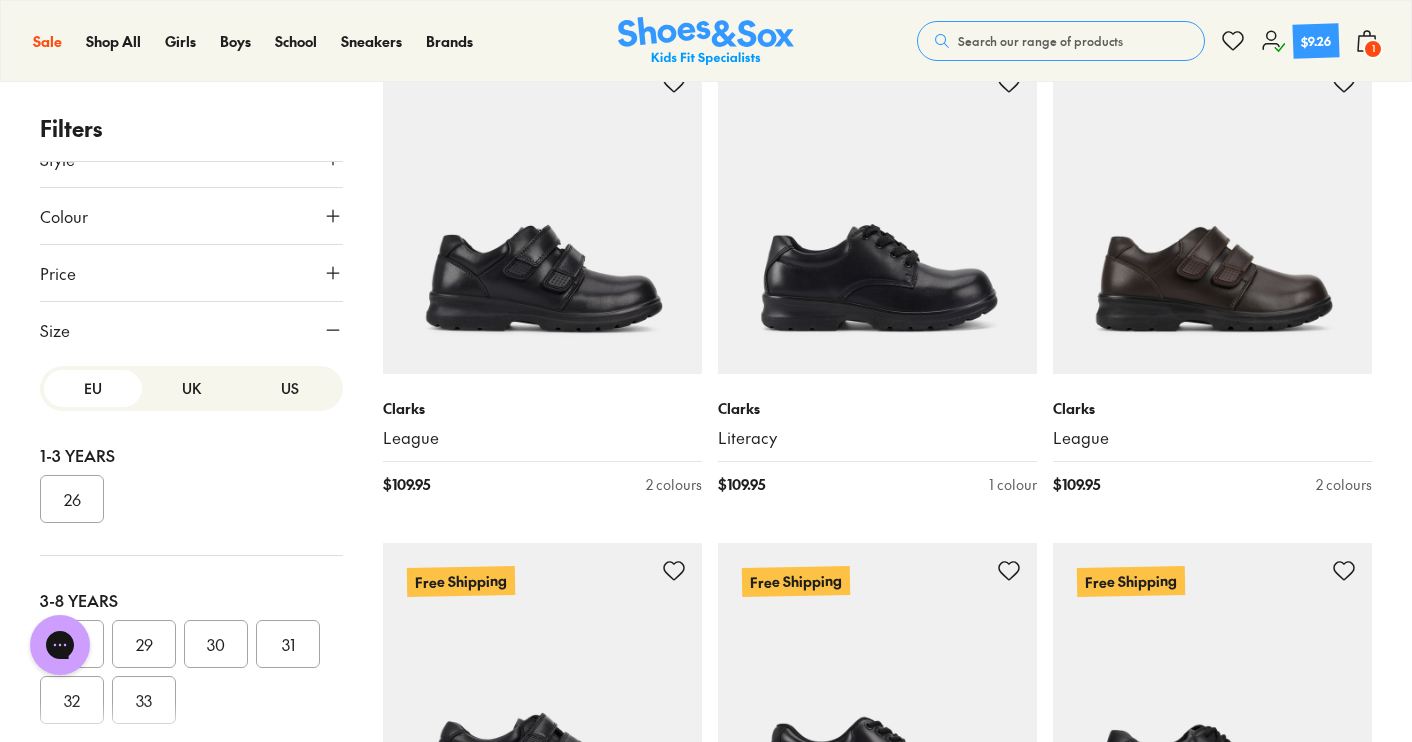 click on "UK" at bounding box center (191, 388) 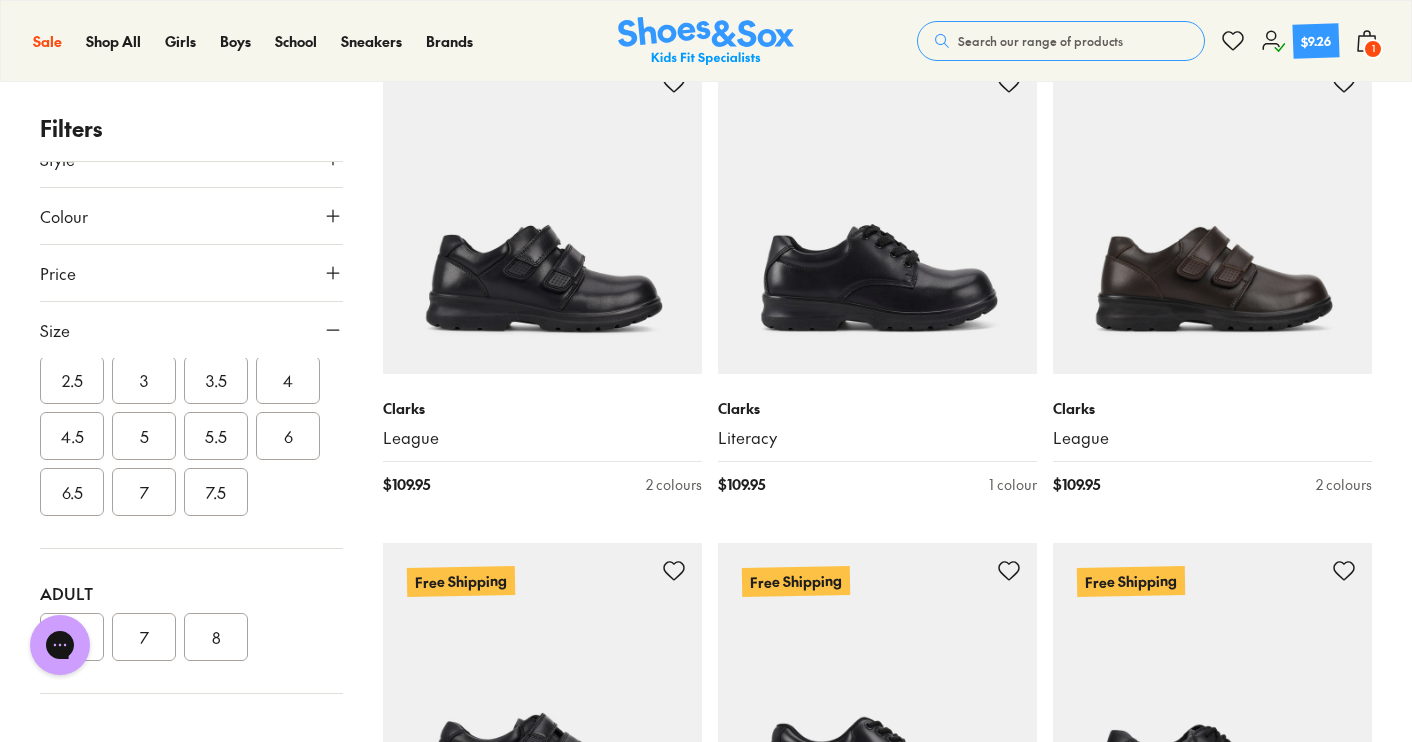 scroll, scrollTop: 575, scrollLeft: 0, axis: vertical 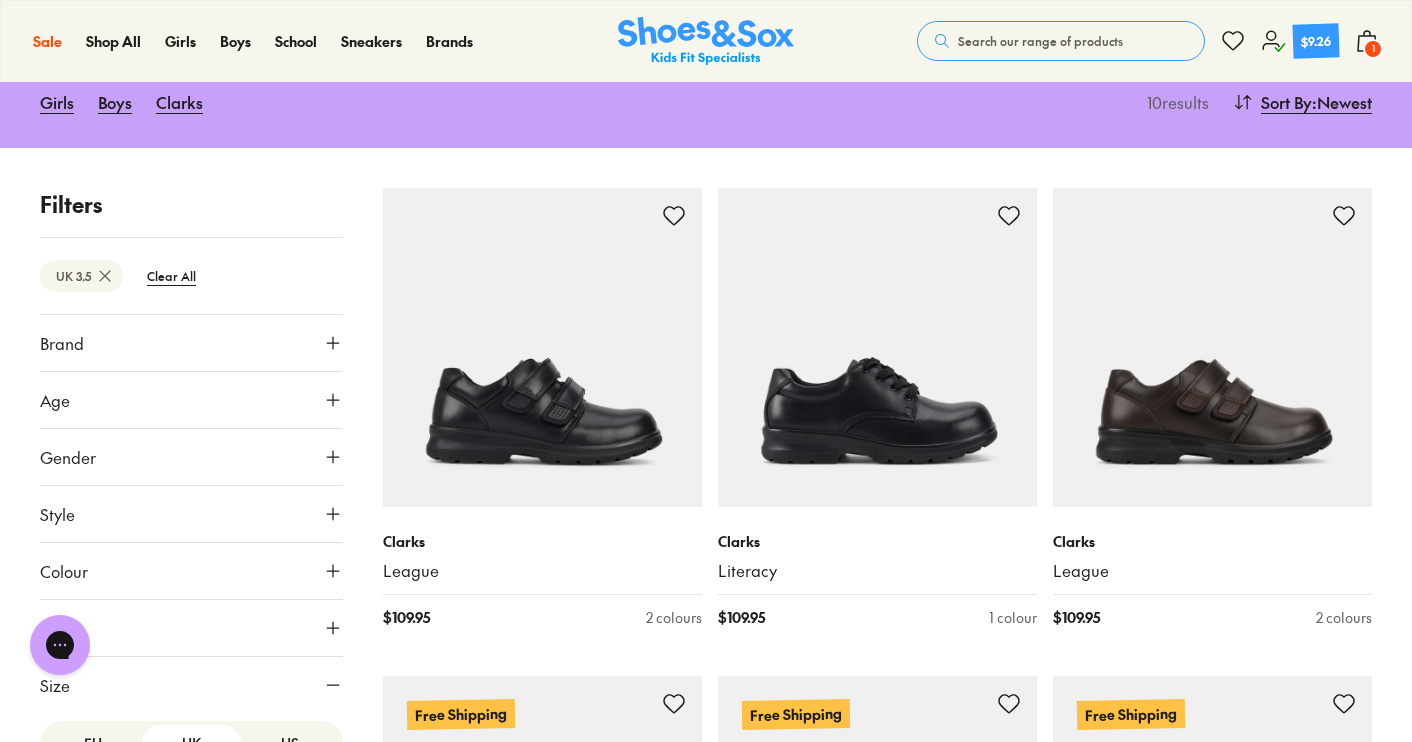 click on "Gender" at bounding box center [191, 457] 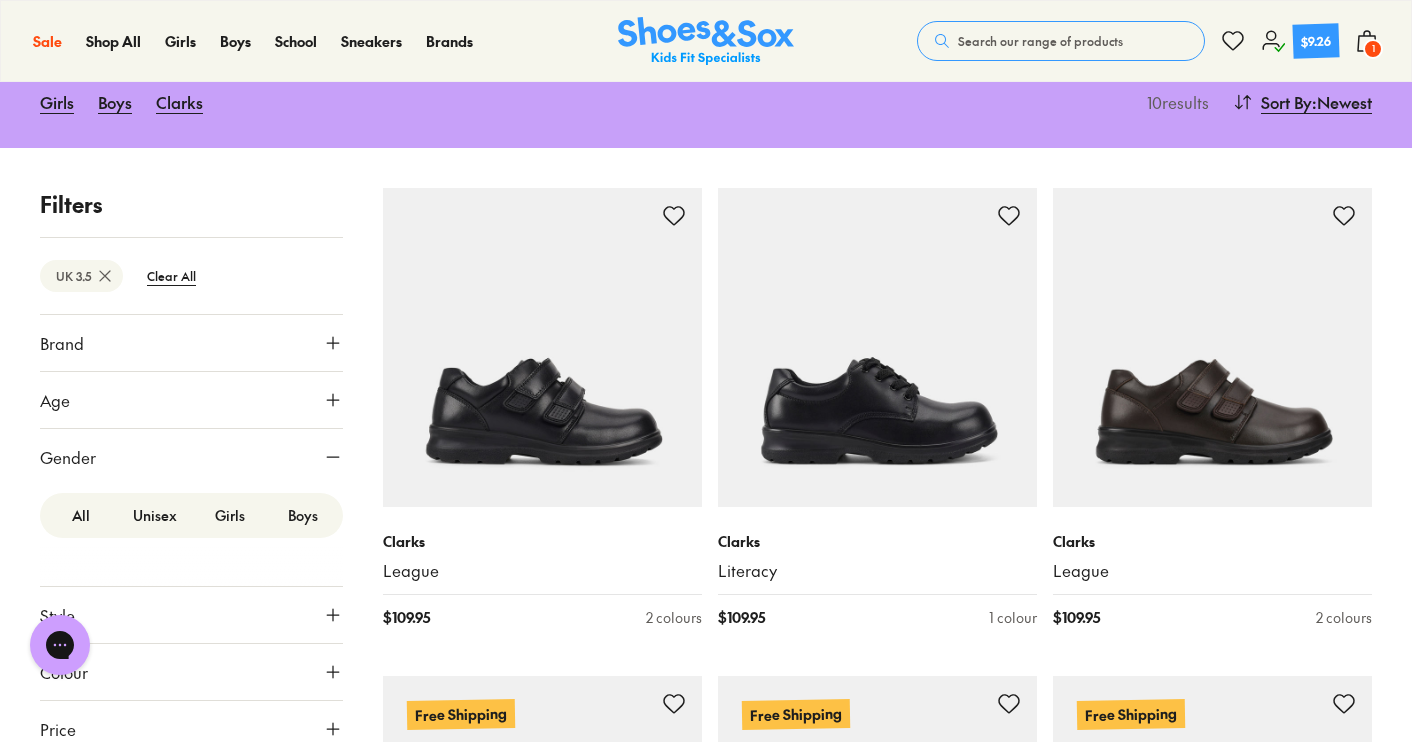 click on "Unisex" at bounding box center (155, 515) 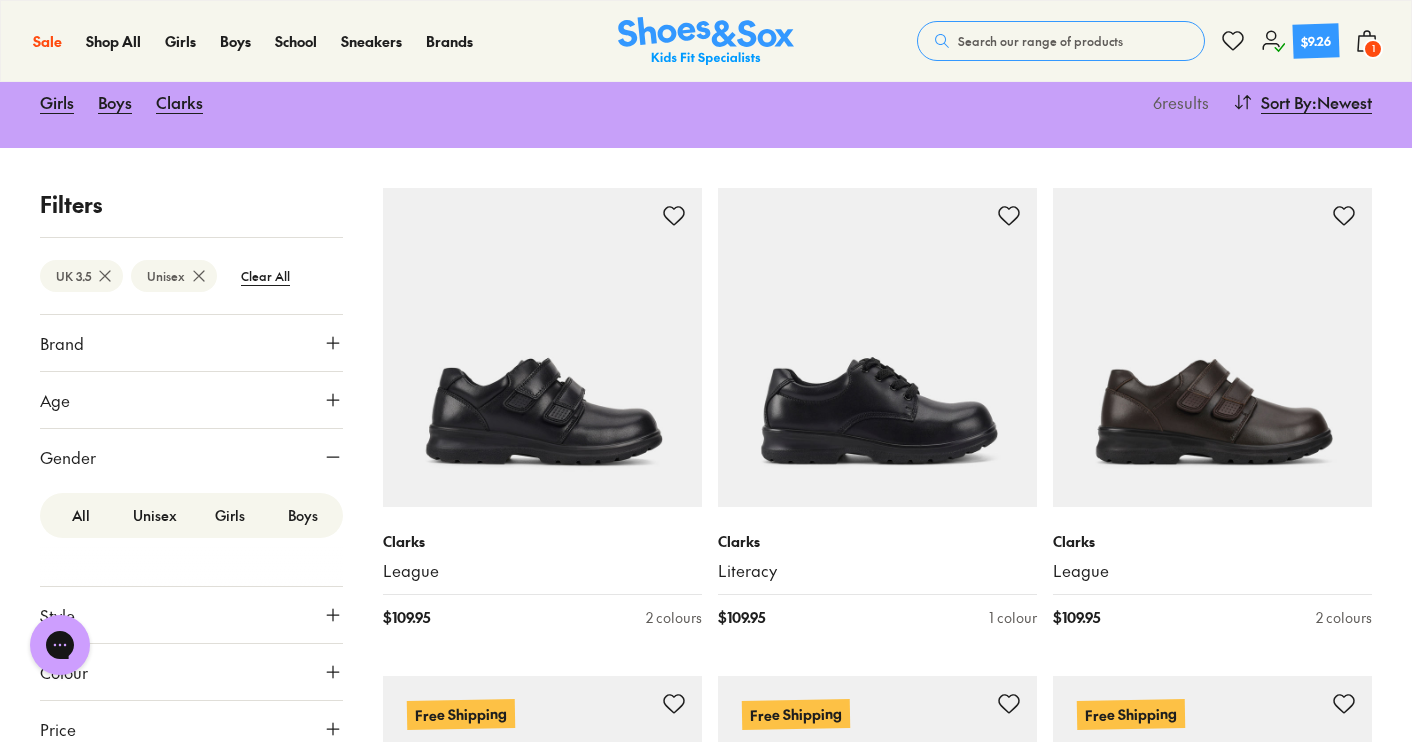 click on "Unisex" at bounding box center (155, 515) 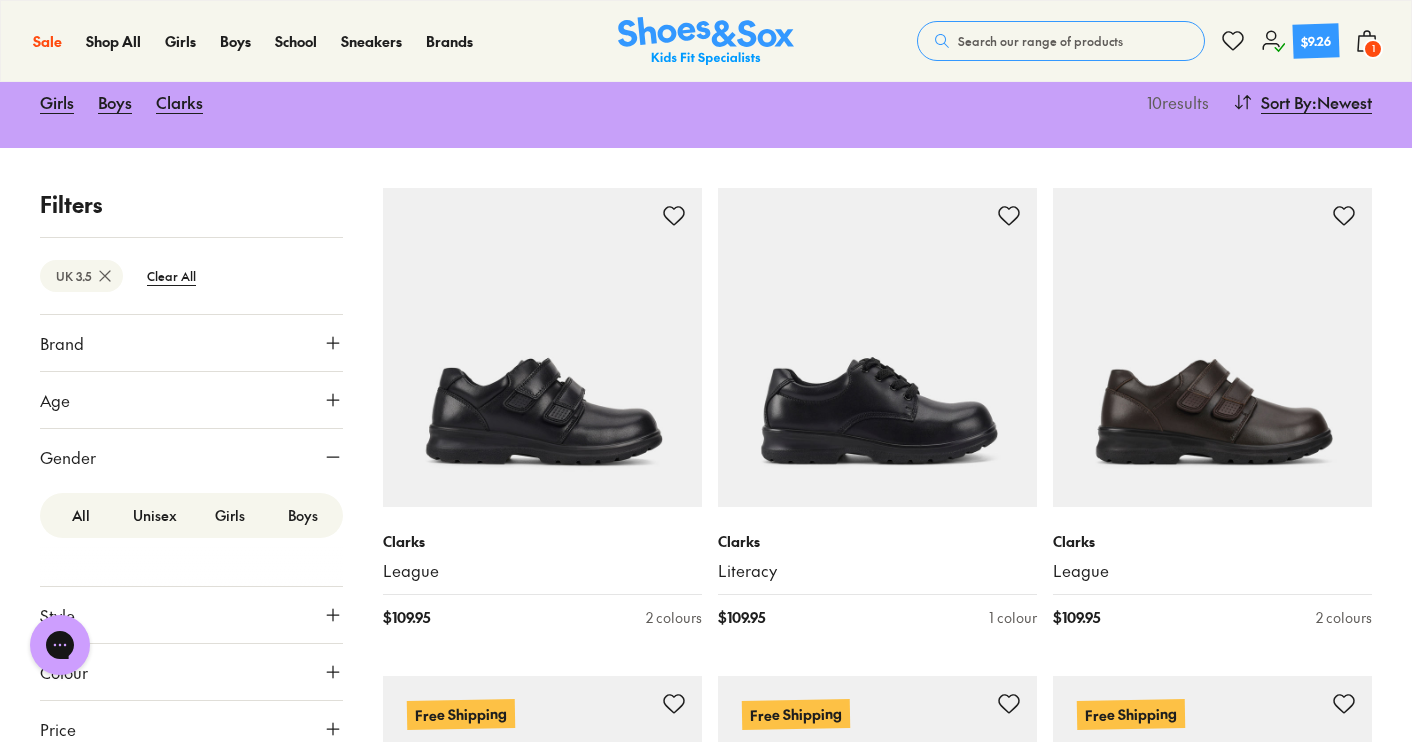 click on "Unisex" at bounding box center (155, 515) 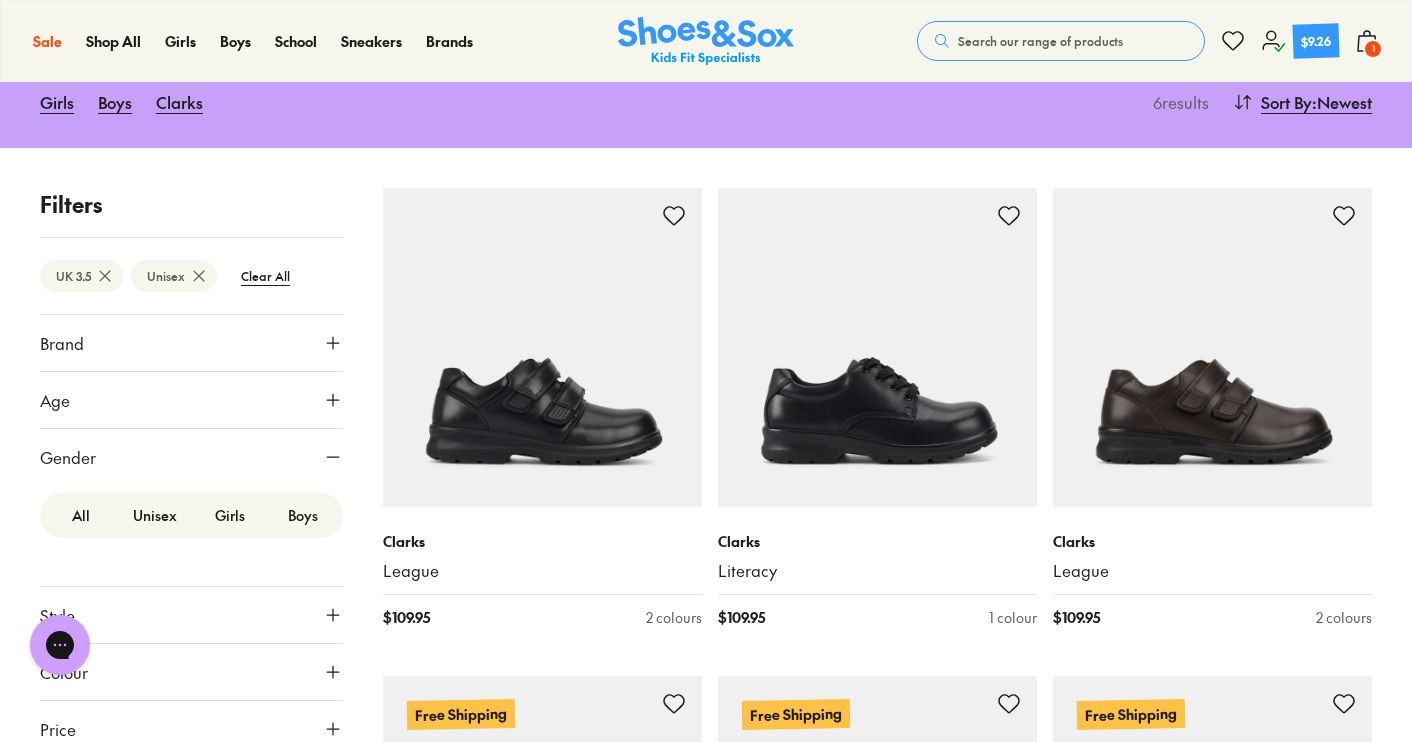 click on "Boys" at bounding box center [302, 515] 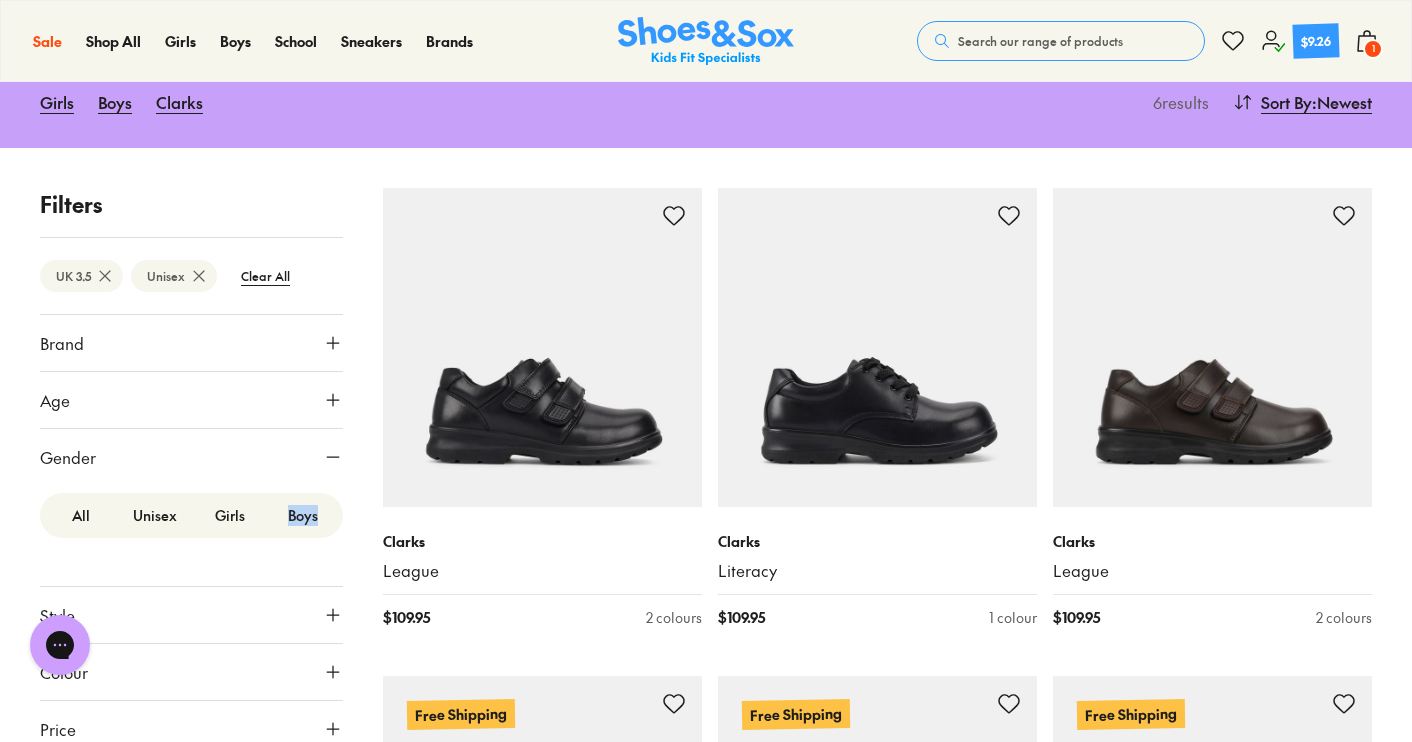 click on "Boys" at bounding box center (302, 515) 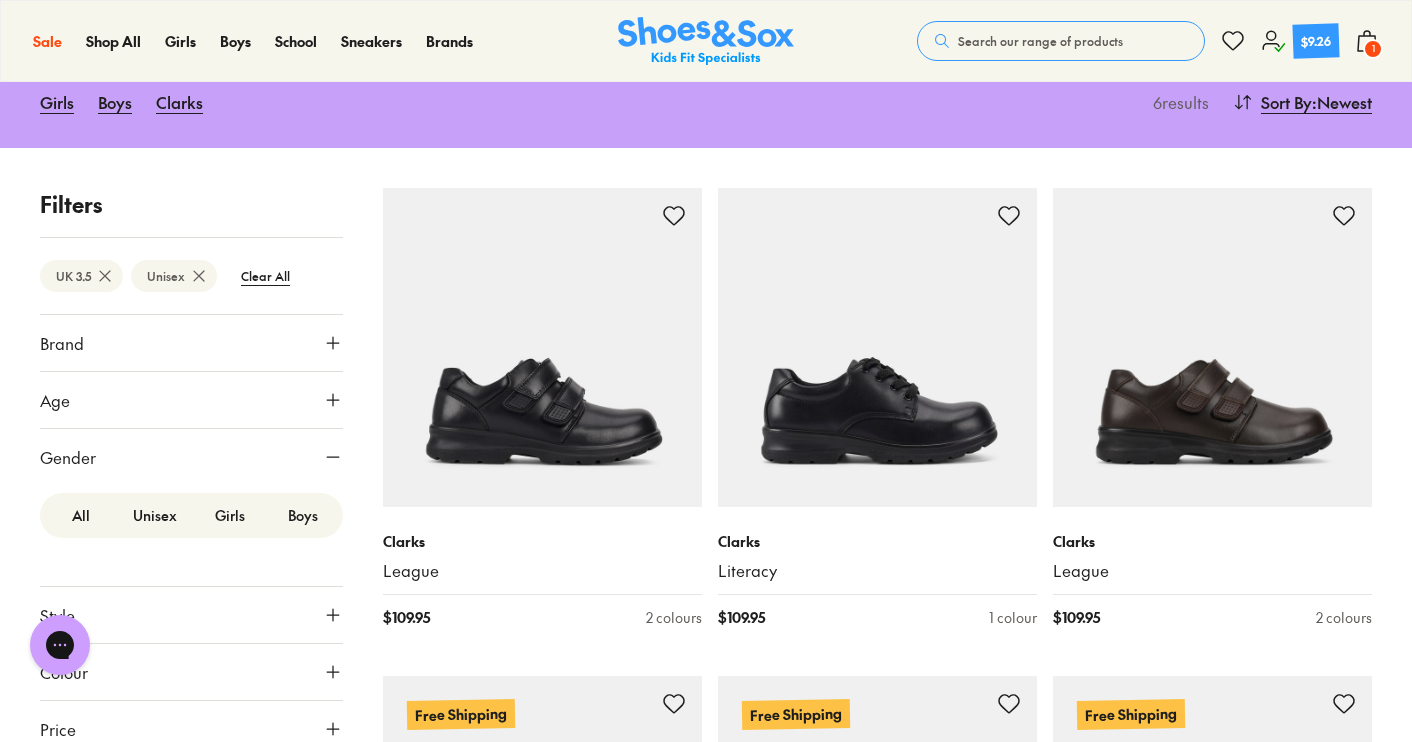 click on "Boys" at bounding box center [302, 515] 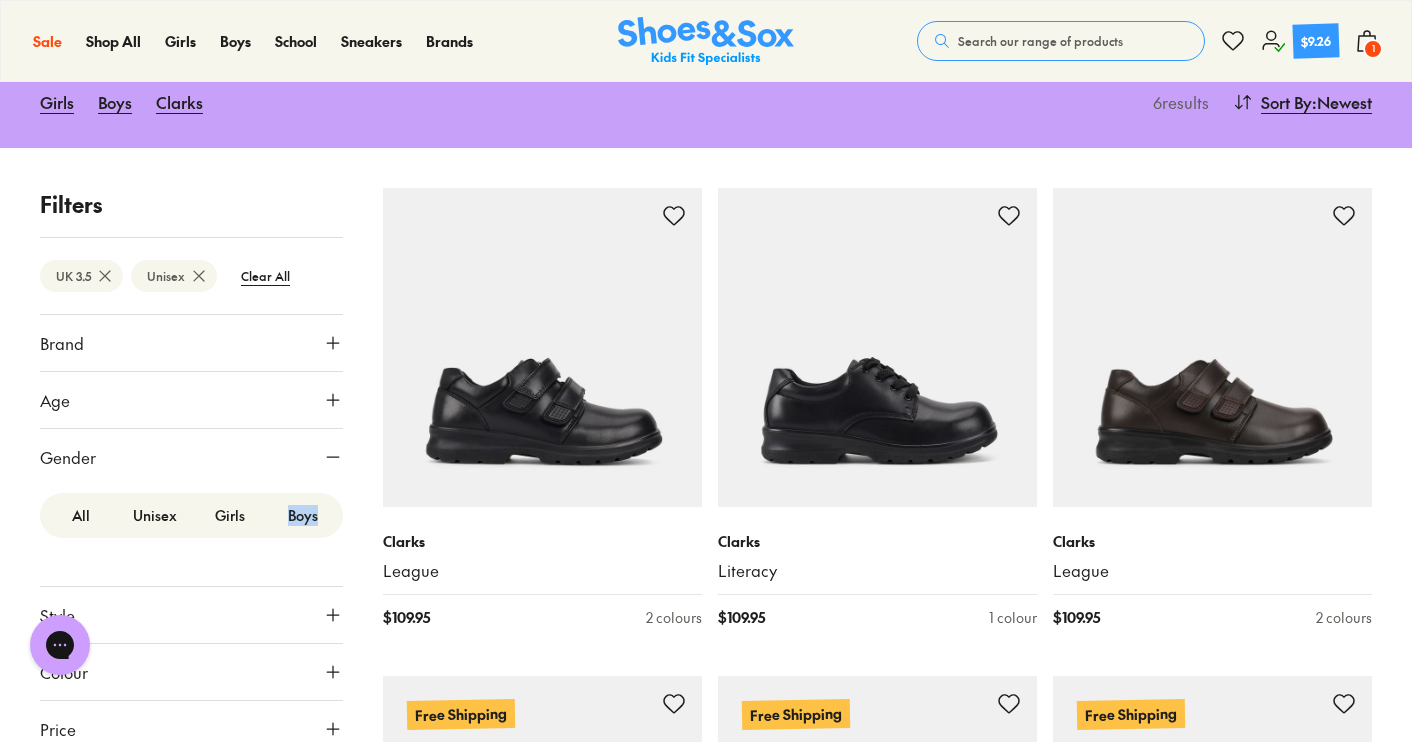 click on "Boys" at bounding box center (302, 515) 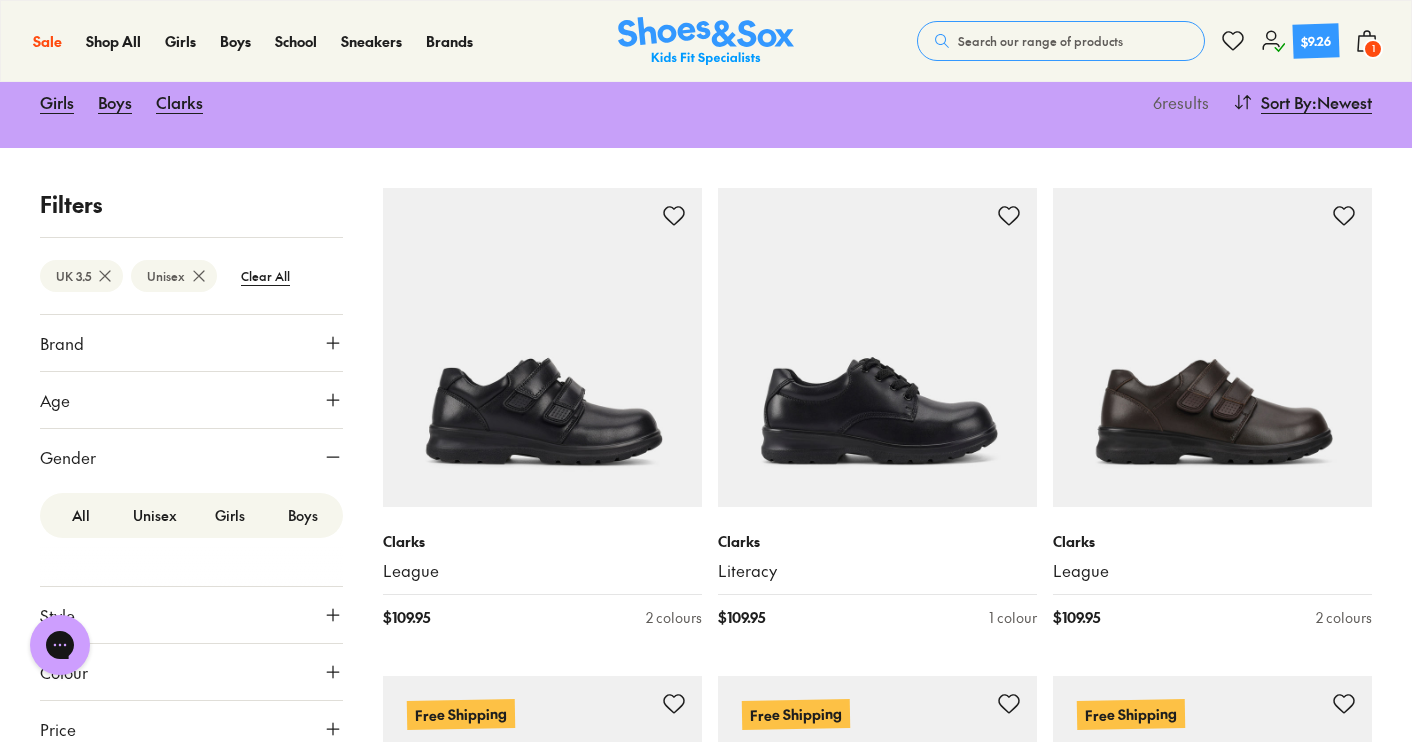 click on "Boys" at bounding box center (302, 515) 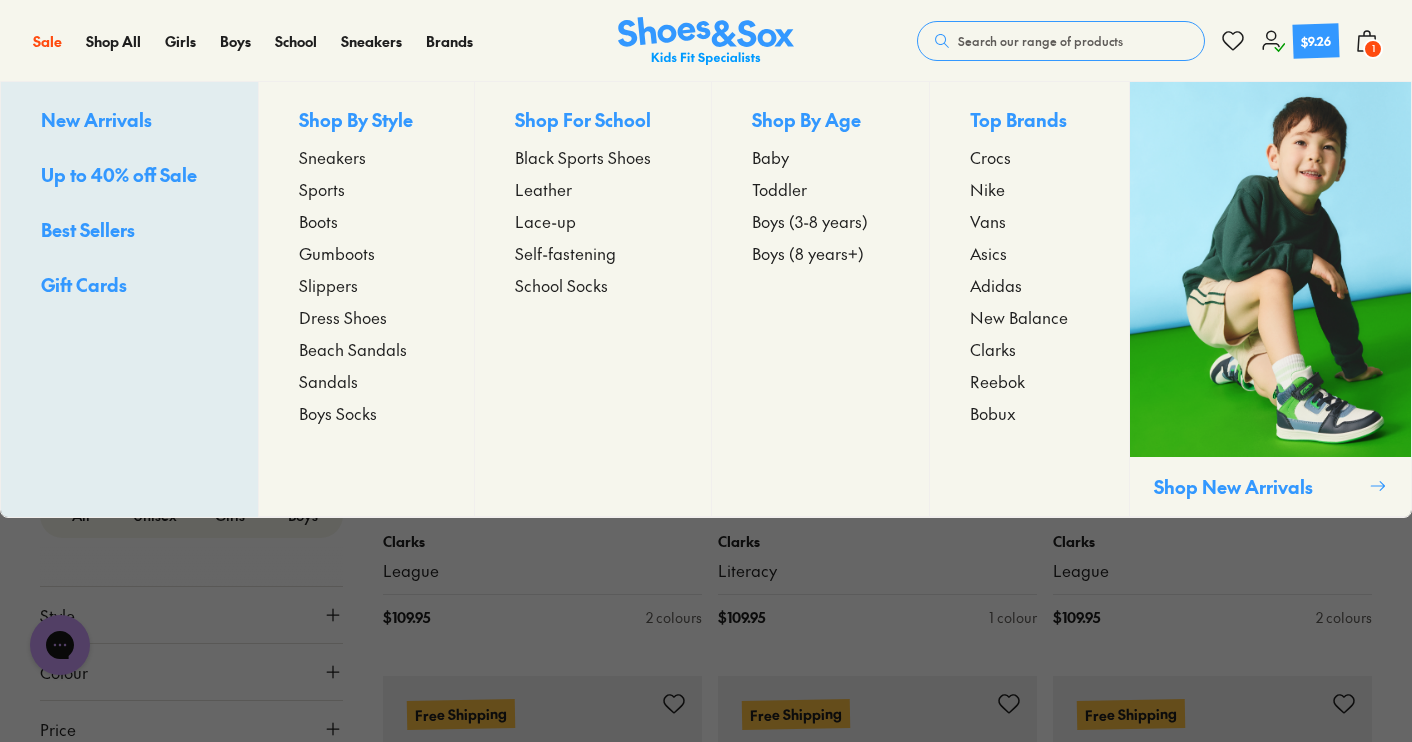 click on "Up to 40% off Sale" at bounding box center [119, 174] 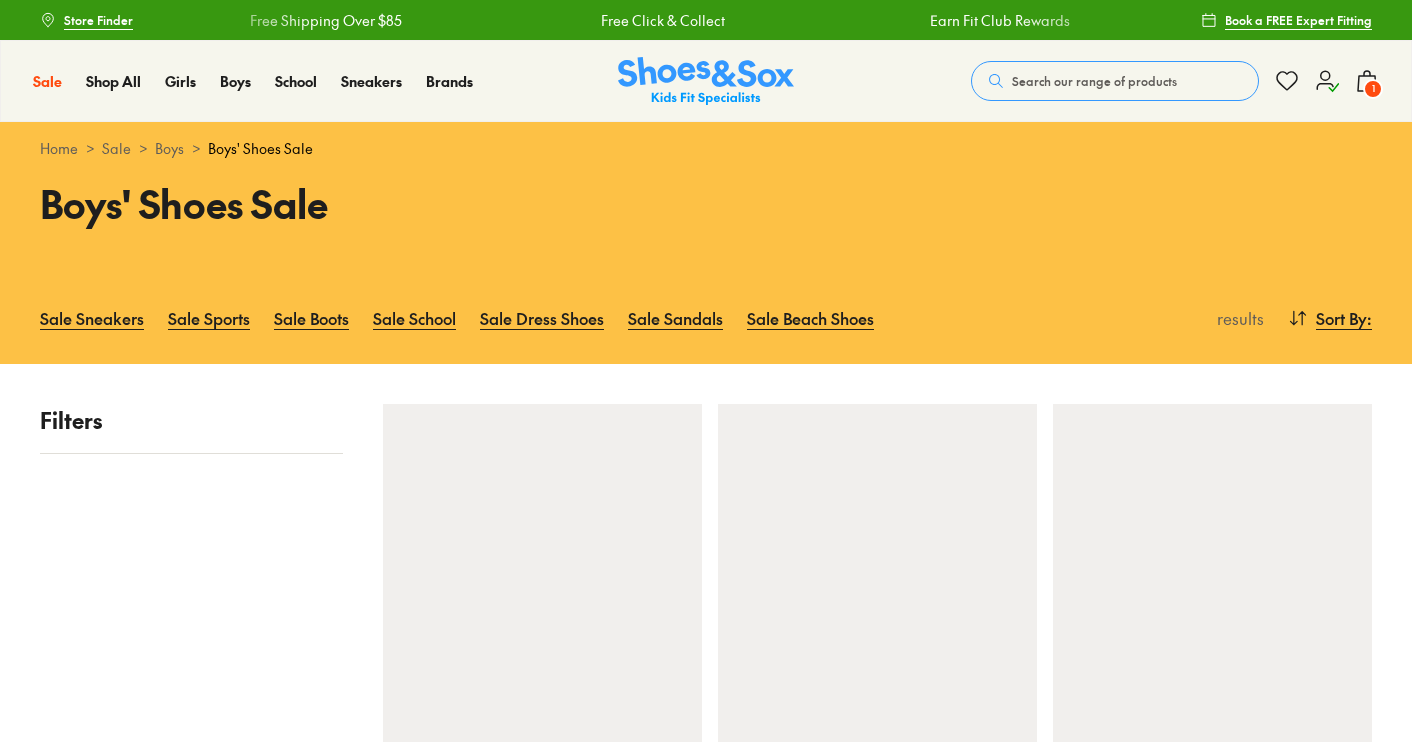 scroll, scrollTop: 0, scrollLeft: 0, axis: both 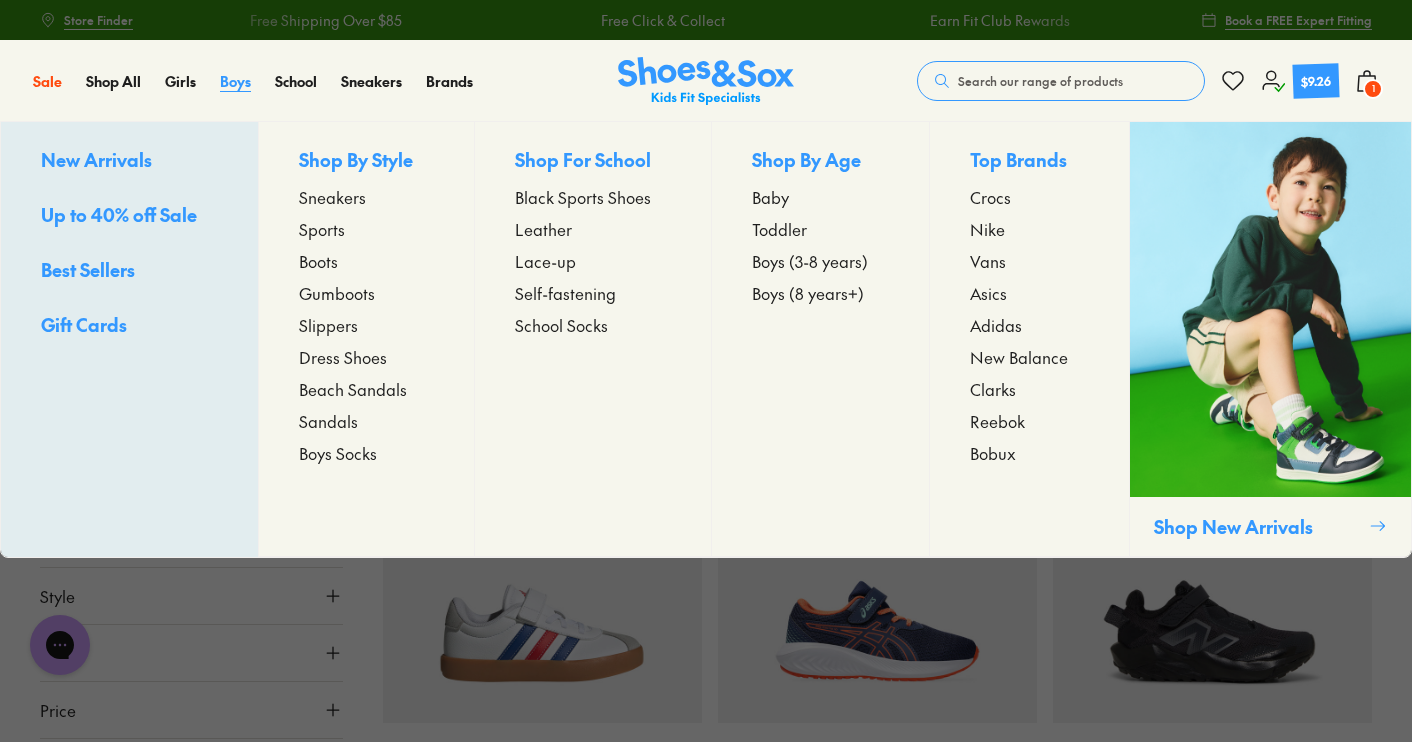 click on "Boys" at bounding box center (235, 81) 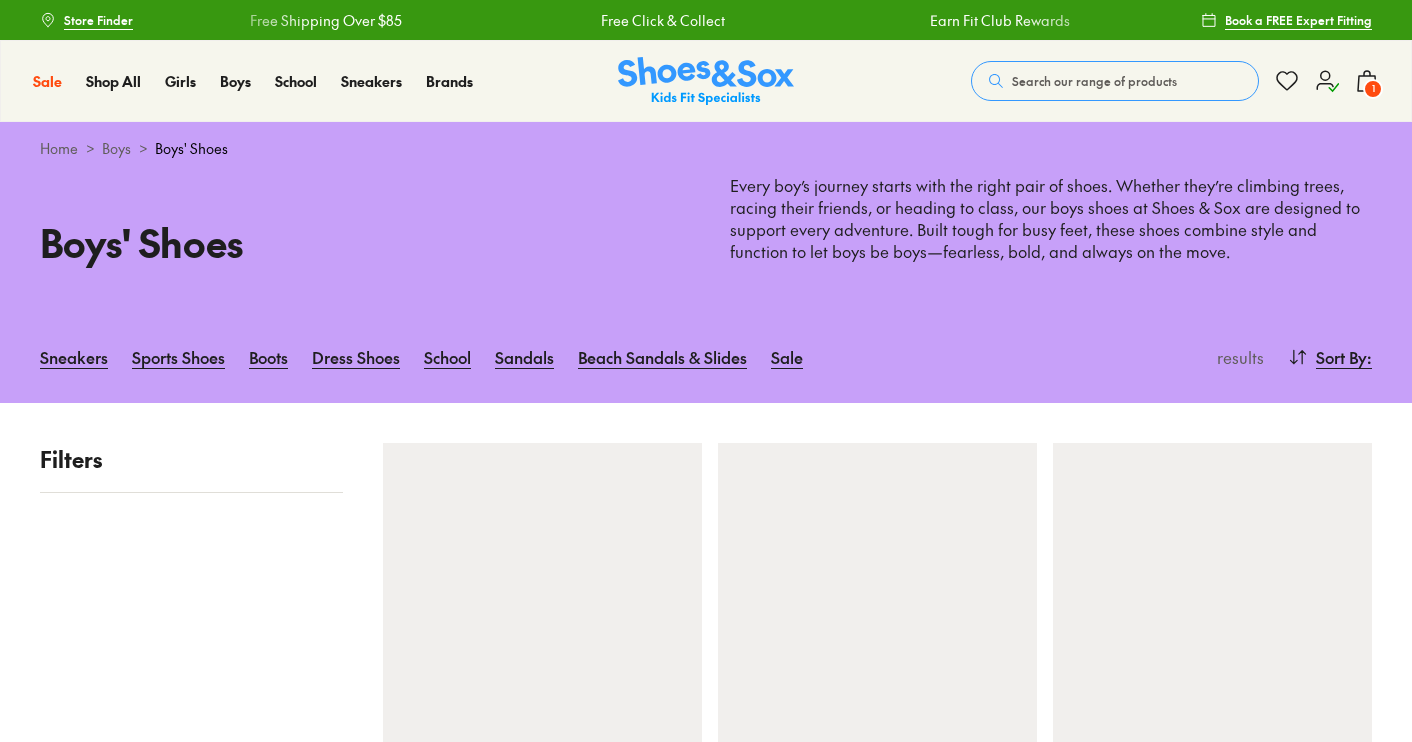 scroll, scrollTop: 0, scrollLeft: 0, axis: both 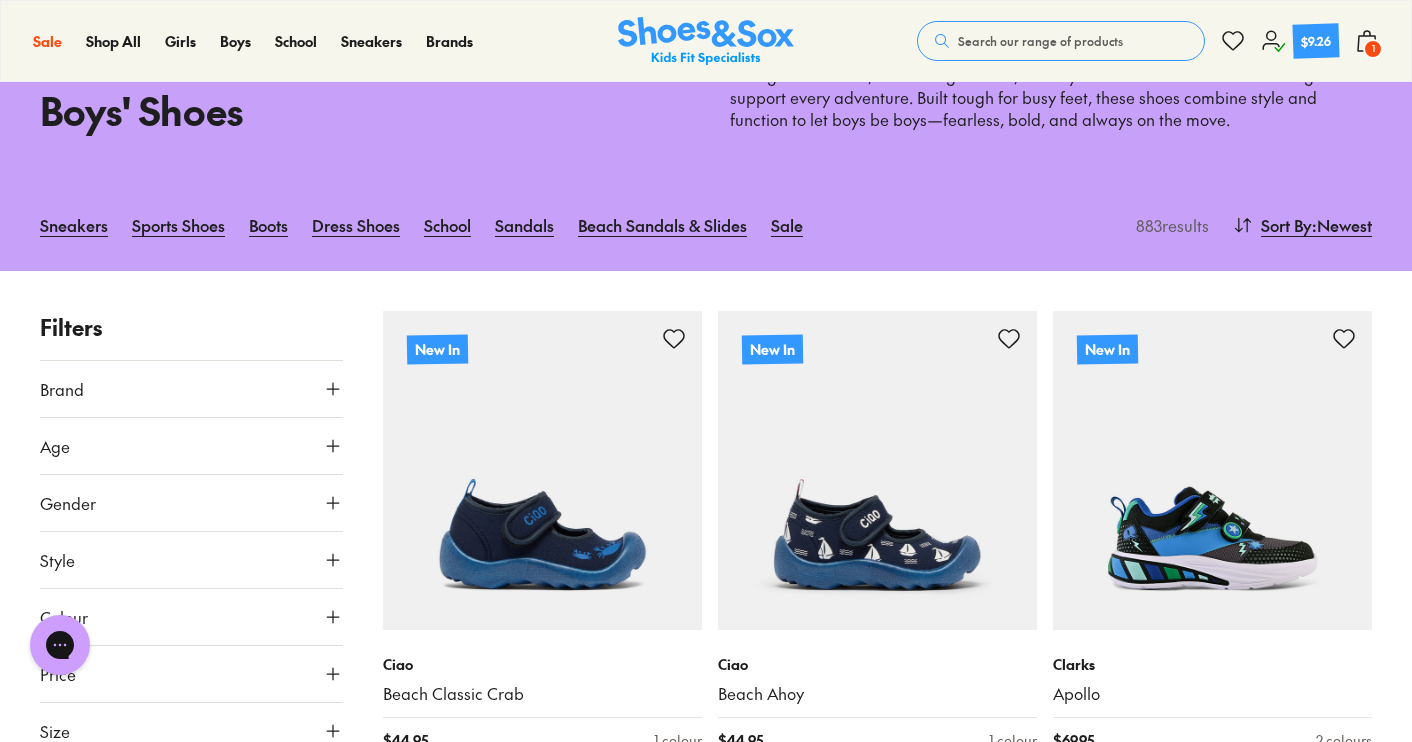 click on "Age" at bounding box center [191, 446] 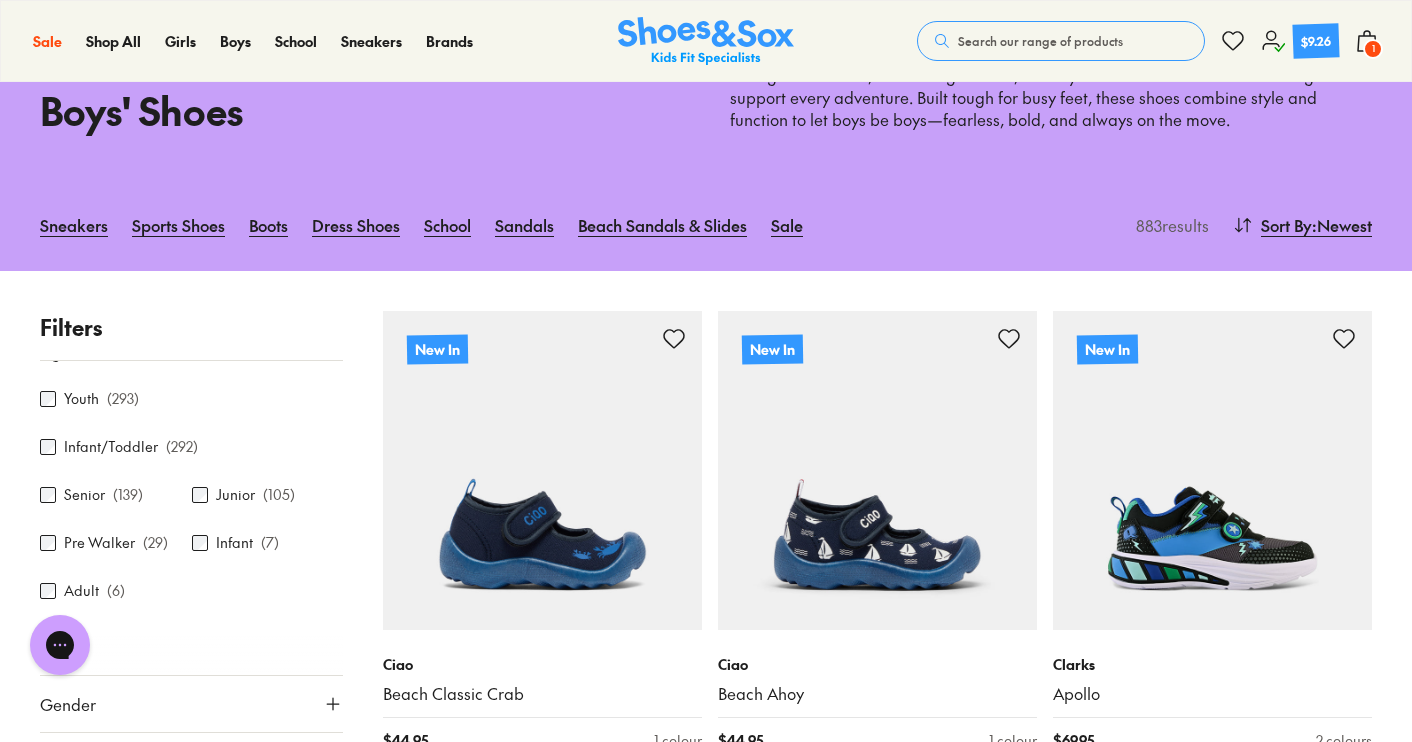 scroll, scrollTop: 94, scrollLeft: 0, axis: vertical 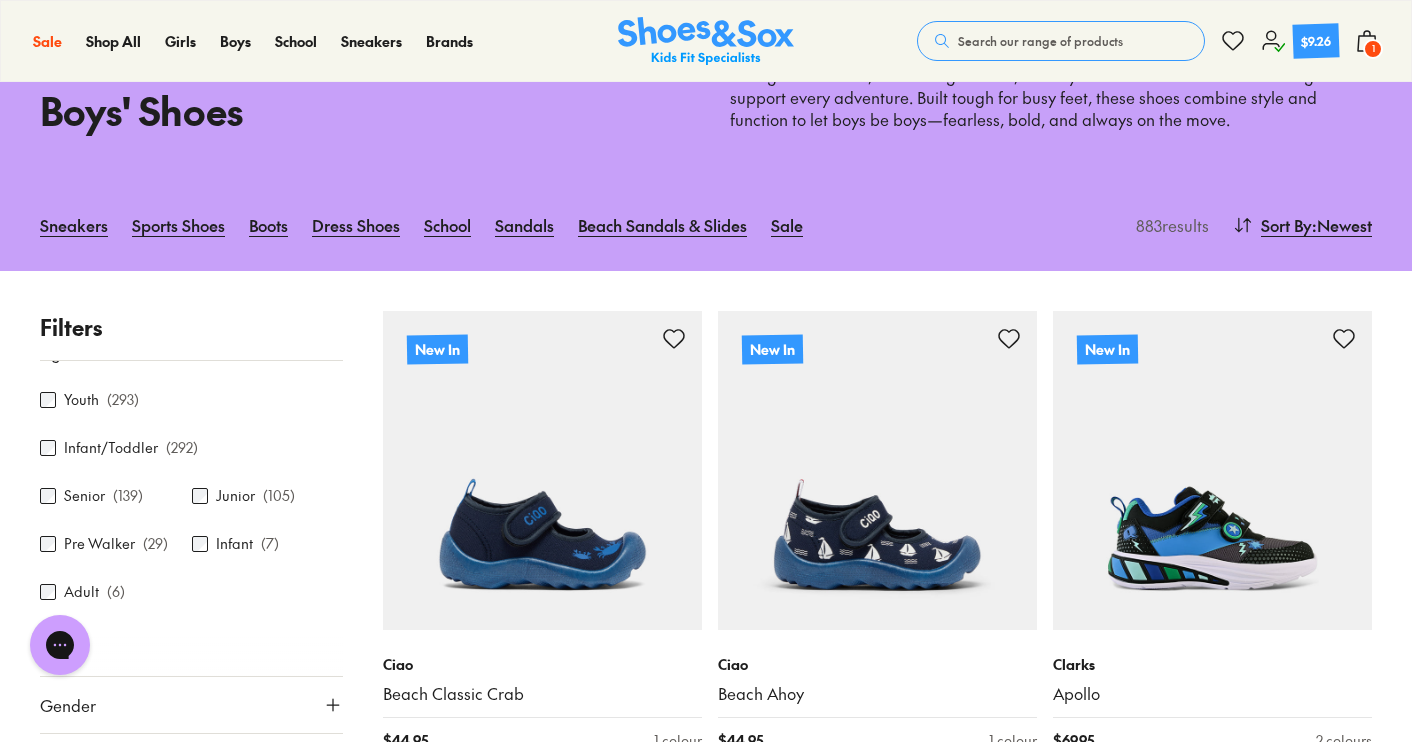 click on "Filters Brand Adidas Originals ( 31 ) Adidas Performance ( 32 ) Asics ( 86 ) Birkenstock ( 15 ) Bobux ( 54 ) Camper ( 7 ) Ciao ( 46 ) Clarks ( 118 ) Converse ( 30 ) Crocs ( 36 ) Happy Socks ( 9 ) Harrison ( 9 ) Jett Jones ( 7 ) Kicks ( 15 ) Native ( 1 ) New Balance ( 57 ) Nike ( 140 ) Old Soles ( 18 ) Pablosky ( 12 ) Puma ( 6 ) Reebok ( 78 ) Roc ( 5 ) Saltwater Sandals ( 2 ) Shoes & Sox ( 27 ) Skechers ( 18 ) Startrite ( 2 ) Surefit ( 2 ) Teva ( 4 ) Vans ( 16 ) Age Youth ( 293 ) Infant/Toddler ( 292 ) Senior ( 139 ) Junior ( 105 ) Pre Walker ( 29 ) Infant ( 7 ) Adult ( 6 ) Gender All Boys Unisex Style Sneakers ( 285 ) Sport ( 207 ) Sandals ( 83 ) Beach Sandals ( 72 ) Boots ( 68 ) Accessories ( 54 ) School ( 46 ) Prewalker ( 30 ) Shoes ( 18 ) Gumboots ( 16 ) Slippers ( 4 ) Colour Black ( 233 ) White ( 143 ) Navy ( 125 ) Blue ( 123 ) Grey ( 45 ) Brown ( 36 ) Beige ( 31 ) Red ( 30 ) Neutrals ( 28 ) Multi Colour ( 21 ) Green ( 17 ) Pink ( 10 ) Purple ( 10 ) Yellow ( 9 ) Light Blue ( 8 ) Orange ( 4 ) Silver ( 1 )" at bounding box center (706, 2982) 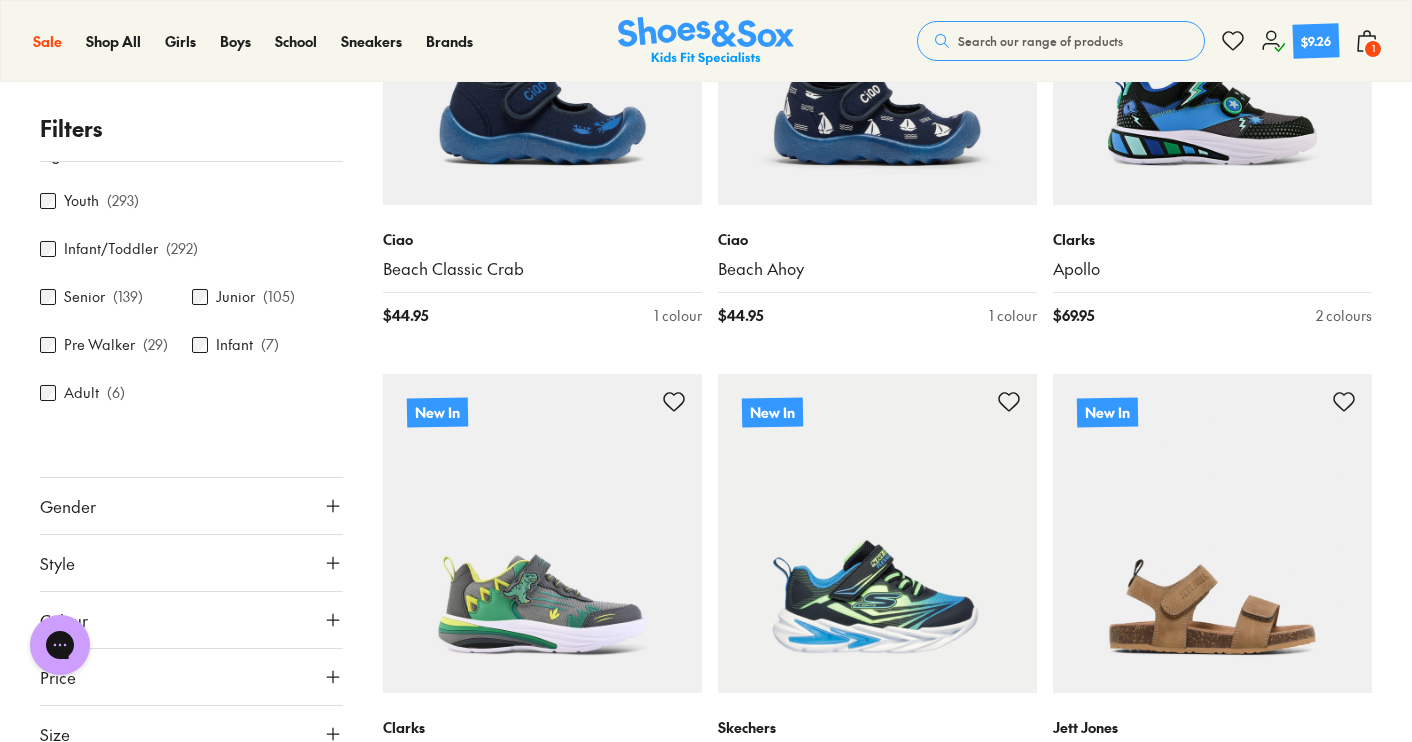 scroll, scrollTop: 584, scrollLeft: 0, axis: vertical 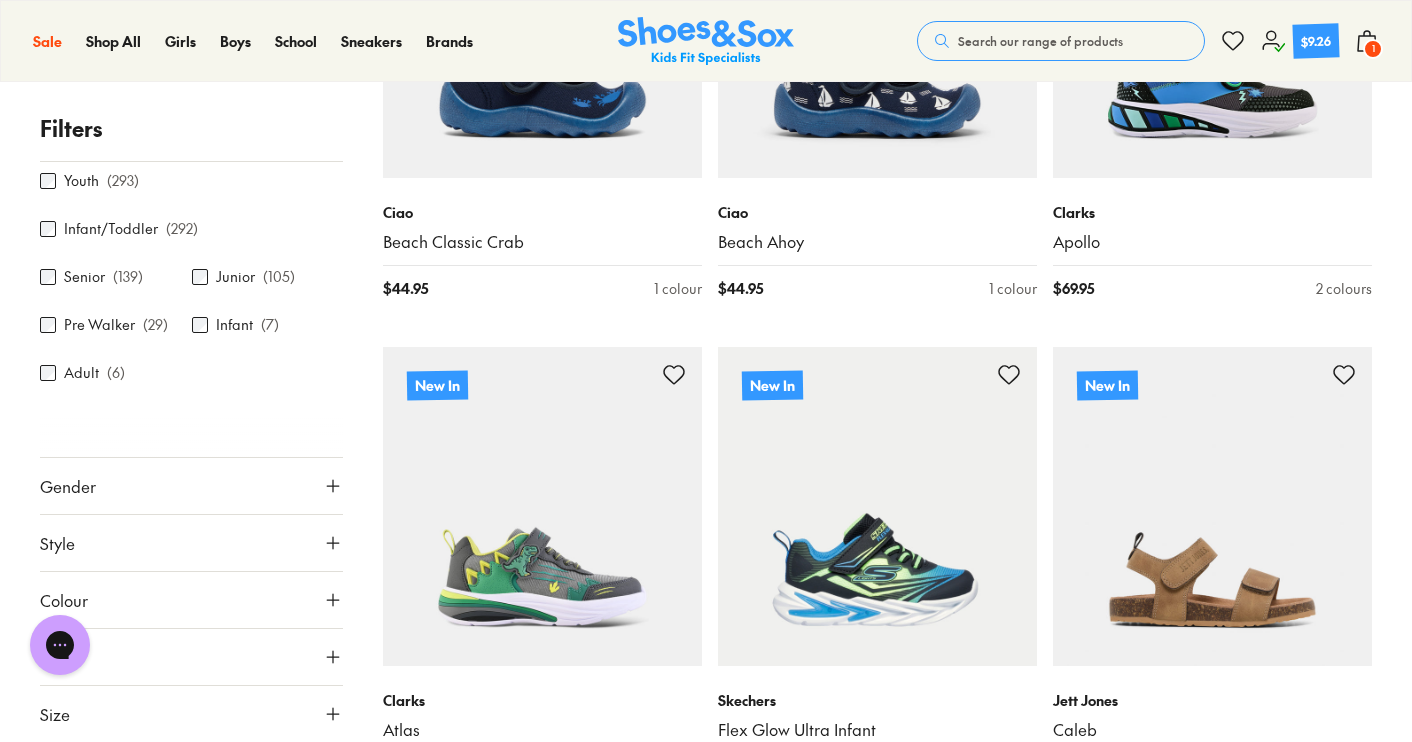 click on "Colour" at bounding box center (191, 600) 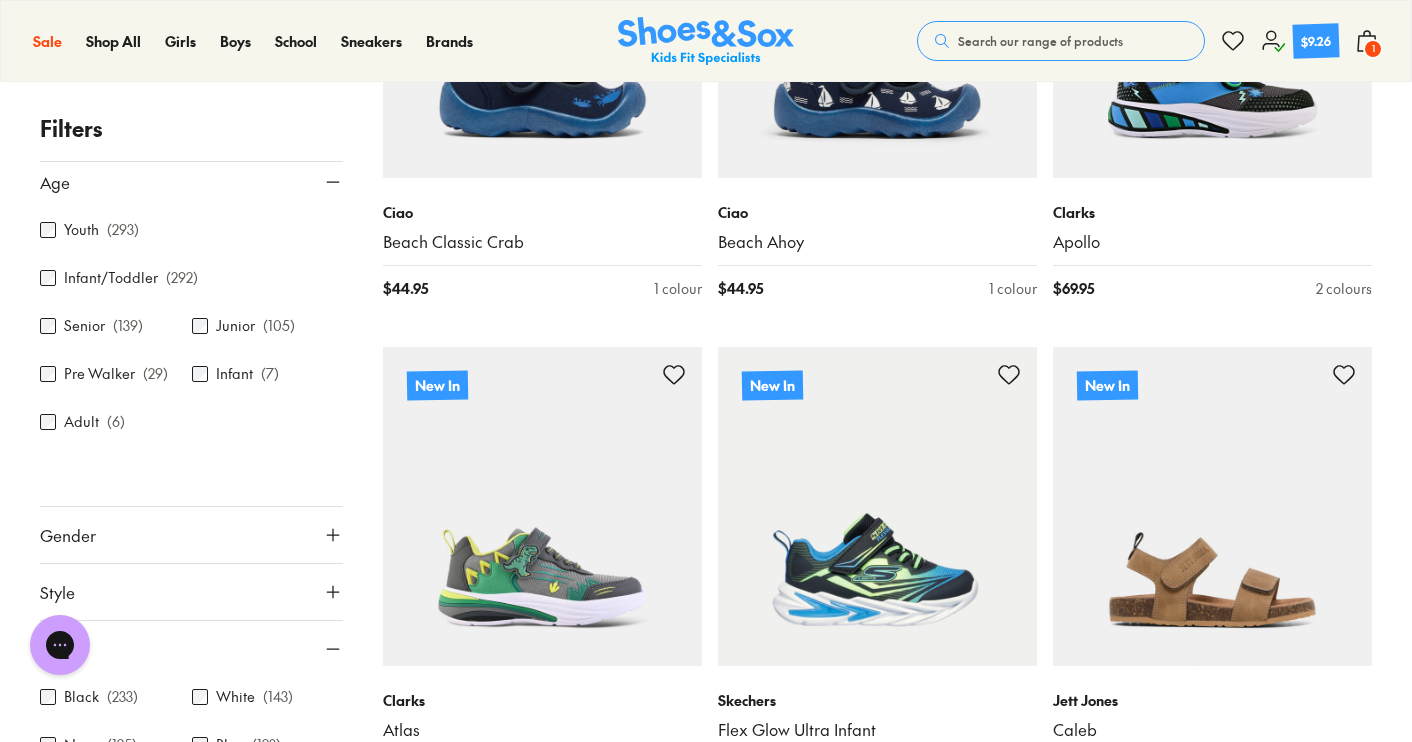 scroll, scrollTop: 38, scrollLeft: 0, axis: vertical 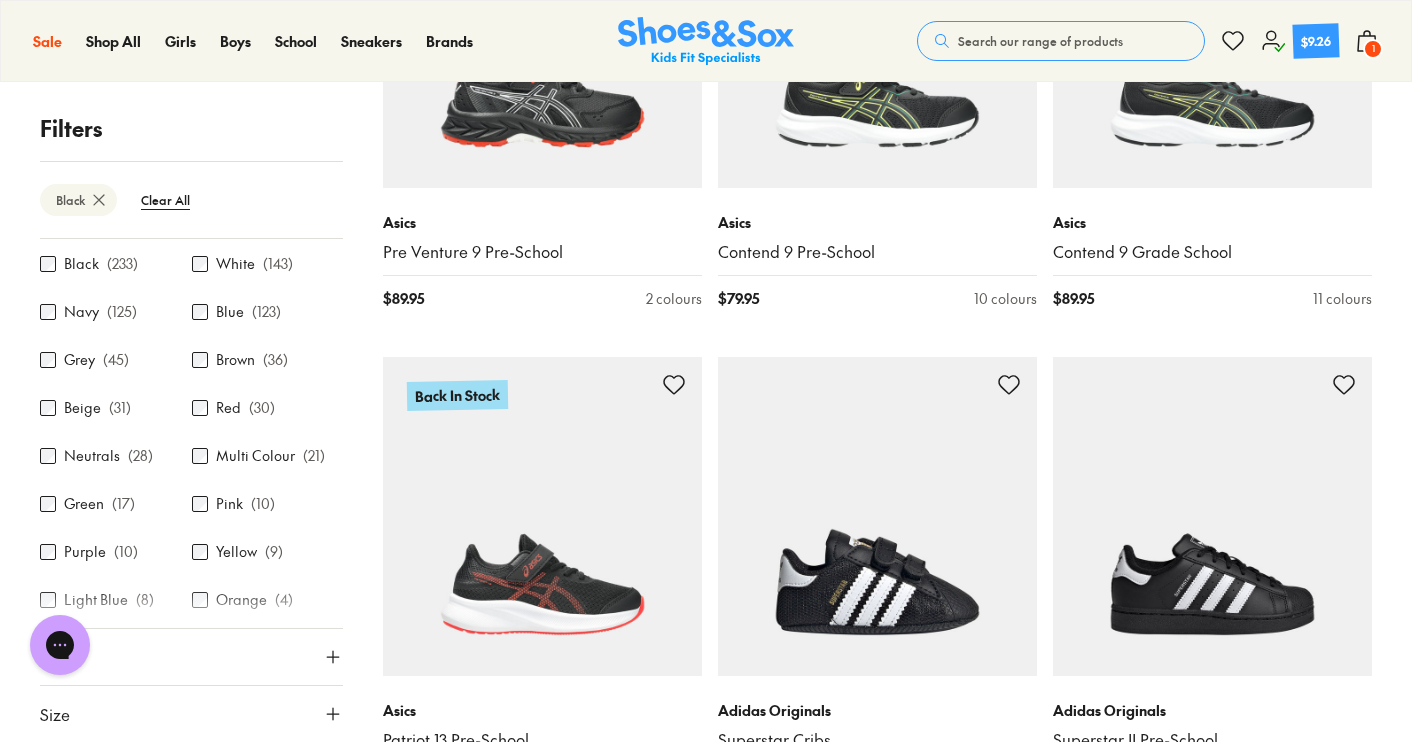 click on "Filters Black   Clear All Brand Adidas Originals ( 7 ) Adidas Performance ( 15 ) Asics ( 33 ) Birkenstock ( 6 ) Bobux ( 3 ) Camper Ciao ( 3 ) Clarks ( 24 ) Converse ( 11 ) Crocs ( 2 ) Happy Socks Harrison ( 6 ) Jett Jones Kicks ( 1 ) Native New Balance ( 13 ) Nike ( 54 ) Old Soles Pablosky ( 2 ) Puma ( 4 ) Reebok ( 22 ) Roc ( 4 ) Saltwater Sandals Shoes & Sox ( 4 ) Skechers ( 7 ) Startrite ( 2 ) Surefit Teva ( 2 ) Vans ( 8 ) Age Youth ( 80 ) Infant/Toddler ( 55 ) Senior ( 60 ) Junior ( 27 ) Pre Walker ( 4 ) Infant Adult ( 5 ) Gender All Boys Unisex Style Sneakers ( 75 ) Sport ( 89 ) Sandals ( 10 ) Beach Sandals ( 14 ) Boots ( 2 ) Accessories ( 6 ) School ( 31 ) Prewalker ( 4 ) Shoes ( 1 ) Gumboots ( 1 ) Slippers Colour Black ( 233 ) White ( 143 ) Navy ( 125 ) Blue ( 123 ) Grey ( 45 ) Brown ( 36 ) Beige ( 31 ) Red ( 30 ) Neutrals ( 28 ) Multi Colour ( 21 ) Green ( 17 ) Pink ( 10 ) Purple ( 10 ) Yellow ( 9 ) Light Blue ( 8 ) Orange ( 4 ) Silver ( 1 ) Price Min $ 5 Max $ 200 Size EU UK US 0-12 Months 17 18 19 20" at bounding box center [706, -376] 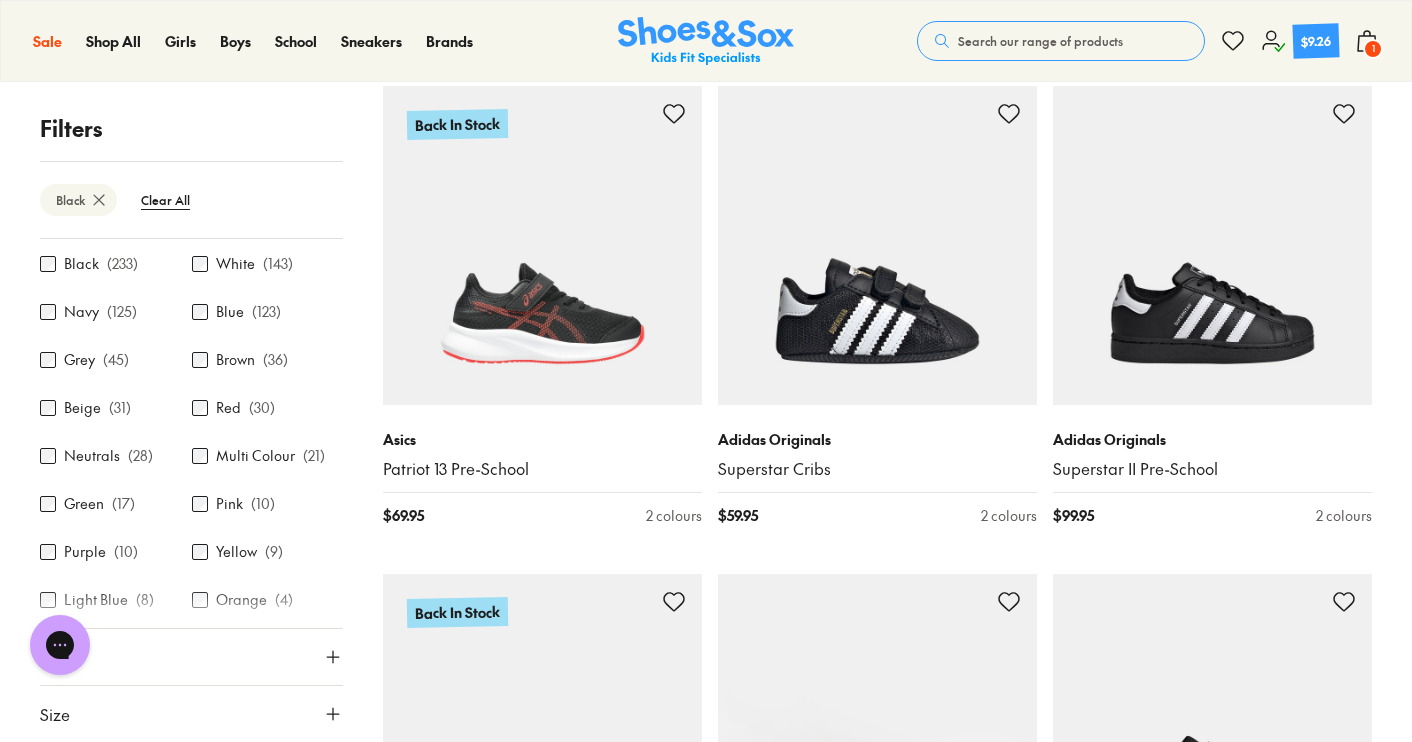scroll, scrollTop: 3827, scrollLeft: 0, axis: vertical 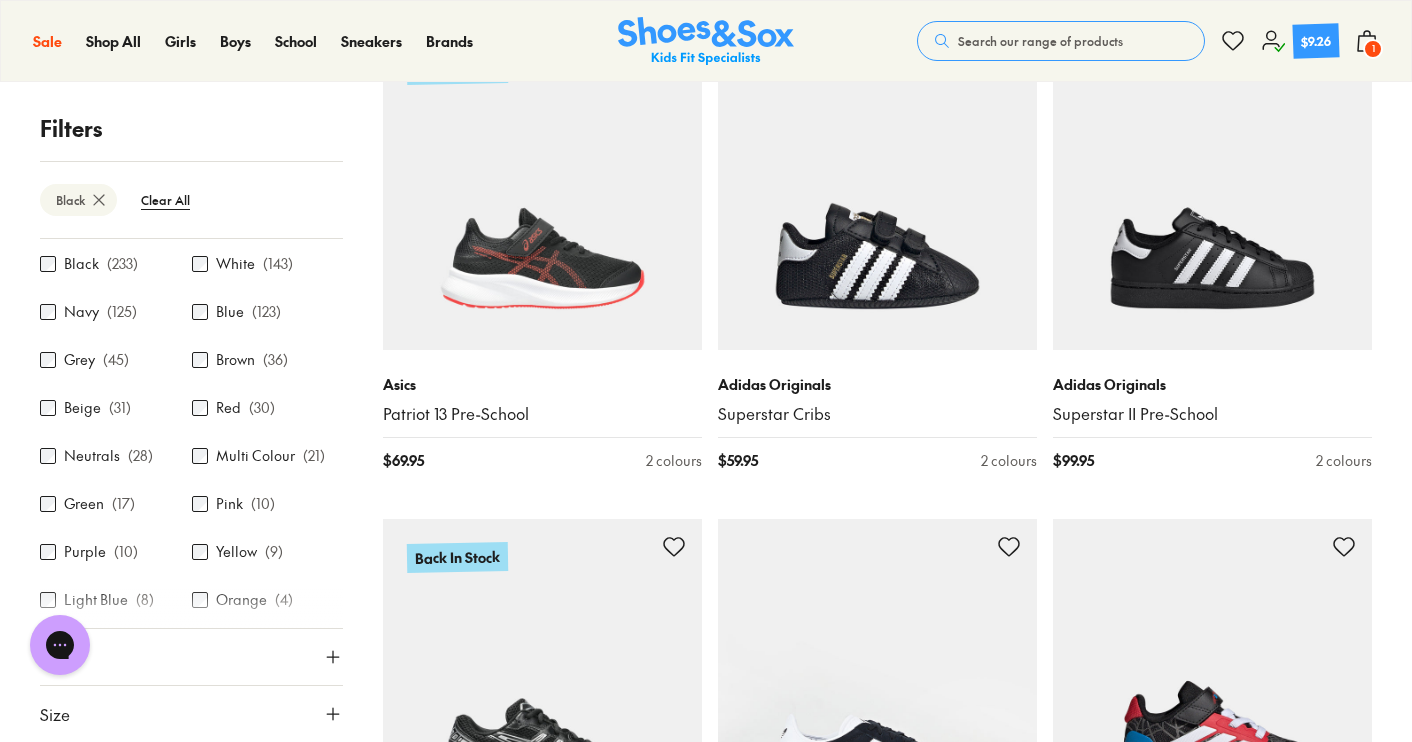 click on "Size" at bounding box center [191, 714] 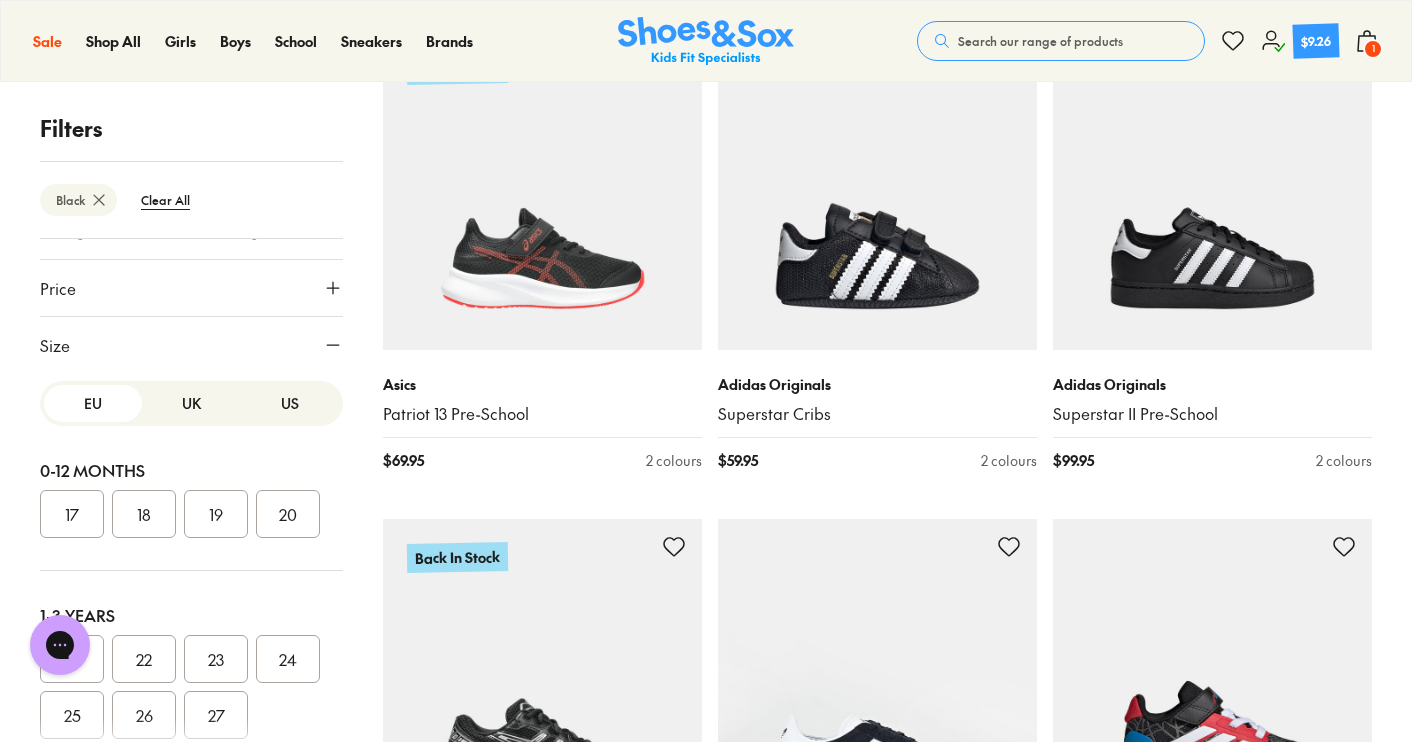 scroll, scrollTop: 959, scrollLeft: 0, axis: vertical 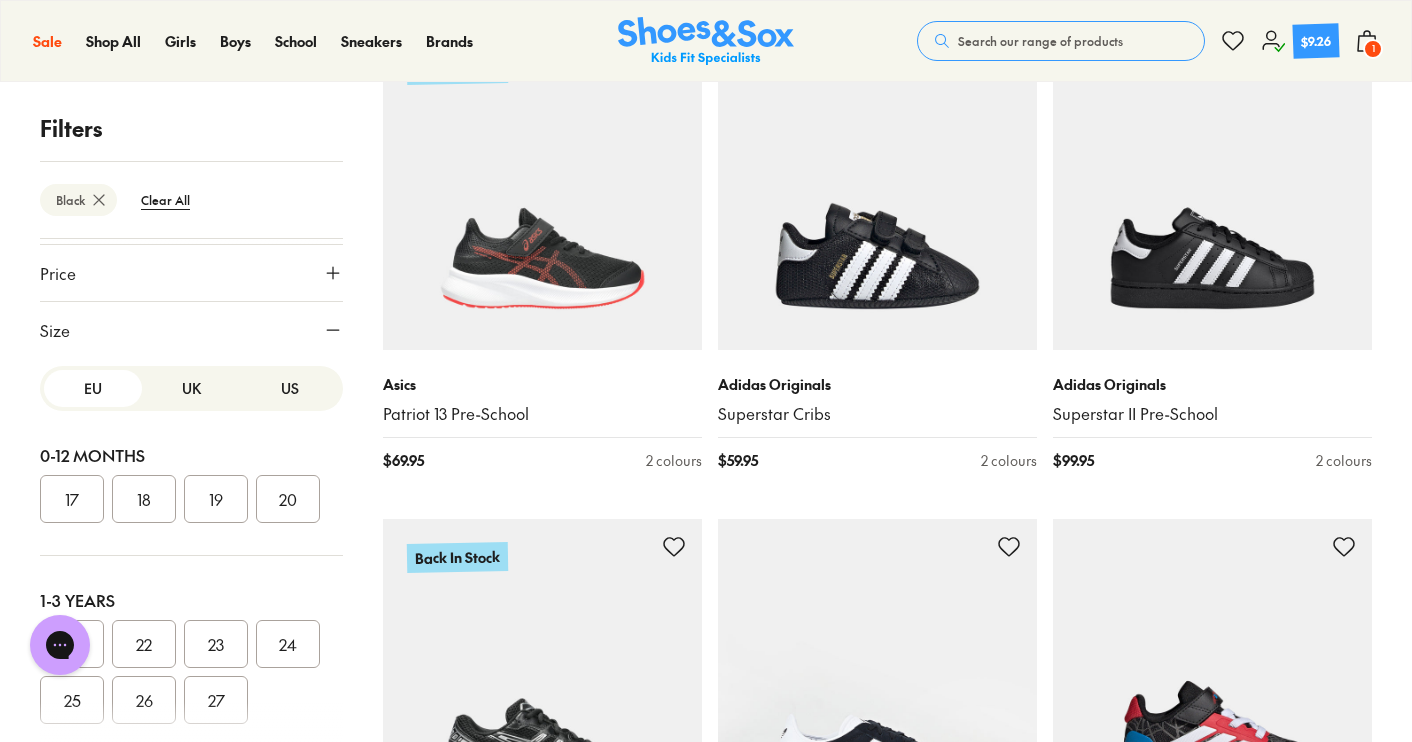 click on "UK" at bounding box center [191, 388] 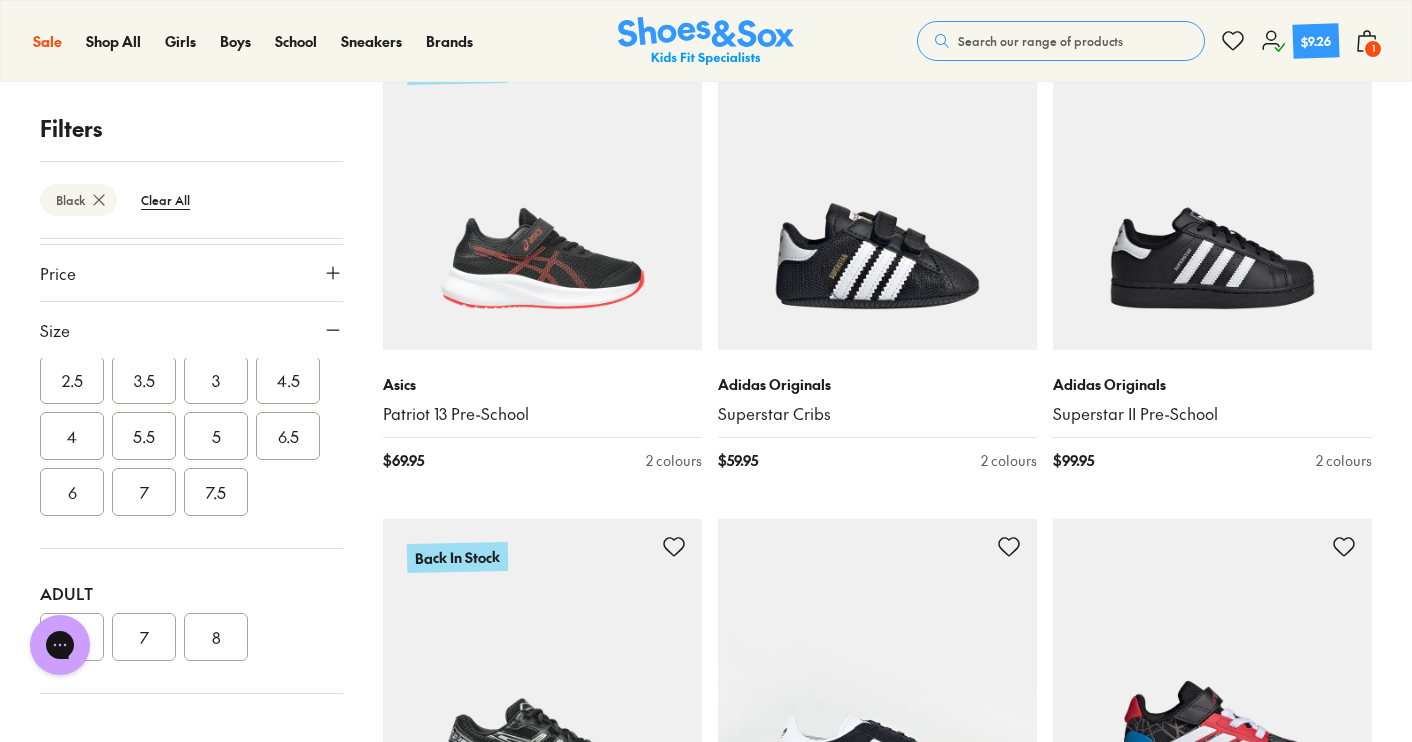 scroll, scrollTop: 900, scrollLeft: 0, axis: vertical 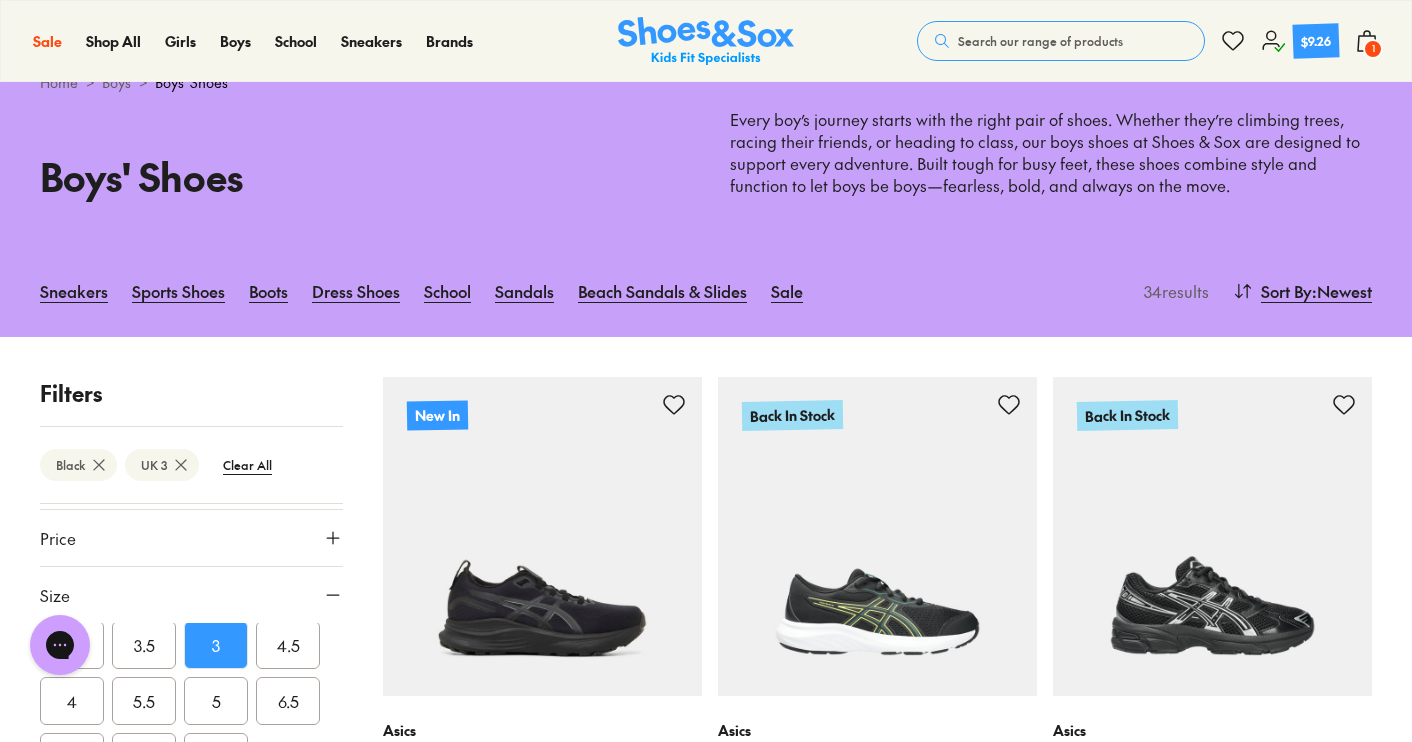 click on "3.5" at bounding box center (144, 645) 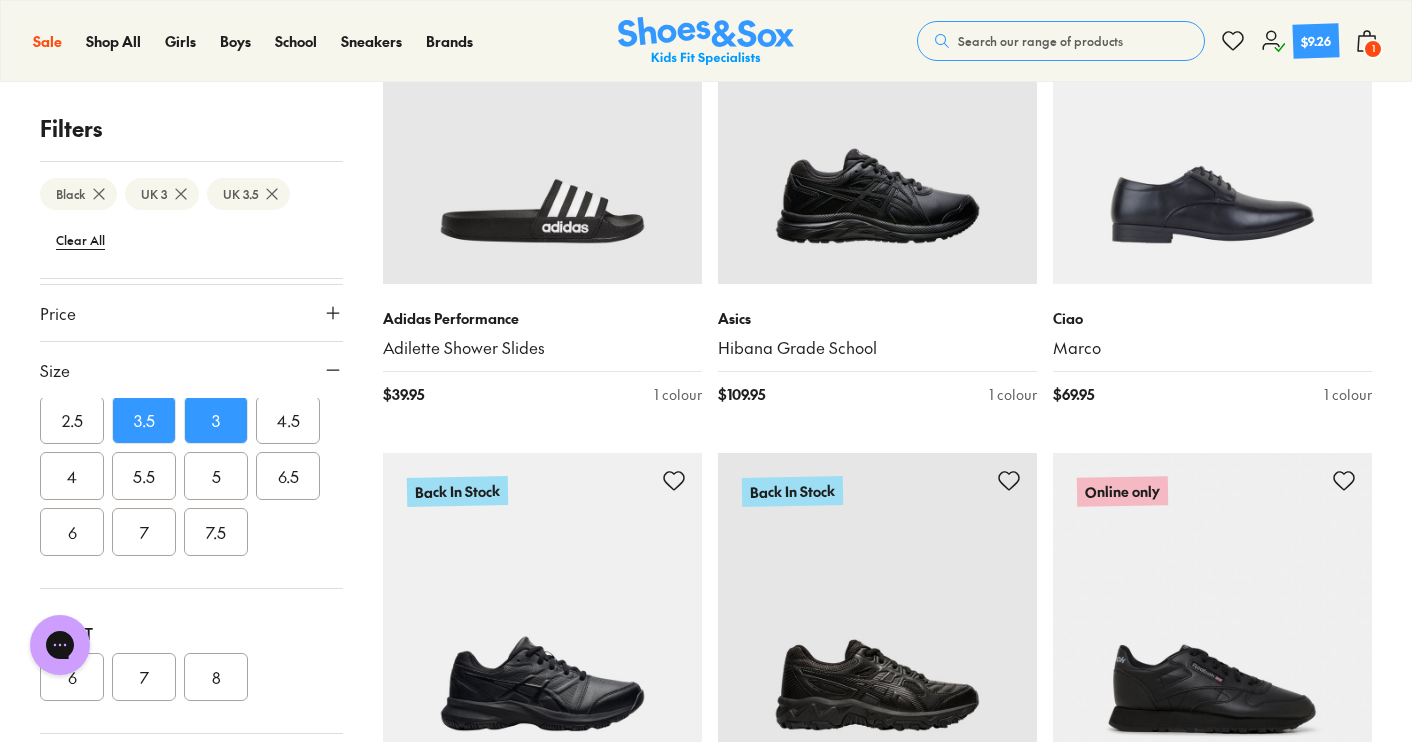 scroll, scrollTop: 3131, scrollLeft: 0, axis: vertical 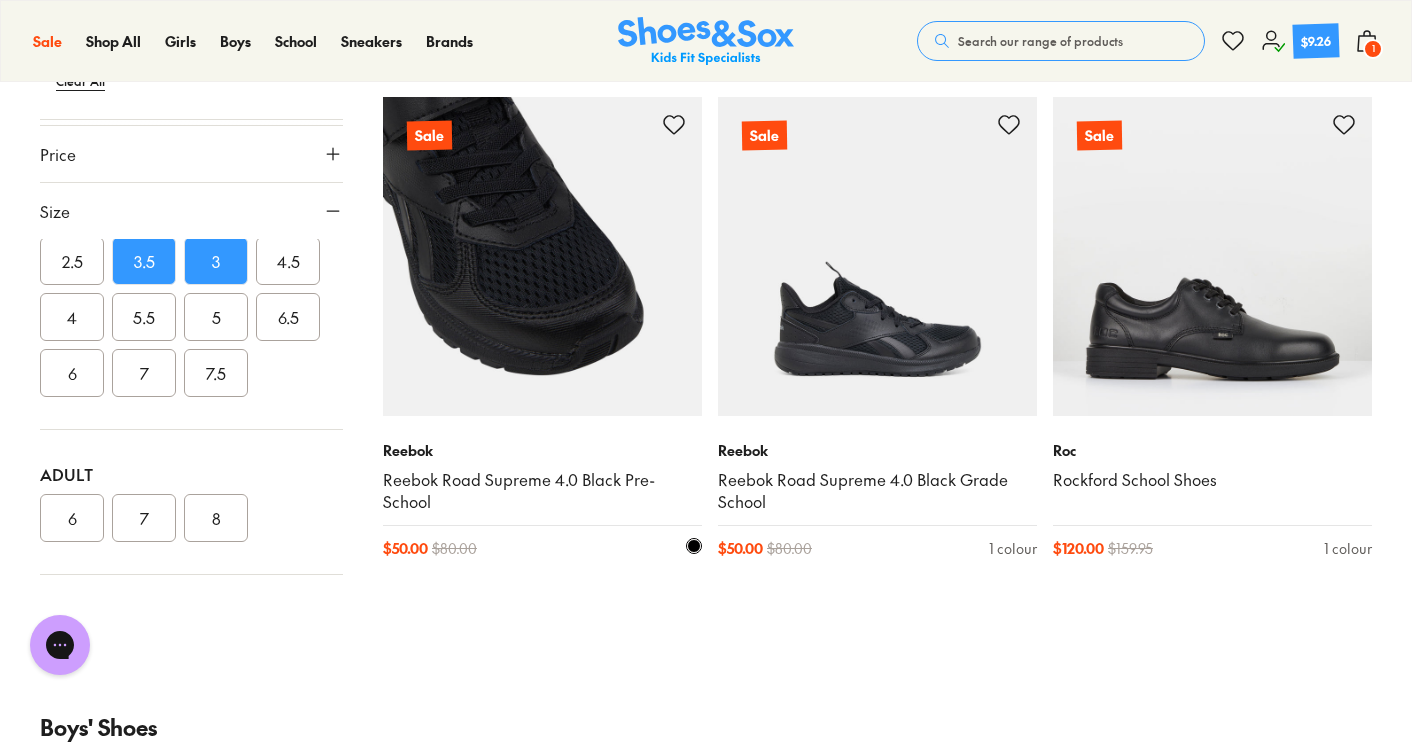 click at bounding box center [542, 256] 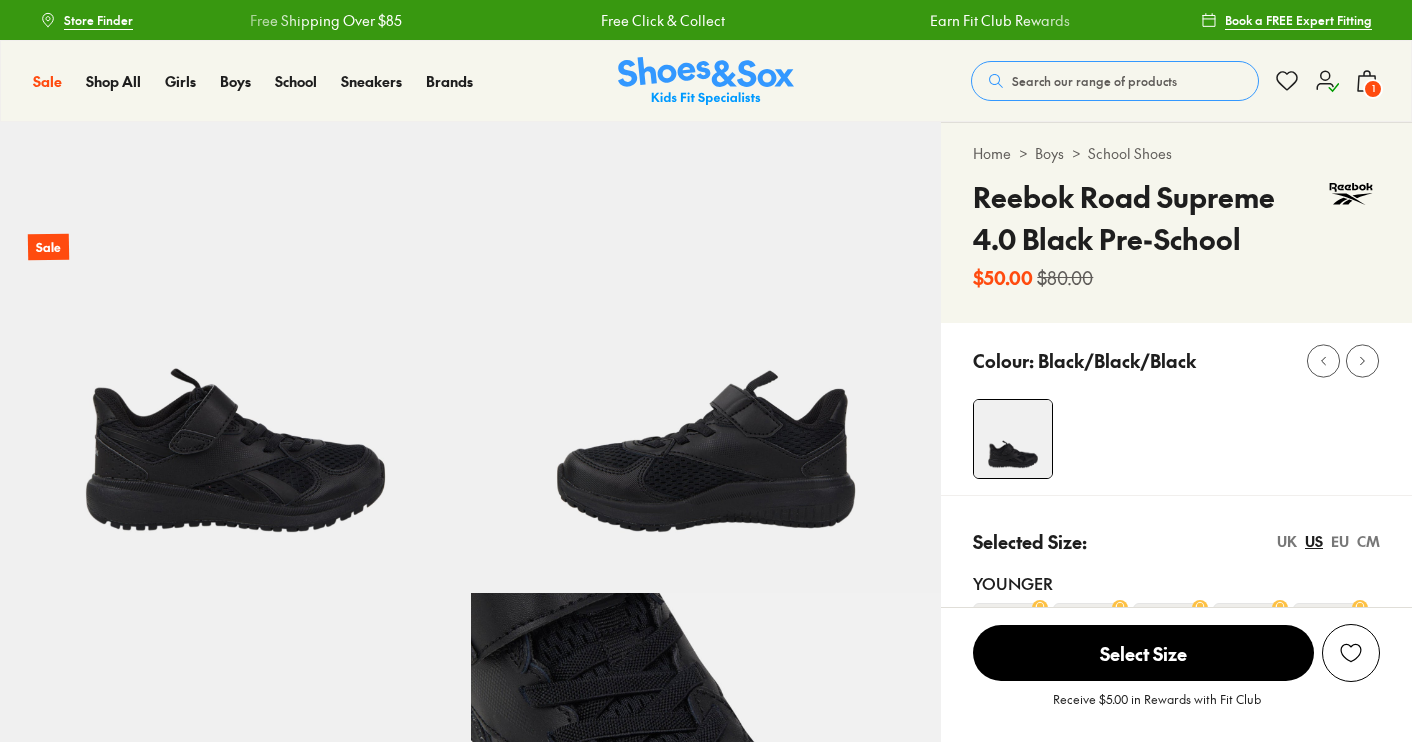 scroll, scrollTop: 0, scrollLeft: 0, axis: both 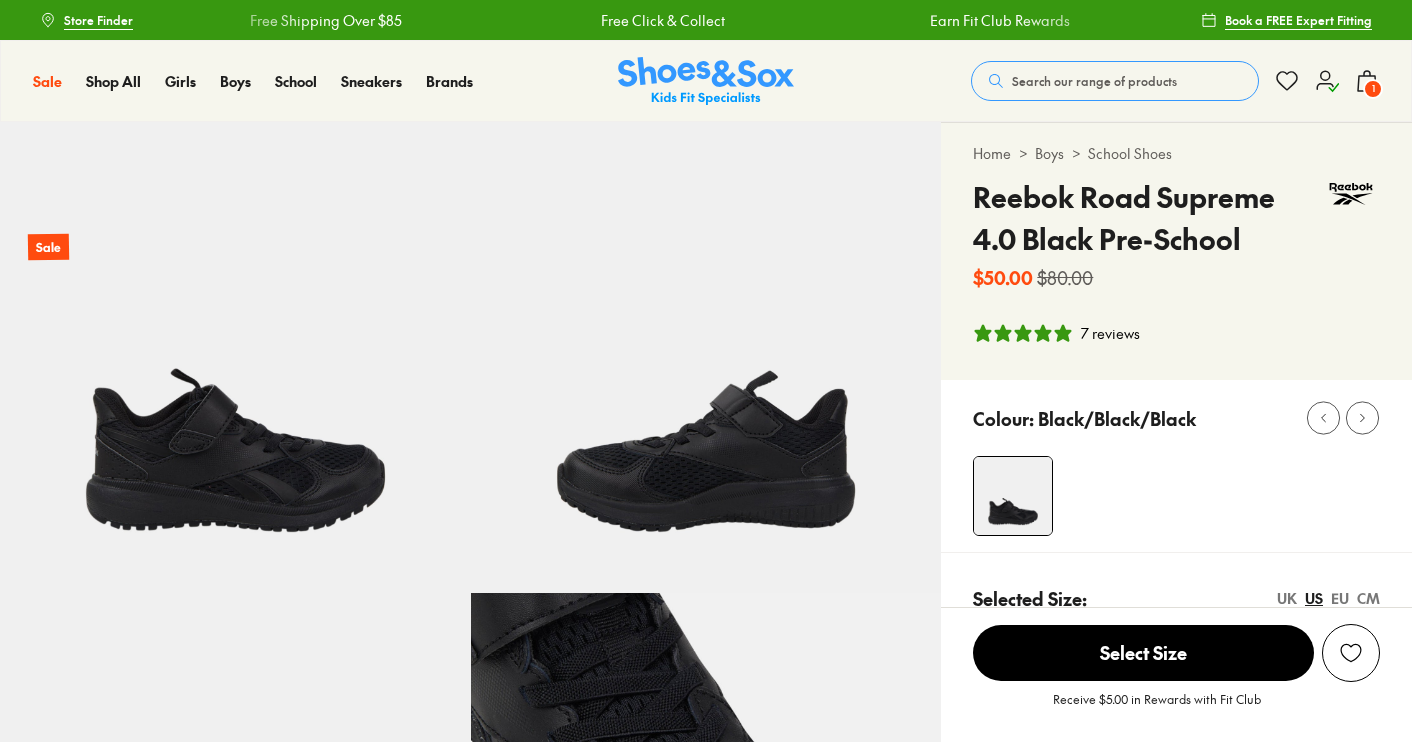 select on "*" 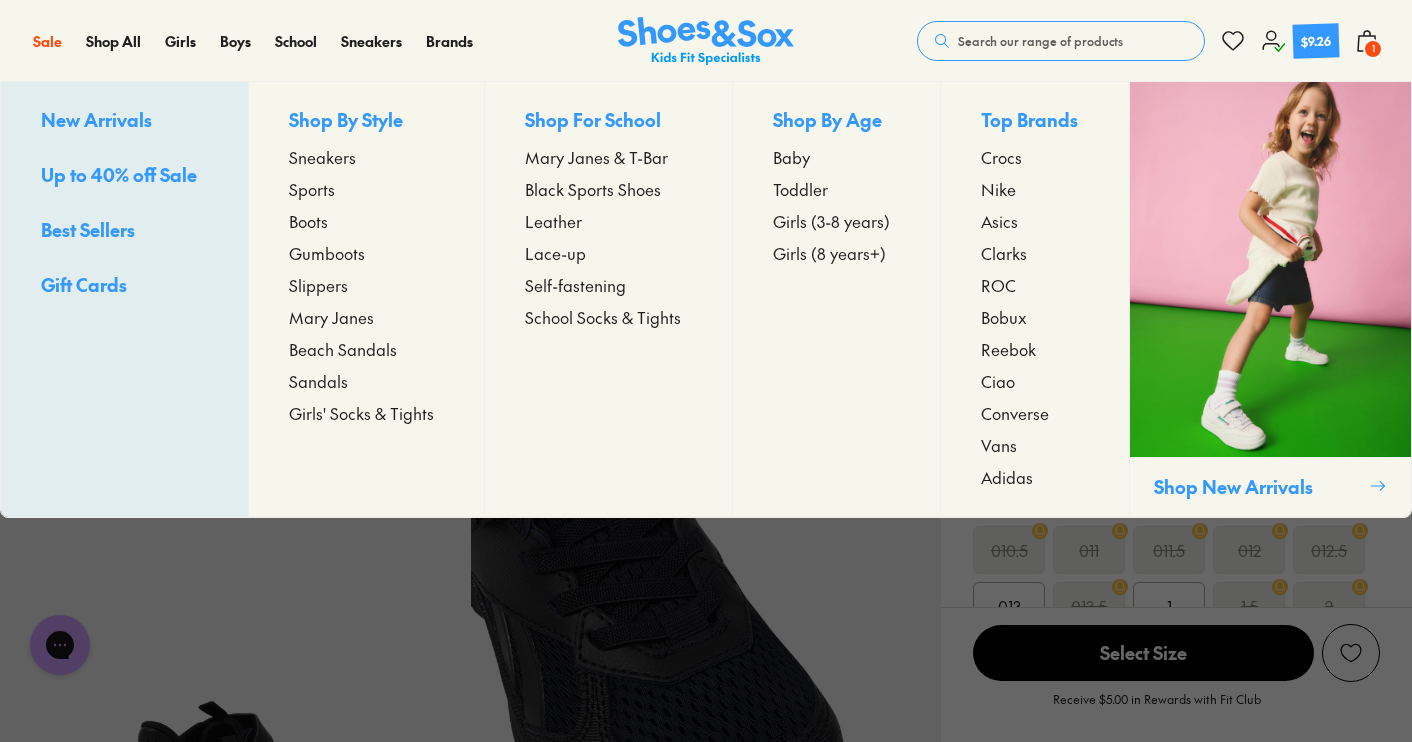 scroll, scrollTop: 0, scrollLeft: 0, axis: both 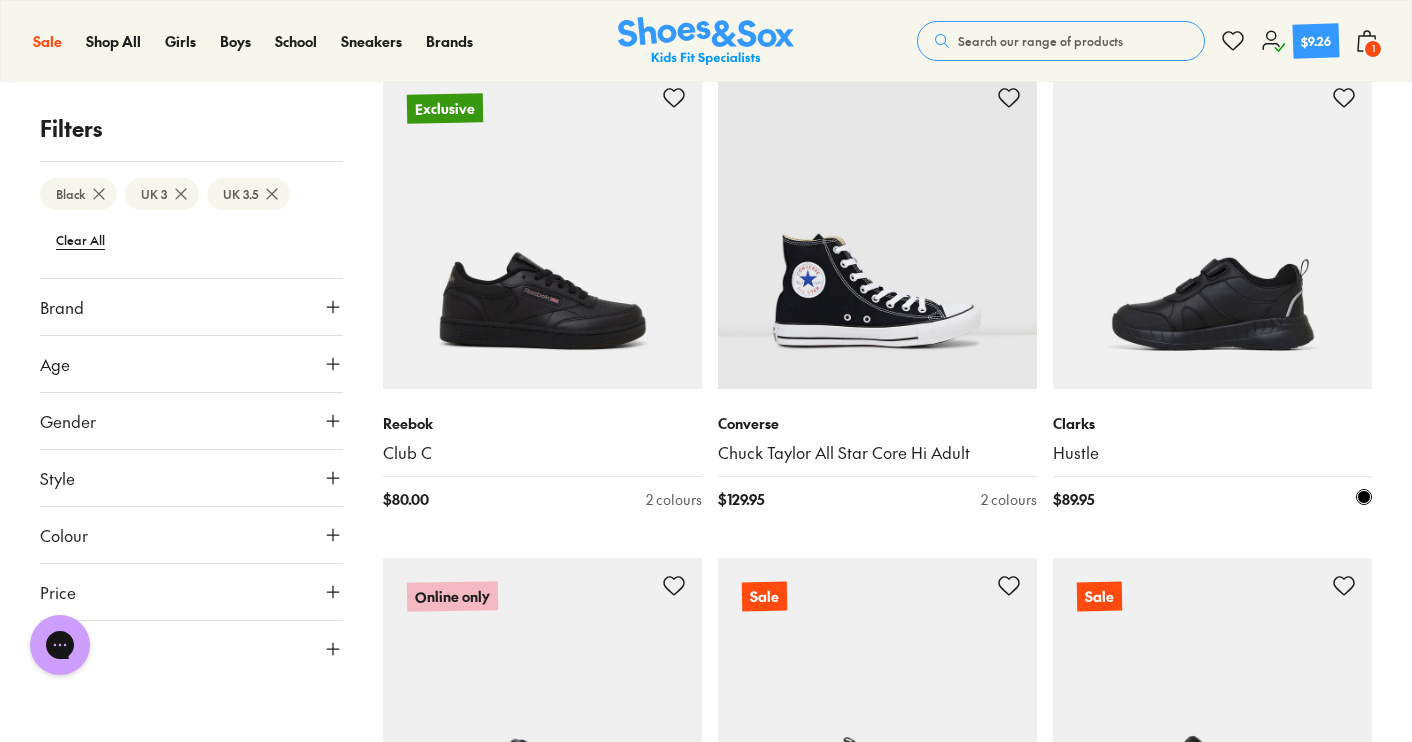 click at bounding box center [1212, 229] 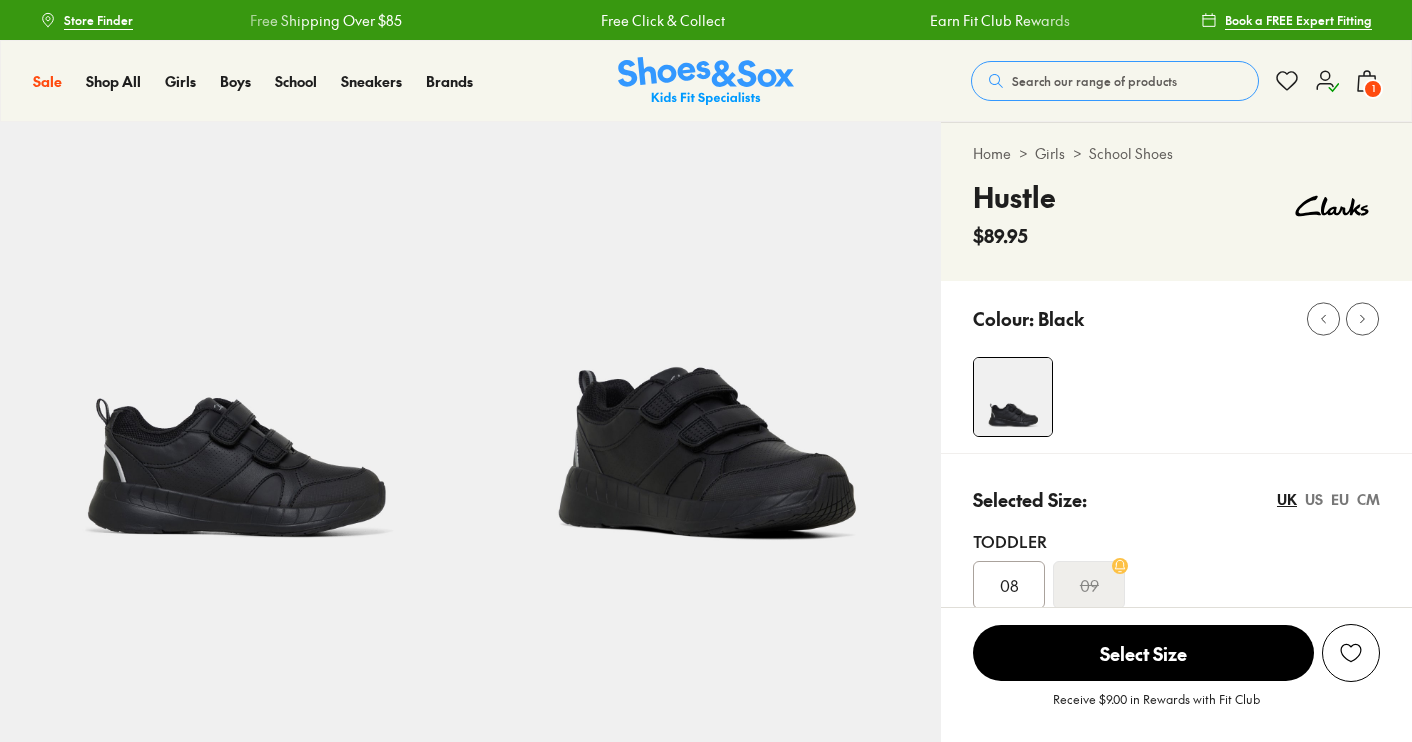 scroll, scrollTop: 0, scrollLeft: 0, axis: both 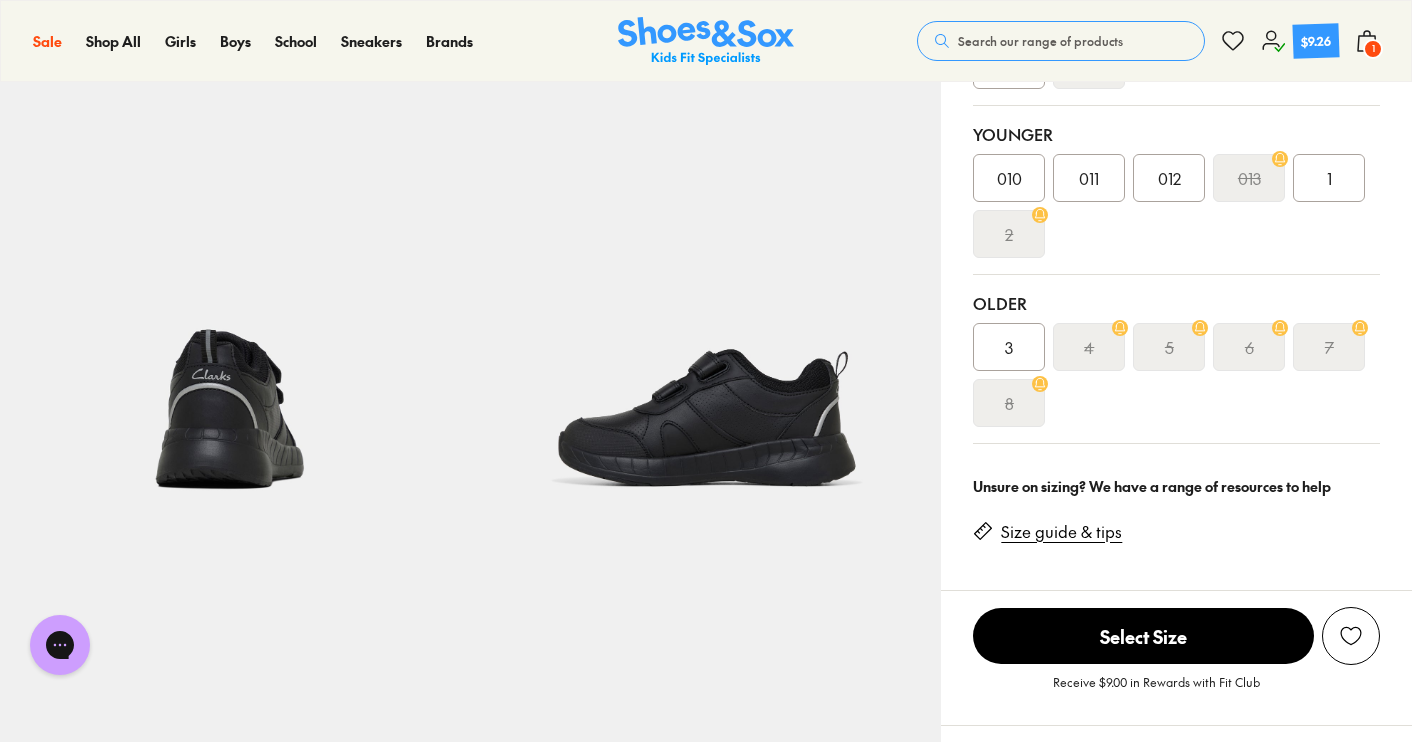 click on "3" at bounding box center (1009, 347) 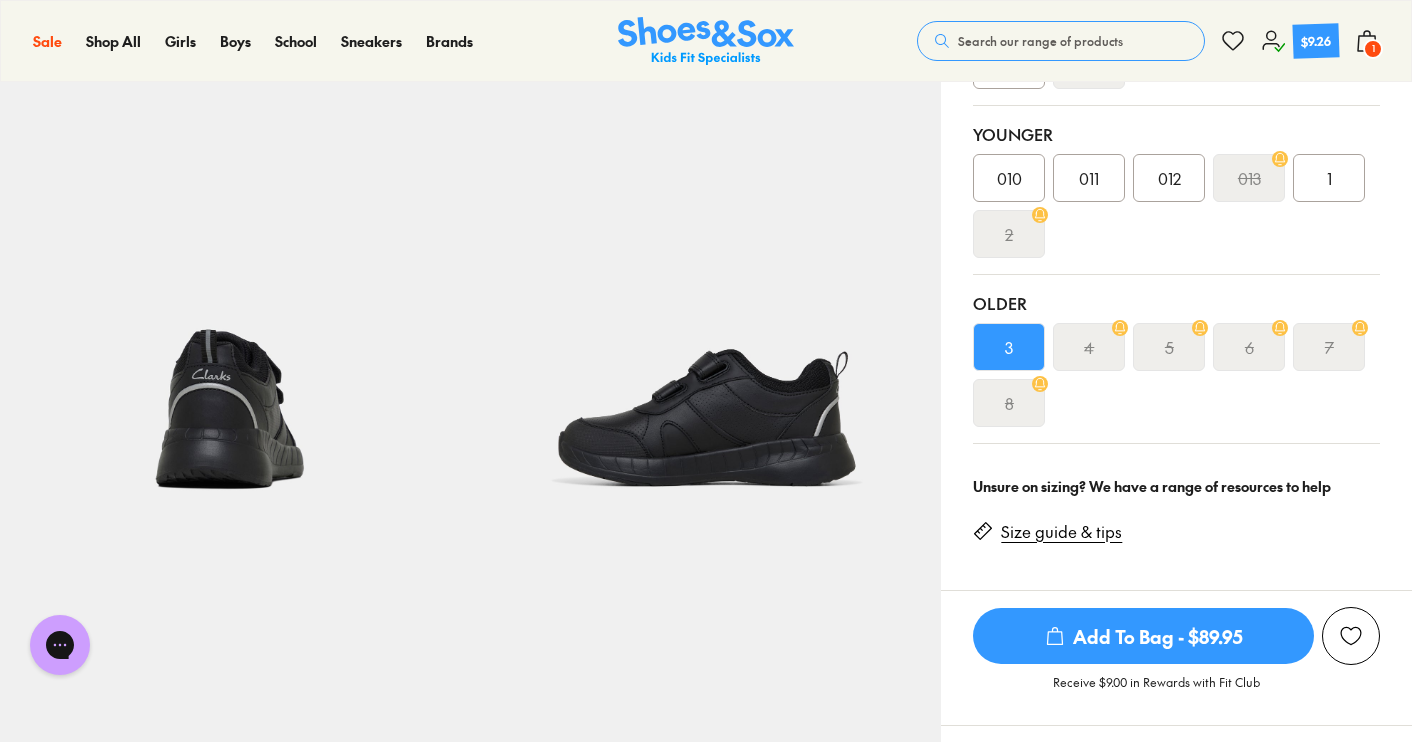 click 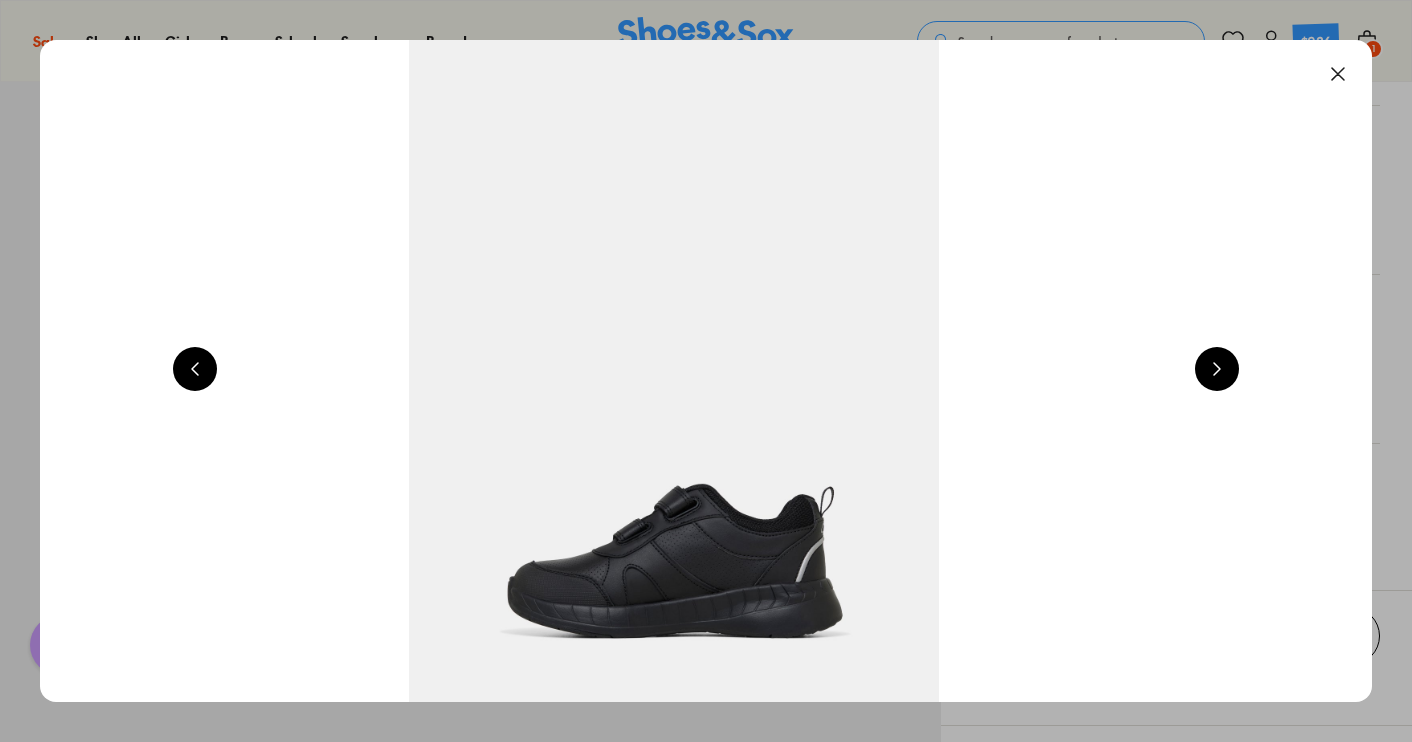 click at bounding box center (1217, 369) 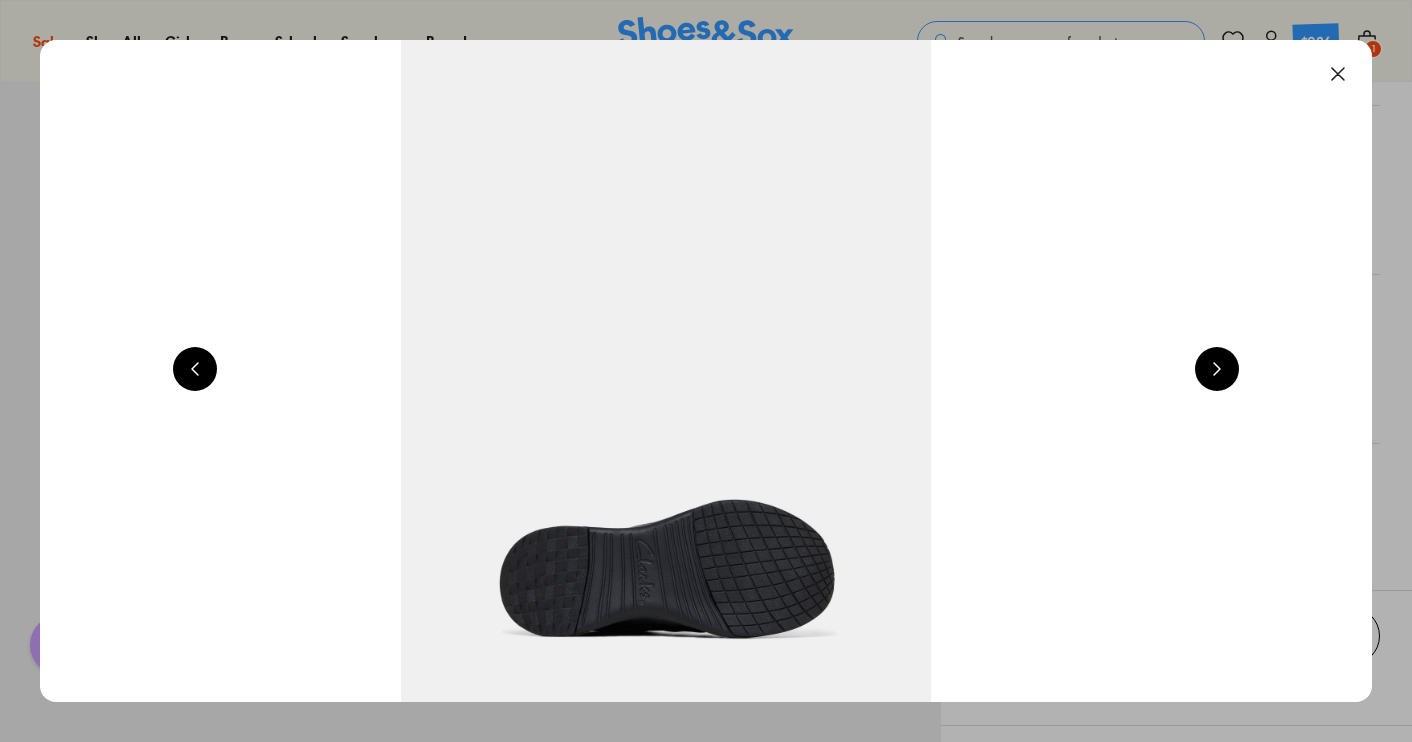 click at bounding box center (1217, 369) 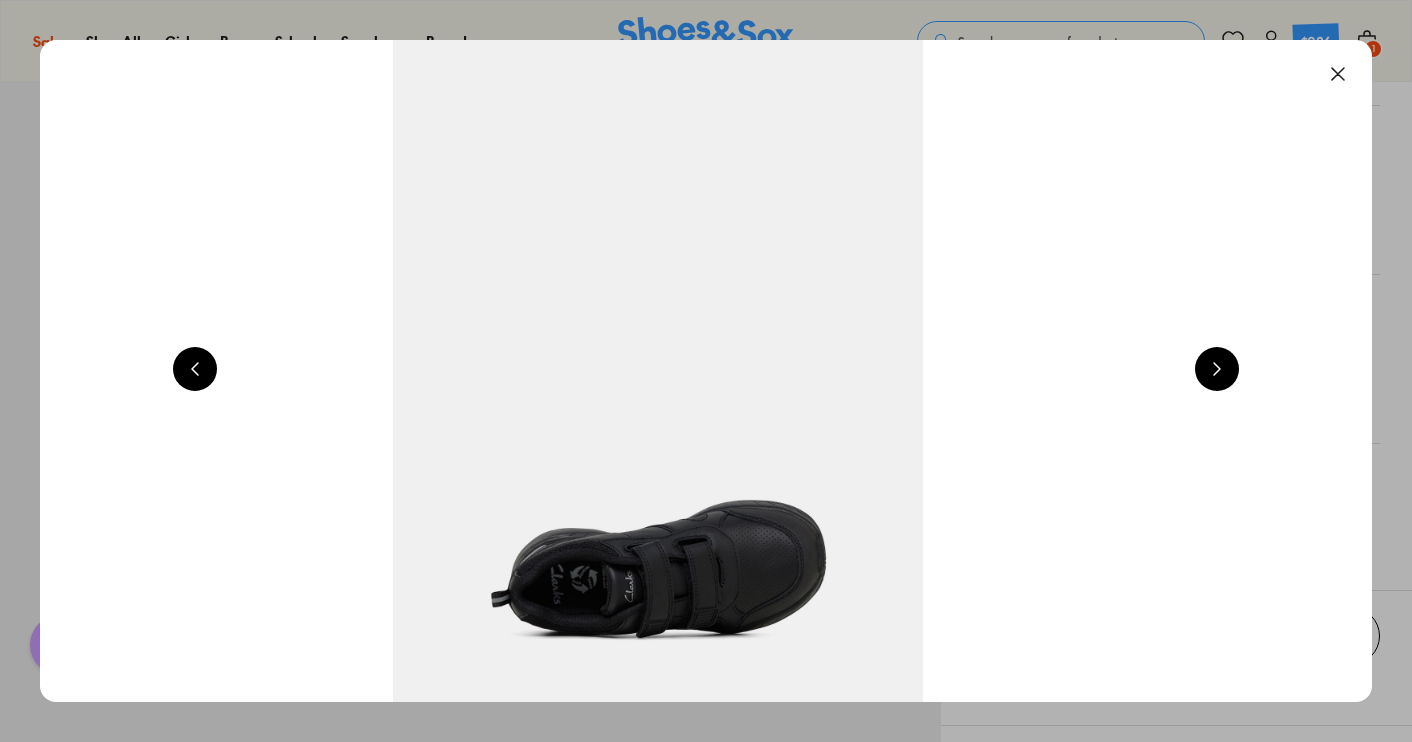 click at bounding box center [1217, 369] 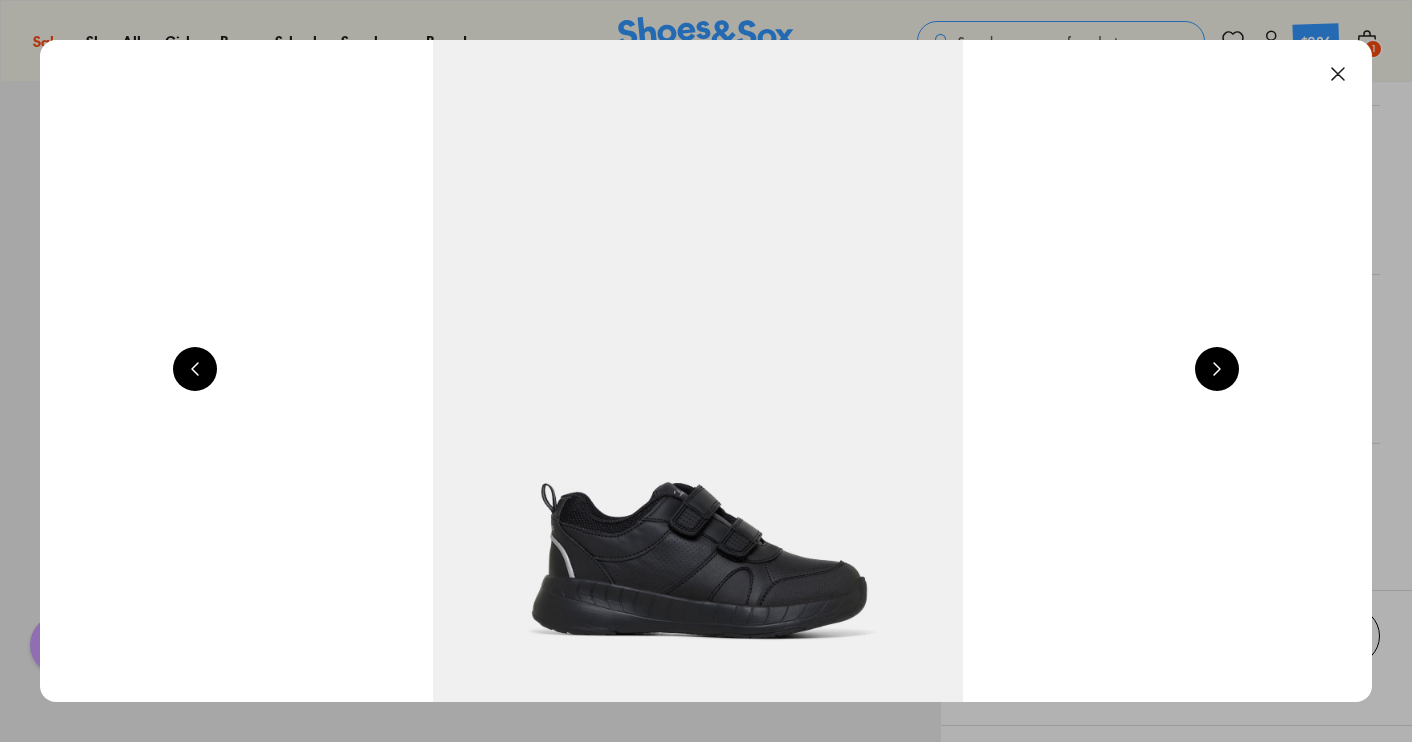 click at bounding box center (1217, 369) 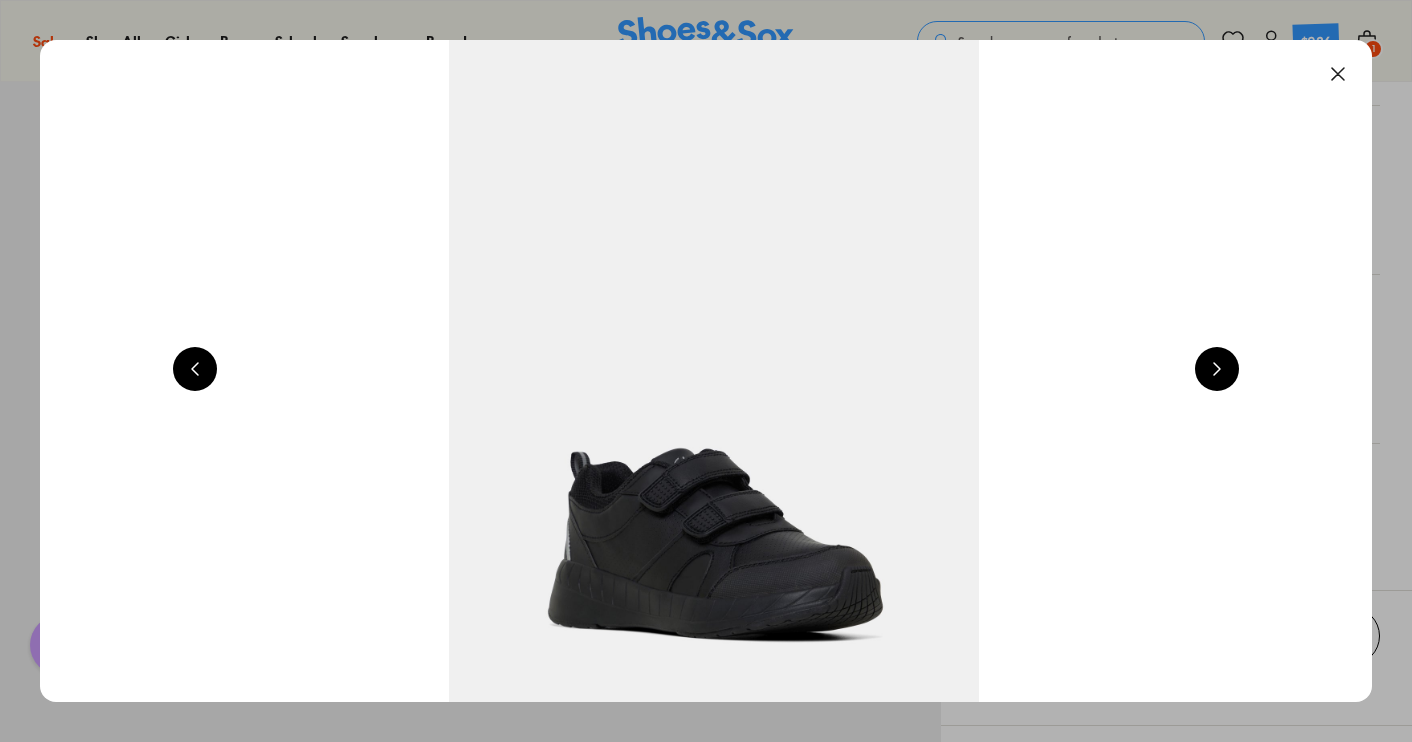 scroll, scrollTop: 0, scrollLeft: 2680, axis: horizontal 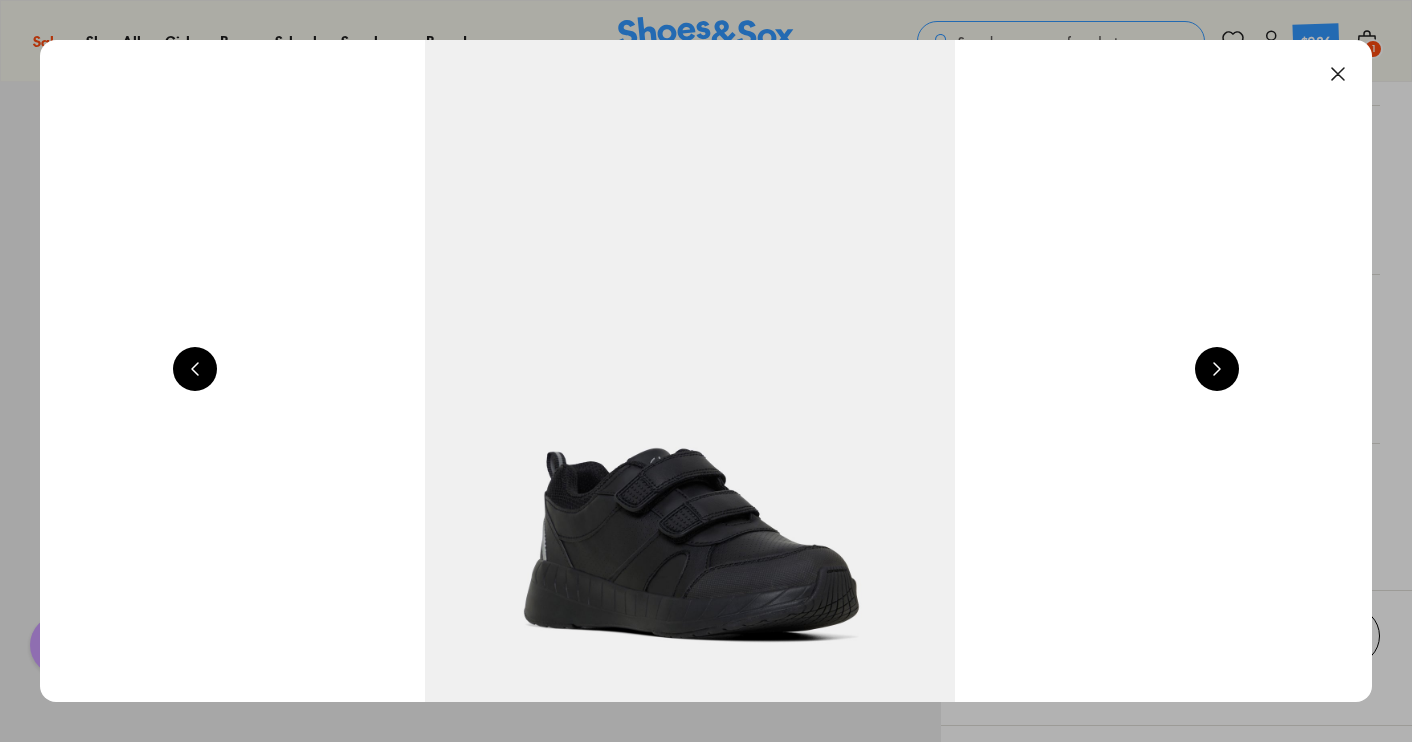 click at bounding box center (1338, 74) 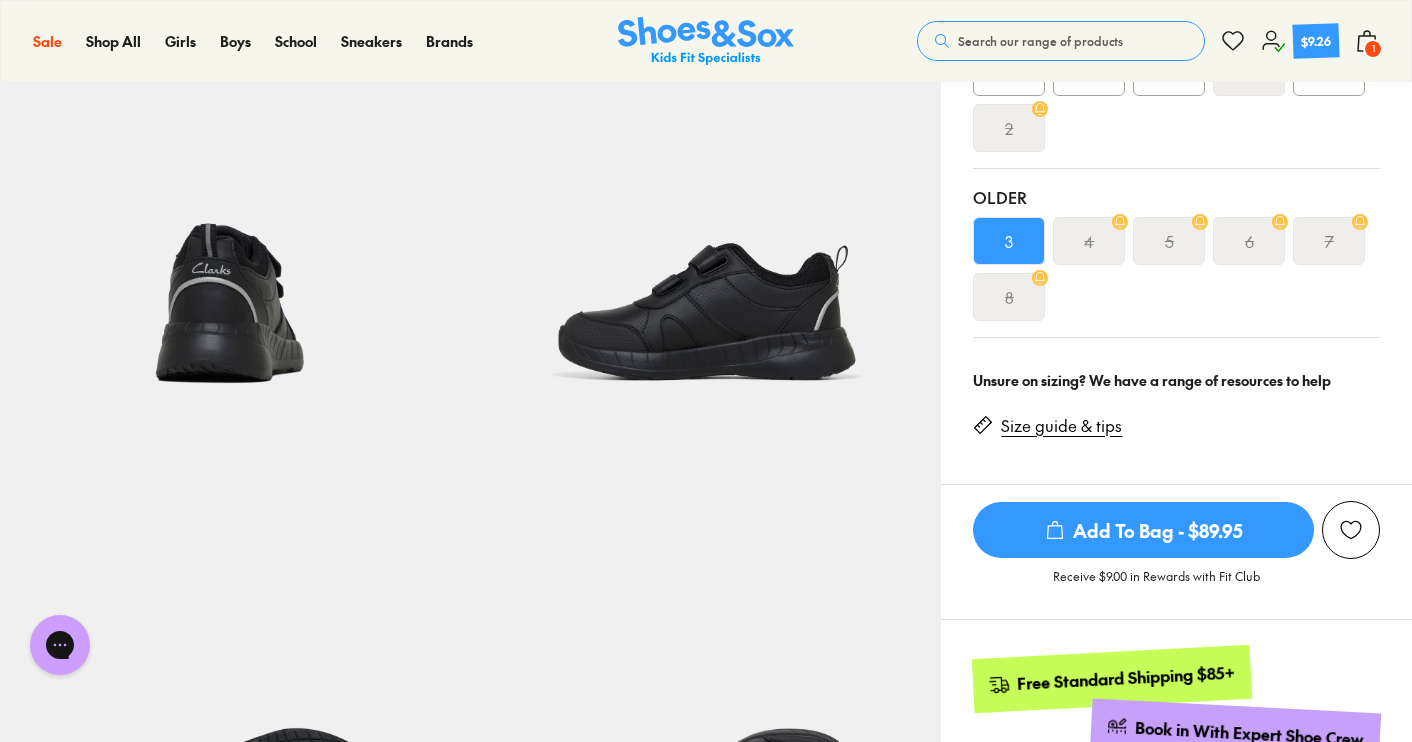 scroll, scrollTop: 638, scrollLeft: 0, axis: vertical 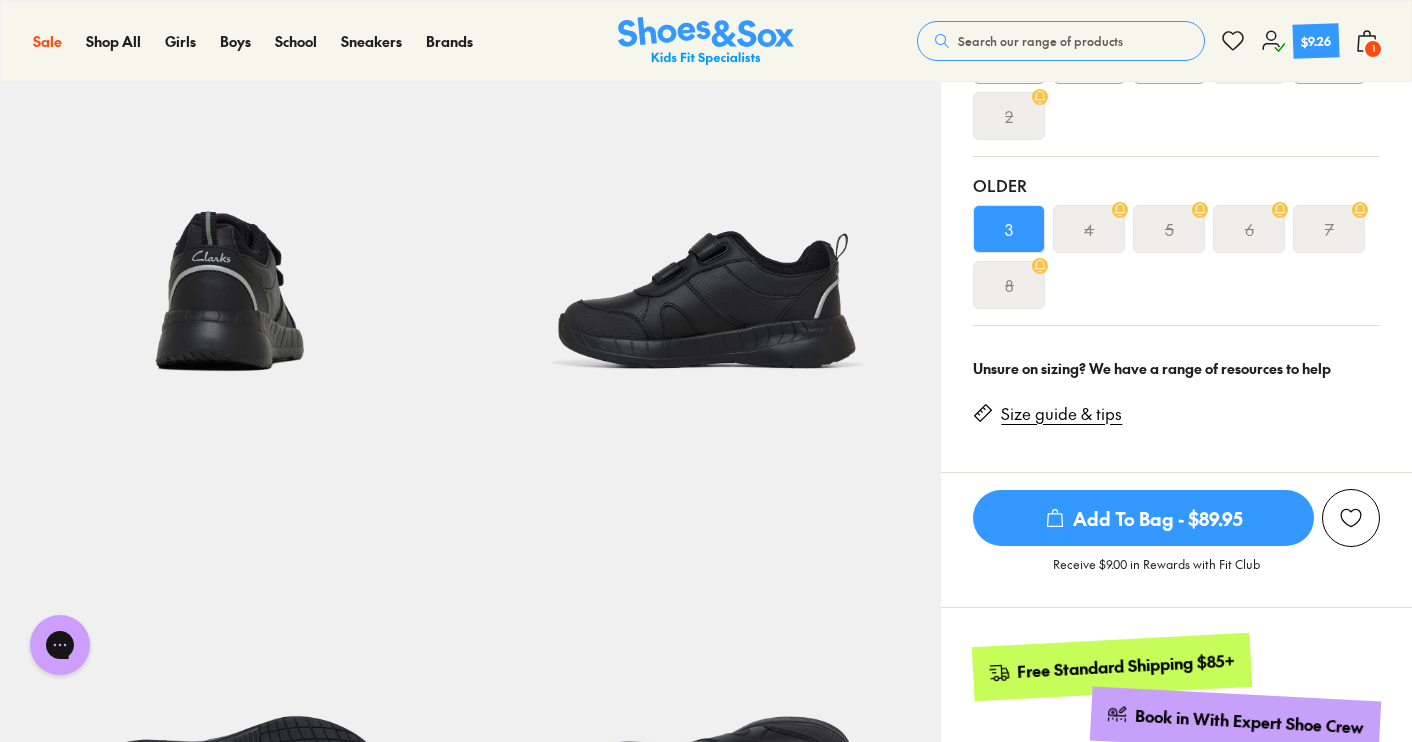 click on "Size guide & tips" at bounding box center [1061, 414] 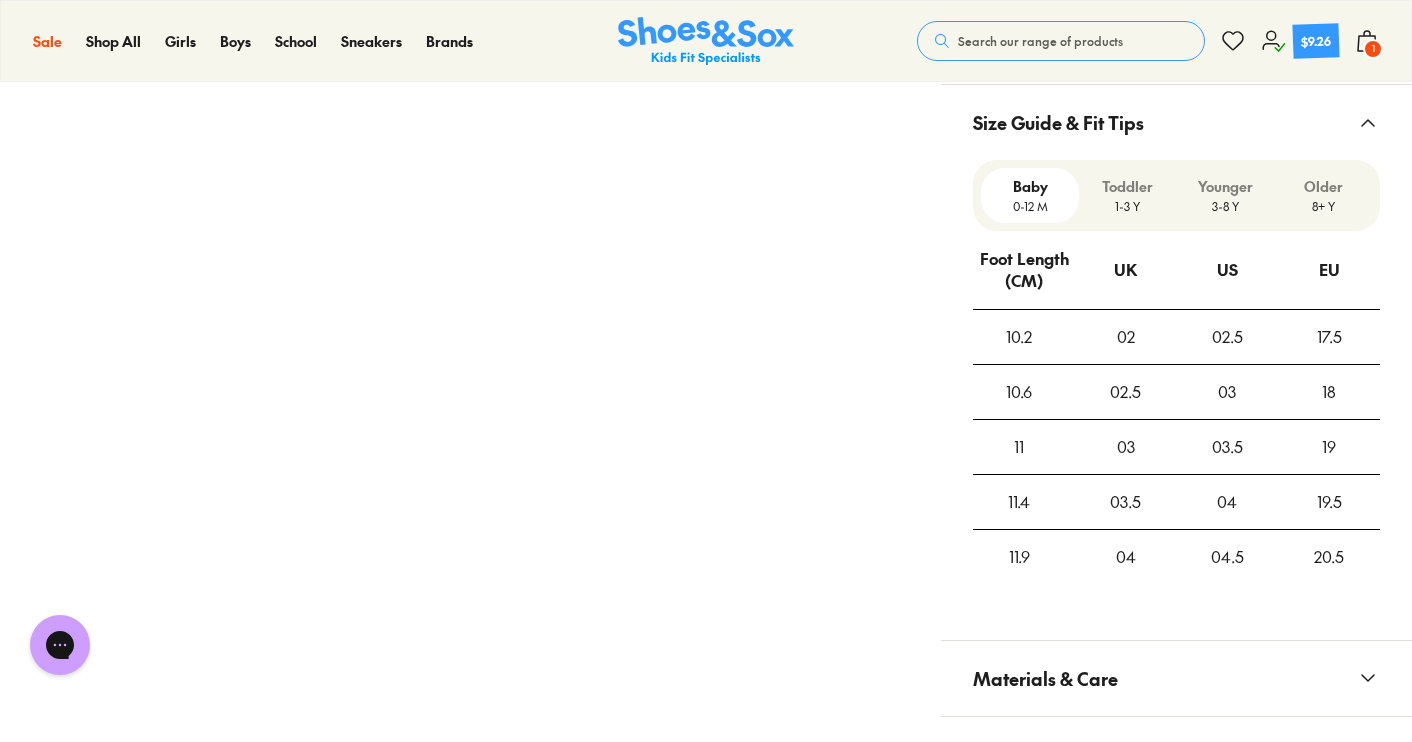 scroll, scrollTop: 1596, scrollLeft: 0, axis: vertical 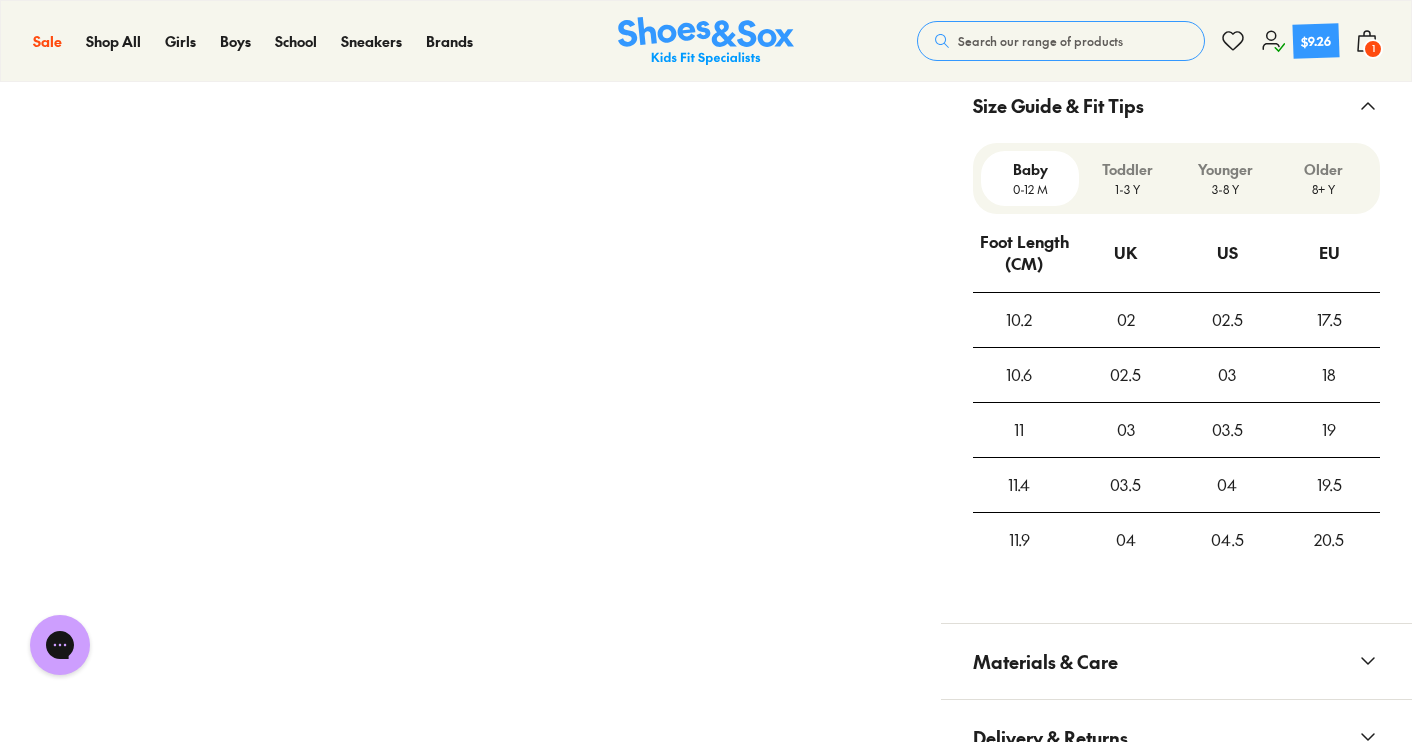 click on "Younger 3-8 Y" at bounding box center (1226, 178) 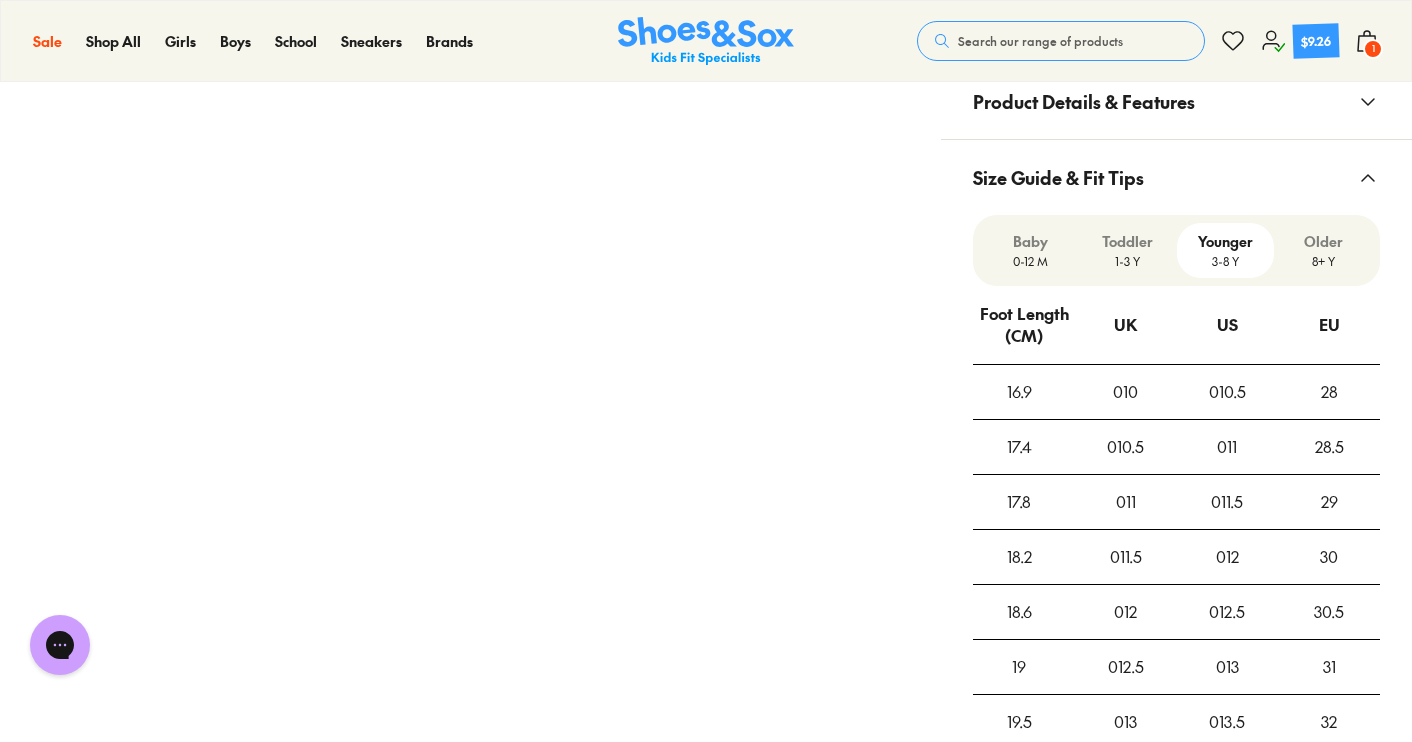 scroll, scrollTop: 1519, scrollLeft: 0, axis: vertical 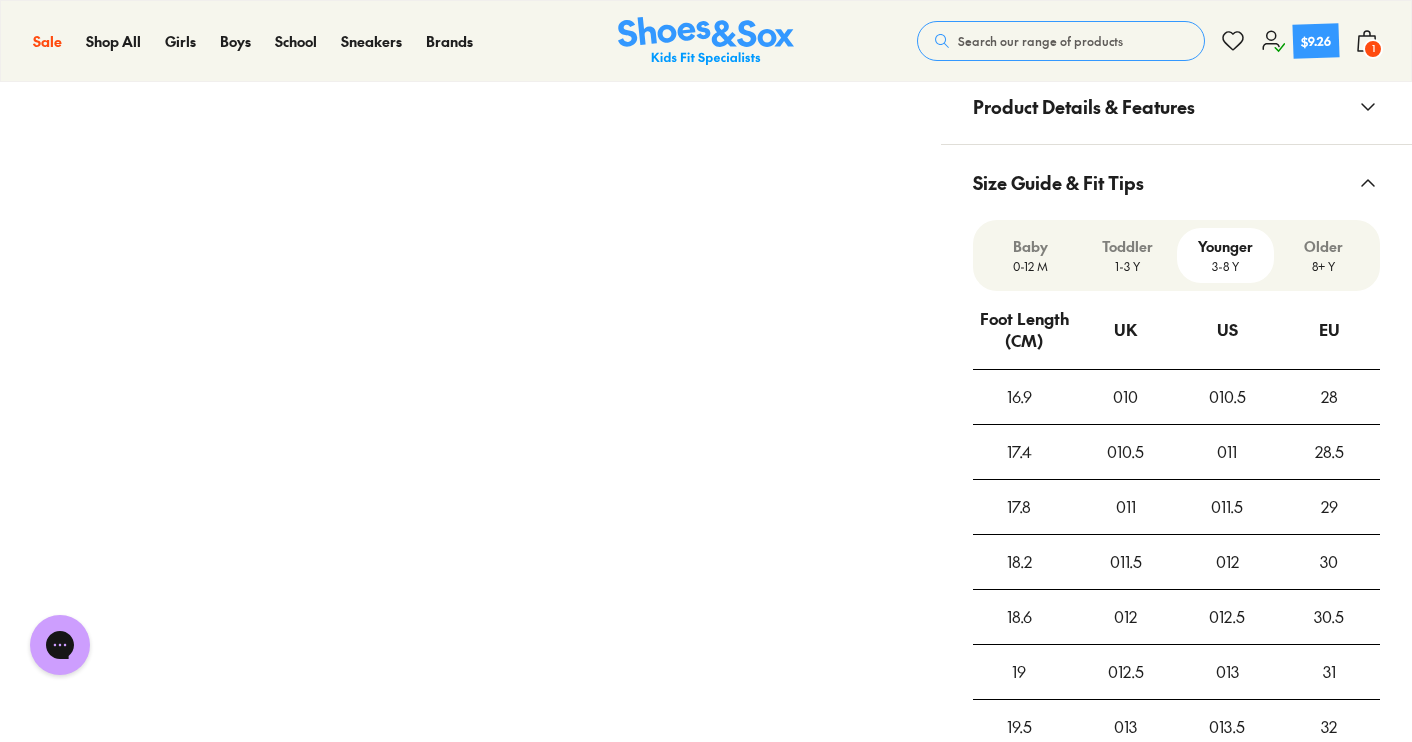 click on "8+ Y" at bounding box center (1323, 266) 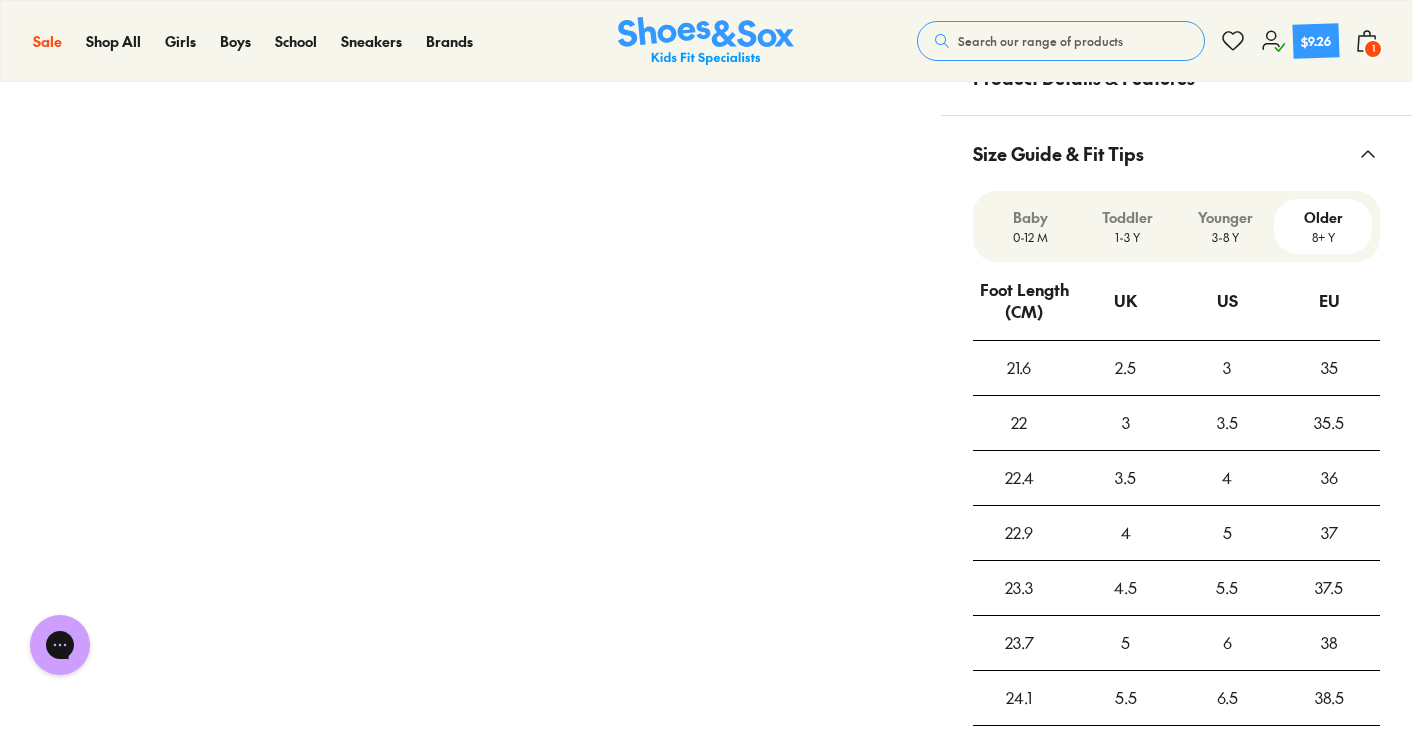scroll, scrollTop: 1551, scrollLeft: 0, axis: vertical 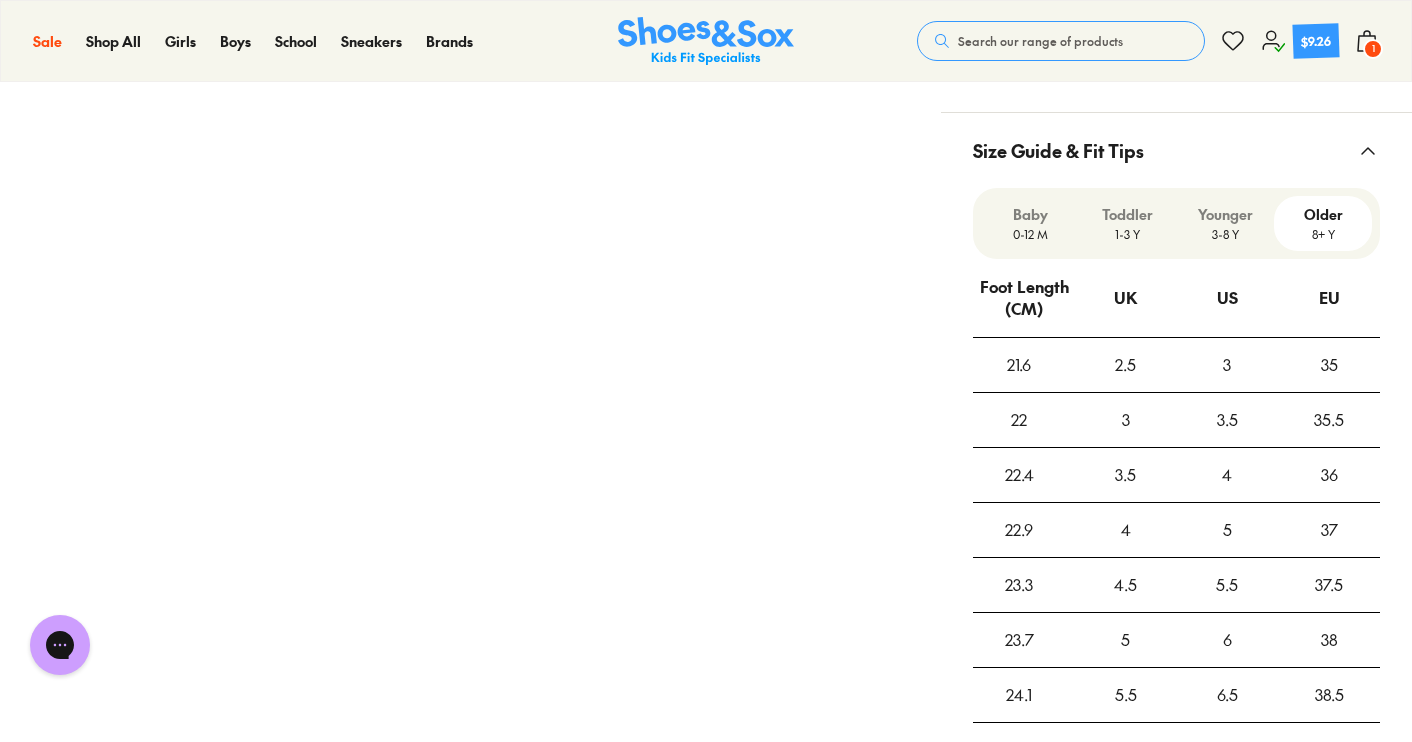 click on "3-8 Y" at bounding box center (1226, 234) 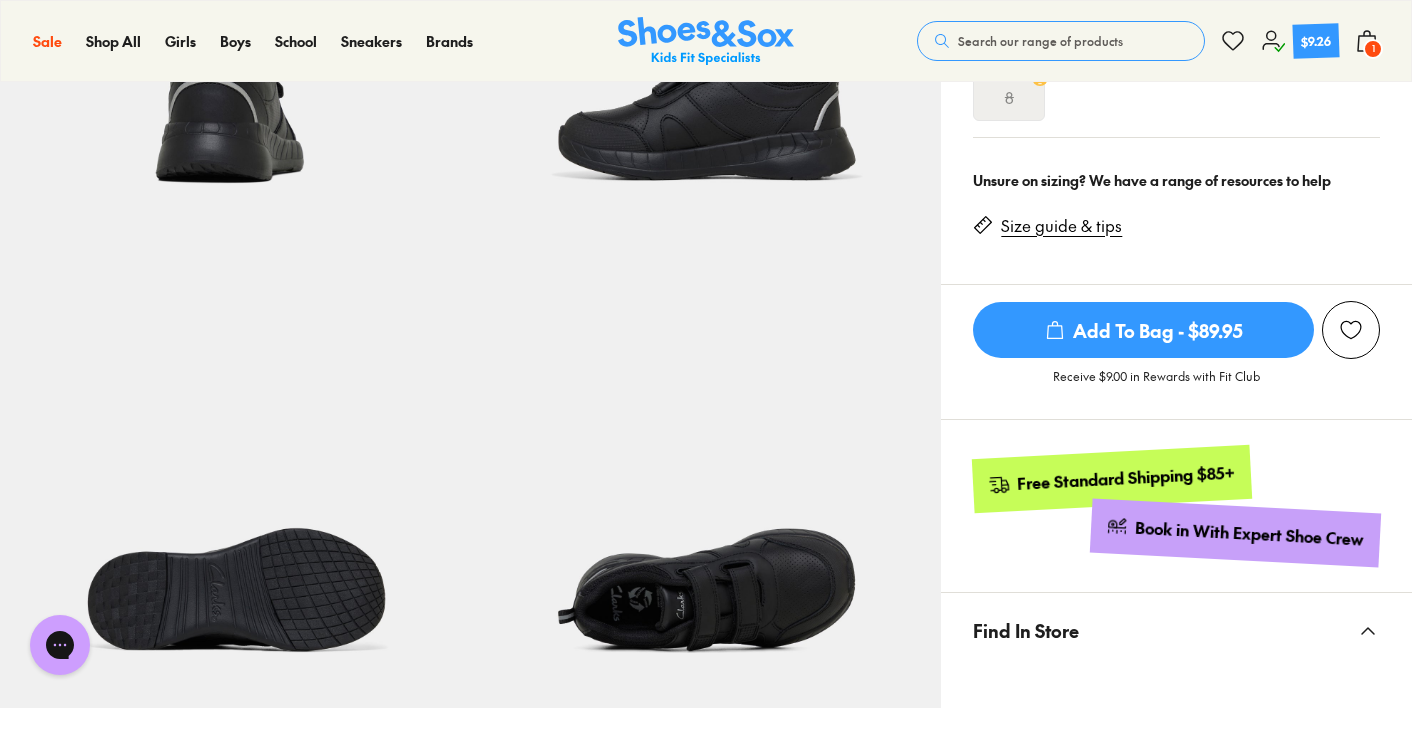 scroll, scrollTop: 593, scrollLeft: 0, axis: vertical 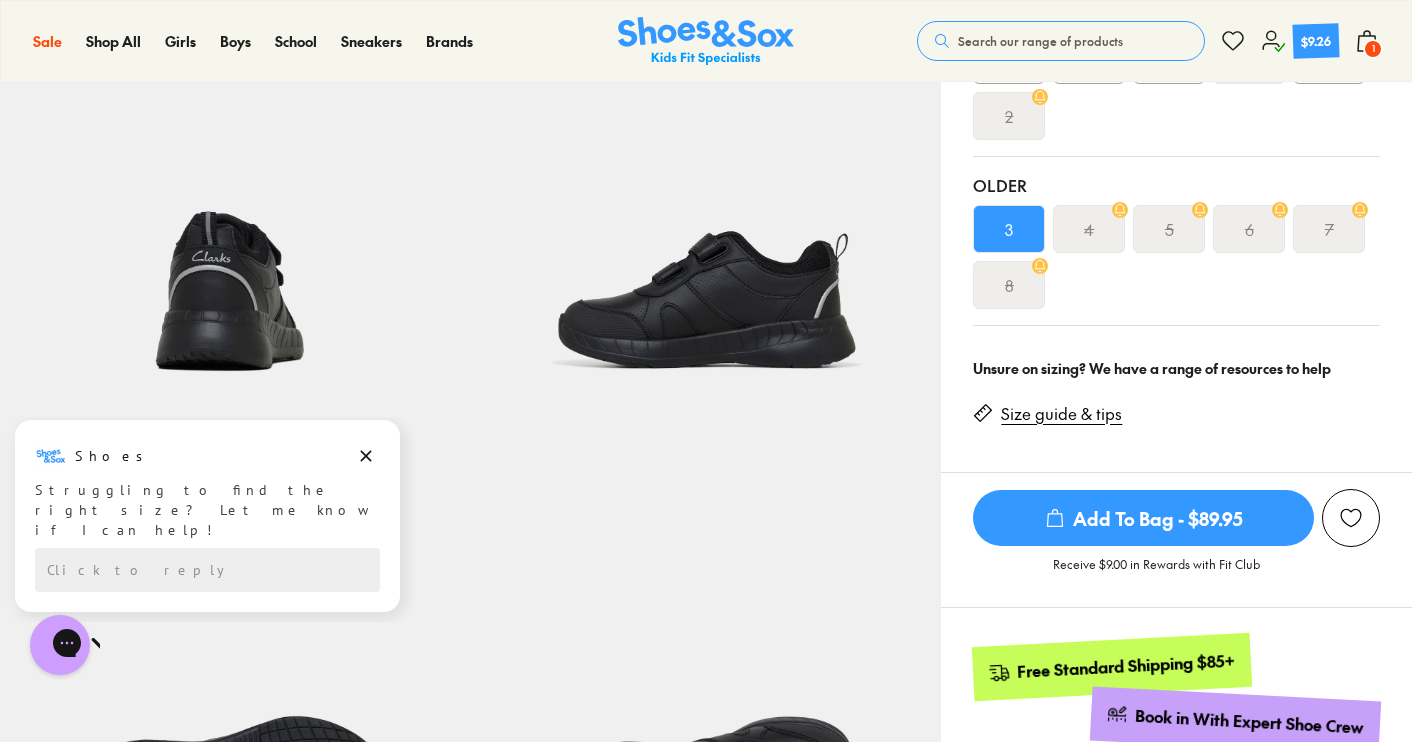 click 